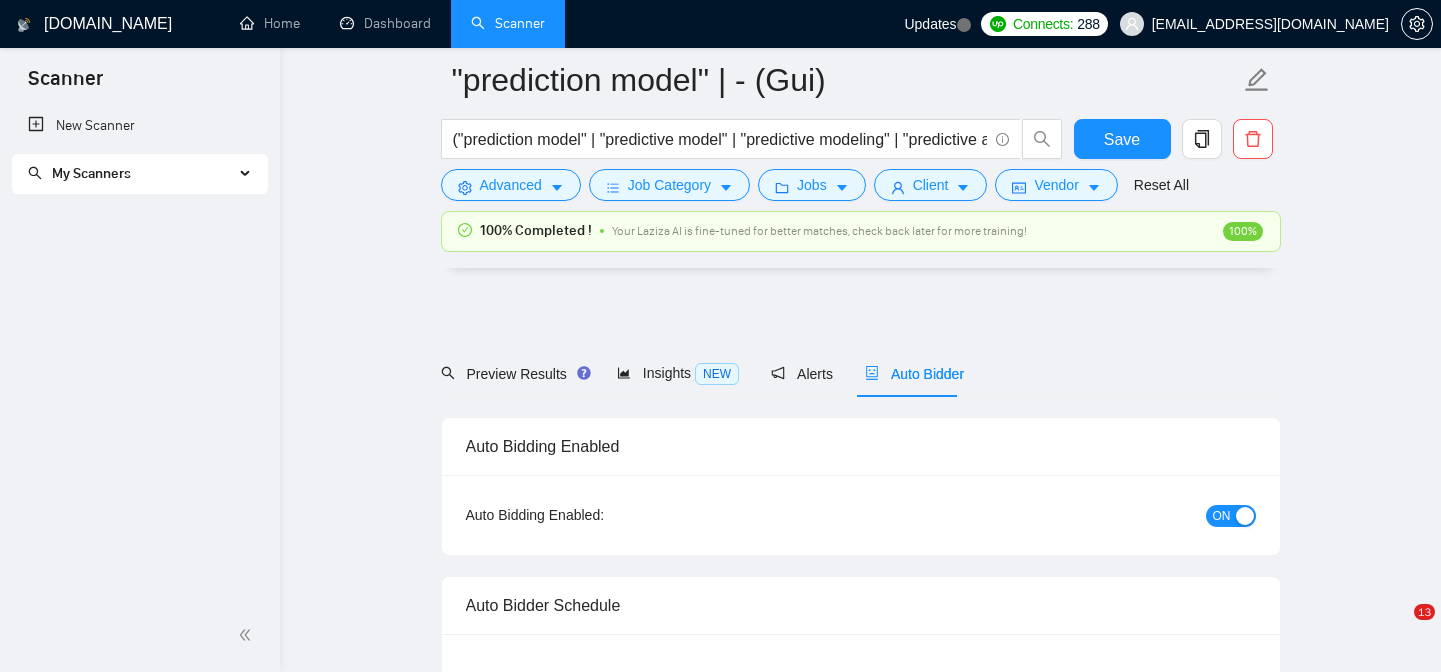 scroll, scrollTop: 2454, scrollLeft: 0, axis: vertical 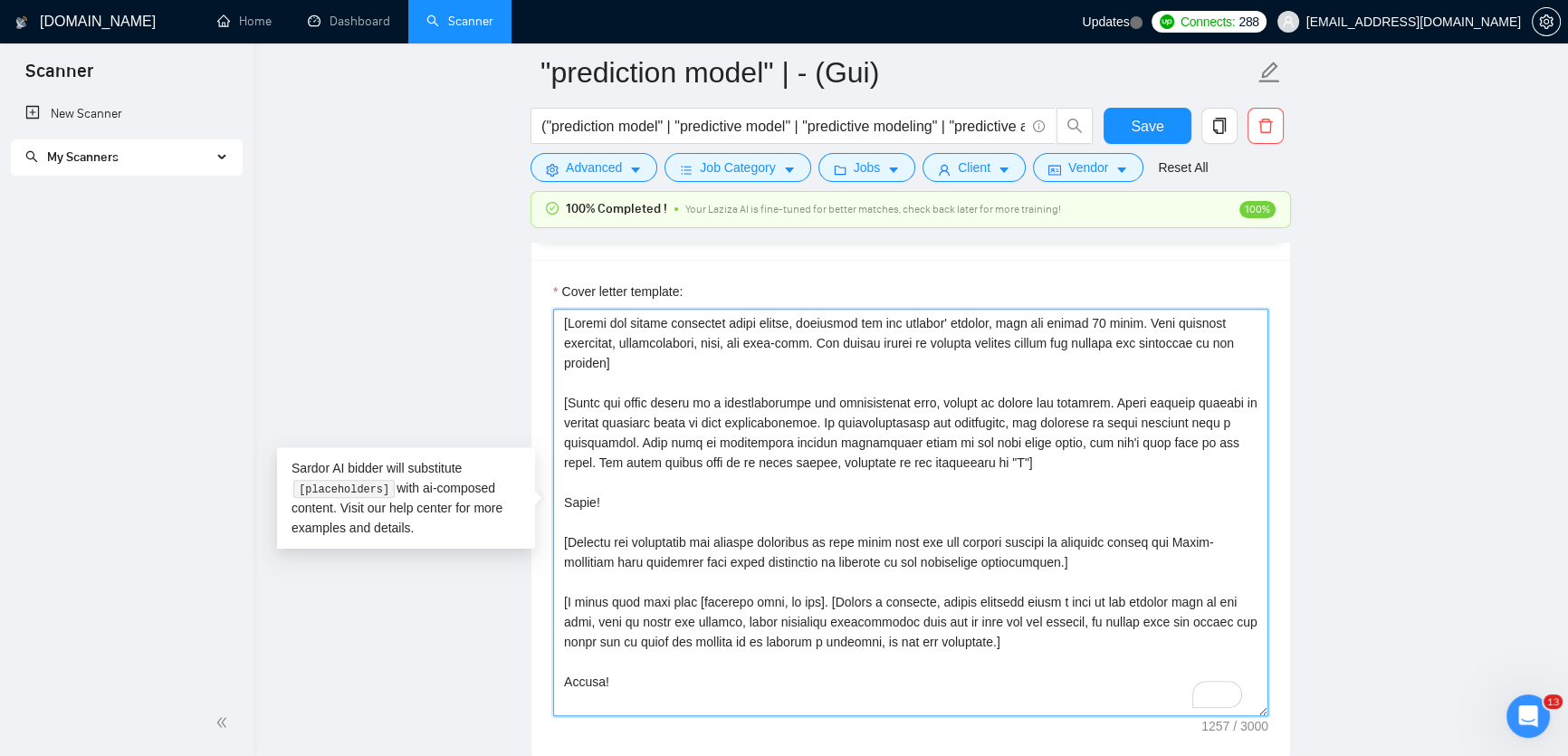 drag, startPoint x: 652, startPoint y: 362, endPoint x: 564, endPoint y: 322, distance: 96.66437 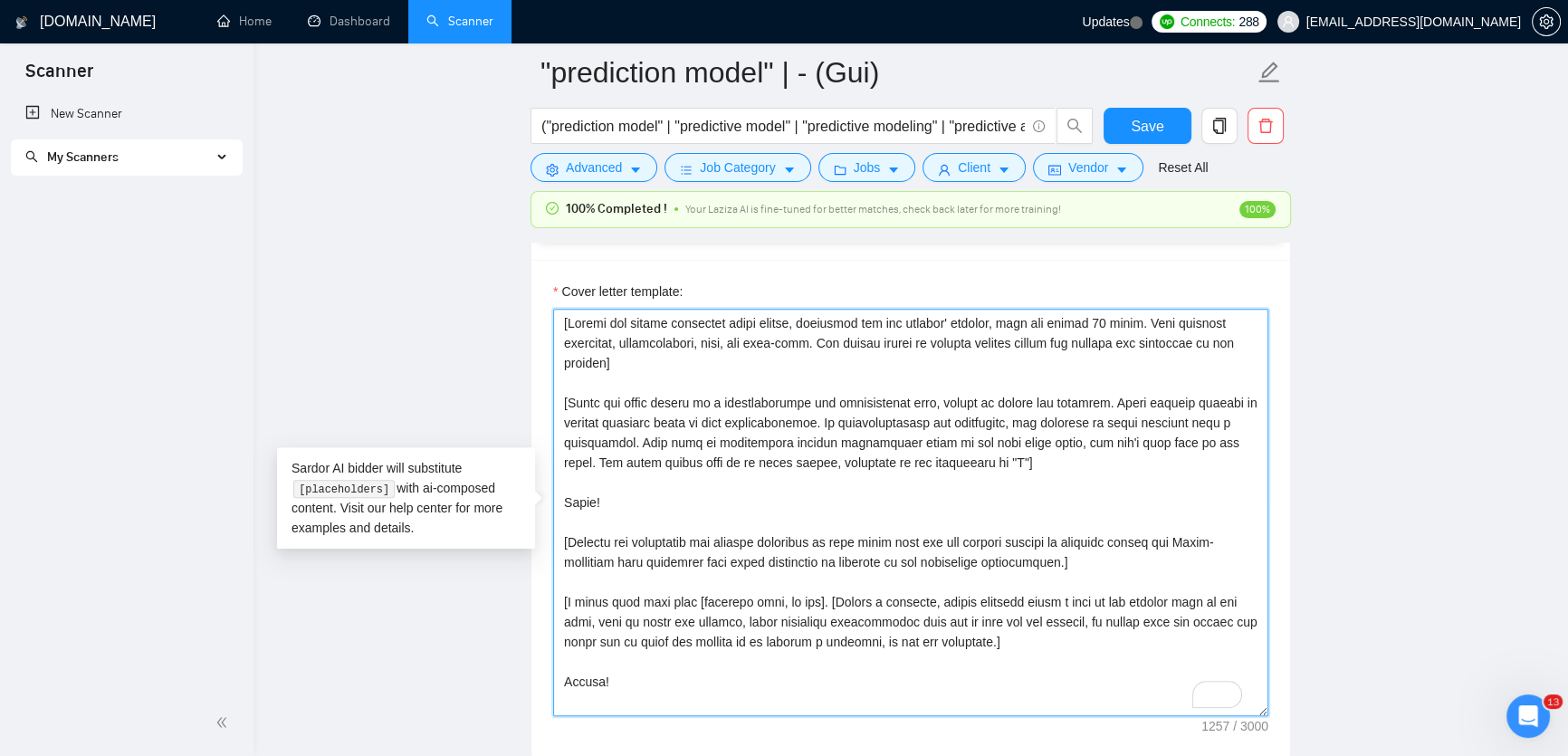click on "Cover letter template:" at bounding box center [911, 512] 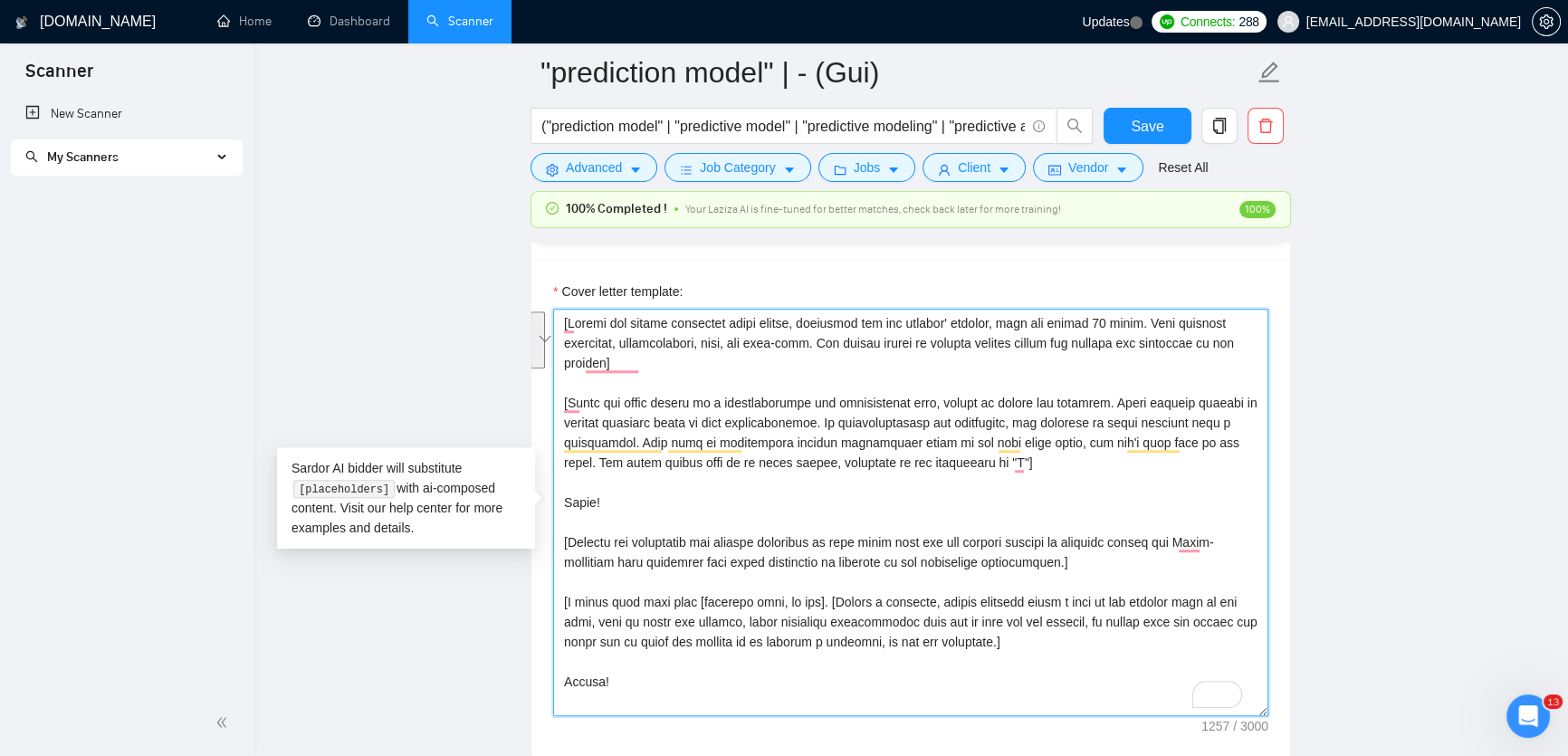 click on "Cover letter template:" at bounding box center [911, 512] 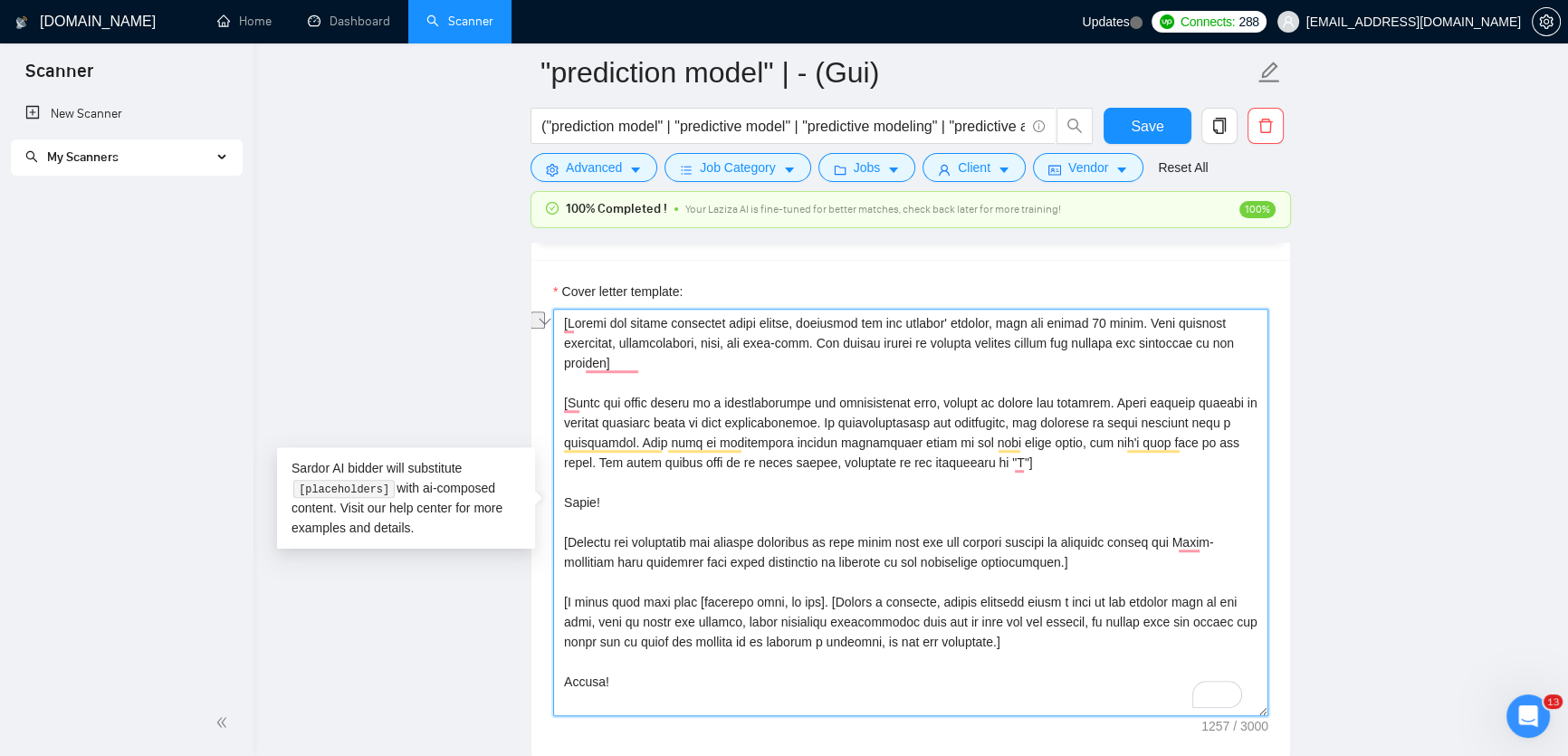 drag, startPoint x: 563, startPoint y: 396, endPoint x: 1091, endPoint y: 406, distance: 528.09469 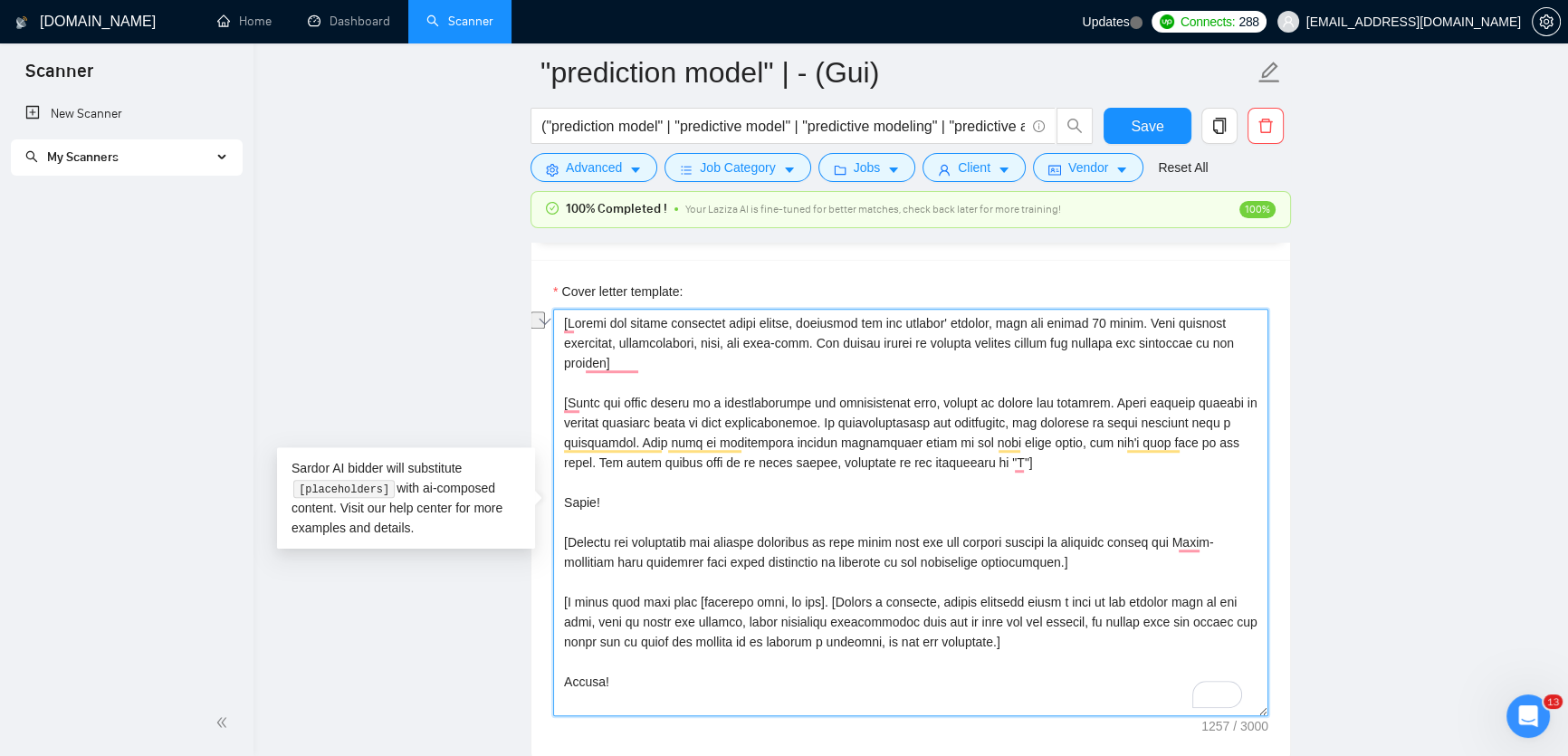 click on "Cover letter template:" at bounding box center (911, 512) 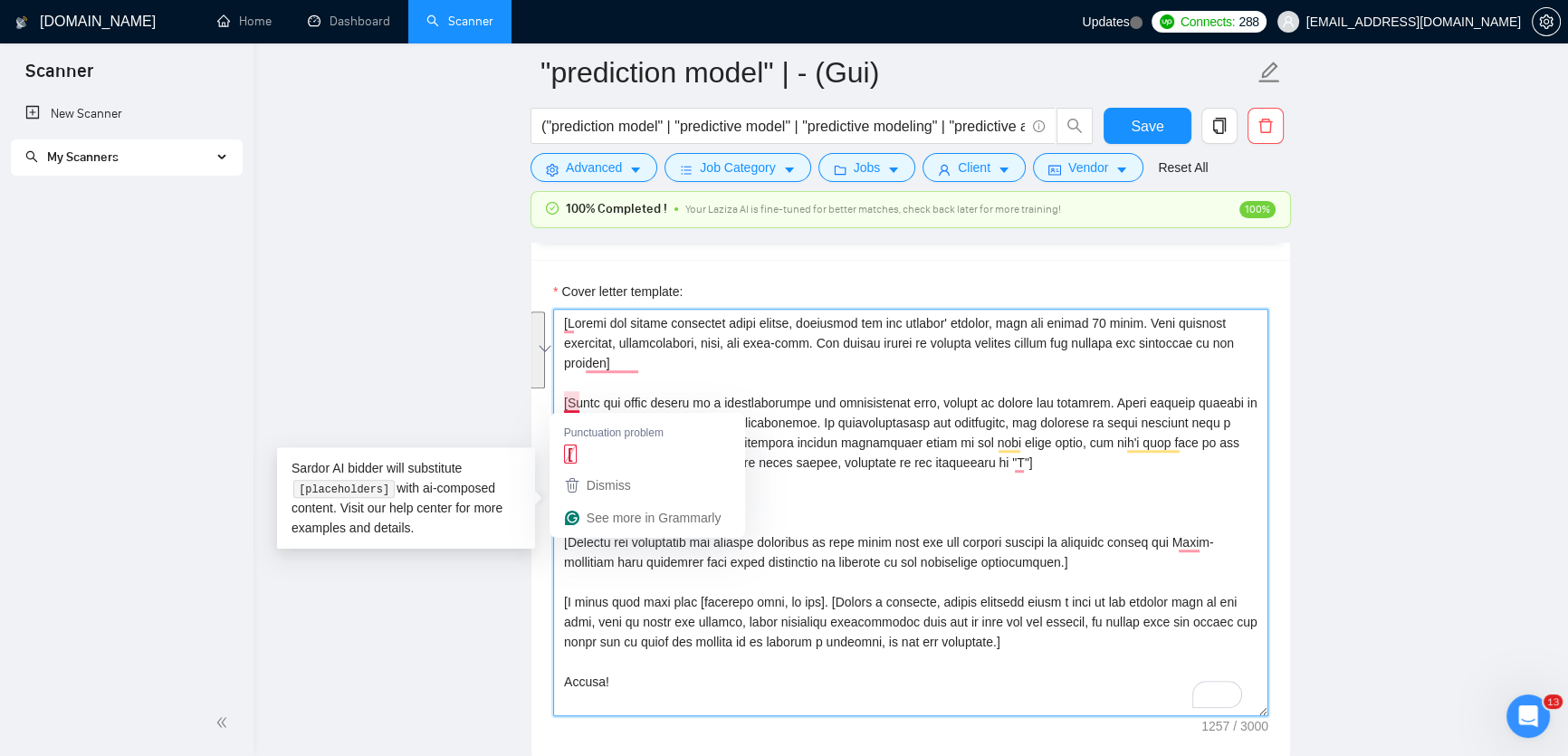 drag, startPoint x: 1048, startPoint y: 466, endPoint x: 559, endPoint y: 401, distance: 493.3011 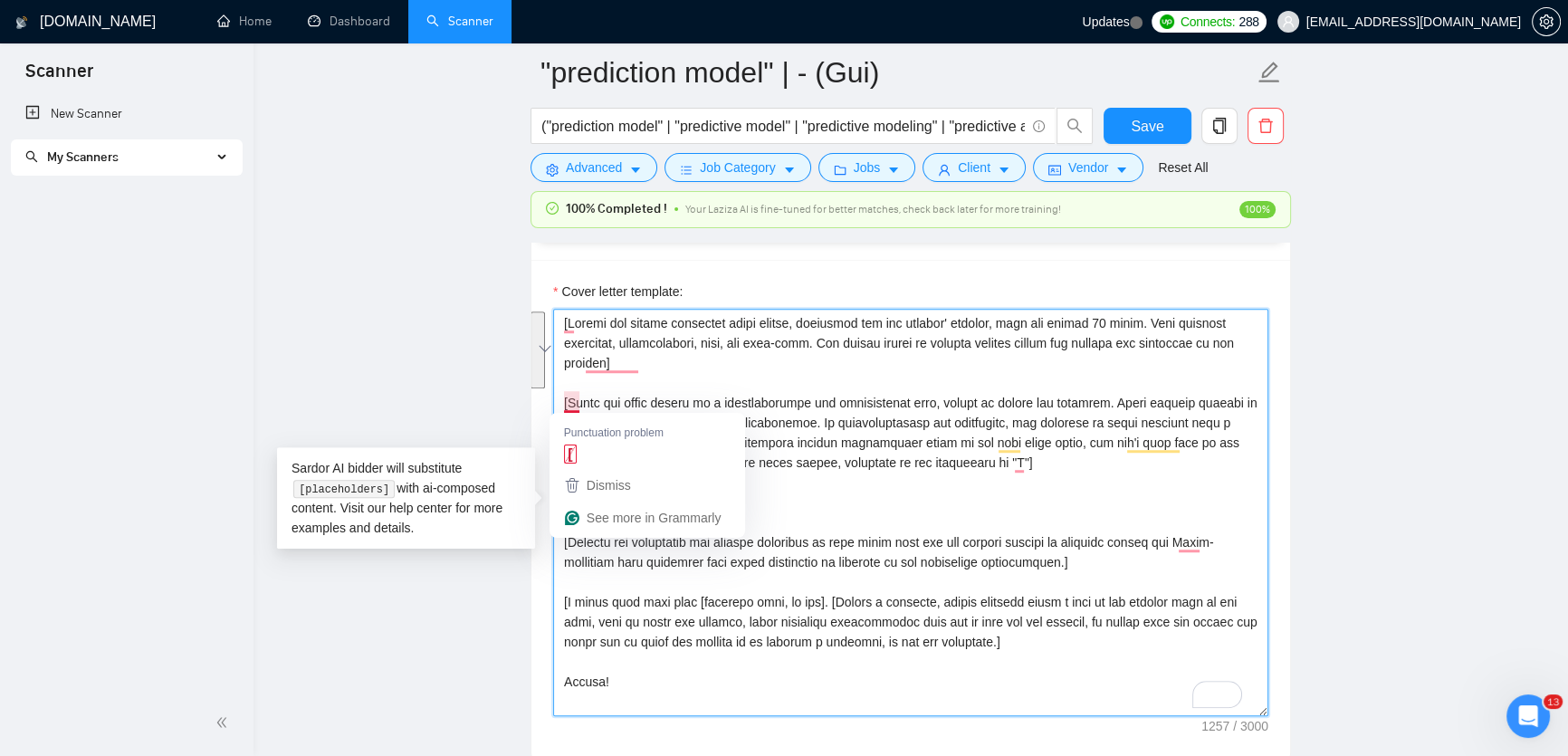 click on "Cover Letter Options Cover letter template:" at bounding box center [911, 483] 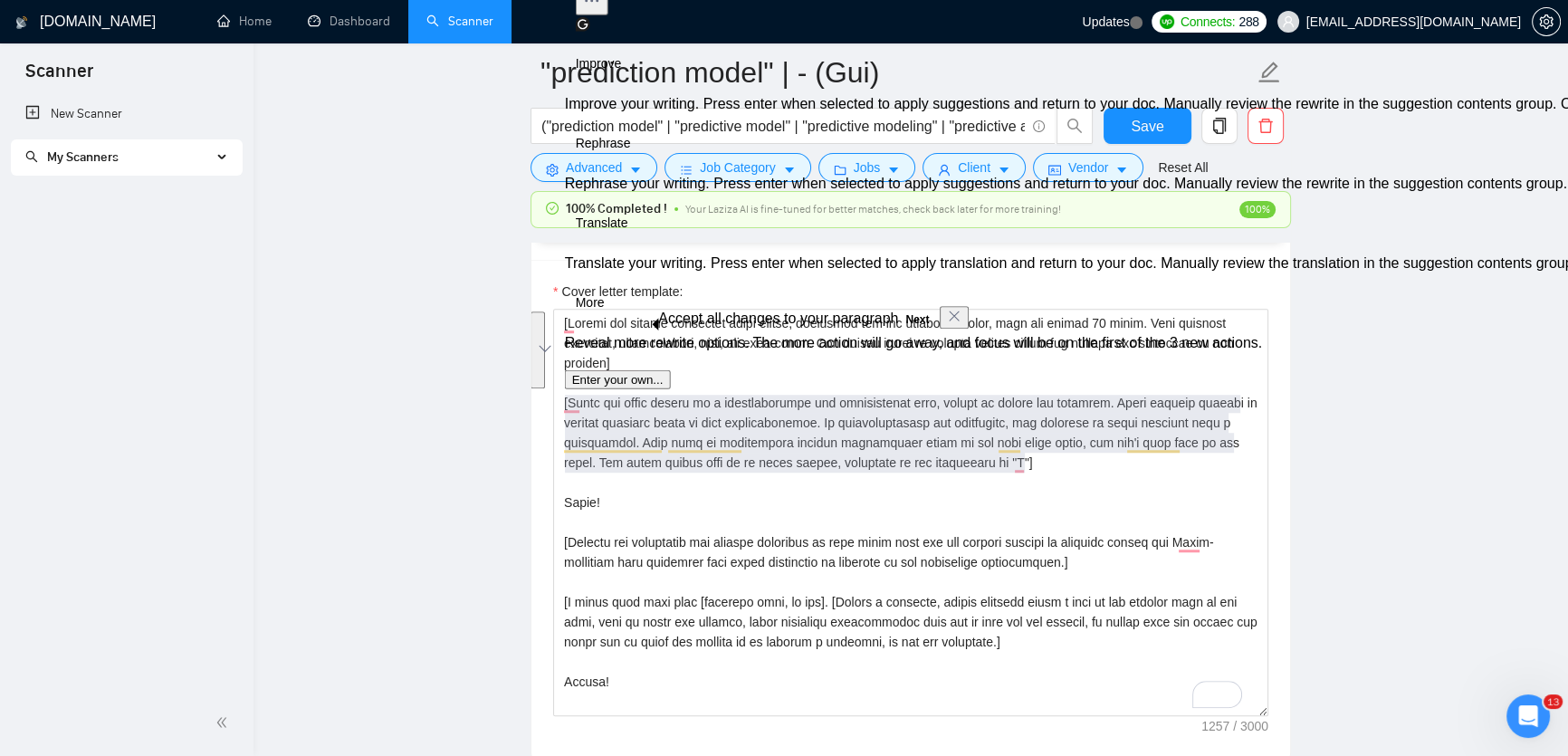 click on ""prediction model" | - (Gui) ("prediction model" | "predictive model" | "predictive modeling" | "predictive analytics" | "machine learning" | "ml" | "ml model" | "ai model" | "artificial intelligence" | "time series" | "data modeling" | "model training" | "model development" | "data prediction" | "classification" | "regression" | "clustering" | "deep learning" | "neural network" | "data science" | "model evaluation" | "model building" | "supervised learning" | "unsupervised learning" | "reinforcement learning") Save Advanced   Job Category   Jobs   Client   Vendor   Reset All 100% Completed ! Your Laziza AI is fine-tuned for better matches, check back later for more training! 100% Preview Results Insights NEW Alerts Auto Bidder Auto Bidding Enabled Auto Bidding Enabled: ON Auto Bidder Schedule Auto Bidding Type: Automated (recommended) Semi-automated Auto Bidding Schedule: 24/7 Custom Custom Auto Bidder Schedule Repeat every week [DATE] [DATE] [DATE] [DATE] [DATE] [DATE] [DATE] Active Hours ( ): (" at bounding box center [911, 1661] 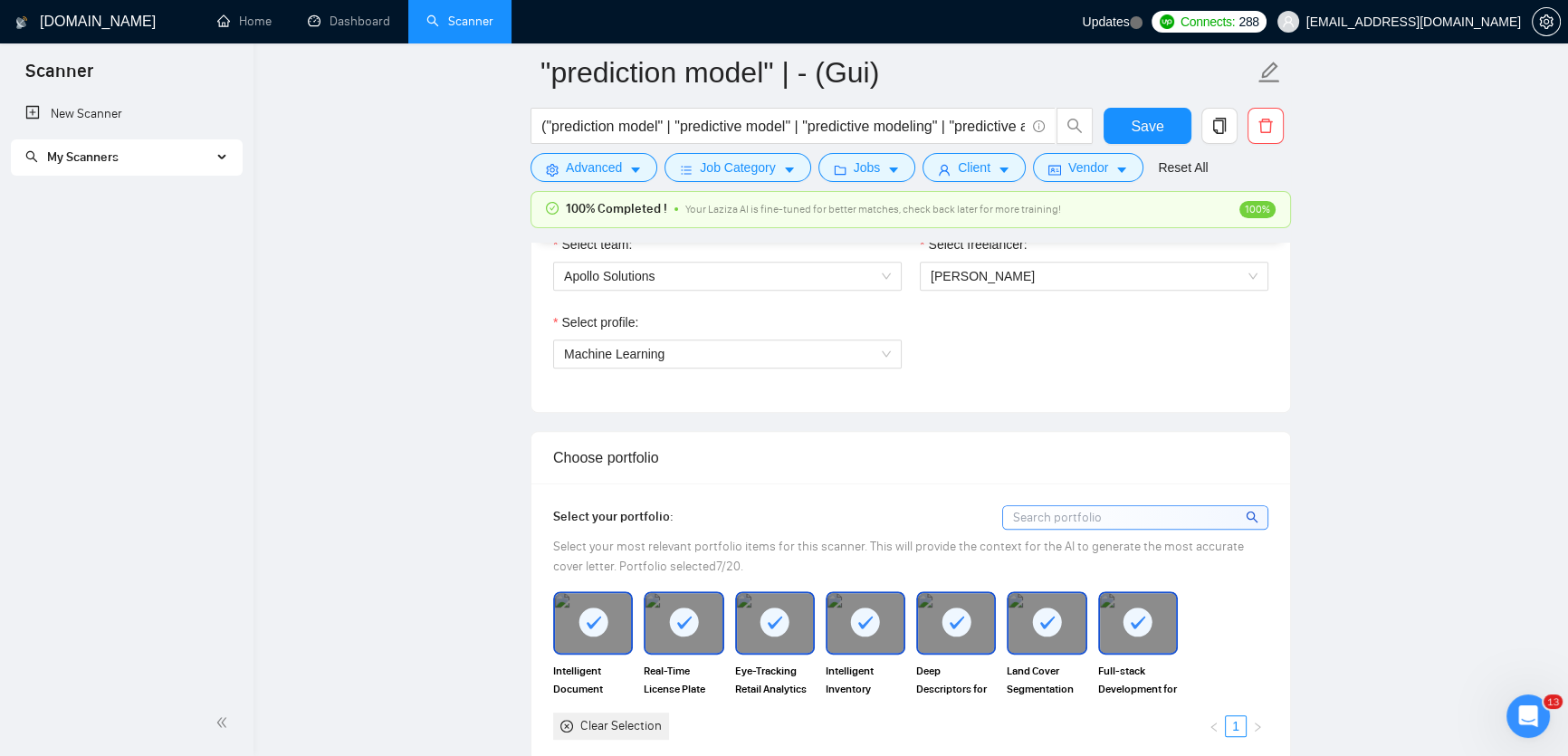 scroll, scrollTop: 987, scrollLeft: 0, axis: vertical 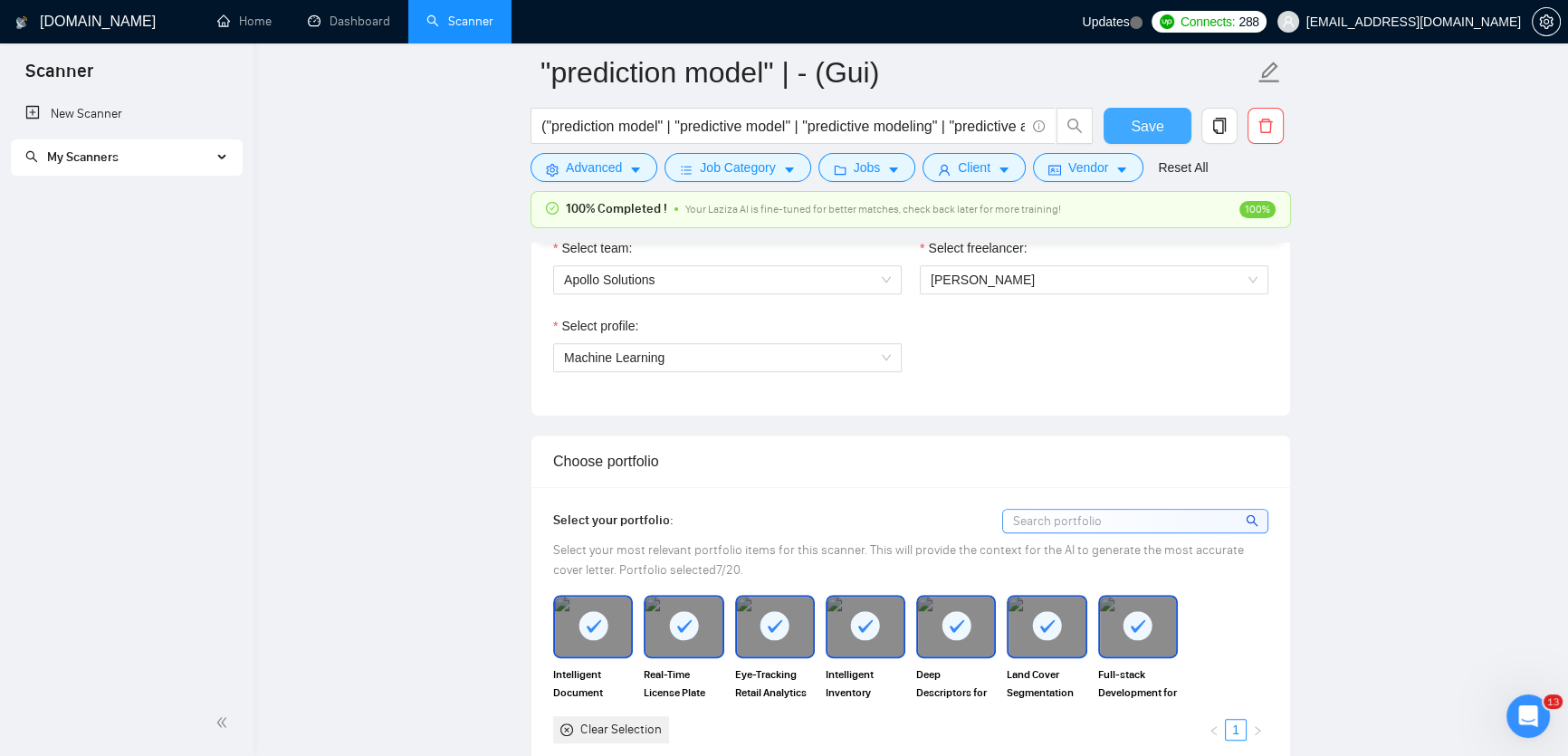 drag, startPoint x: 1159, startPoint y: 134, endPoint x: 433, endPoint y: 212, distance: 730.1781 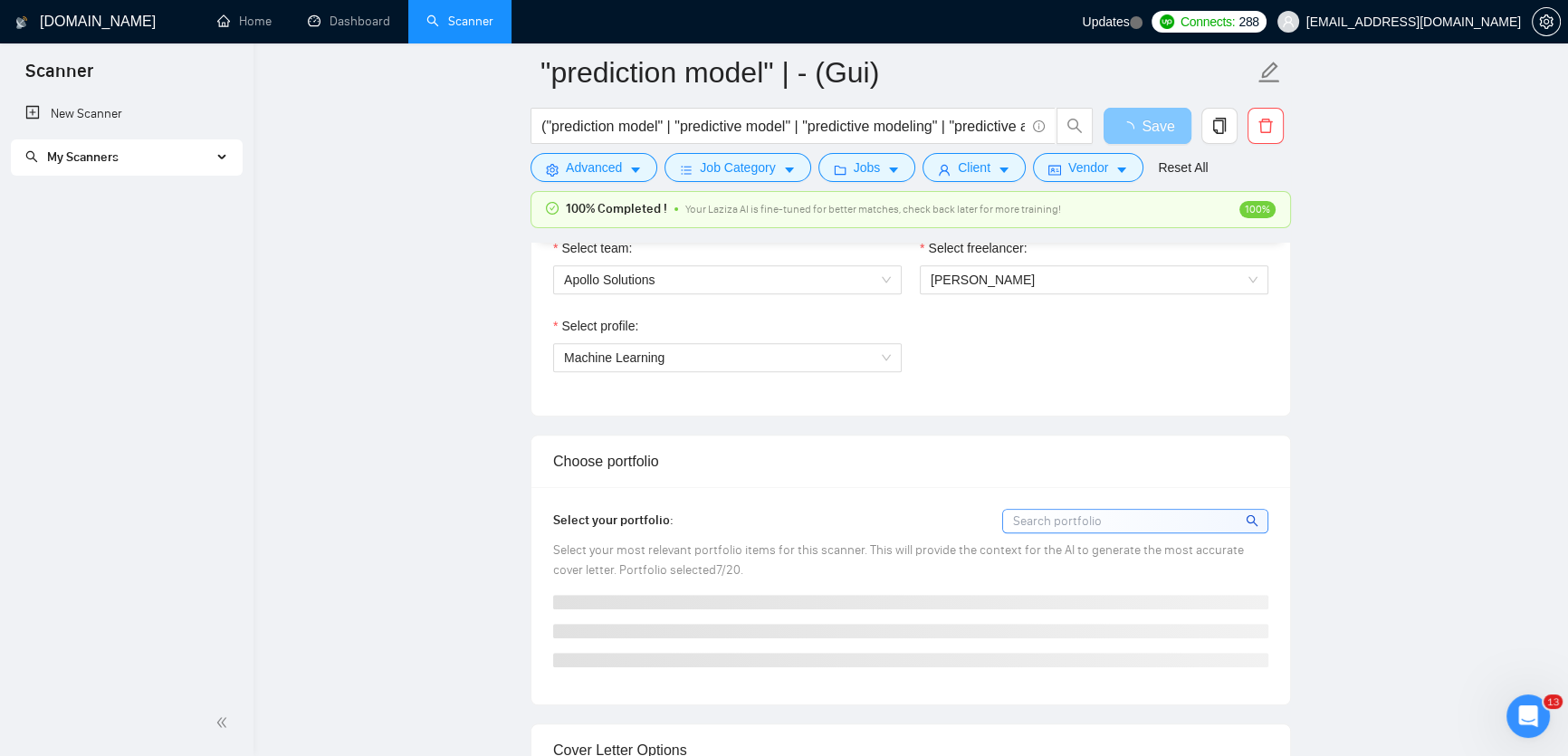 type 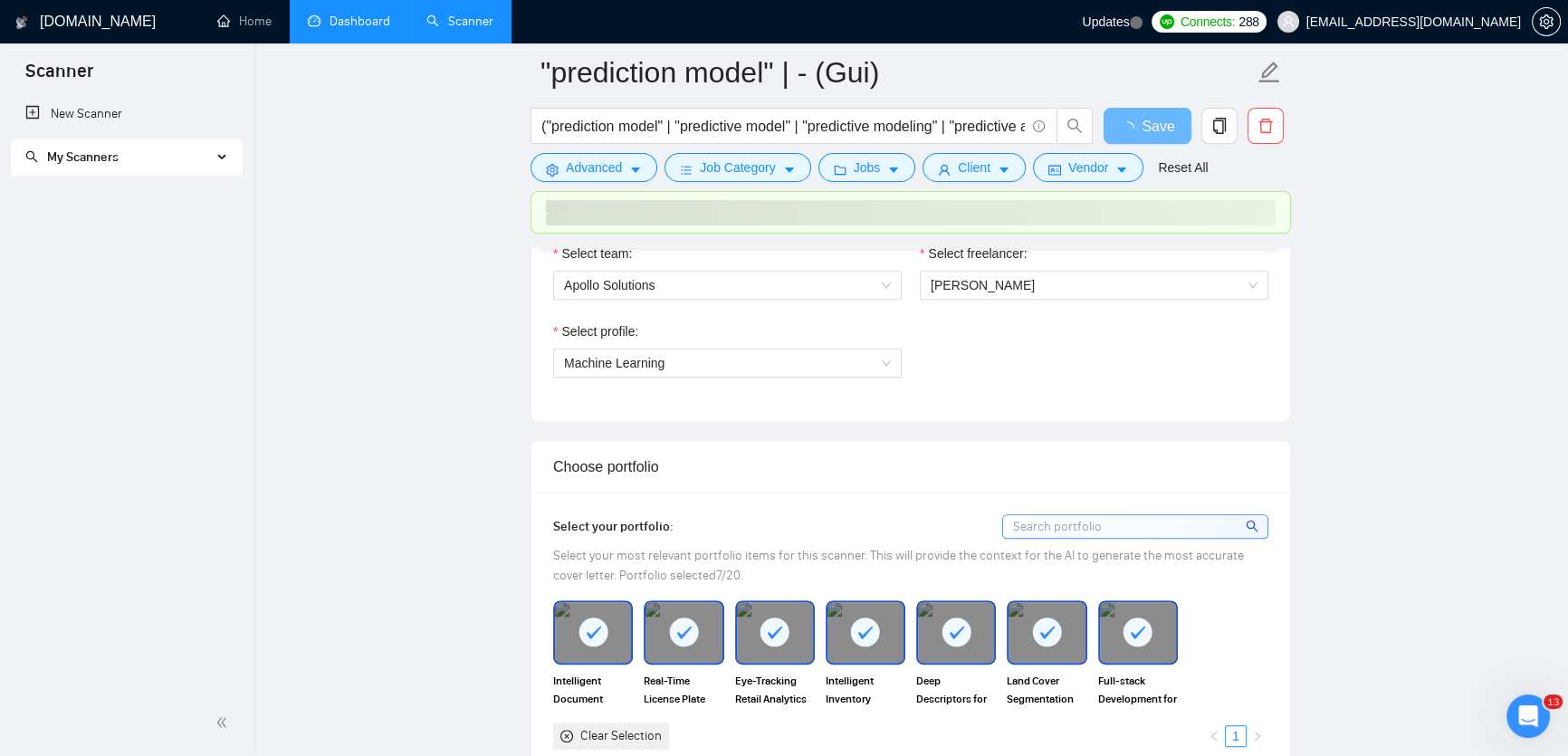 click on "Dashboard" at bounding box center (349, 21) 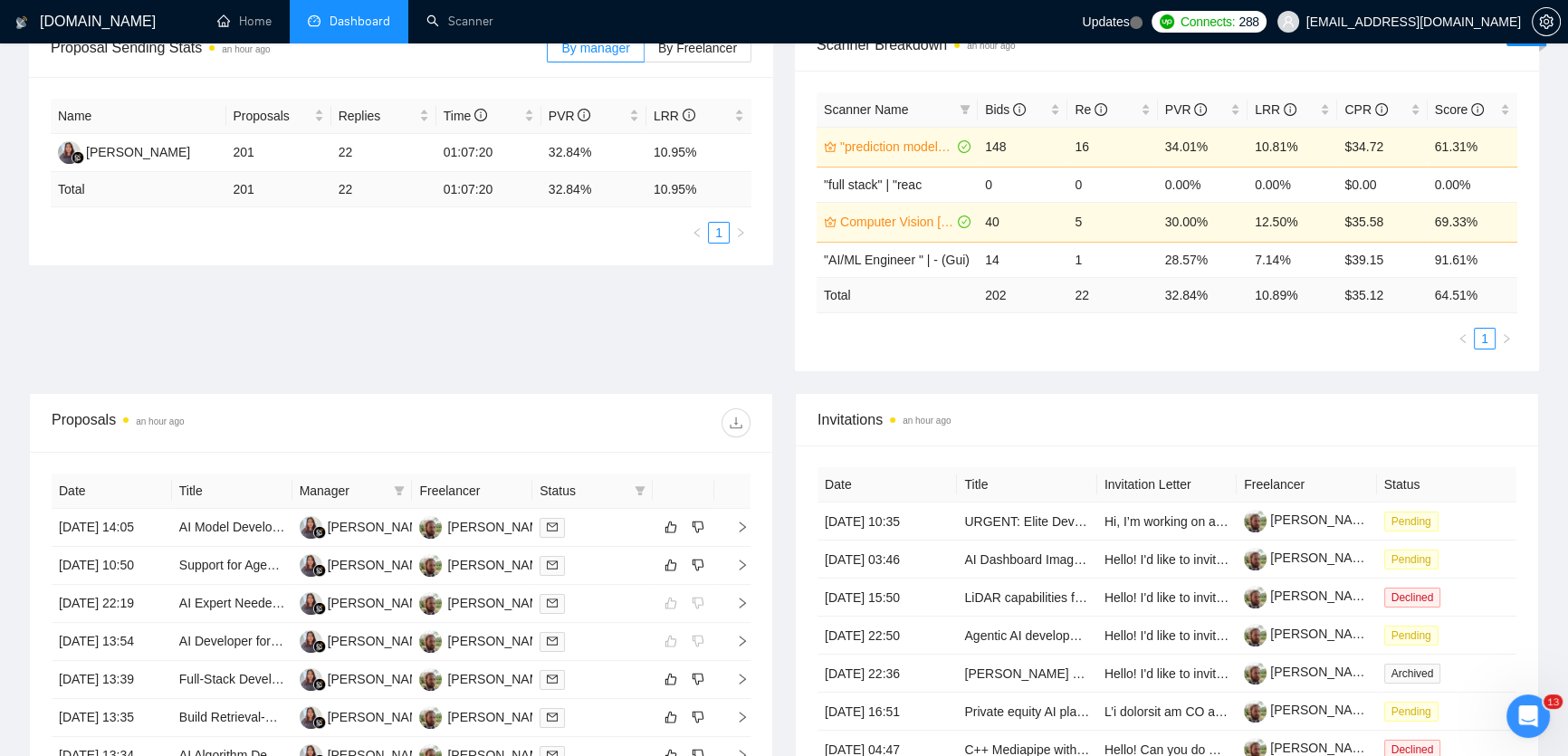 scroll, scrollTop: 0, scrollLeft: 0, axis: both 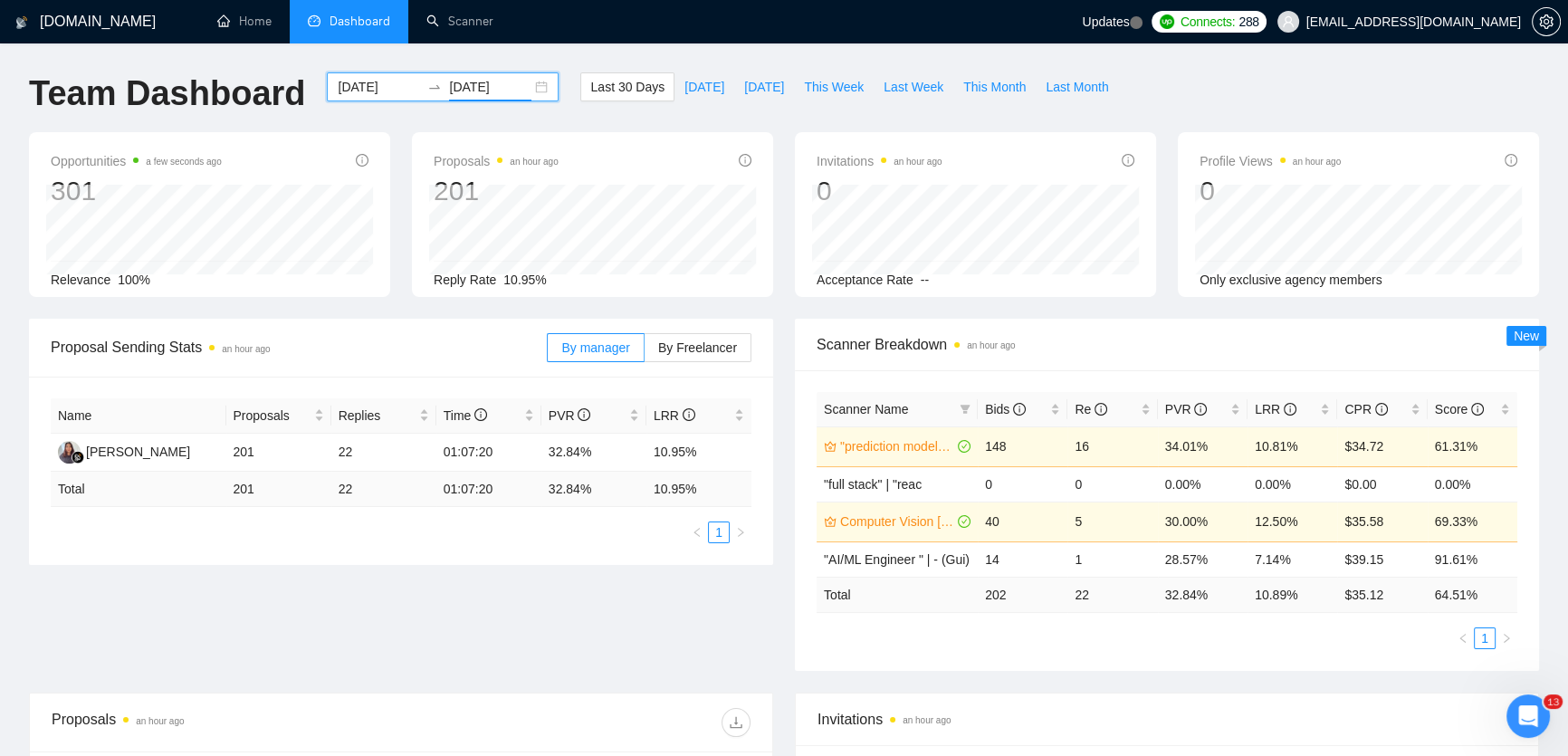 click on "[DATE]" at bounding box center (490, 87) 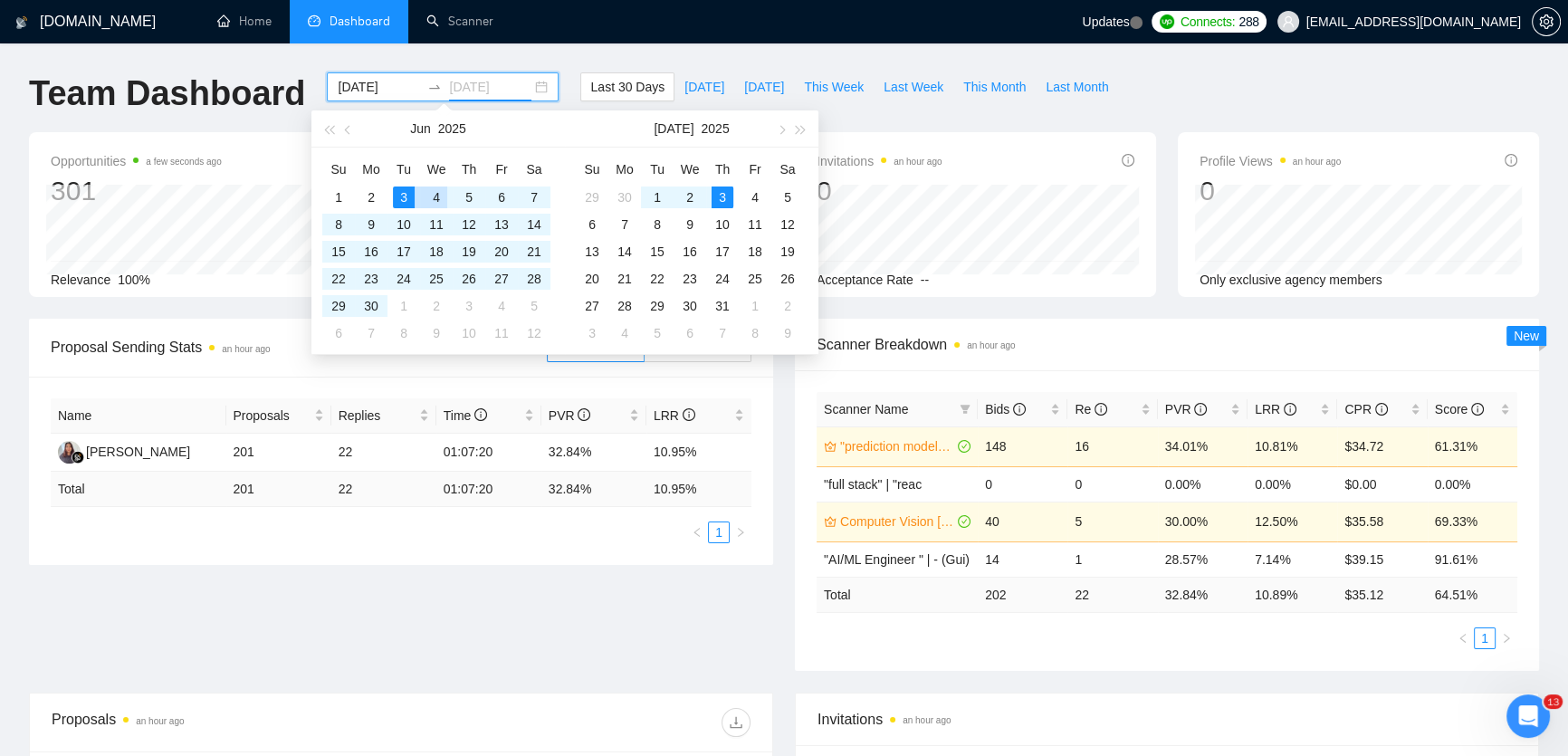 type on "[DATE]" 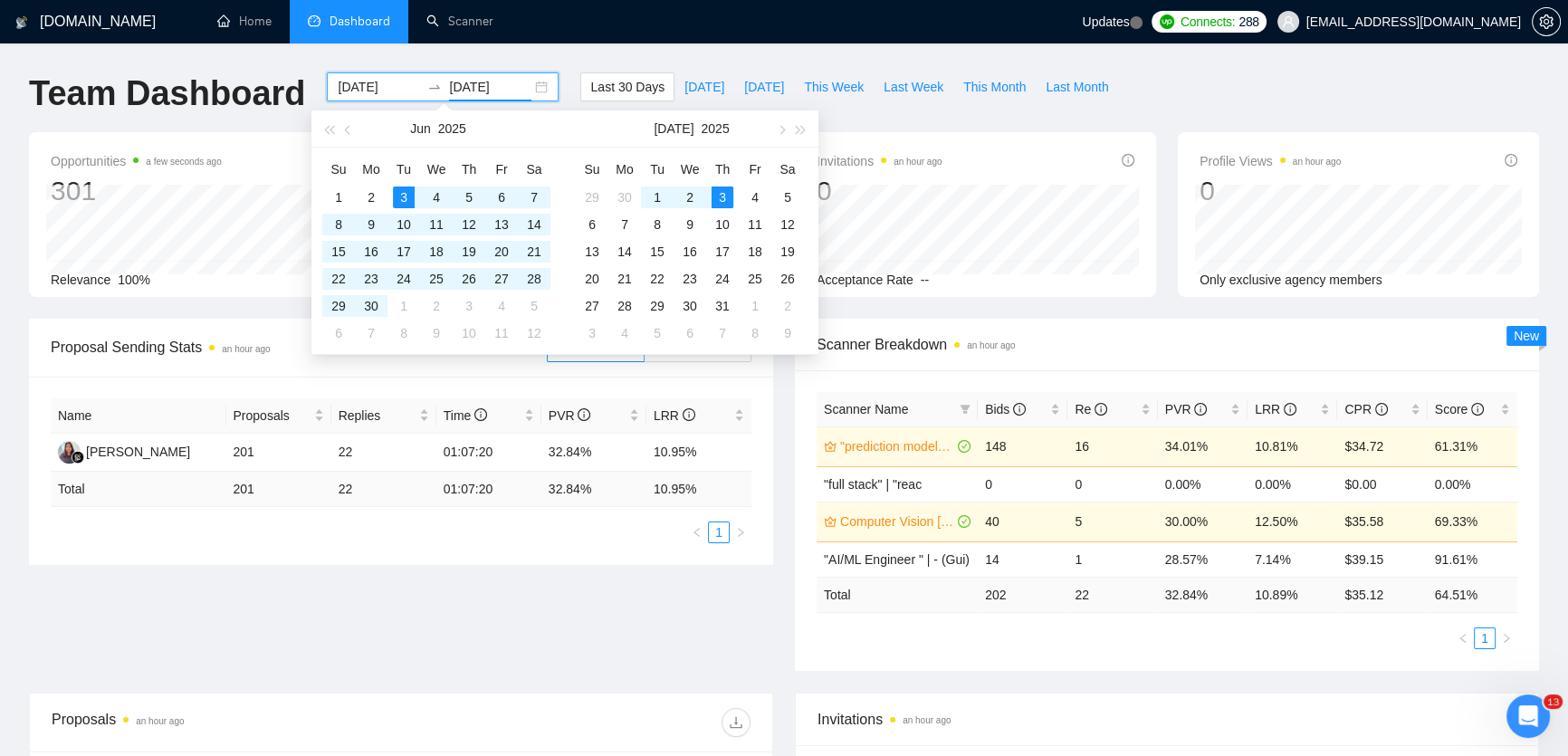 click on "[DATE] [DATE]" at bounding box center (443, 87) 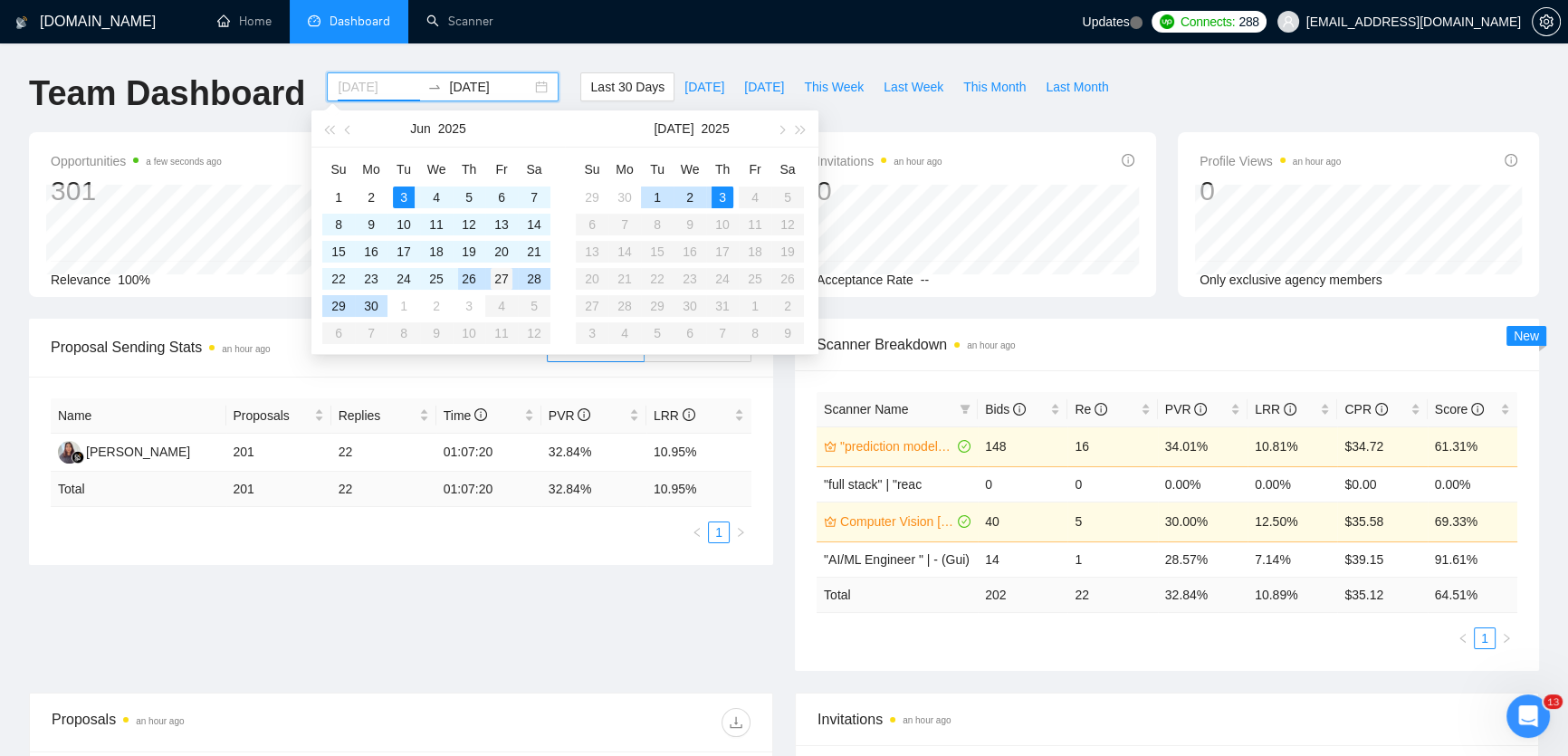type on "[DATE]" 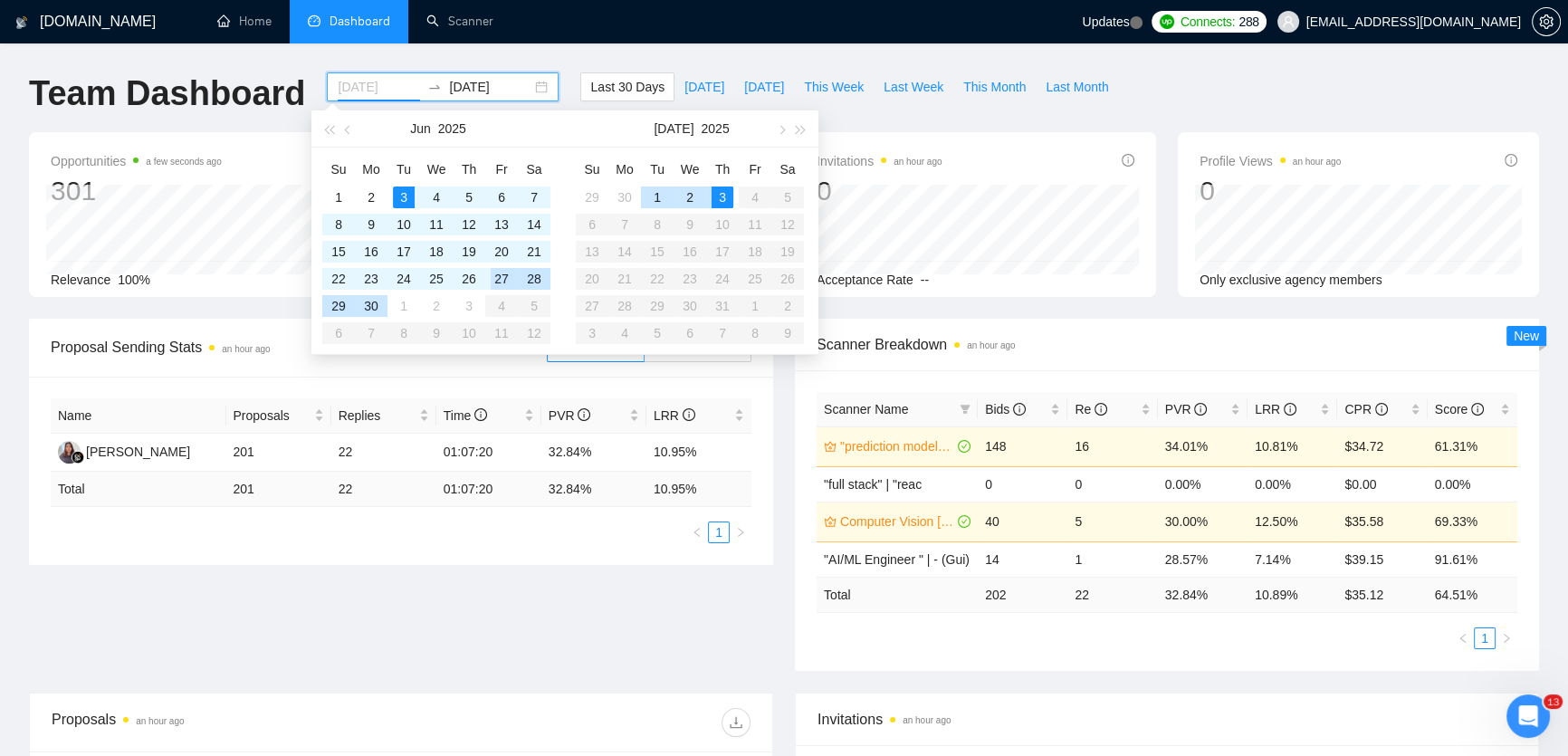 click on "27" at bounding box center (502, 279) 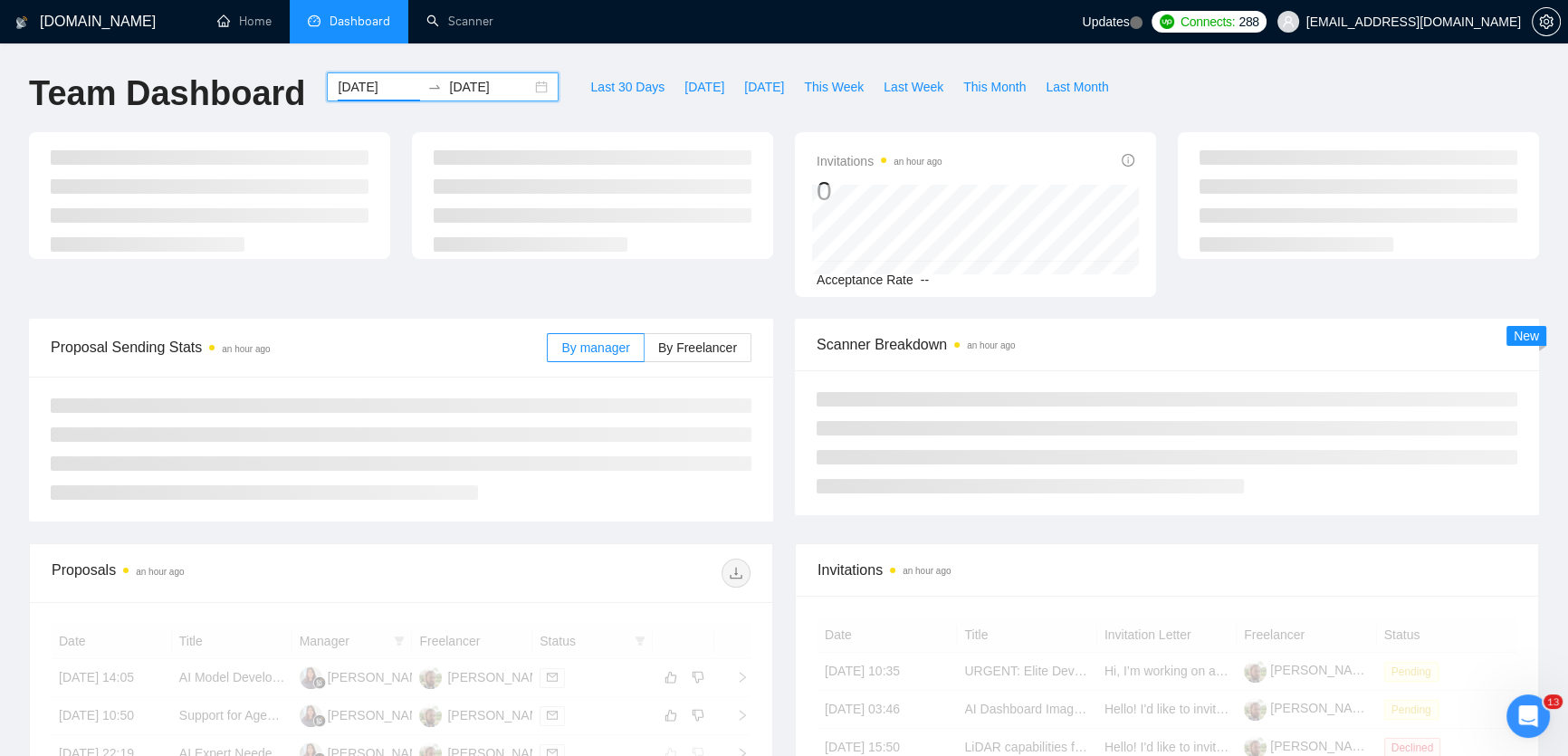 click on "[DATE]" at bounding box center (490, 87) 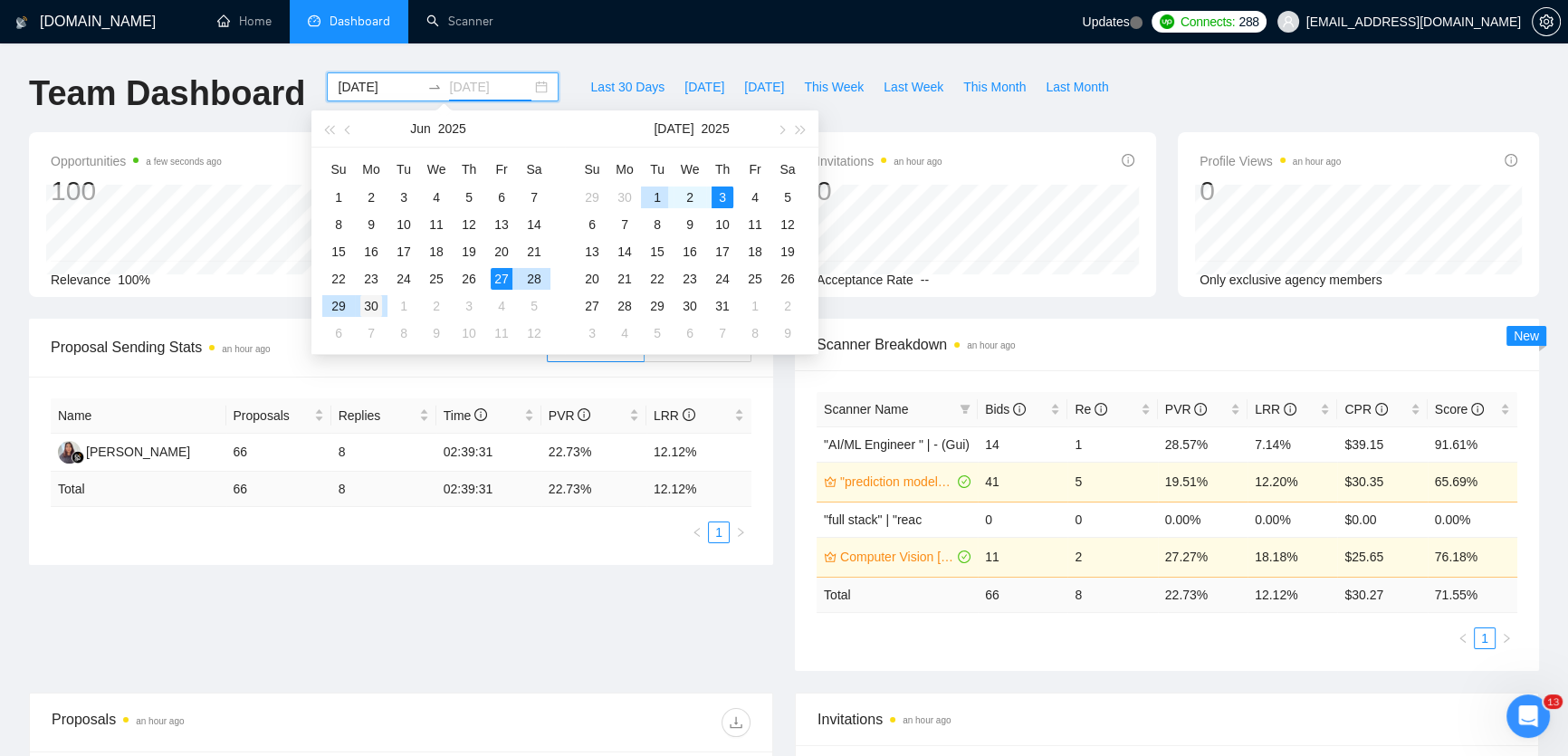 type on "[DATE]" 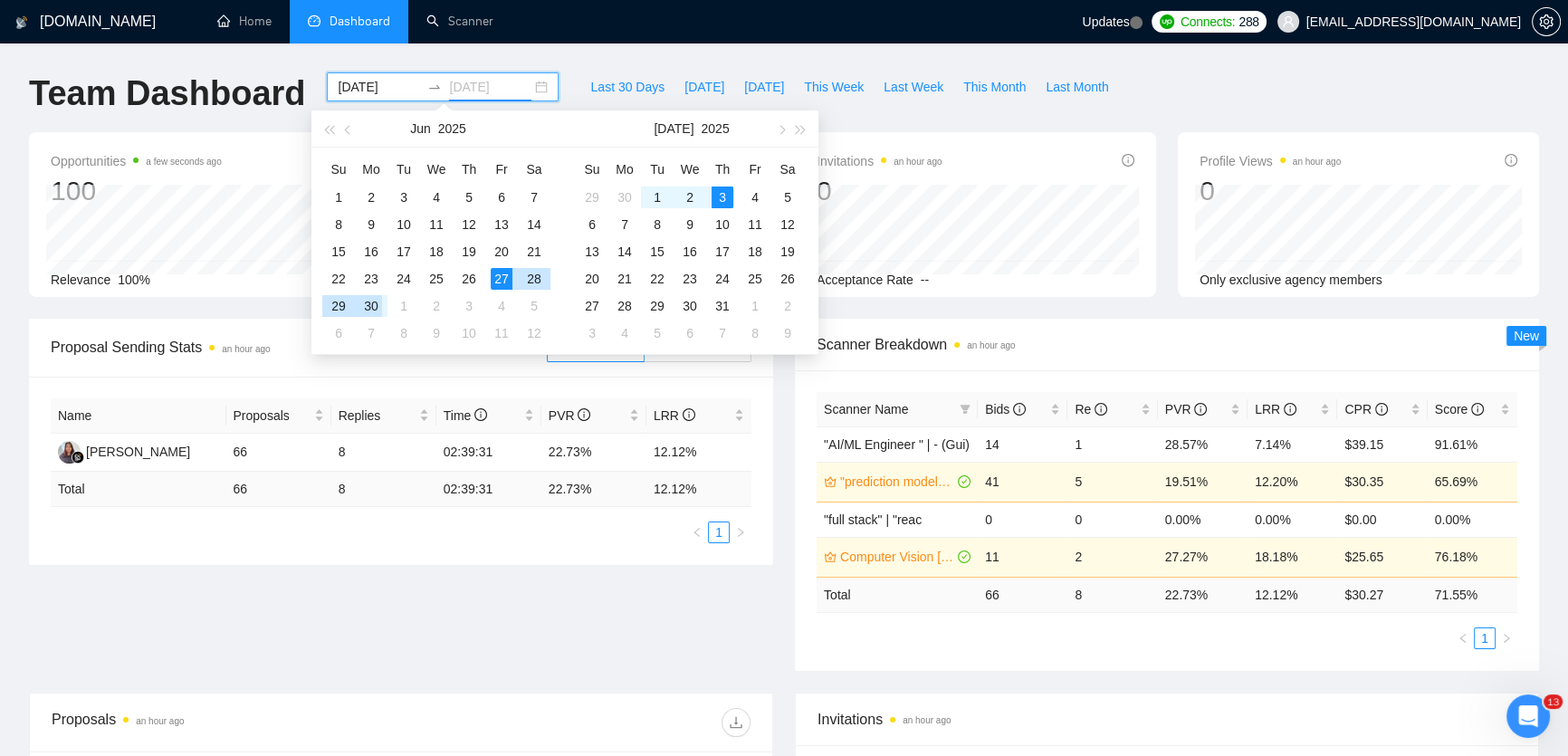 click on "30" at bounding box center [371, 306] 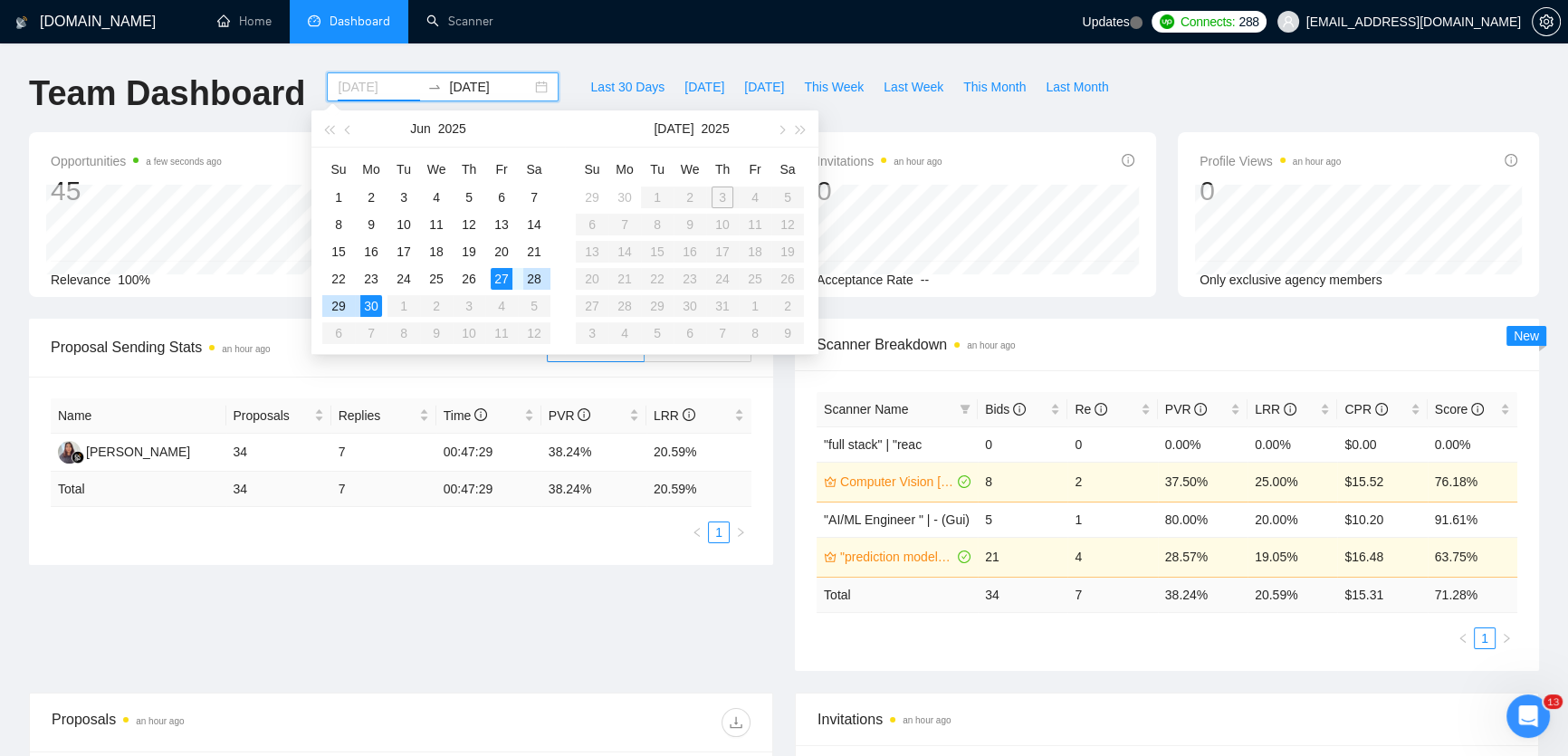 click on "28" at bounding box center [534, 279] 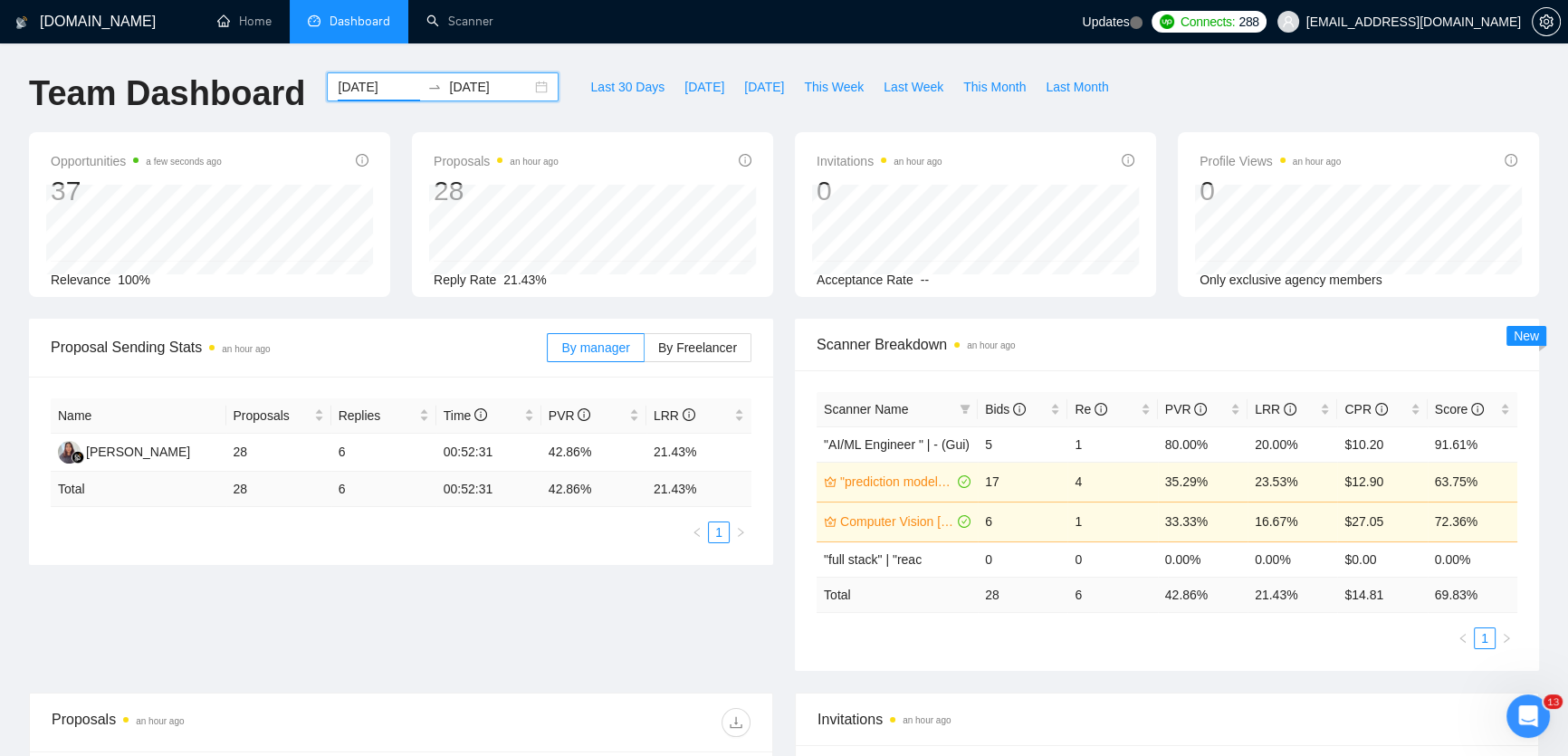 click on "[DOMAIN_NAME] Home Dashboard Scanner Updates
Connects: 288 [EMAIL_ADDRESS][DOMAIN_NAME] Team Dashboard [DATE] [DATE] Last 30 Days [DATE] [DATE] This Week Last Week This Month Last Month Opportunities a few seconds ago 37   Relevance 100% Proposals an hour ago 28   Reply Rate 21.43% Invitations an hour ago 0   Acceptance Rate -- Profile Views an hour ago 0   Only exclusive agency members Proposal Sending Stats an hour ago By manager By Freelancer Name Proposals Replies Time   PVR   LRR   [PERSON_NAME] 28 6 00:52:31 42.86% 21.43% Total 28 6 00:52:31 42.86 % 21.43 % 1 Scanner Breakdown an hour ago Scanner Name Bids   Re   PVR   LRR   CPR   Score   "AI/ML Engineer " | - (Gui) 5 1 80.00% 20.00% $10.20 91.61% "prediction model" | - (Gui) 17 4 35.29% 23.53% $12.90 63.75% Computer Vision Scanner - [PERSON_NAME] 6 1 33.33% 16.67% $27.05 72.36% "full stack" | "reac 0 0 0.00% 0.00% $0.00 0.00% Total 28 6 42.86 % 21.43 % $ 14.81 69.83 % 1 New Proposals" at bounding box center [784, 704] 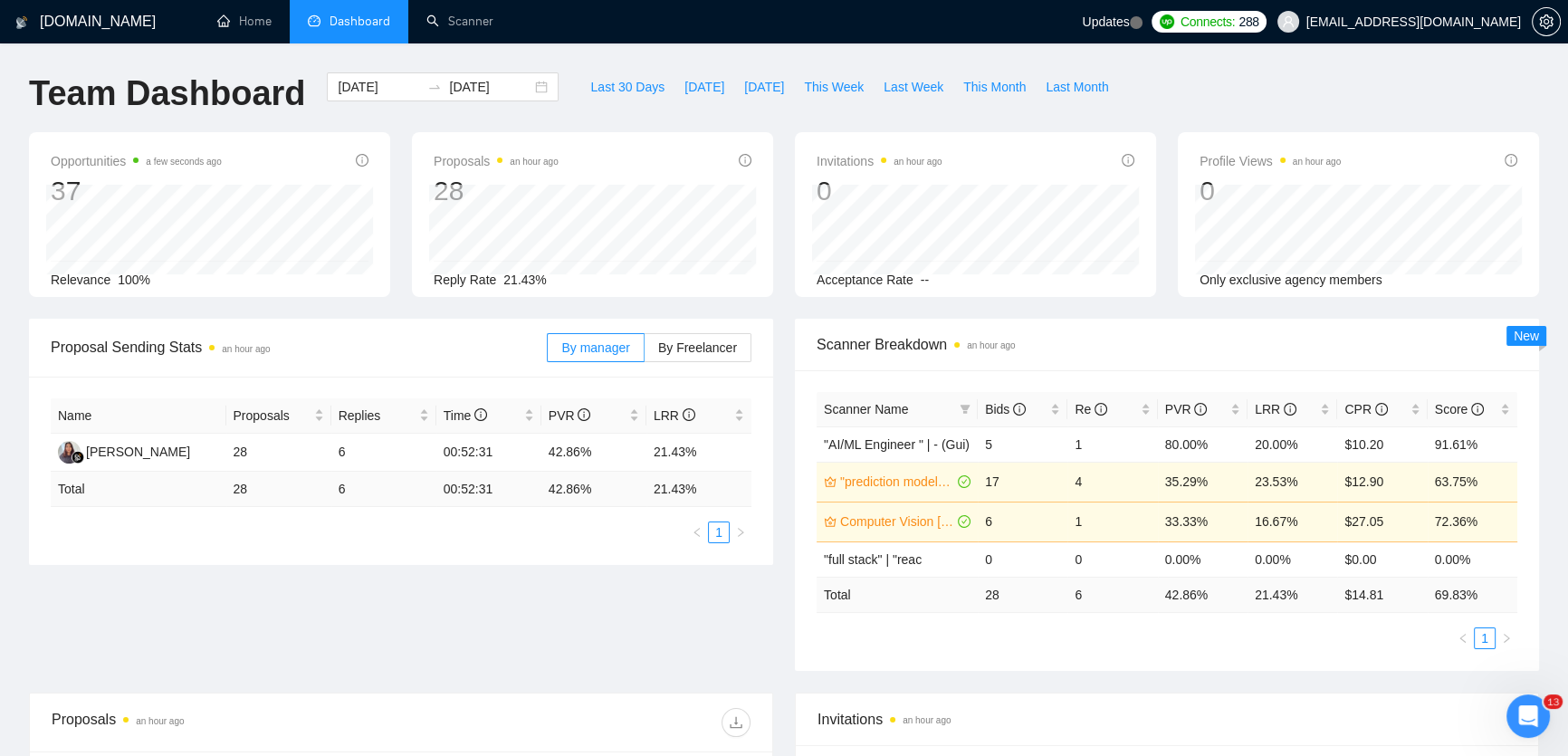 scroll, scrollTop: 81, scrollLeft: 0, axis: vertical 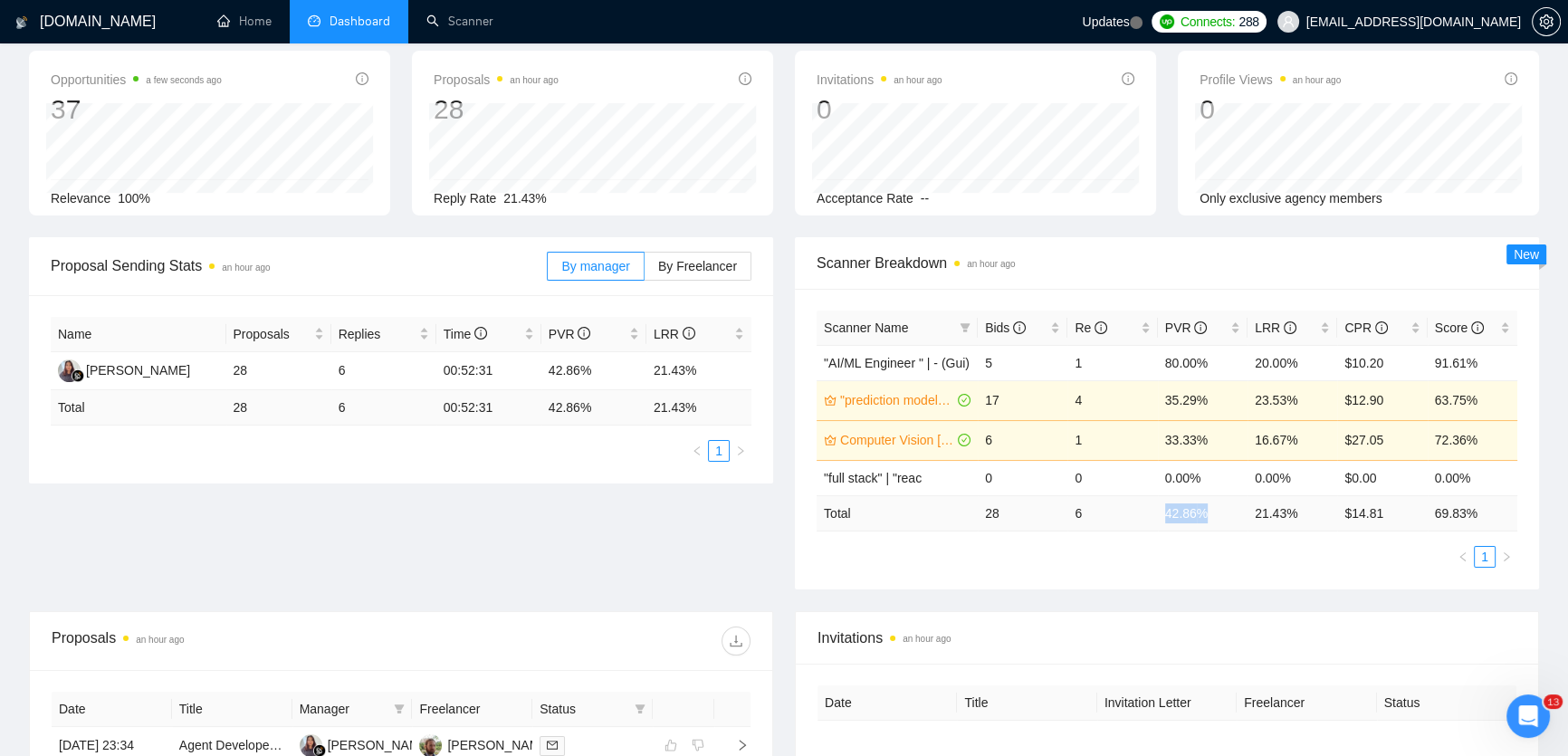 drag, startPoint x: 1226, startPoint y: 510, endPoint x: 1157, endPoint y: 511, distance: 69.00725 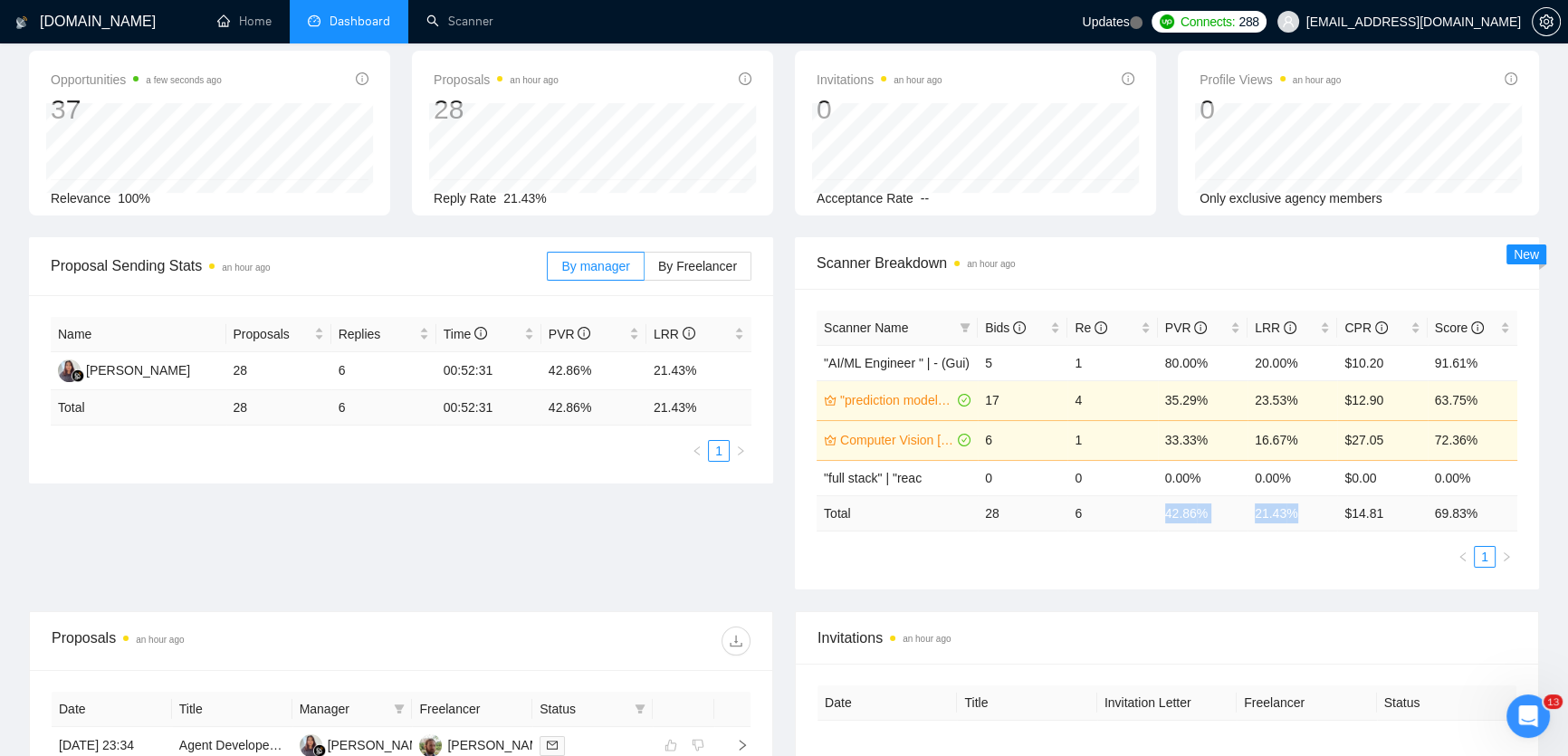 drag, startPoint x: 1305, startPoint y: 512, endPoint x: 1143, endPoint y: 523, distance: 162.37303 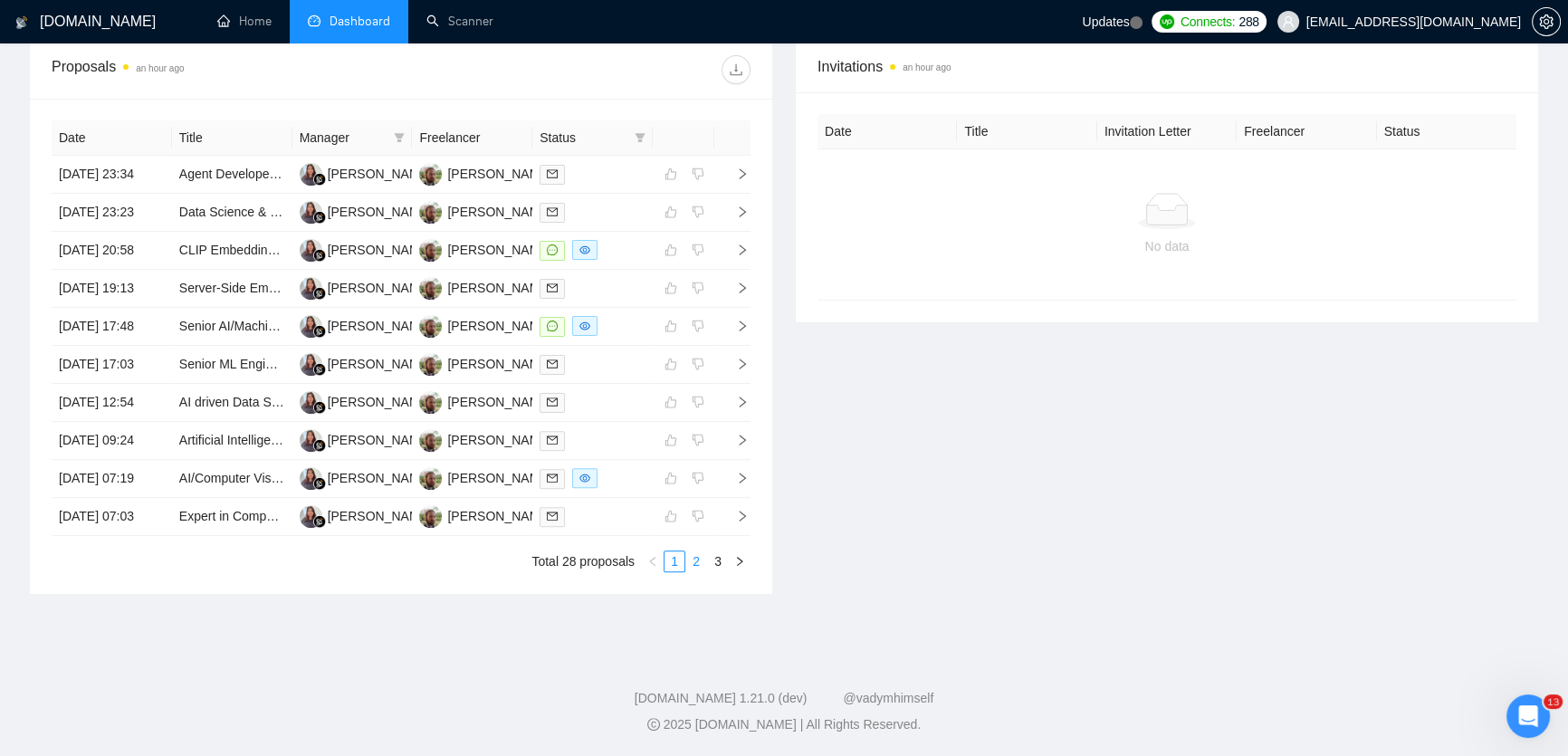 click on "2" at bounding box center (696, 561) 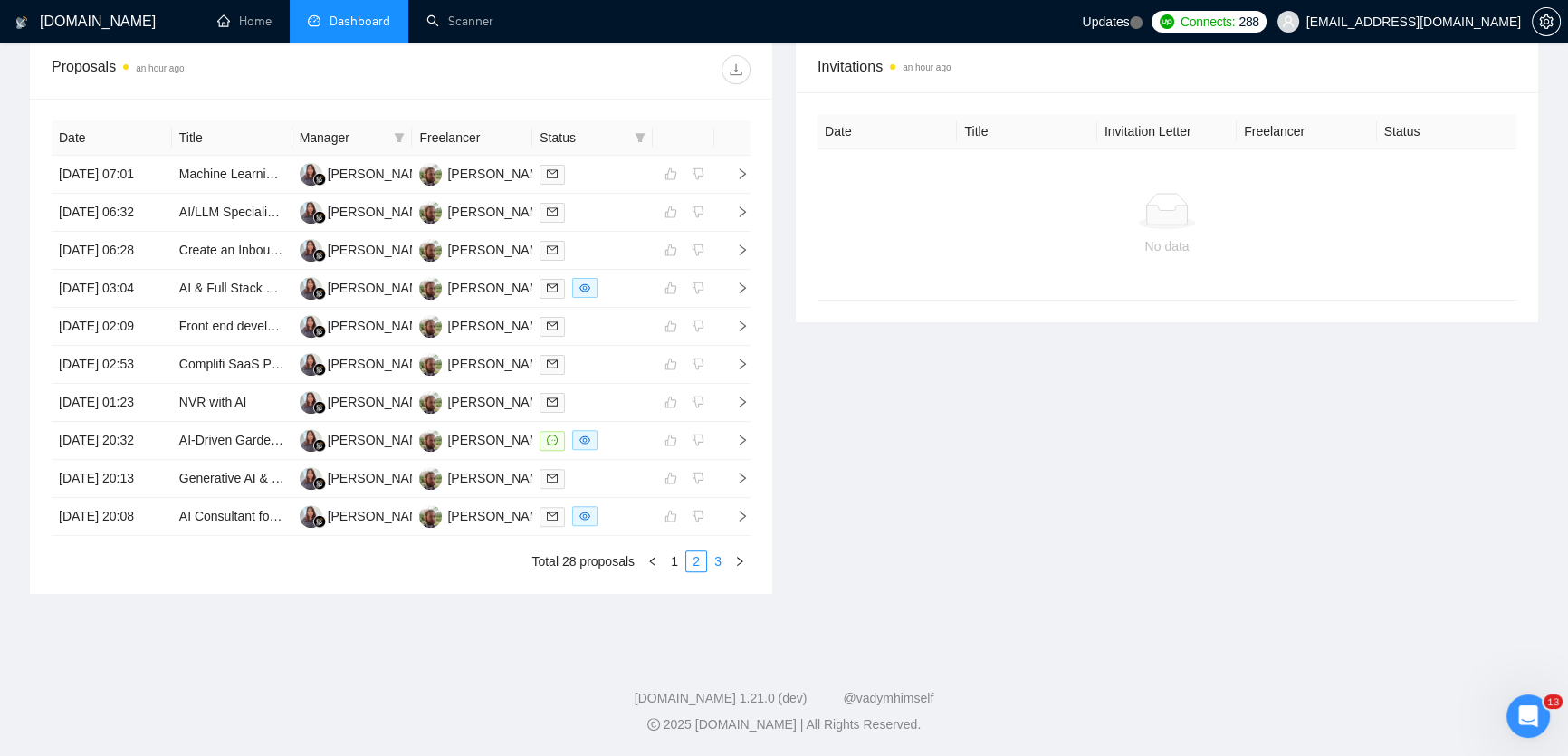 click on "3" at bounding box center (718, 561) 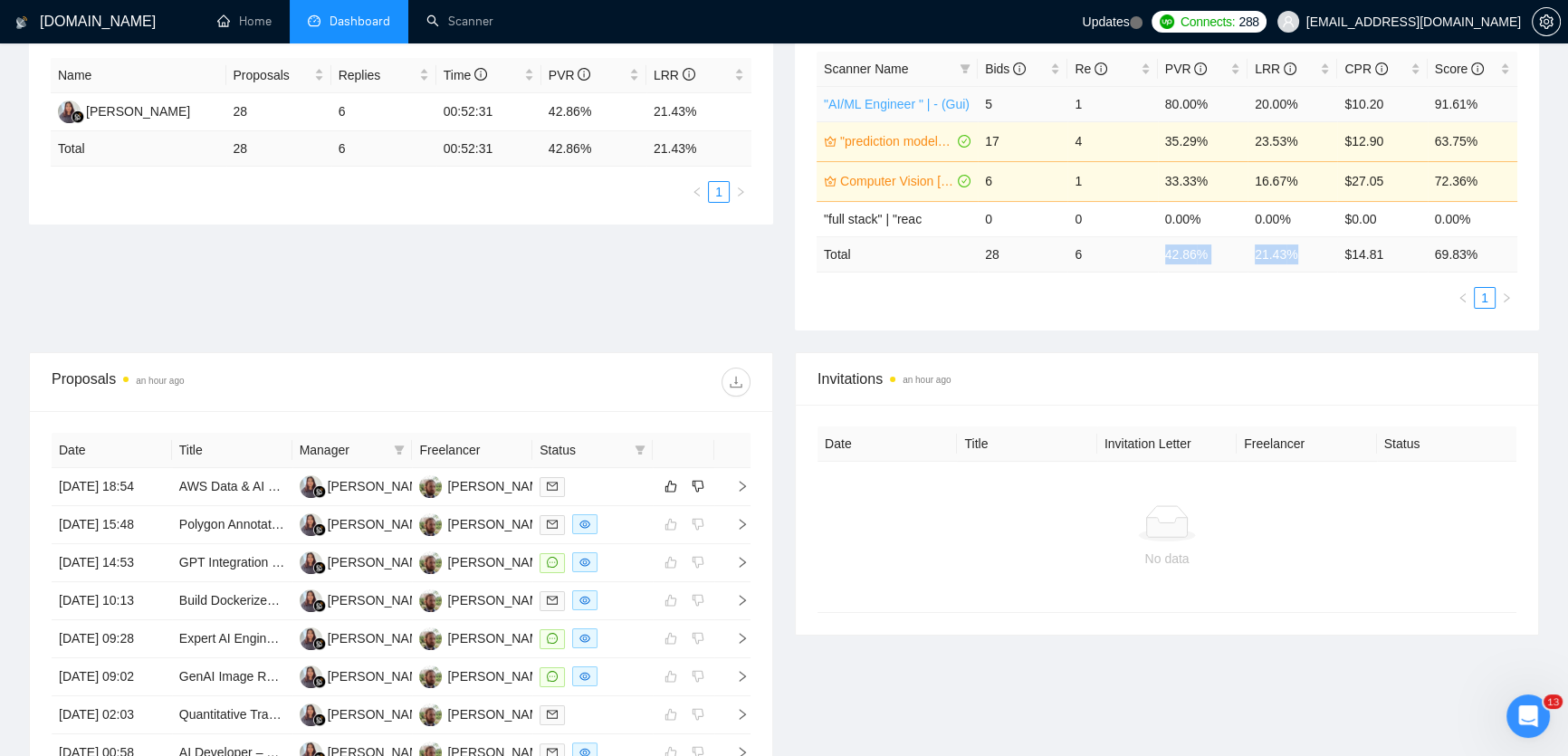 scroll, scrollTop: 0, scrollLeft: 0, axis: both 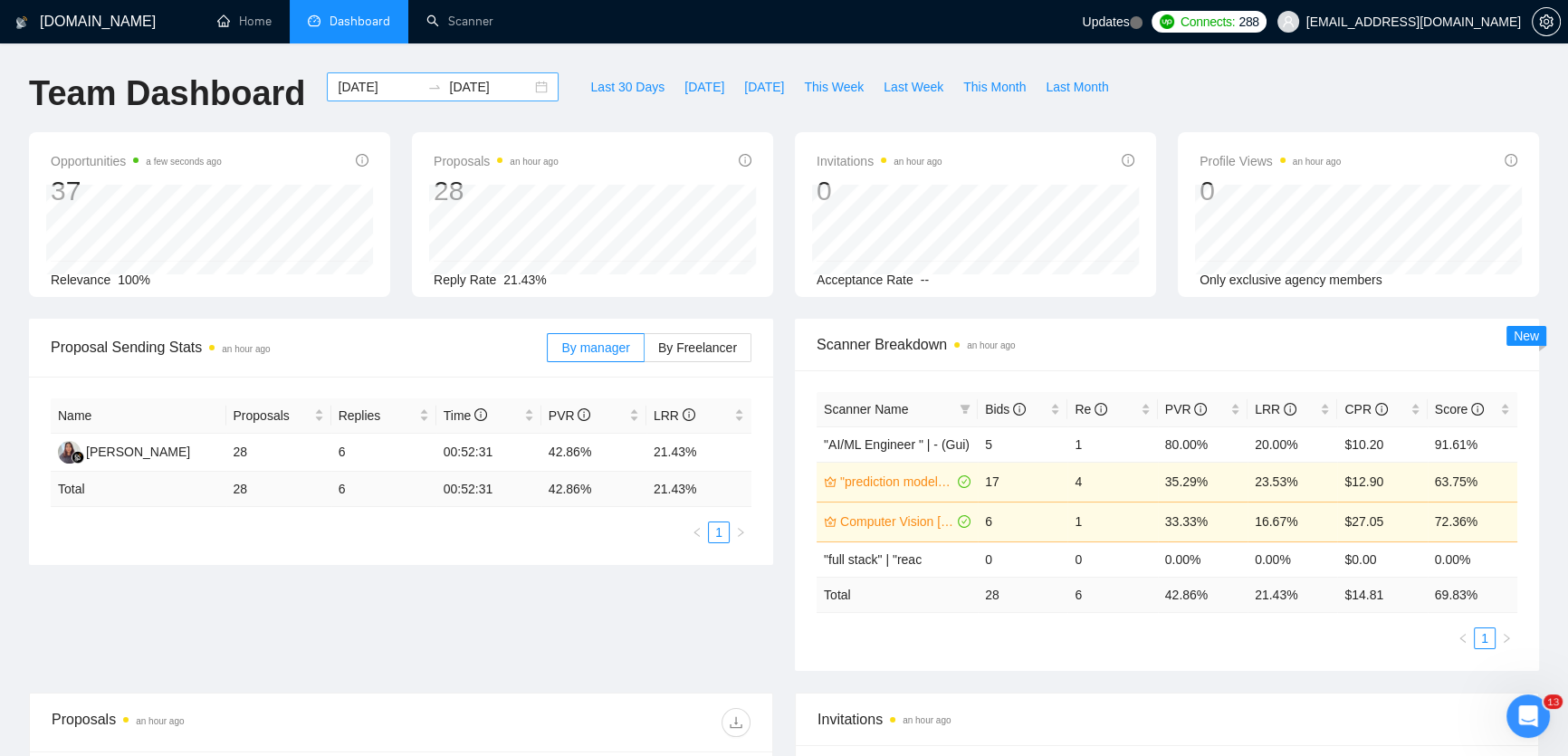 click on "[DATE]" at bounding box center (378, 87) 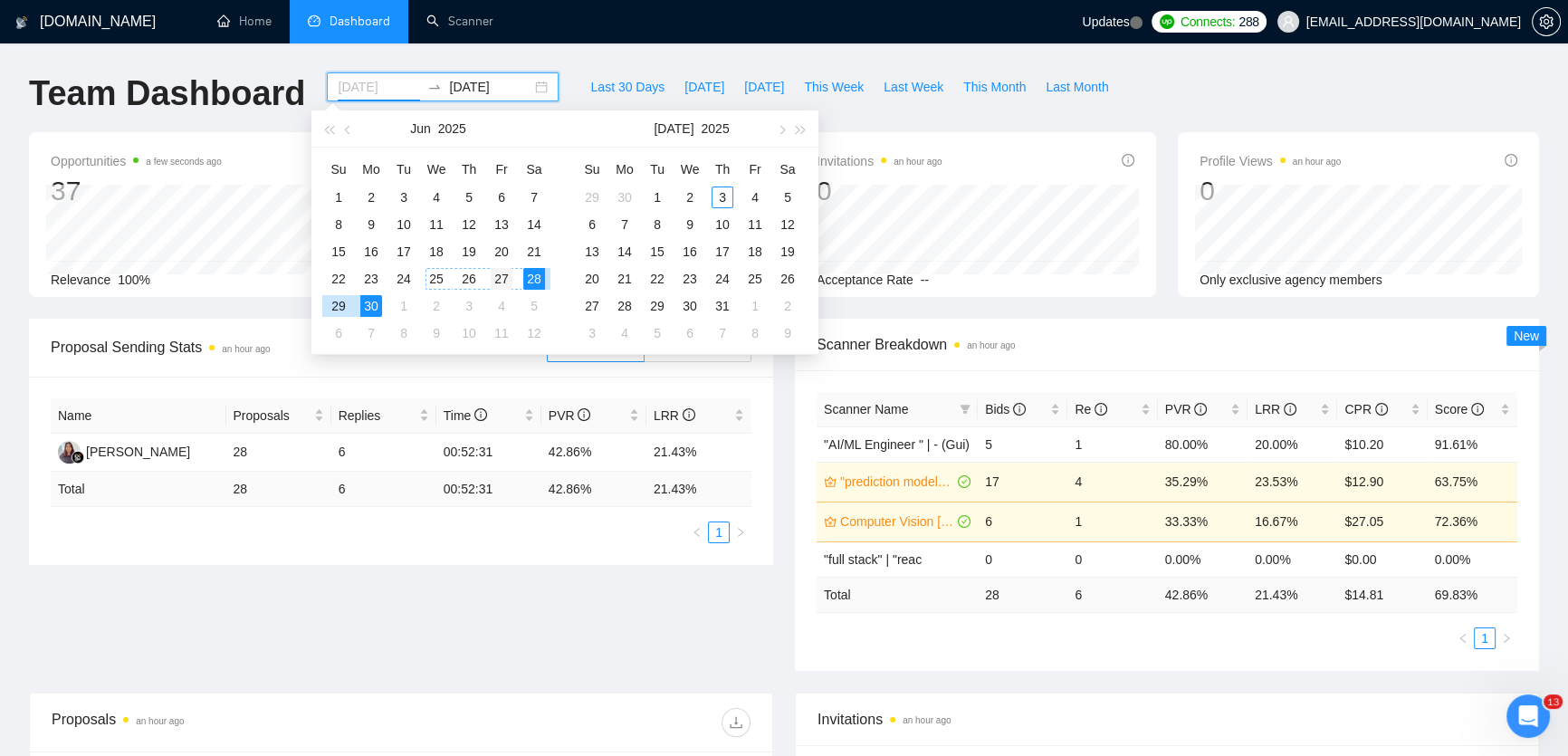 type on "[DATE]" 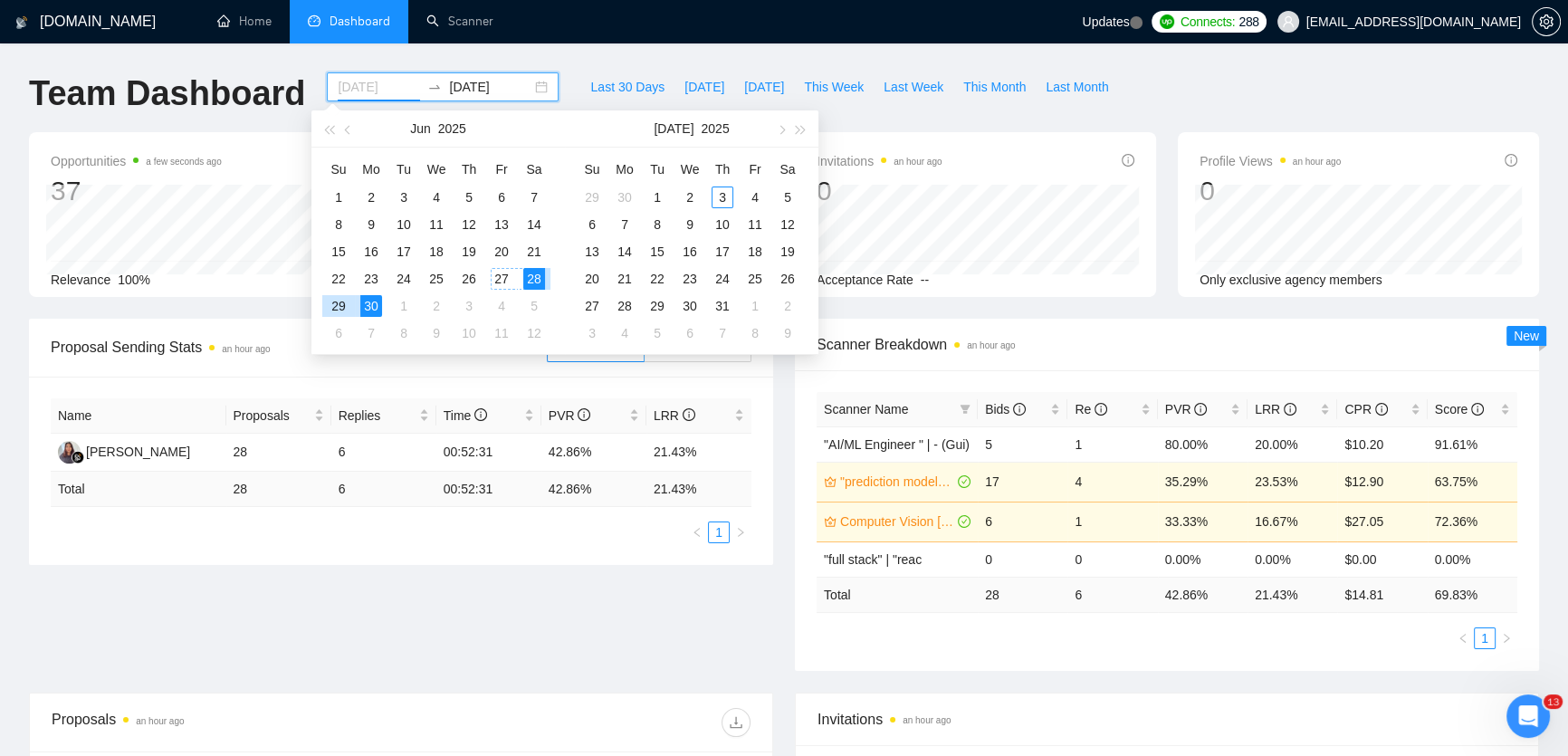 click on "27" at bounding box center [502, 279] 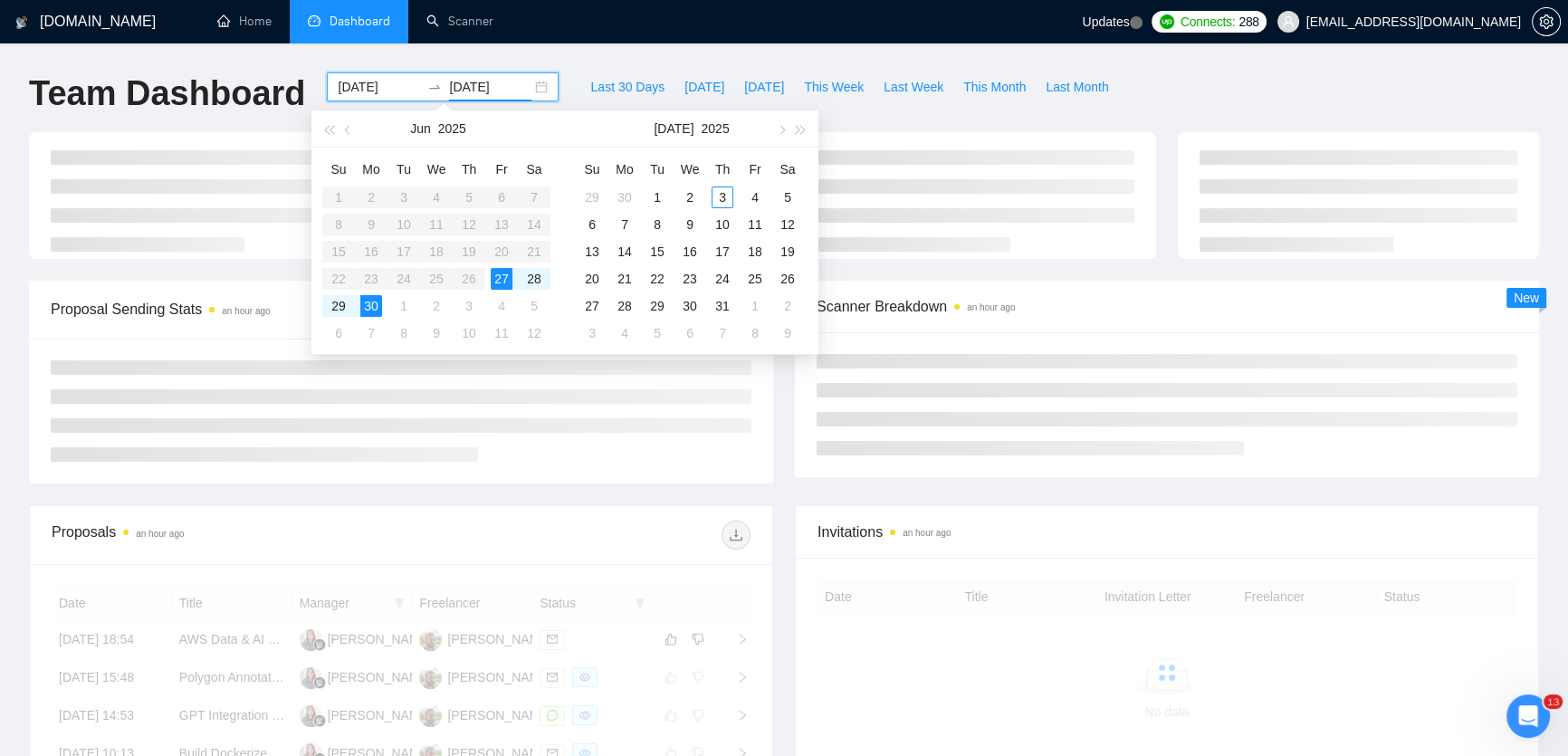 click on "Scanner Breakdown an hour ago New" at bounding box center (1167, 378) 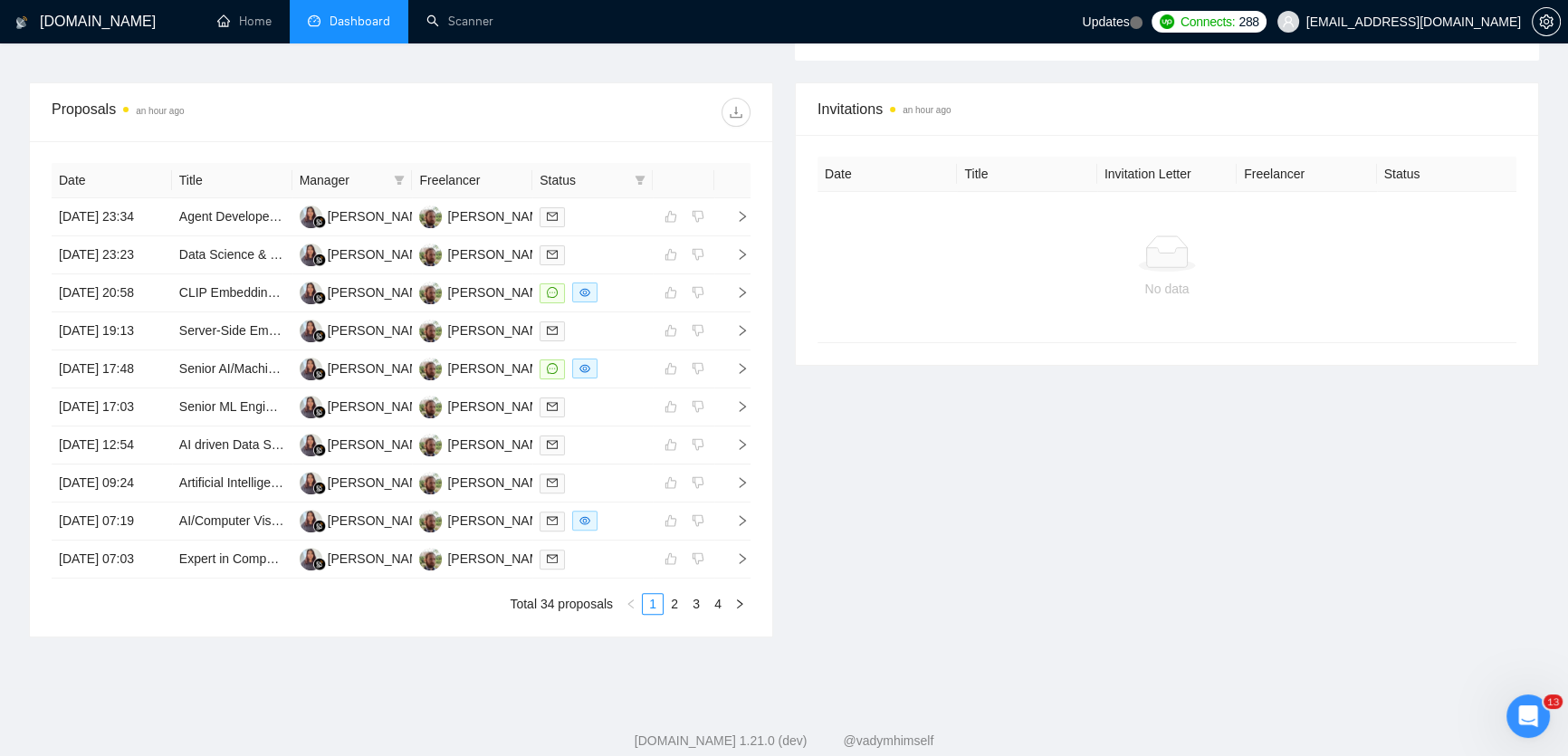 scroll, scrollTop: 570, scrollLeft: 0, axis: vertical 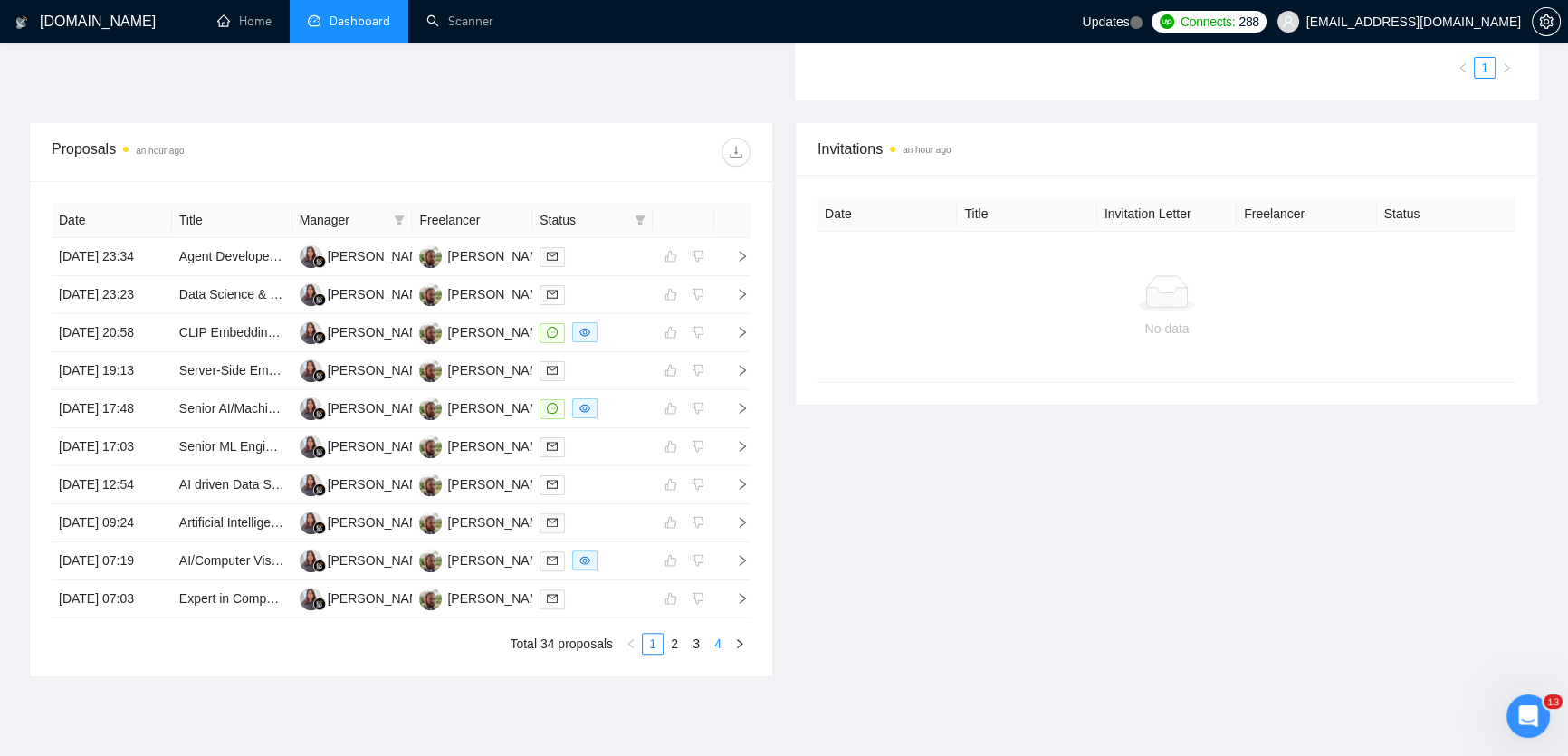 click on "4" at bounding box center [718, 644] 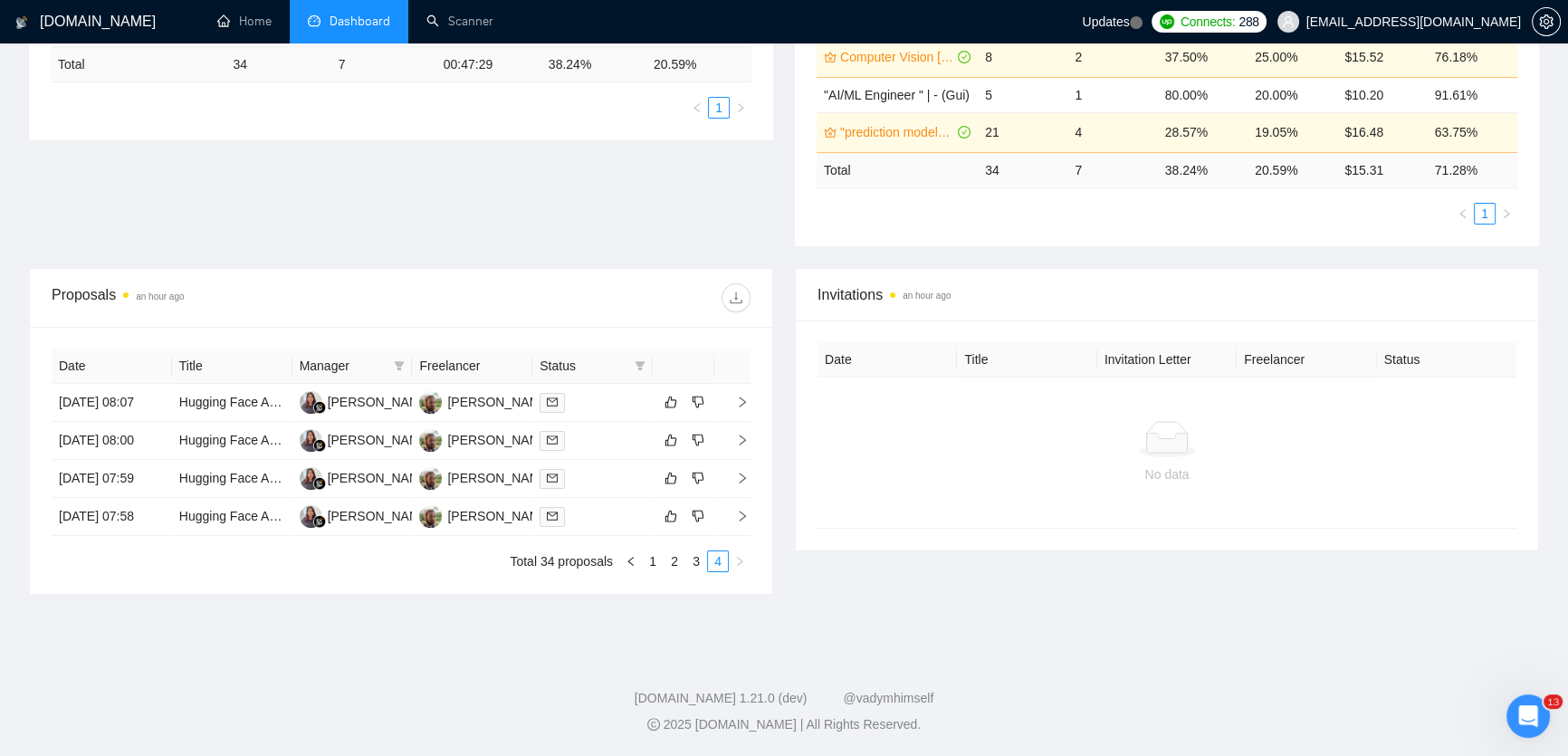 scroll, scrollTop: 424, scrollLeft: 0, axis: vertical 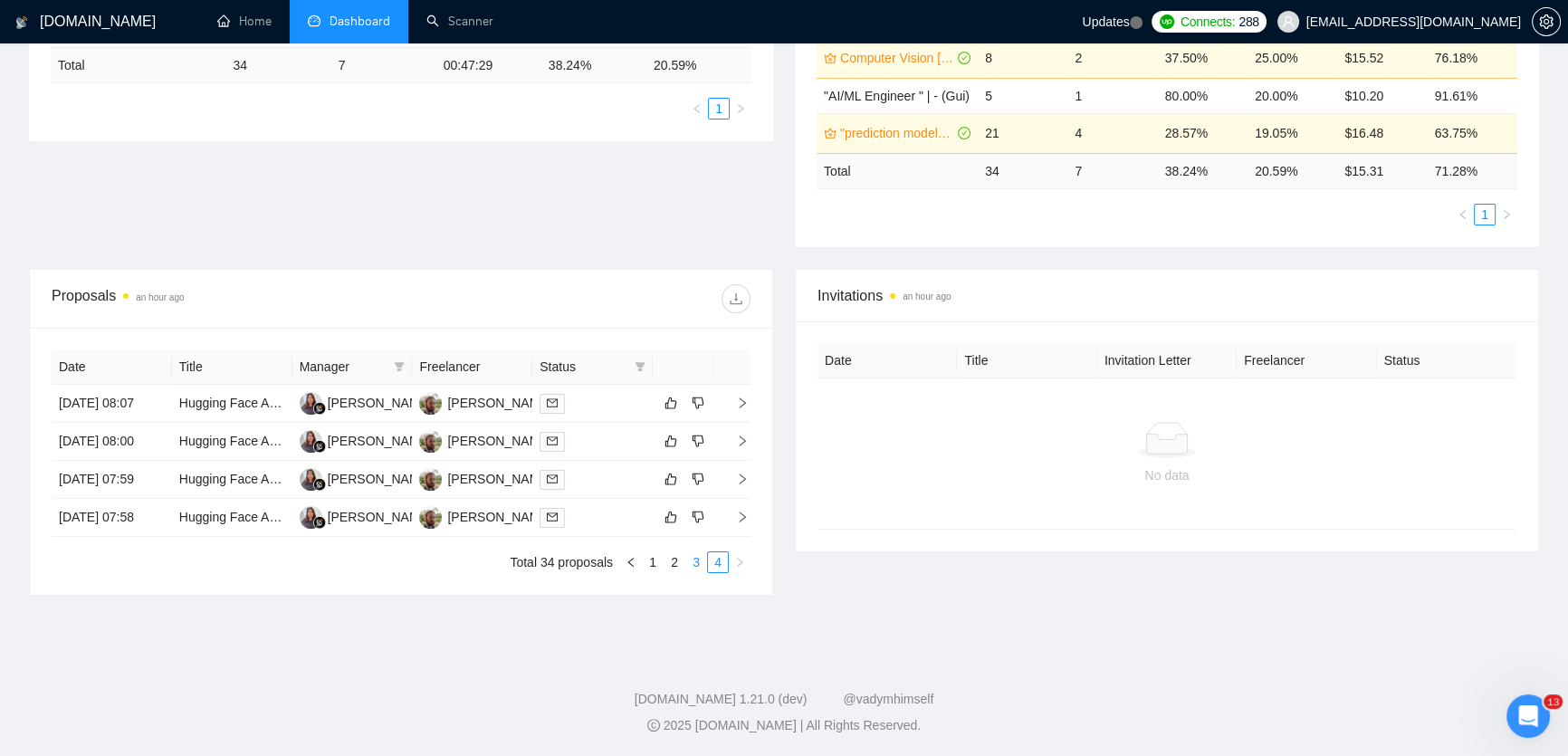click on "3" at bounding box center [696, 562] 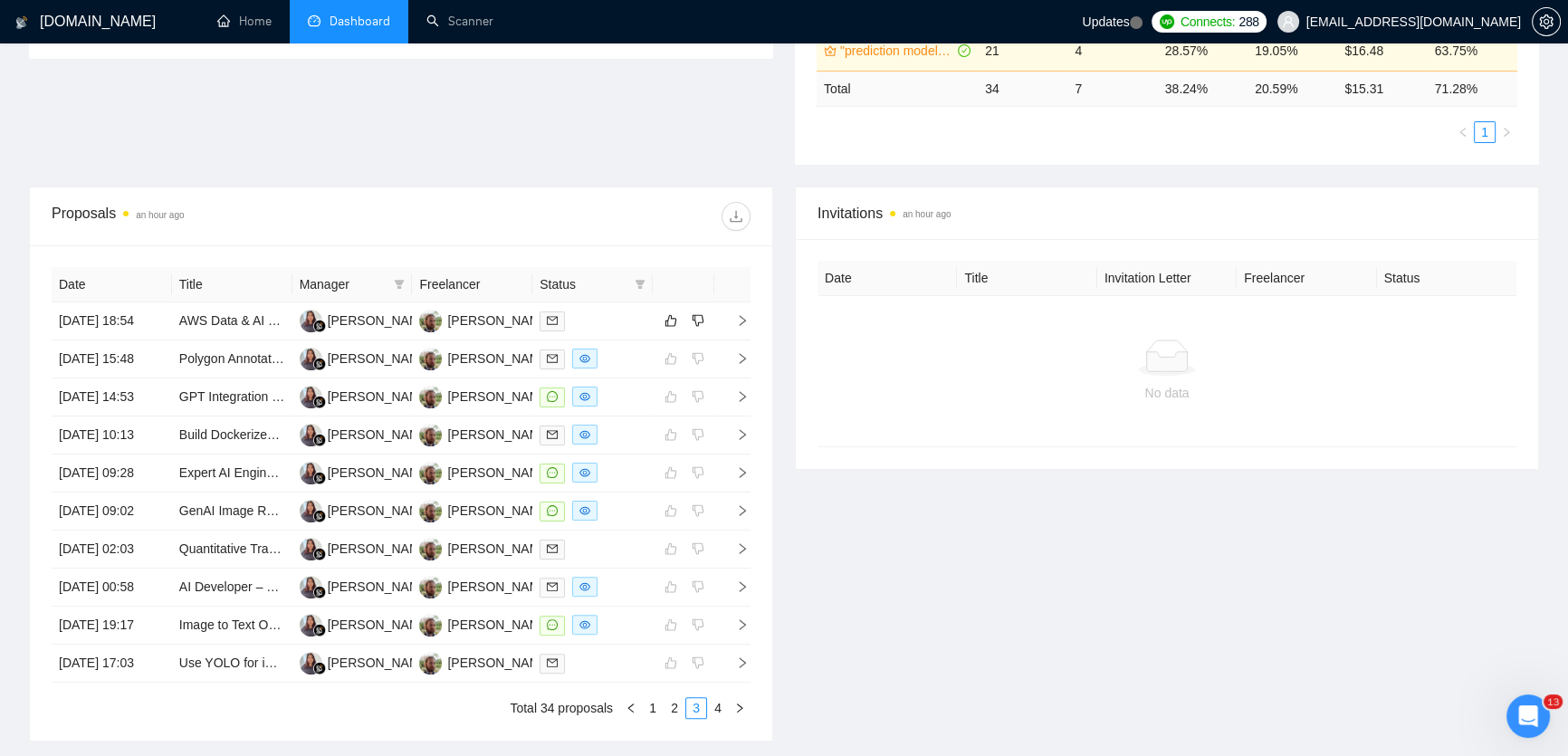 scroll, scrollTop: 589, scrollLeft: 0, axis: vertical 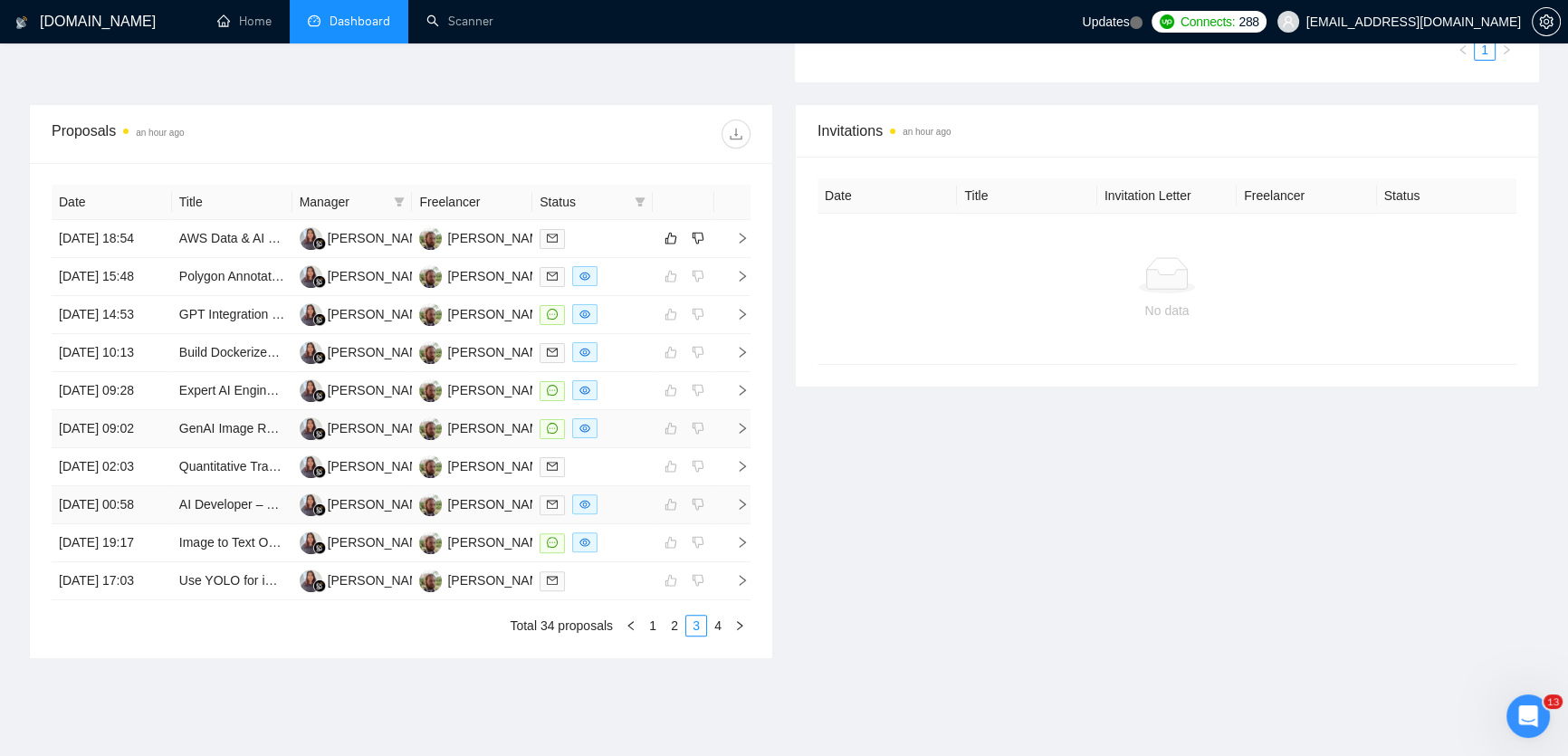 drag, startPoint x: 76, startPoint y: 534, endPoint x: 128, endPoint y: 520, distance: 53.85165 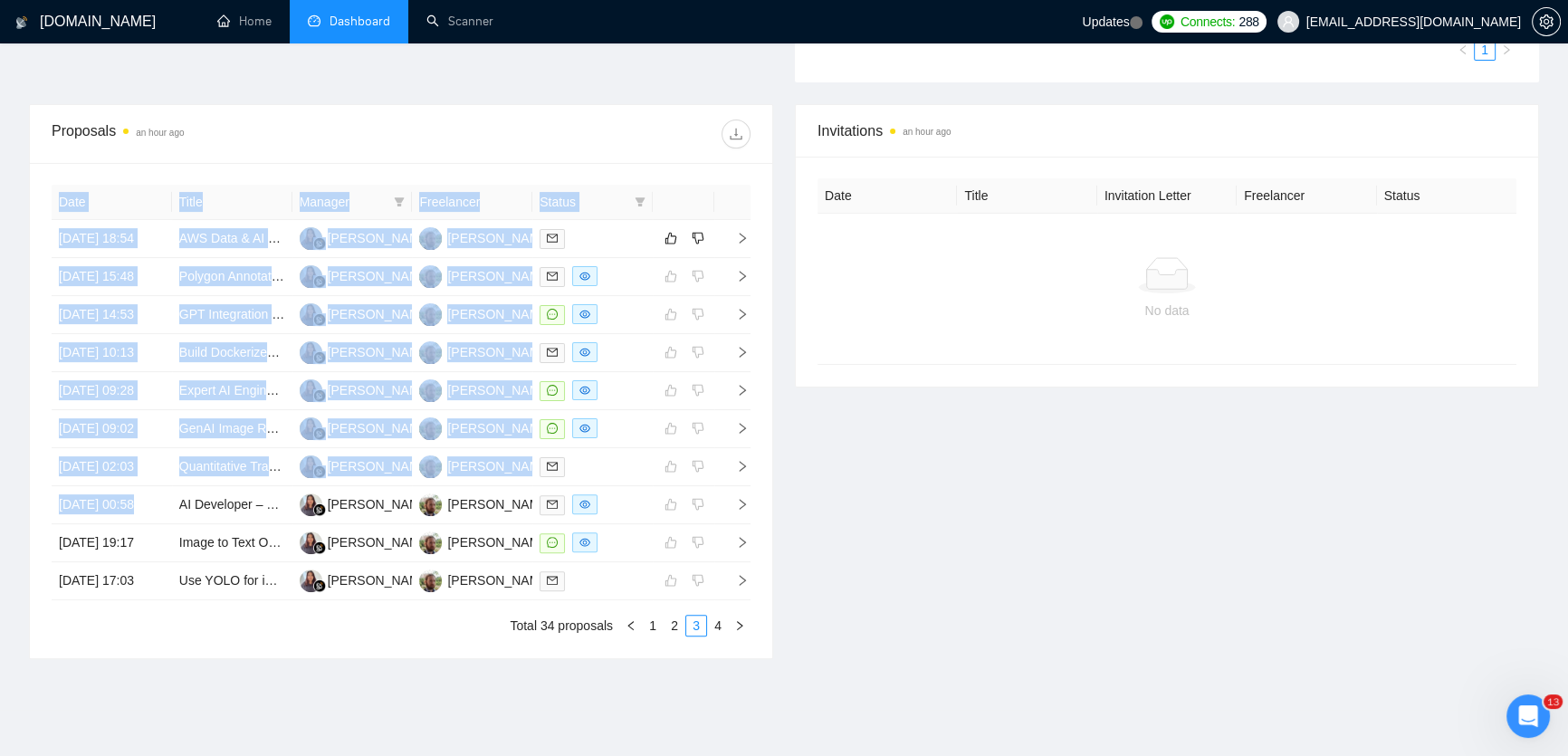 click on "Proposals an hour ago Date Title Manager Freelancer Status               [DATE] 18:54 AWS Data & AI Engineer to Build Glue Ingestion + OpenAI Vector Embedding Pipelines [PERSON_NAME] [PERSON_NAME] [DATE] 15:48 Polygon Annotation of Drone Imagery for Construction Sites (COCO Format, Masking) [PERSON_NAME] Difany [PERSON_NAME] [DATE] 14:53 GPT Integration Specialist Needed for Business Enhancement [PERSON_NAME] [PERSON_NAME] [DATE] 10:13 Build Dockerized AI Black Box with Haystack + Private LLM [PERSON_NAME] [PERSON_NAME] [DATE] 09:28 Expert AI Engineer with Cursor/Windsurf Experience Needed [PERSON_NAME] Difany [PERSON_NAME] [DATE] 09:02 GenAI Image Rendering for Furniture Visualization (POC Development & Strategy) [PERSON_NAME] [PERSON_NAME] [DATE] 02:03 Quantitative Trader [PERSON_NAME] [PERSON_NAME] [PERSON_NAME] [DATE] 00:58 [PERSON_NAME] [PERSON_NAME] 1 2 3 4" at bounding box center (401, 381) 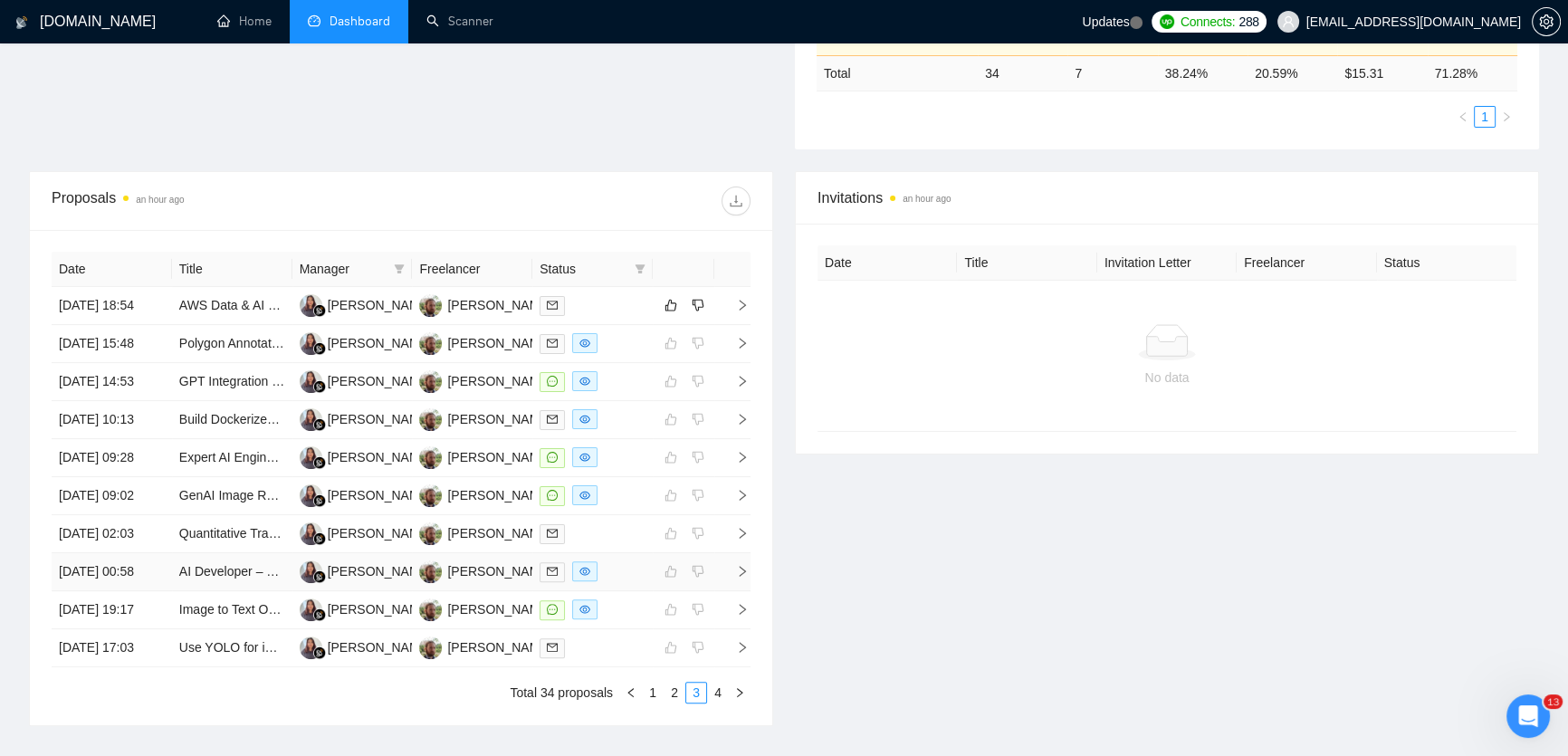 scroll, scrollTop: 653, scrollLeft: 0, axis: vertical 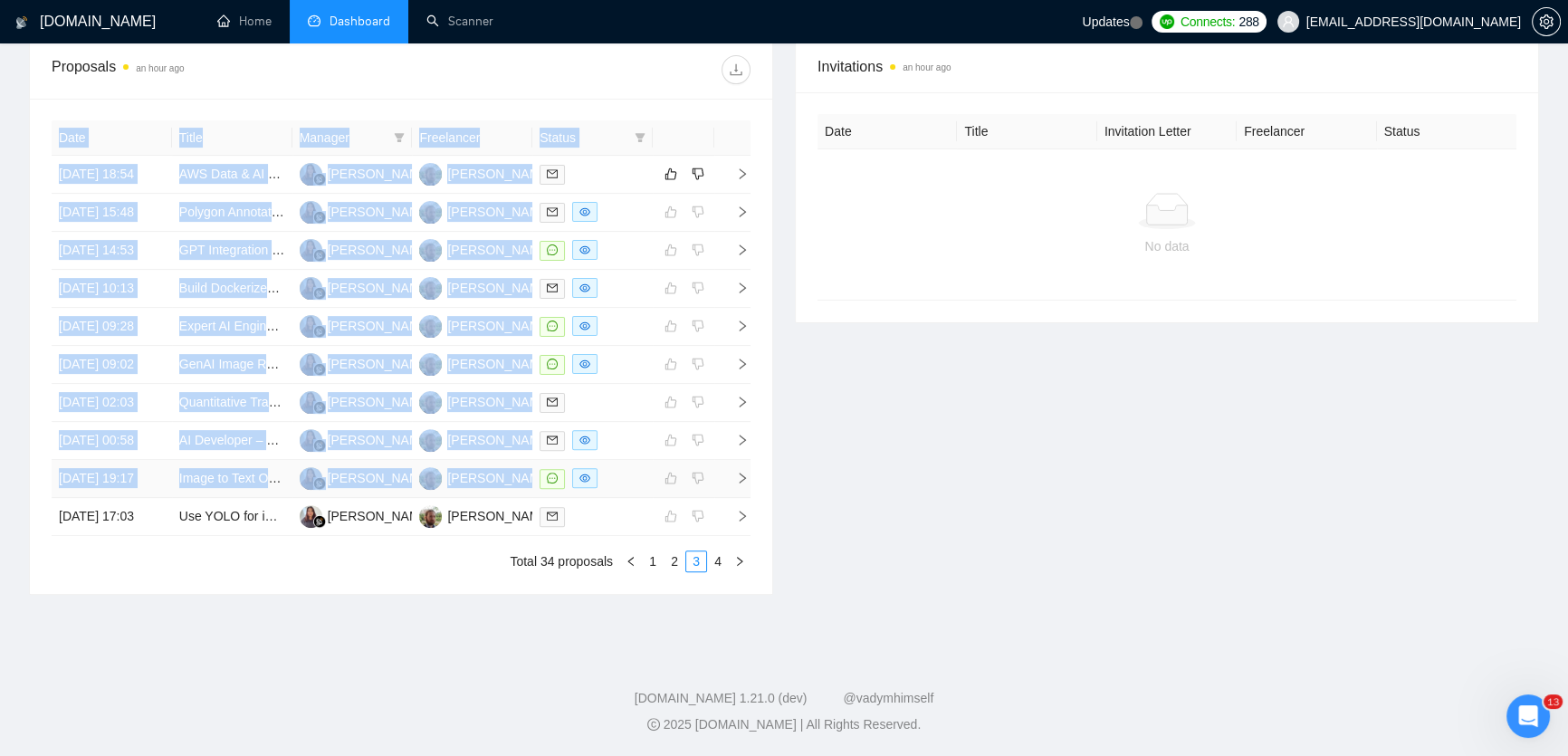 drag, startPoint x: 33, startPoint y: 482, endPoint x: 597, endPoint y: 468, distance: 564.17373 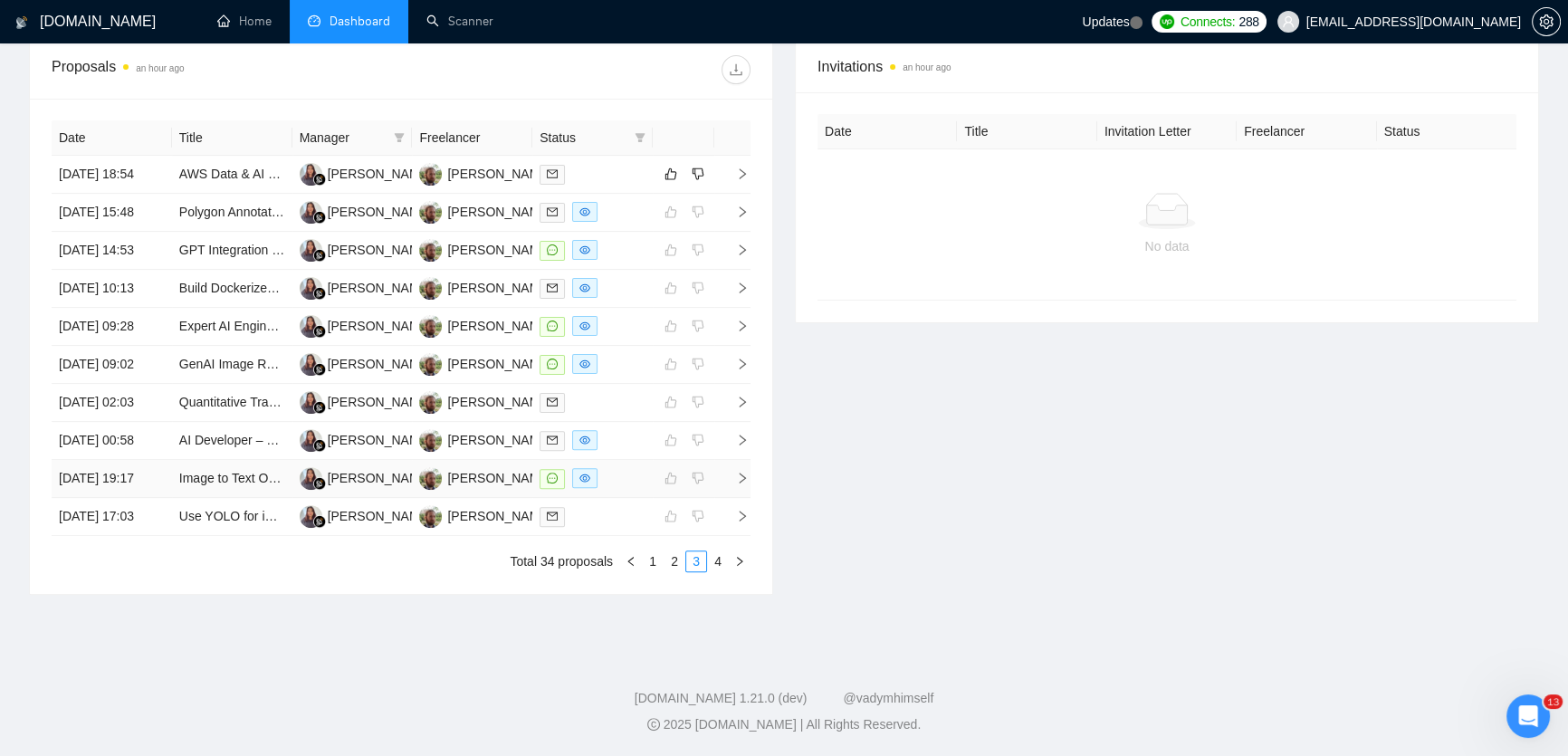 click on "Invitations an hour ago Date Title Invitation Letter Freelancer Status           No data" at bounding box center [1167, 317] 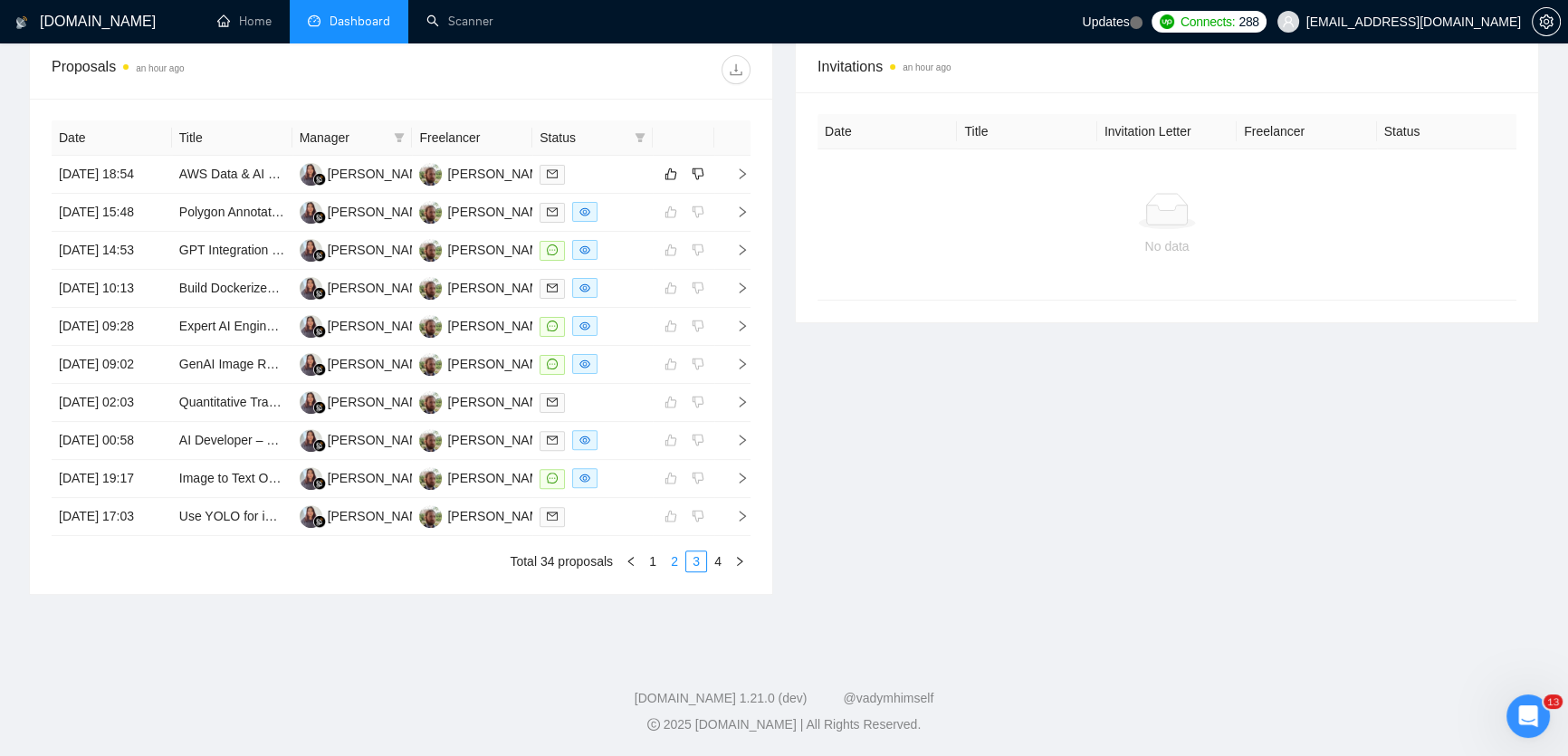 click on "2" at bounding box center (674, 561) 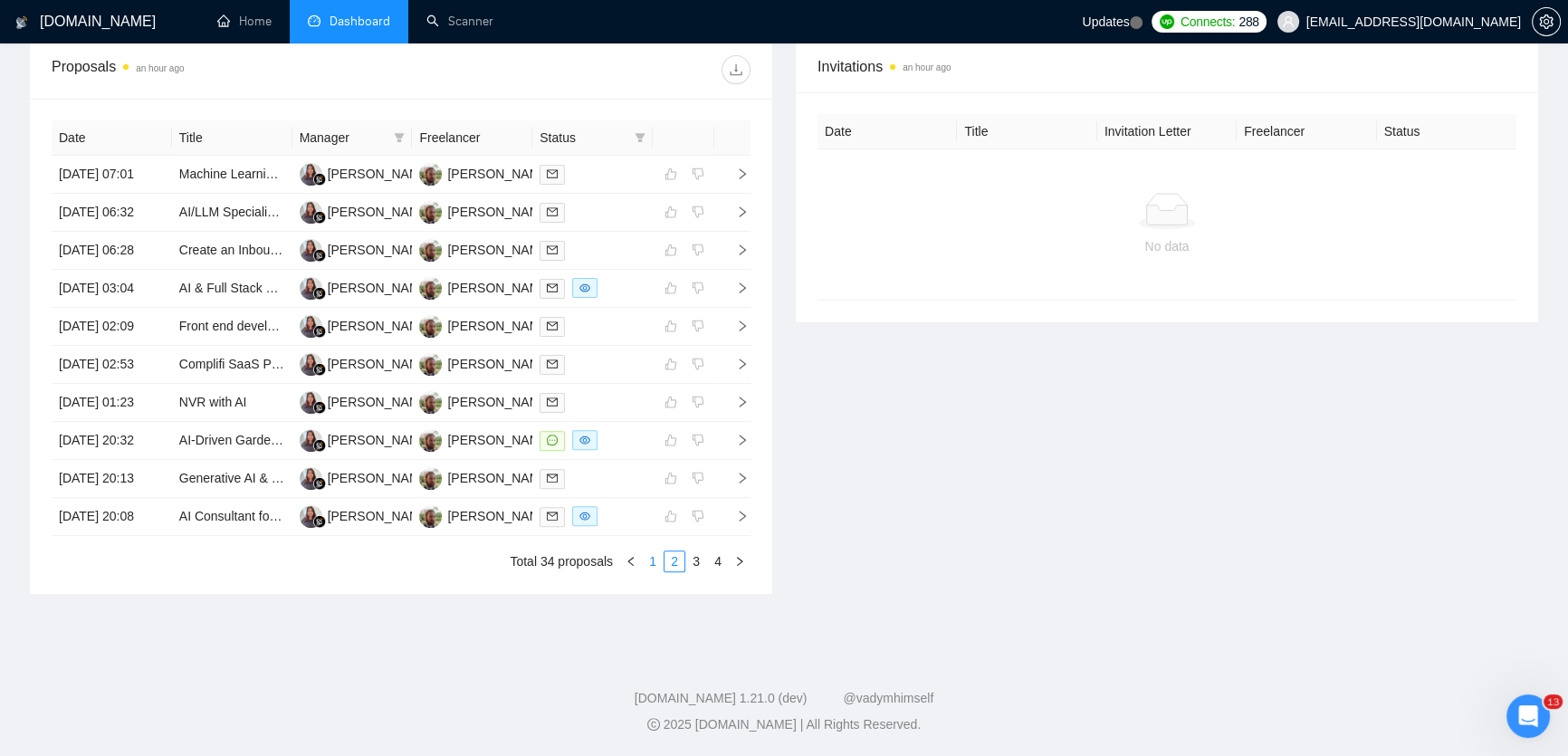 click on "1" at bounding box center [653, 561] 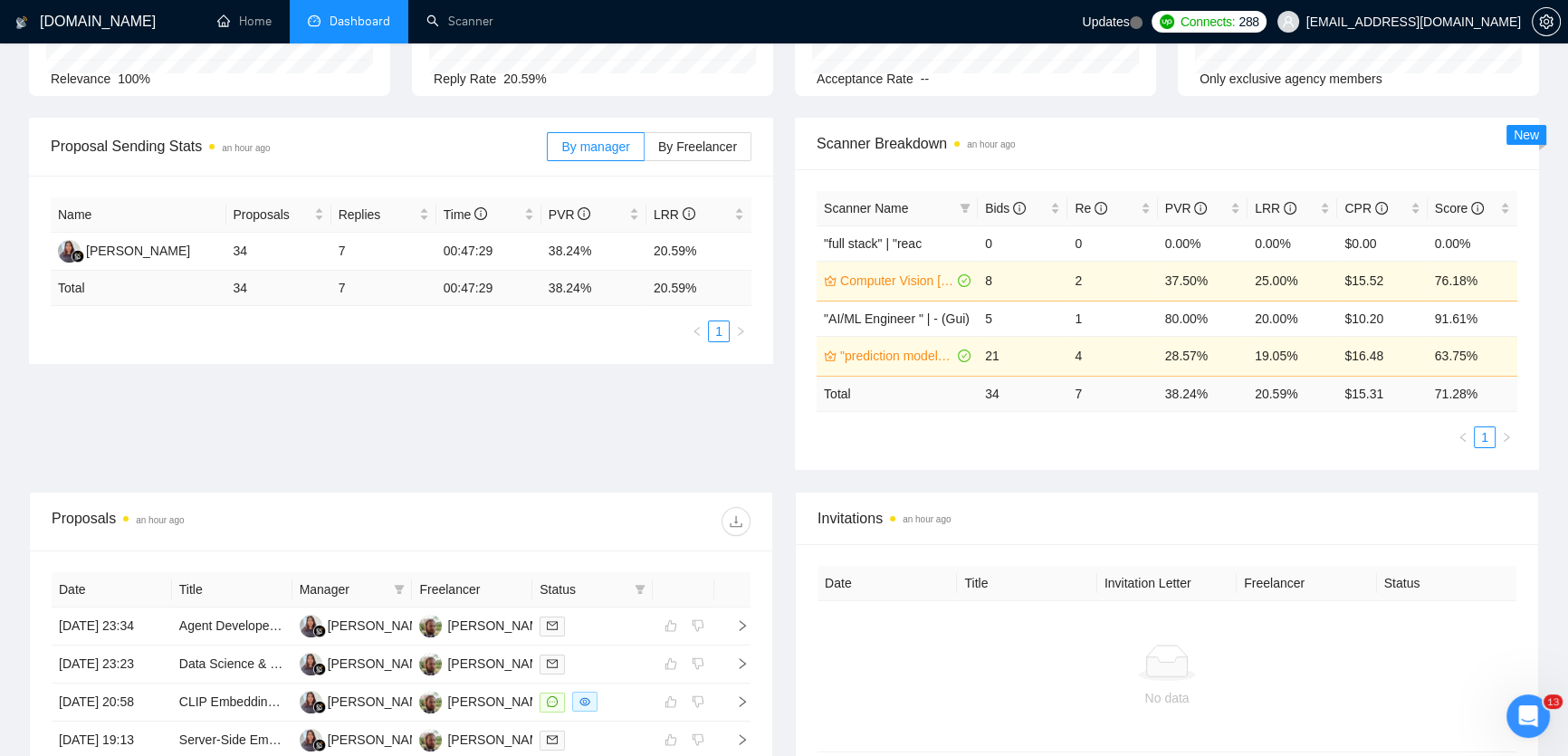 scroll, scrollTop: 0, scrollLeft: 0, axis: both 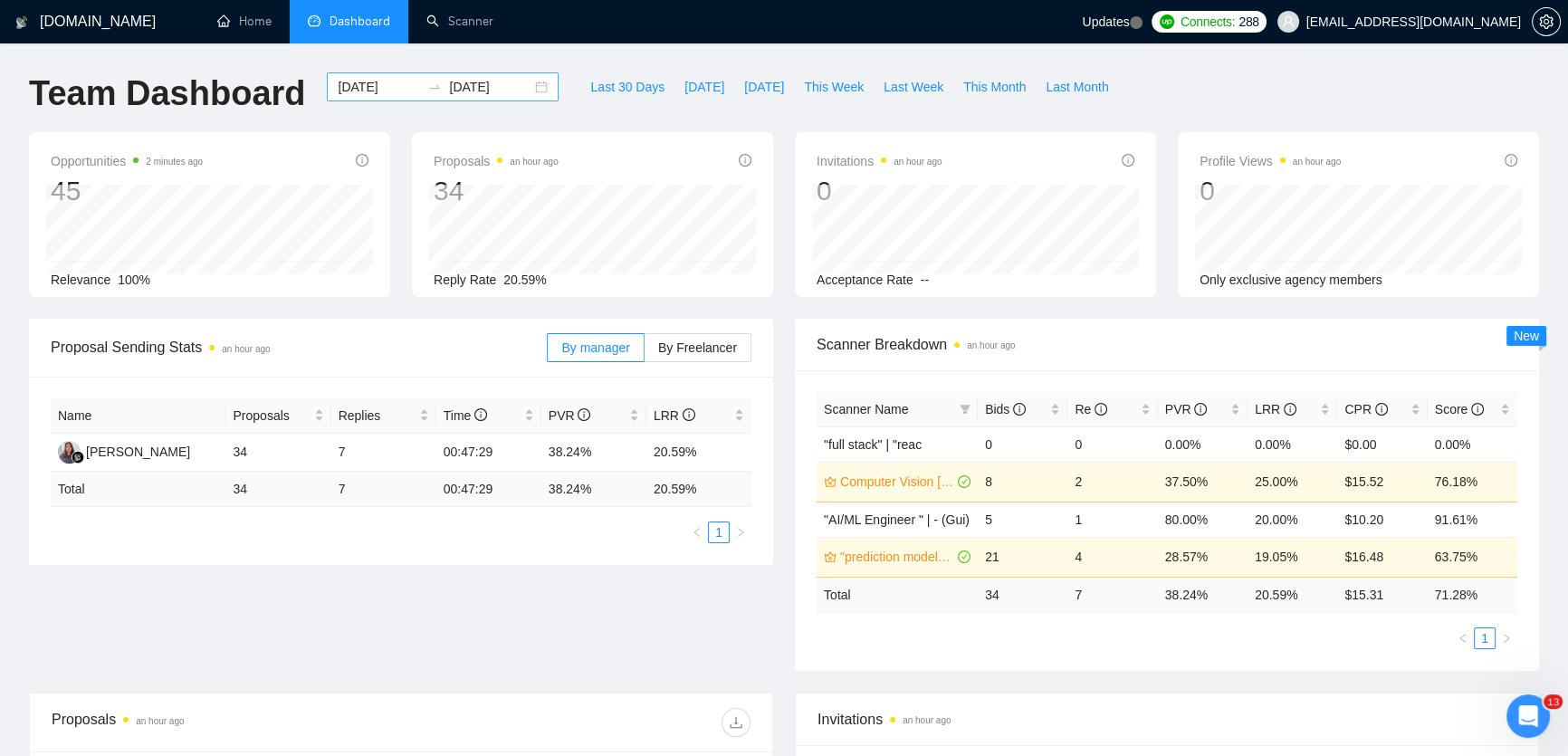 click on "[DATE]" at bounding box center (490, 87) 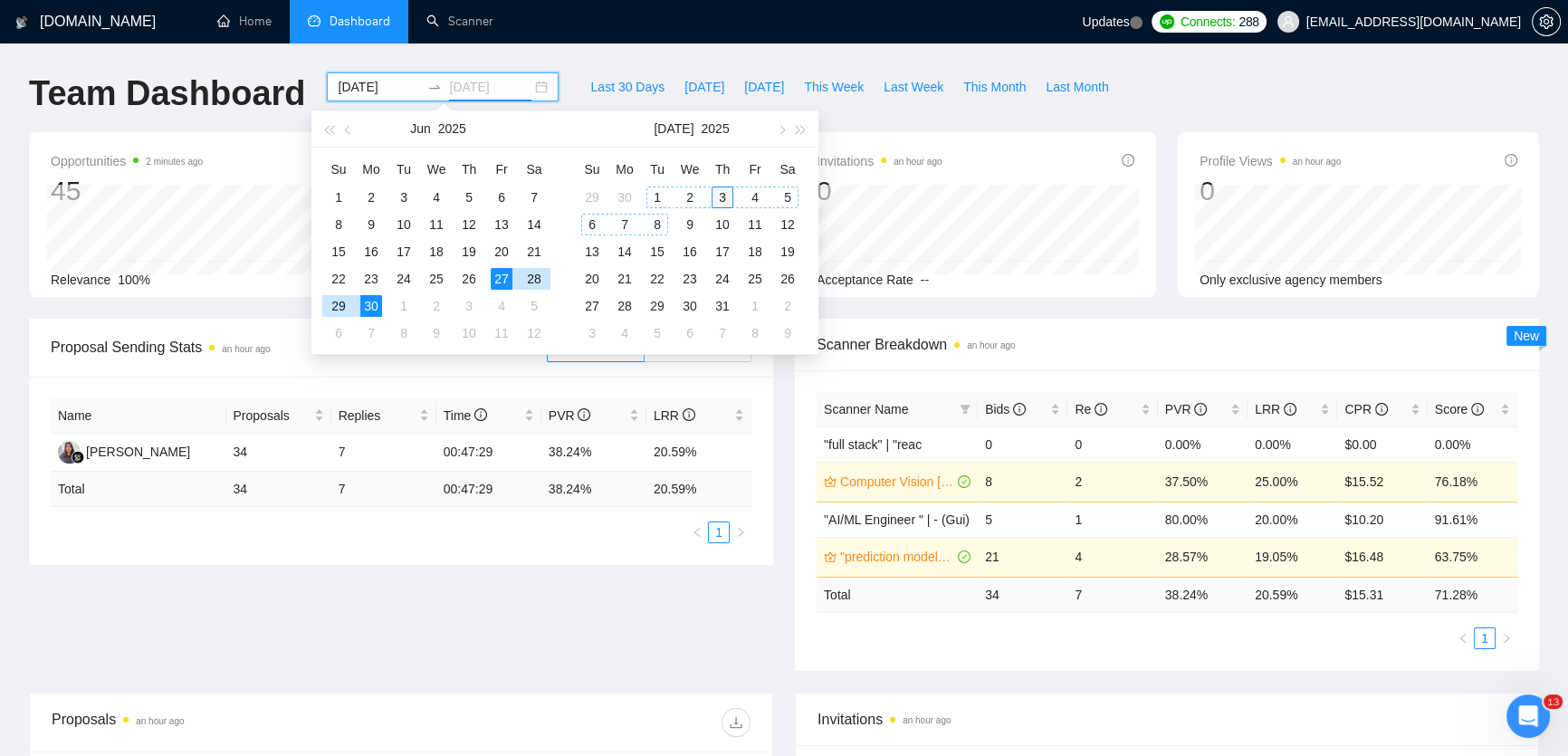 type on "[DATE]" 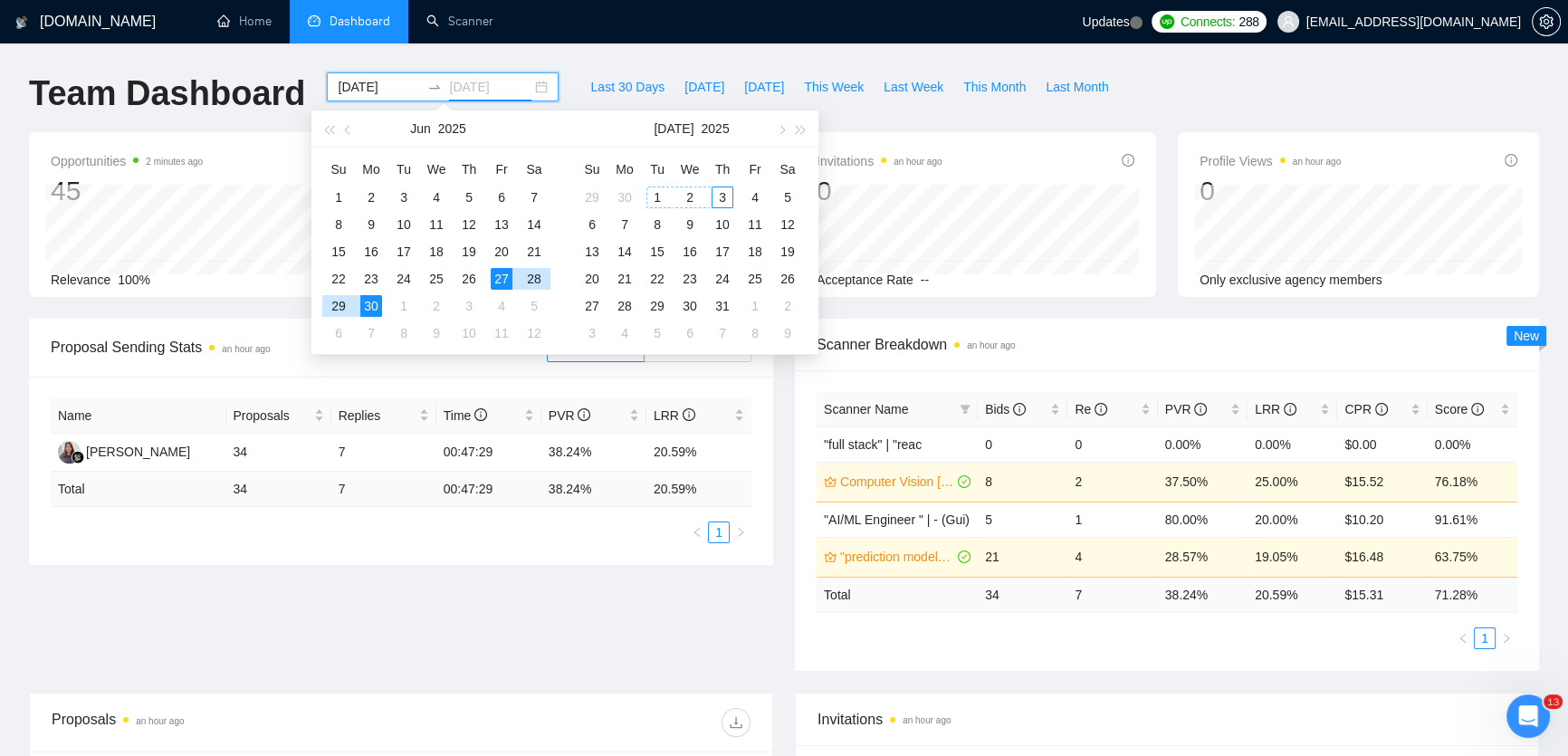 click on "3" at bounding box center [722, 197] 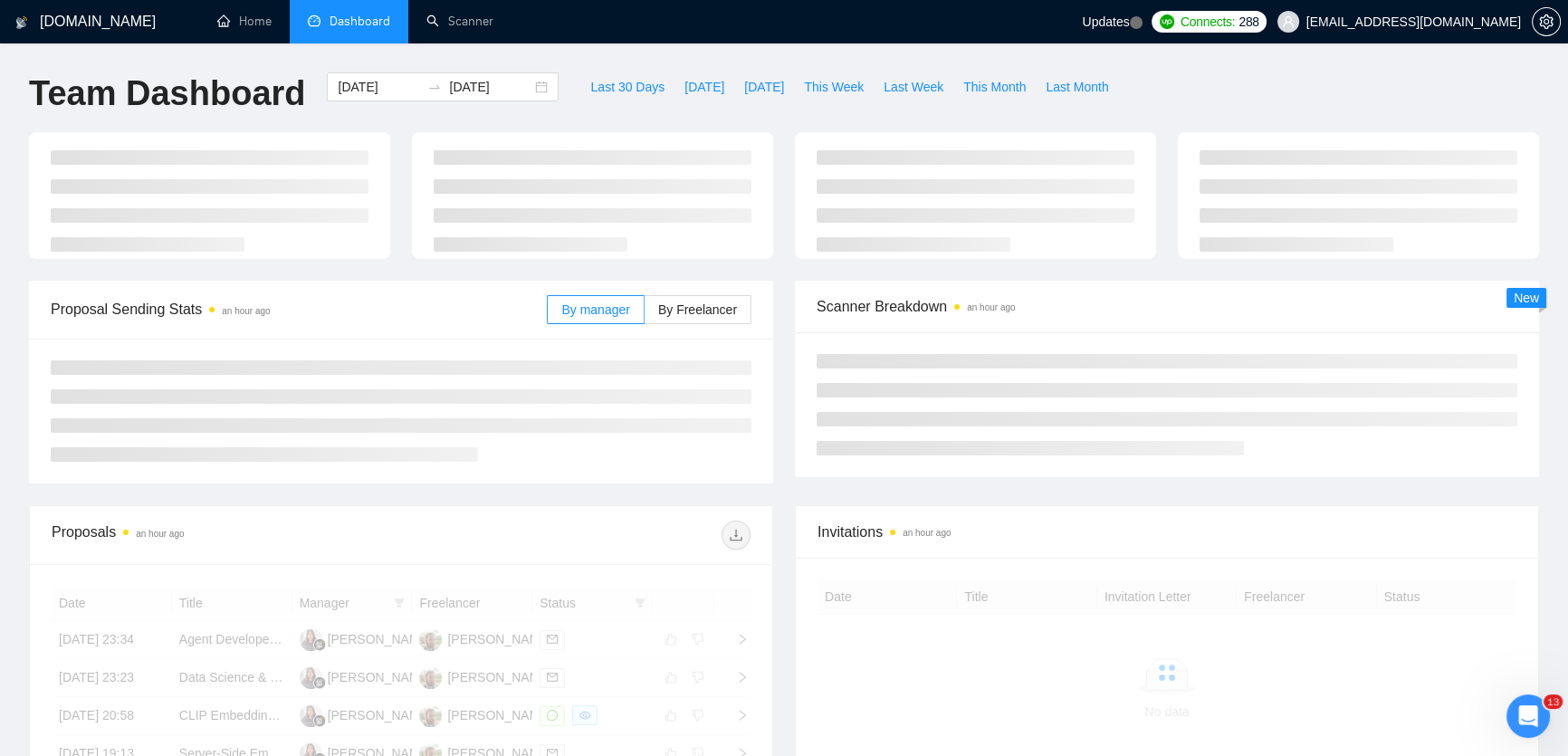 click on "Proposal Sending Stats an hour ago By manager By Freelancer" at bounding box center [401, 382] 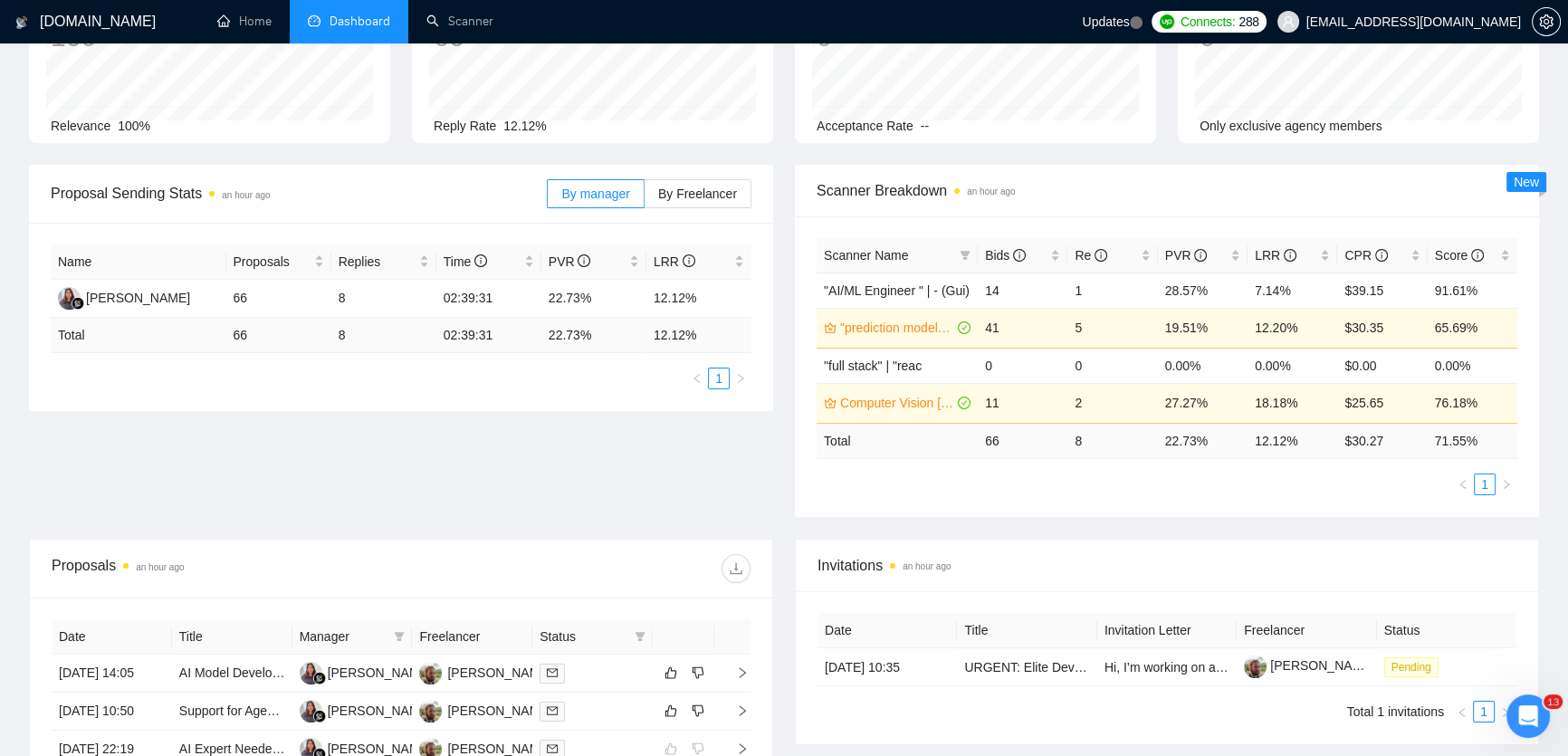 scroll, scrollTop: 0, scrollLeft: 0, axis: both 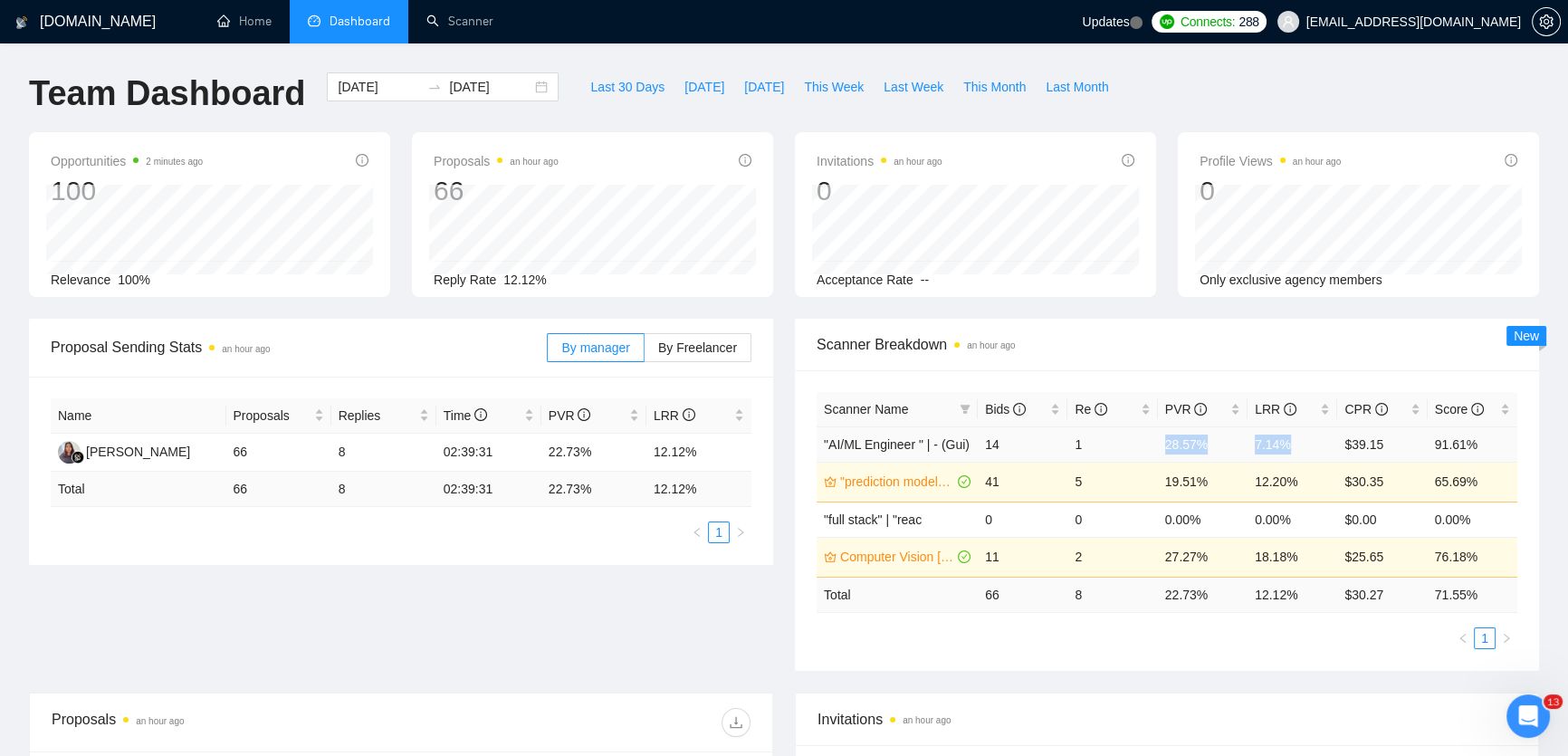drag, startPoint x: 1301, startPoint y: 448, endPoint x: 1117, endPoint y: 448, distance: 184 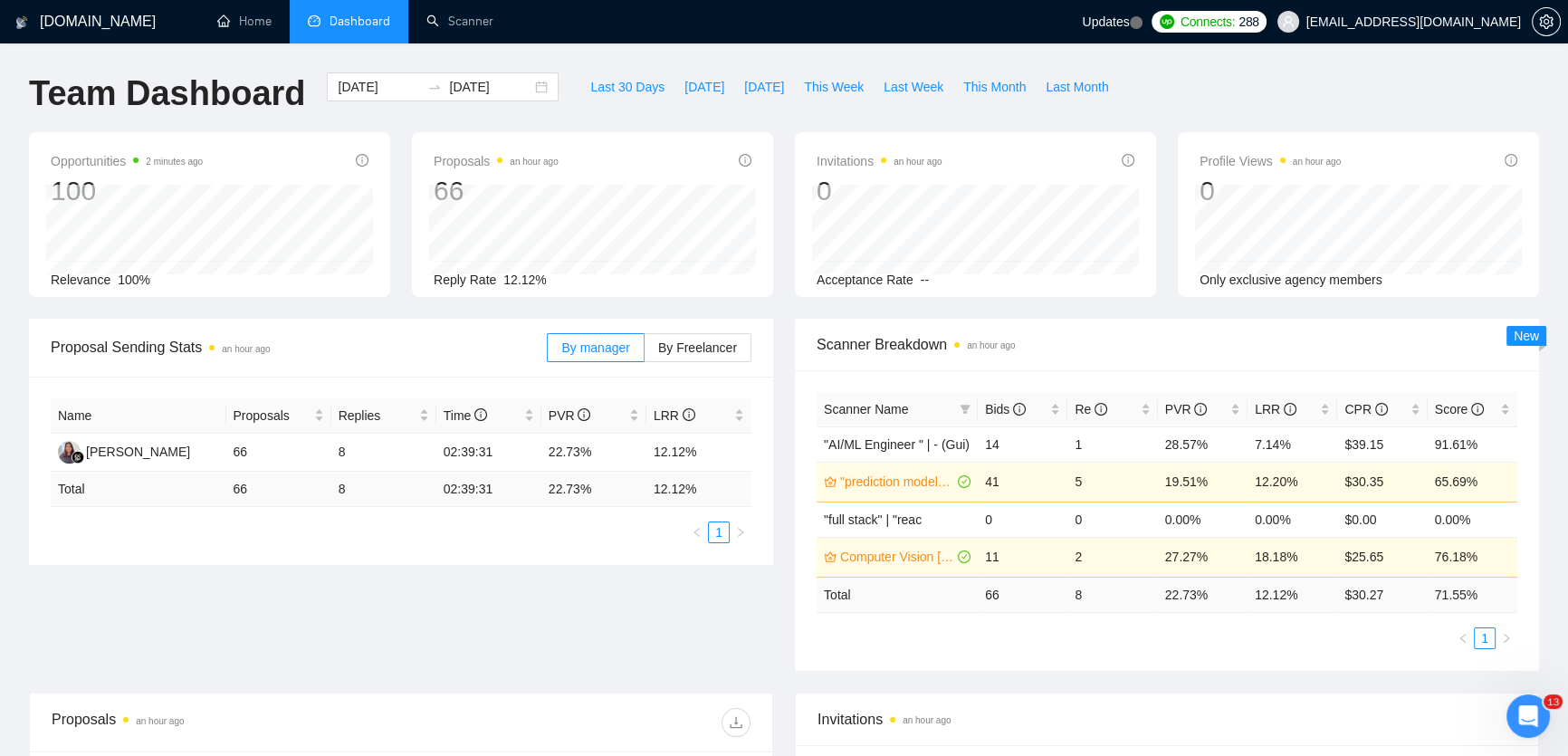 click on "1" at bounding box center [1167, 638] 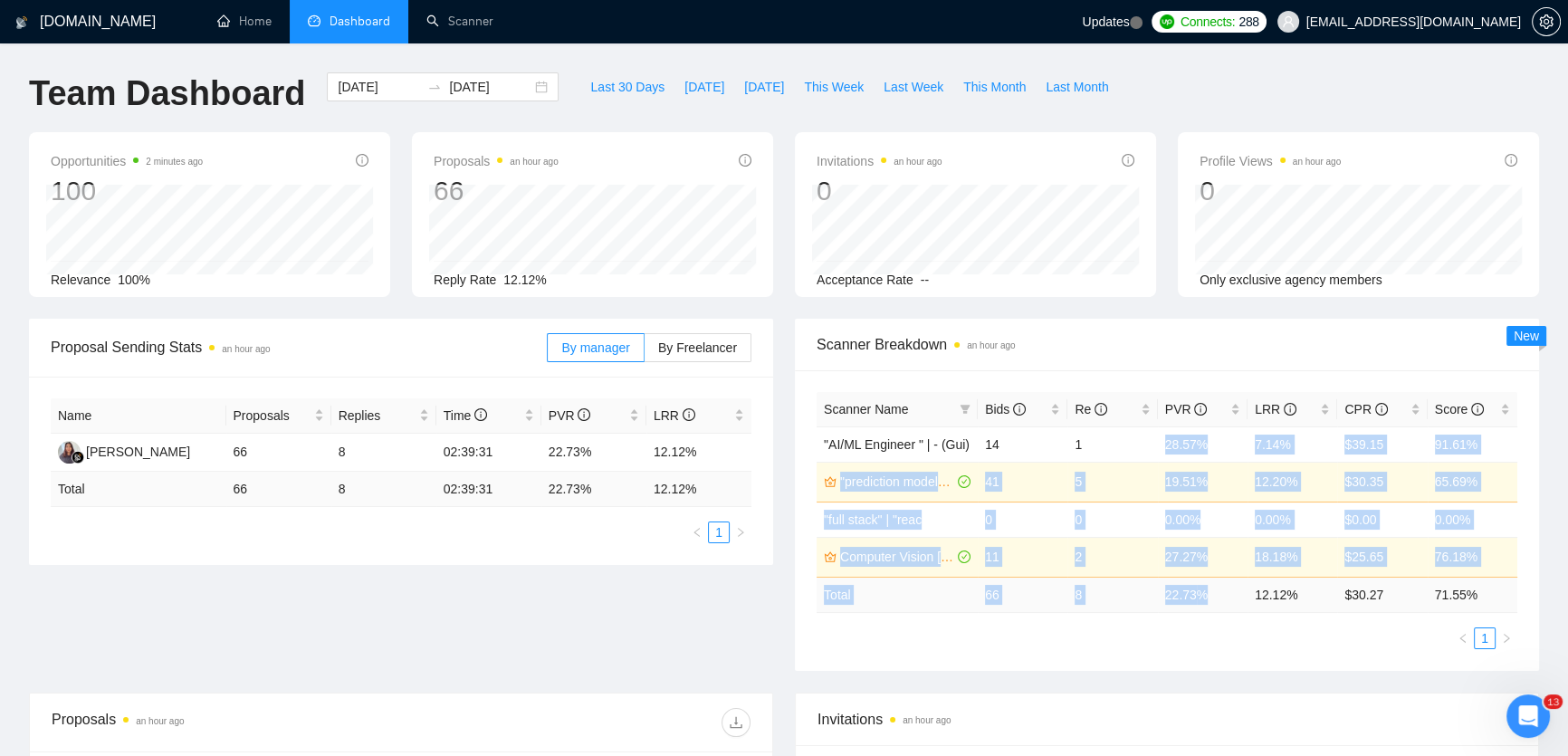 drag, startPoint x: 1150, startPoint y: 440, endPoint x: 1213, endPoint y: 598, distance: 170.09703 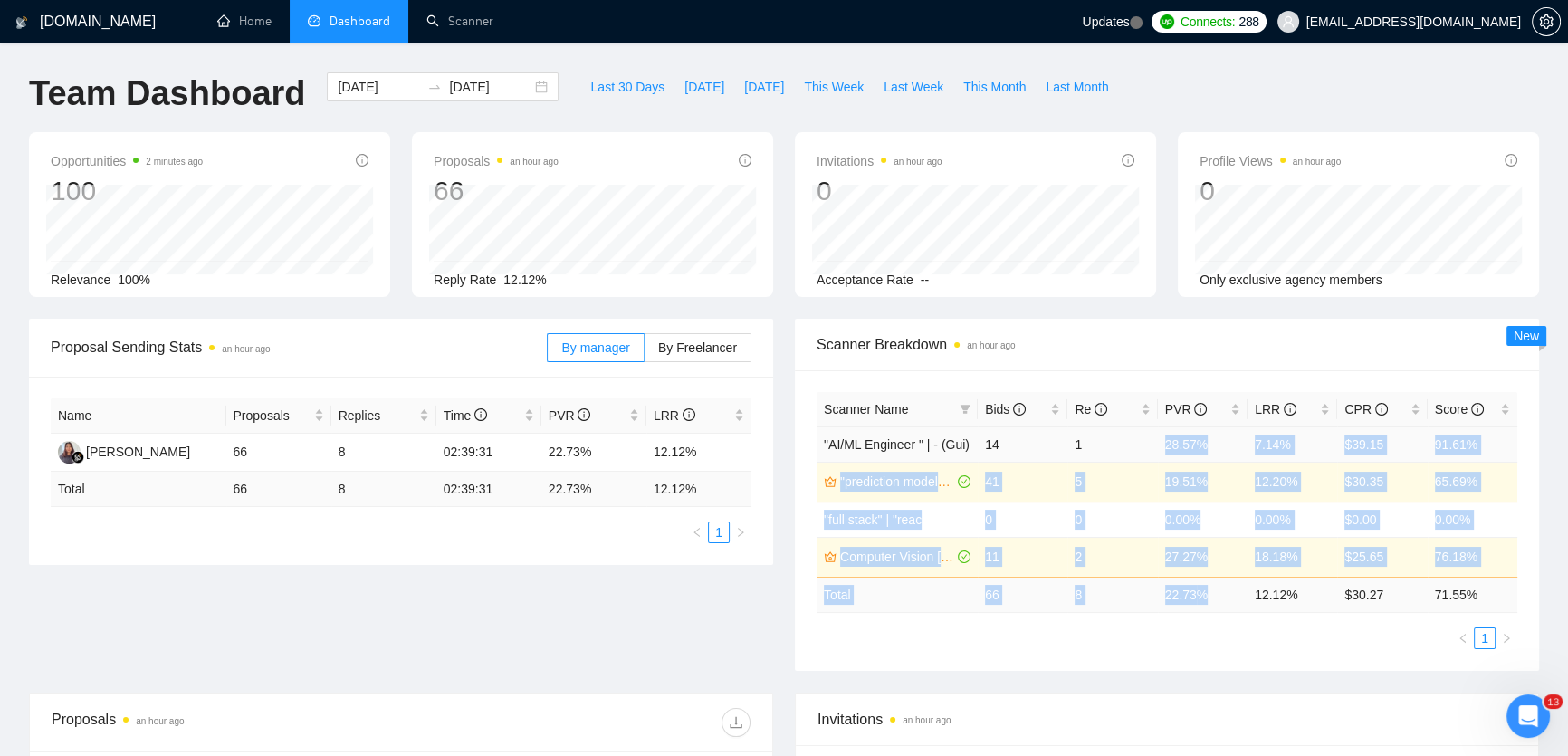click on "28.57%" at bounding box center (1202, 444) 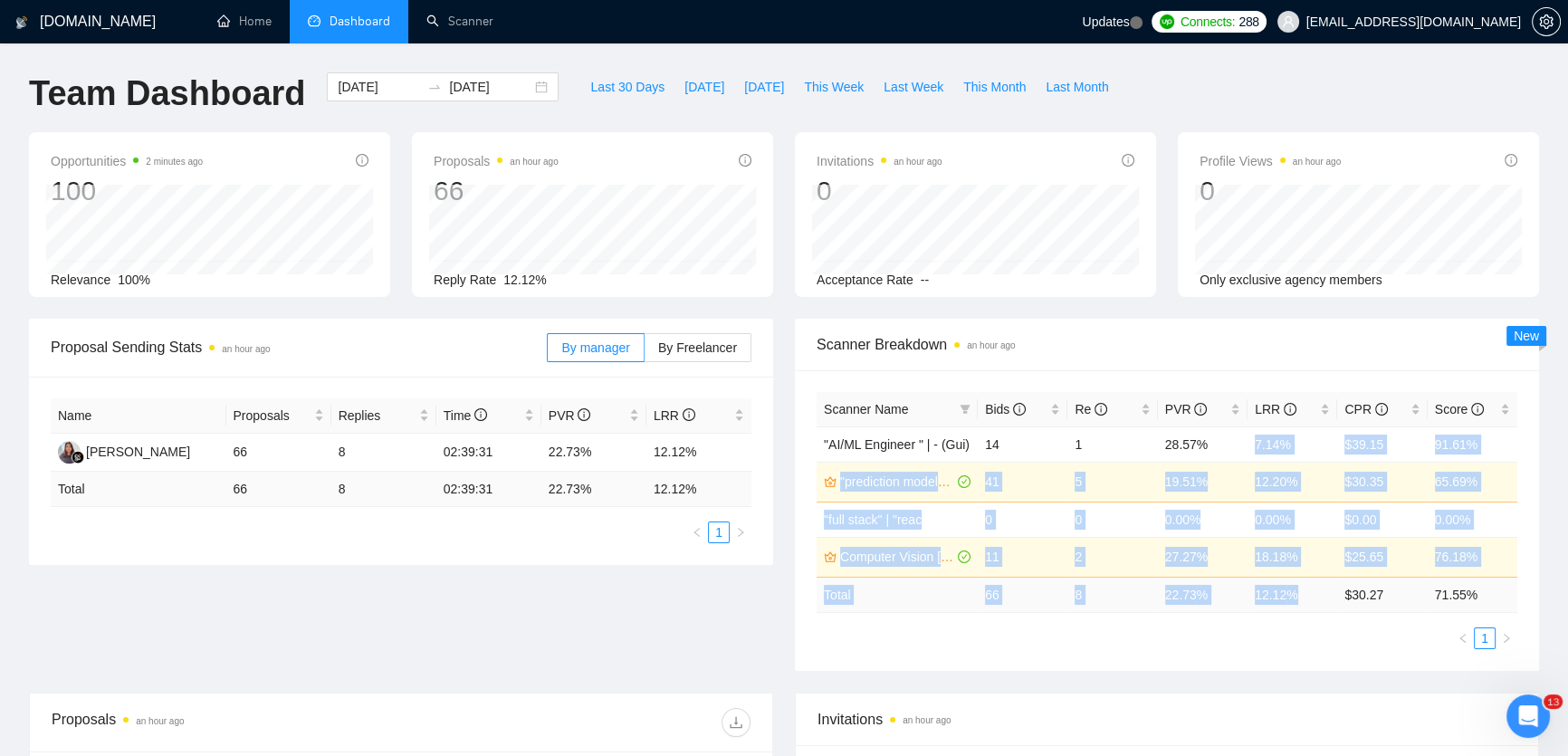 drag, startPoint x: 1238, startPoint y: 438, endPoint x: 1296, endPoint y: 600, distance: 172.06975 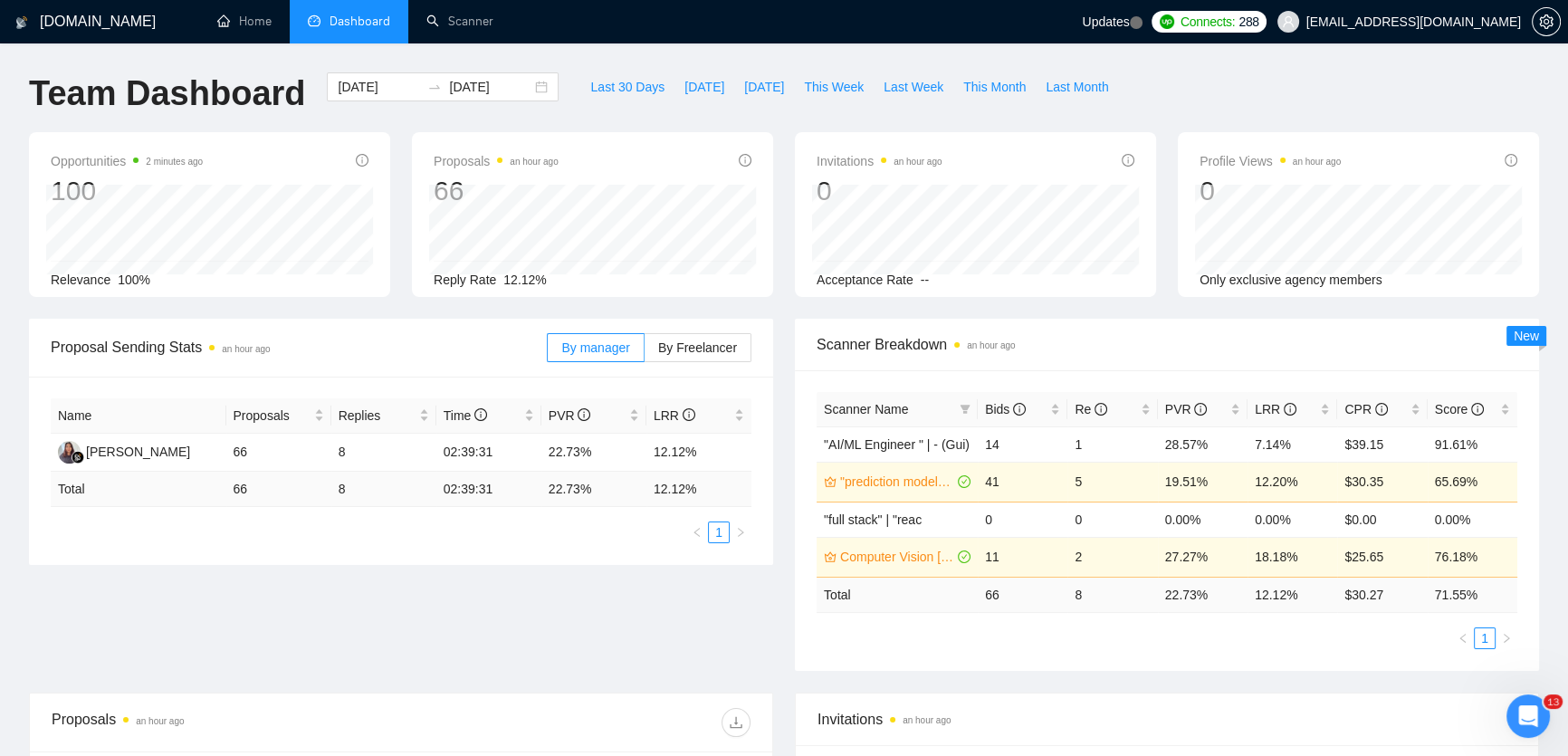 click on "1" at bounding box center (1167, 638) 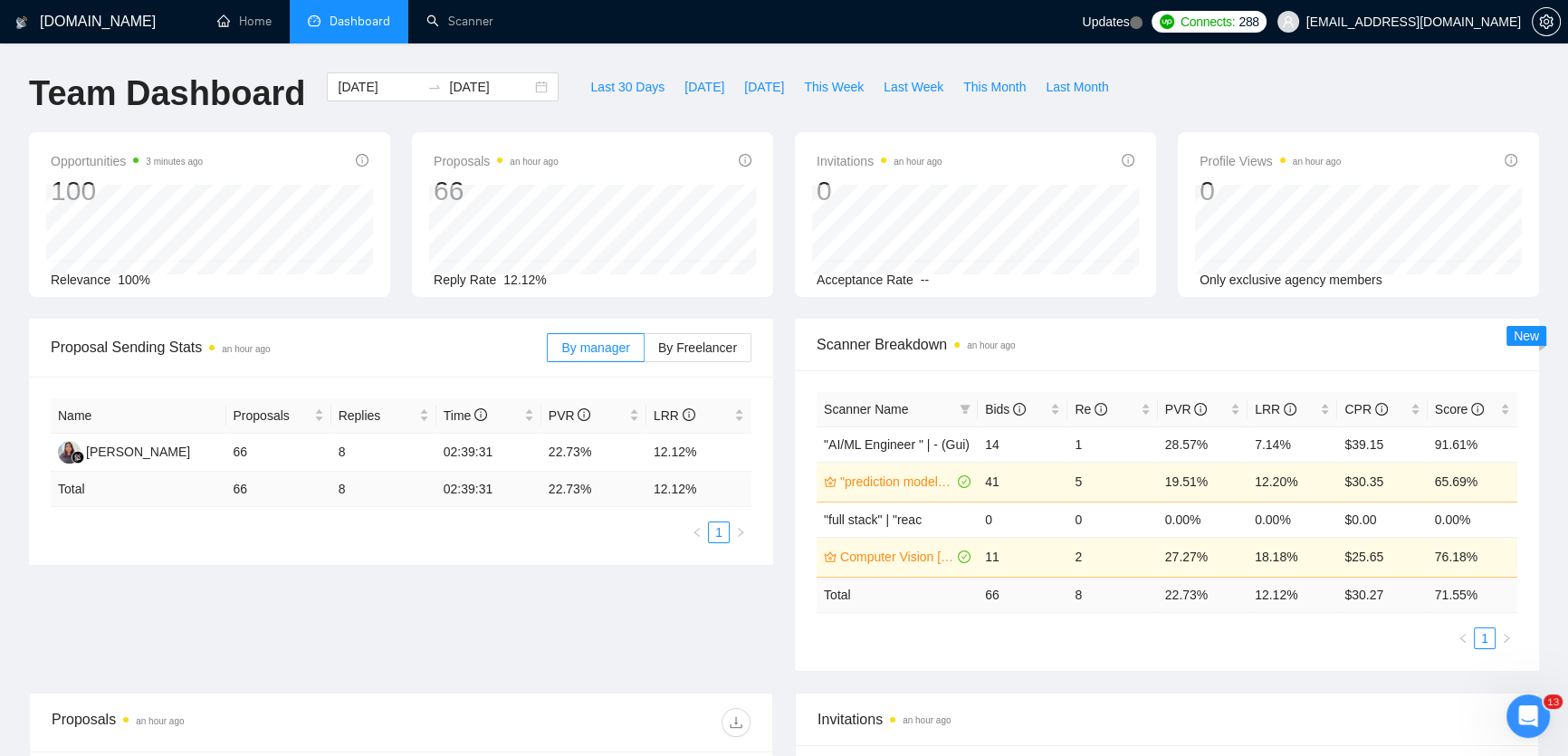 click on "Name Proposals Replies Time   PVR   LRR   [PERSON_NAME] 66 8 02:39:31 22.73% 12.12% Total 66 8 02:39:31 22.73 % 12.12 % 1" at bounding box center [401, 471] 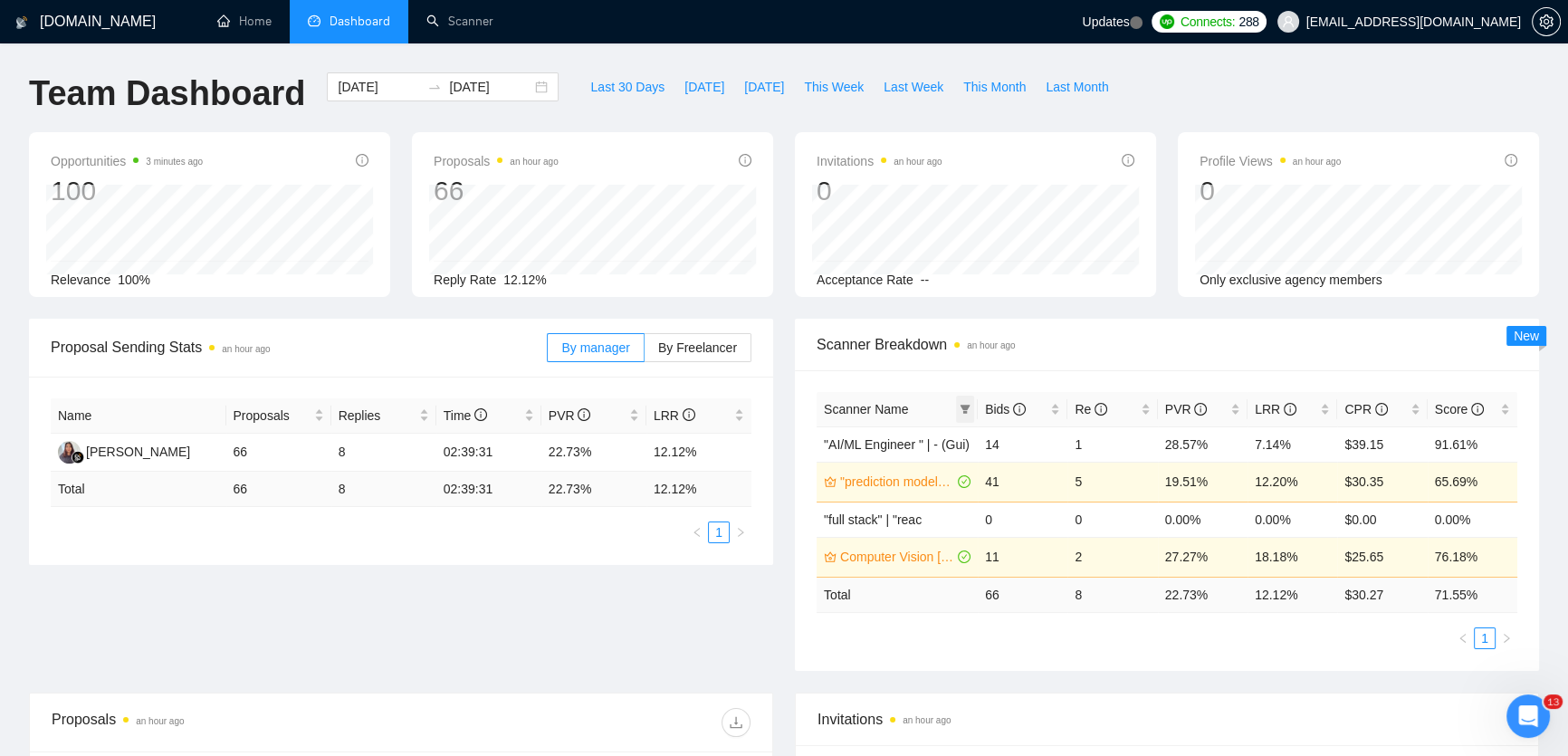 click 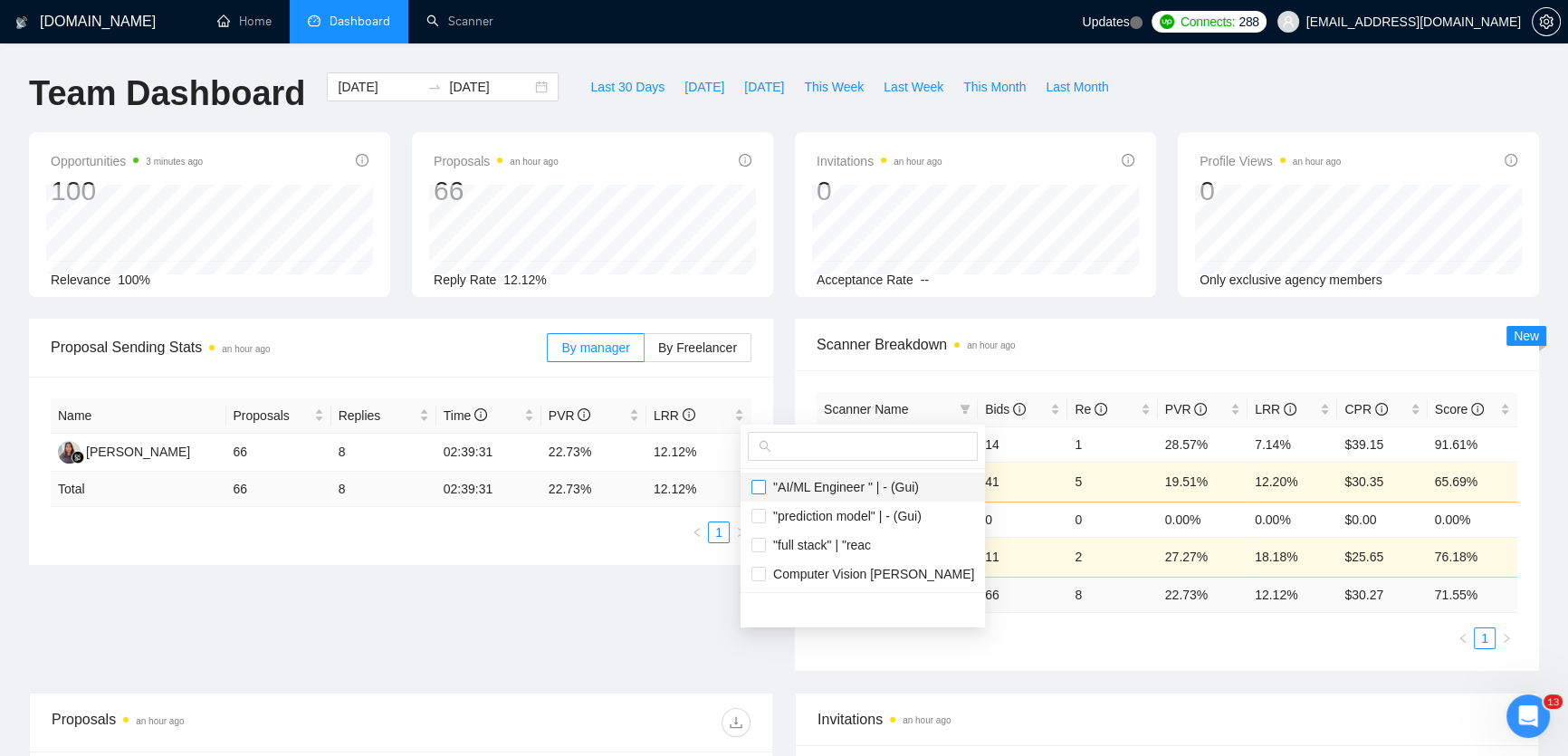 click at bounding box center (759, 487) 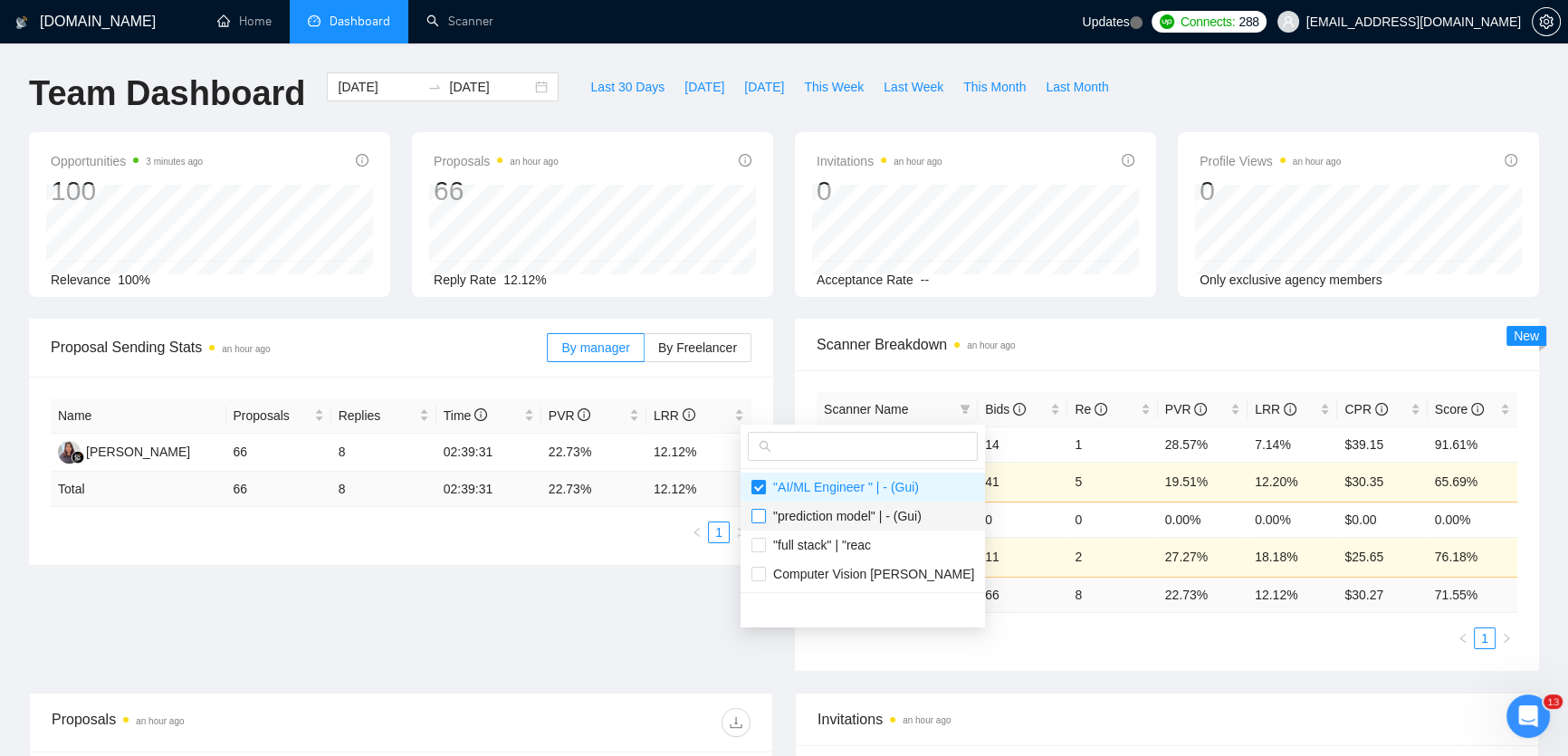 click at bounding box center [759, 516] 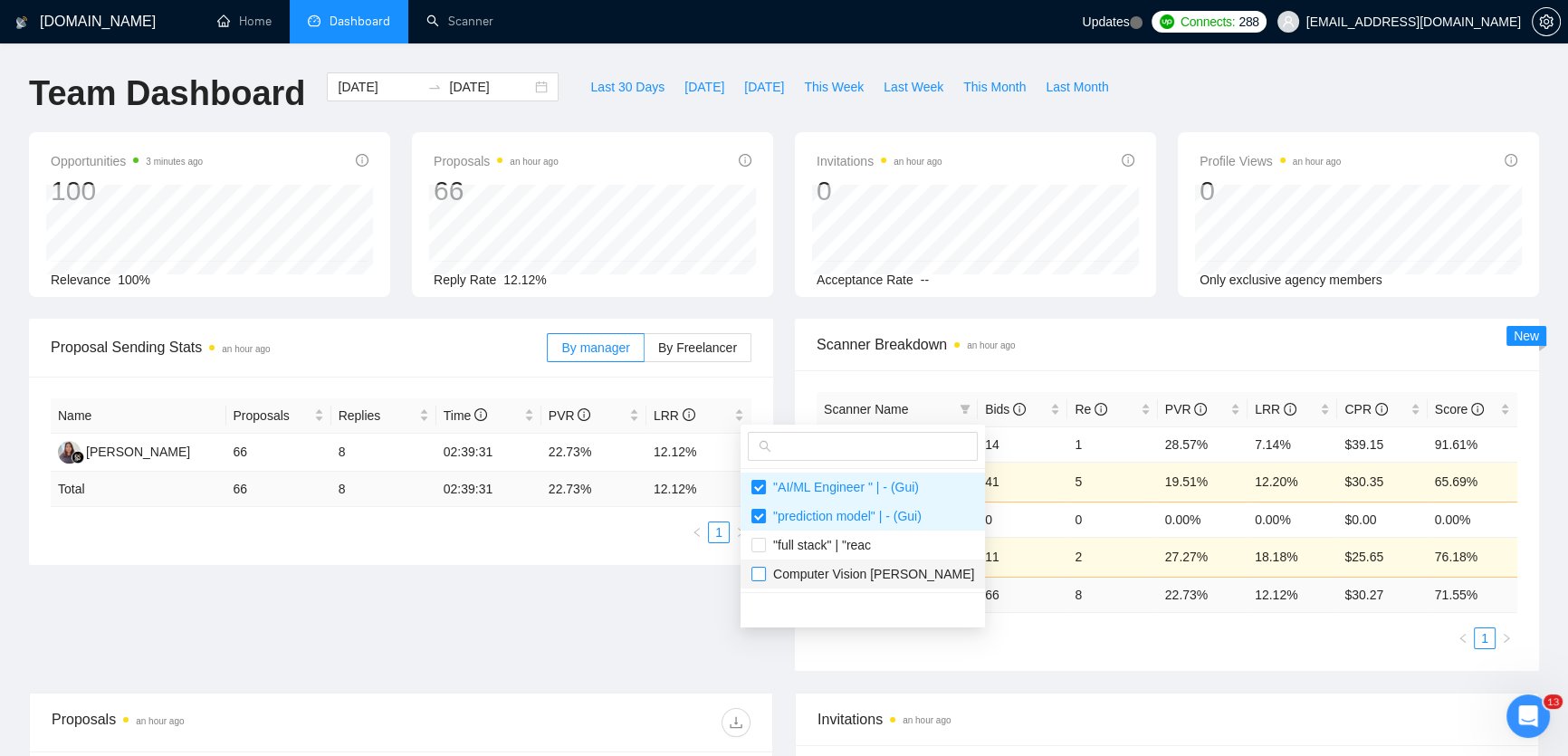 click at bounding box center [759, 574] 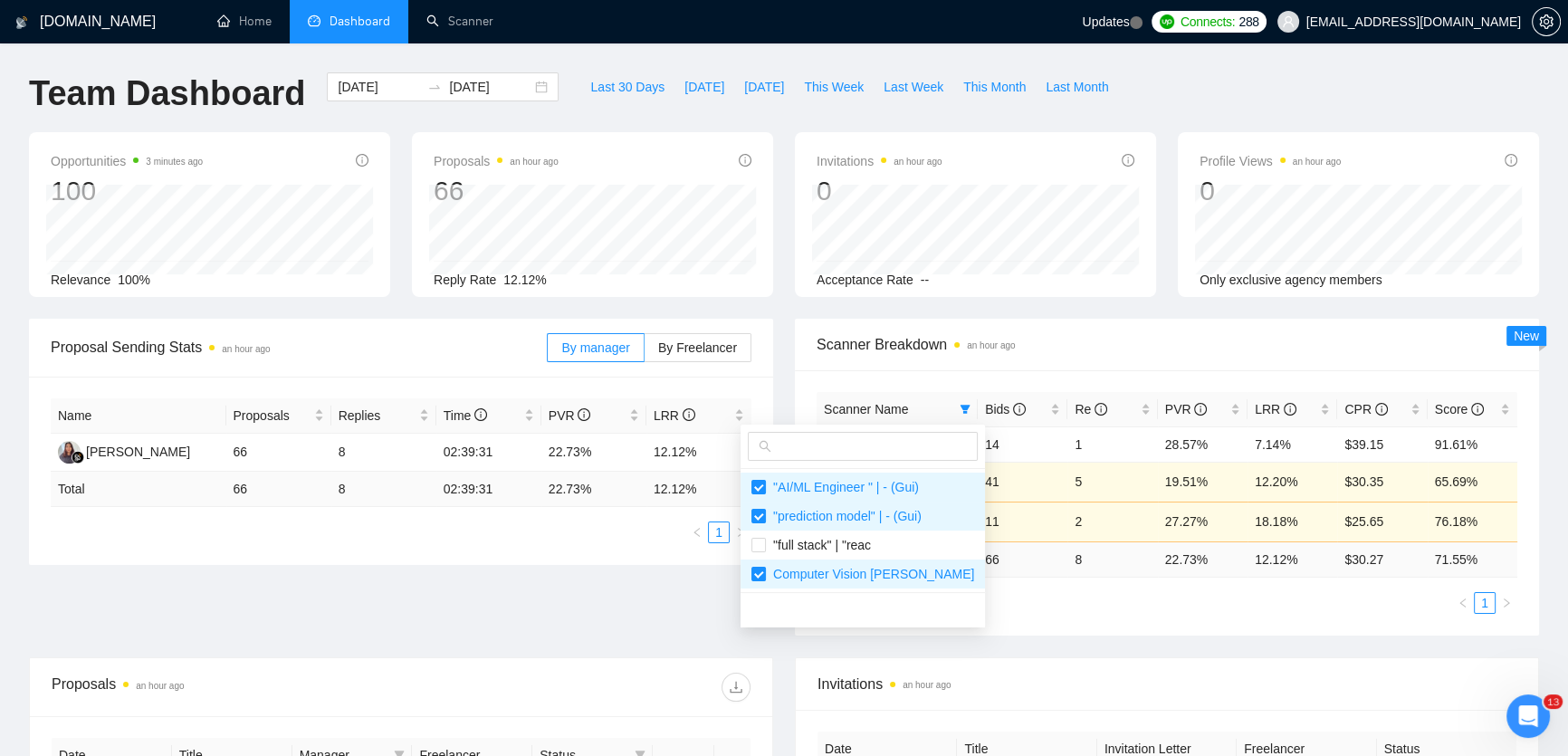 click on "Proposal Sending Stats an hour ago By manager By Freelancer Name Proposals Replies Time   PVR   LRR   [PERSON_NAME] Difany 66 8 02:39:31 22.73% 12.12% Total 66 8 02:39:31 22.73 % 12.12 % 1 Scanner Breakdown an hour ago Scanner Name Bids   Re   PVR   LRR   CPR   Score   "AI/ML Engineer " | - (Gui) 14 1 28.57% 7.14% $39.15 91.61% "prediction model" | - (Gui) 41 5 19.51% 12.20% $30.35 65.69% Computer Vision Scanner - [PERSON_NAME] 11 2 27.27% 18.18% $25.65 76.18% Total 66 8 22.73 % 12.12 % $ 30.27 71.55 % 1 New" at bounding box center (784, 488) 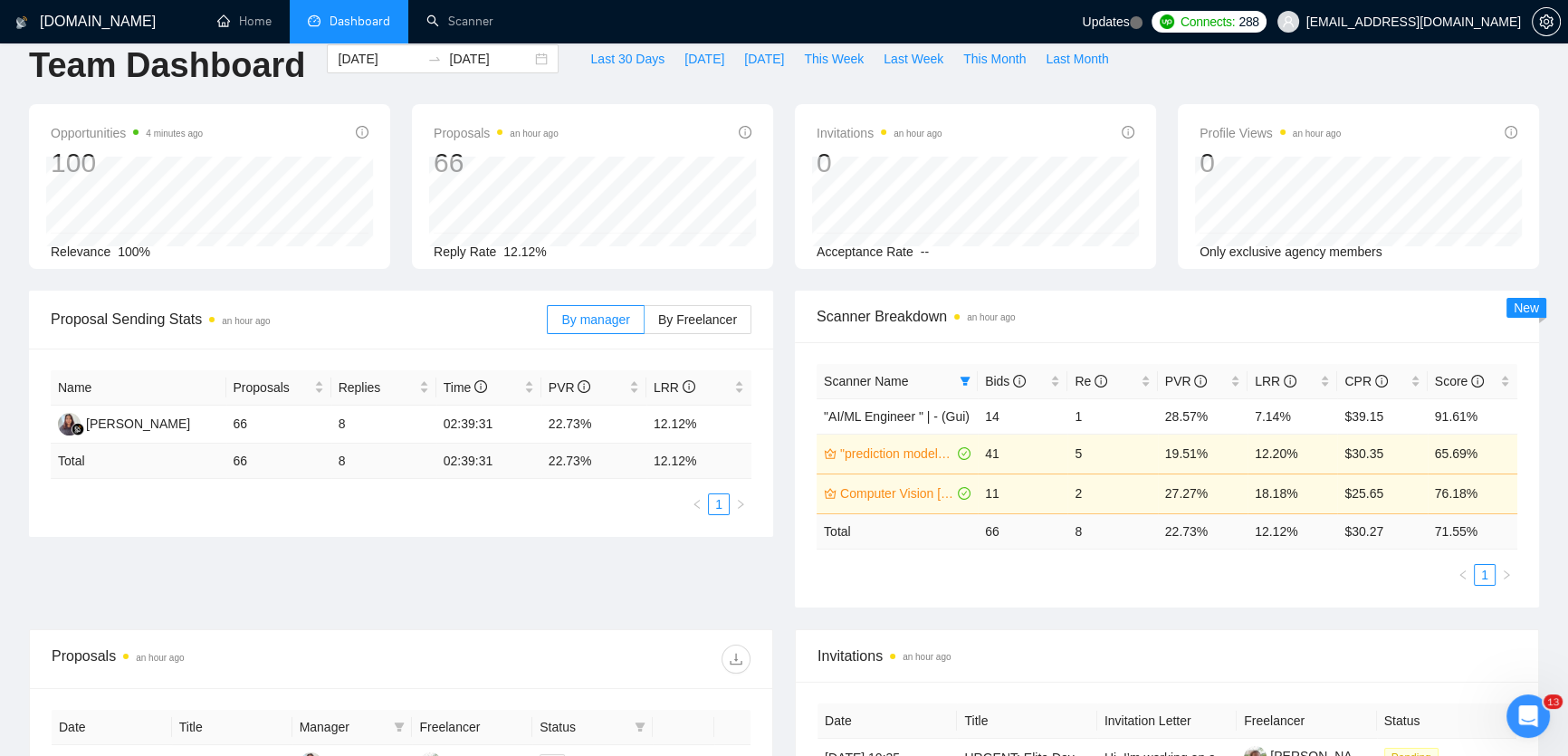 scroll, scrollTop: 0, scrollLeft: 0, axis: both 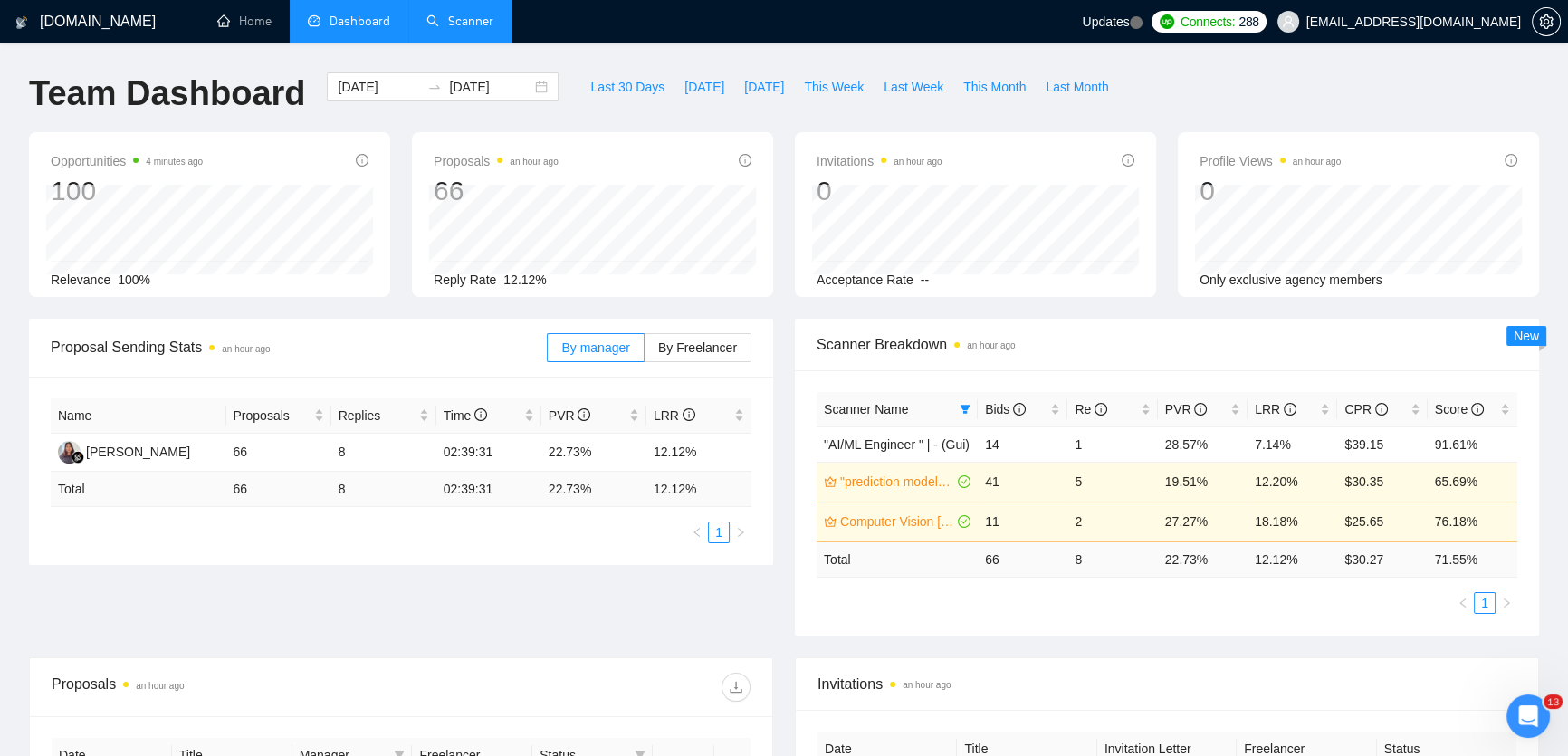 click on "Scanner" at bounding box center [460, 21] 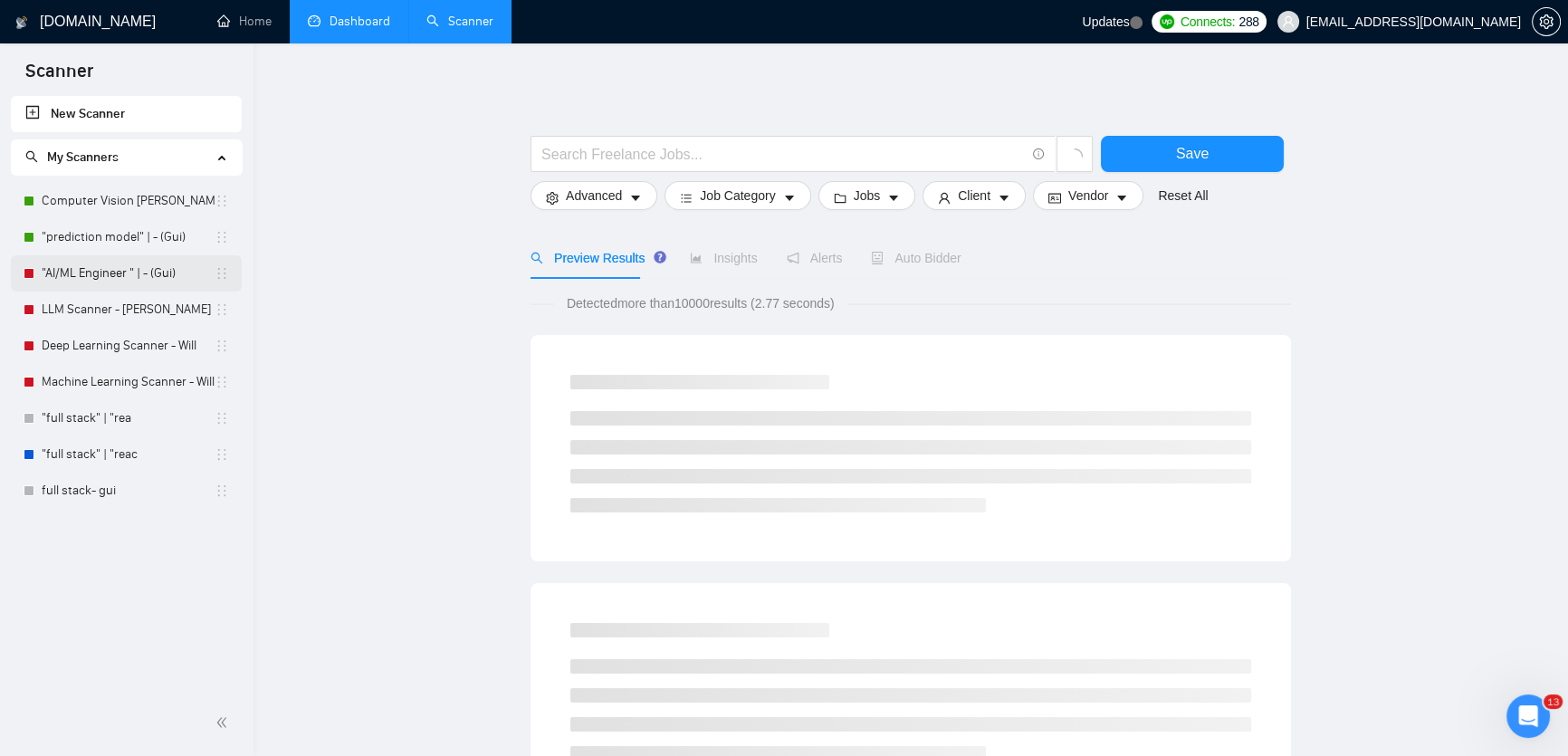 click on ""AI/ML Engineer " | - (Gui)" at bounding box center [128, 273] 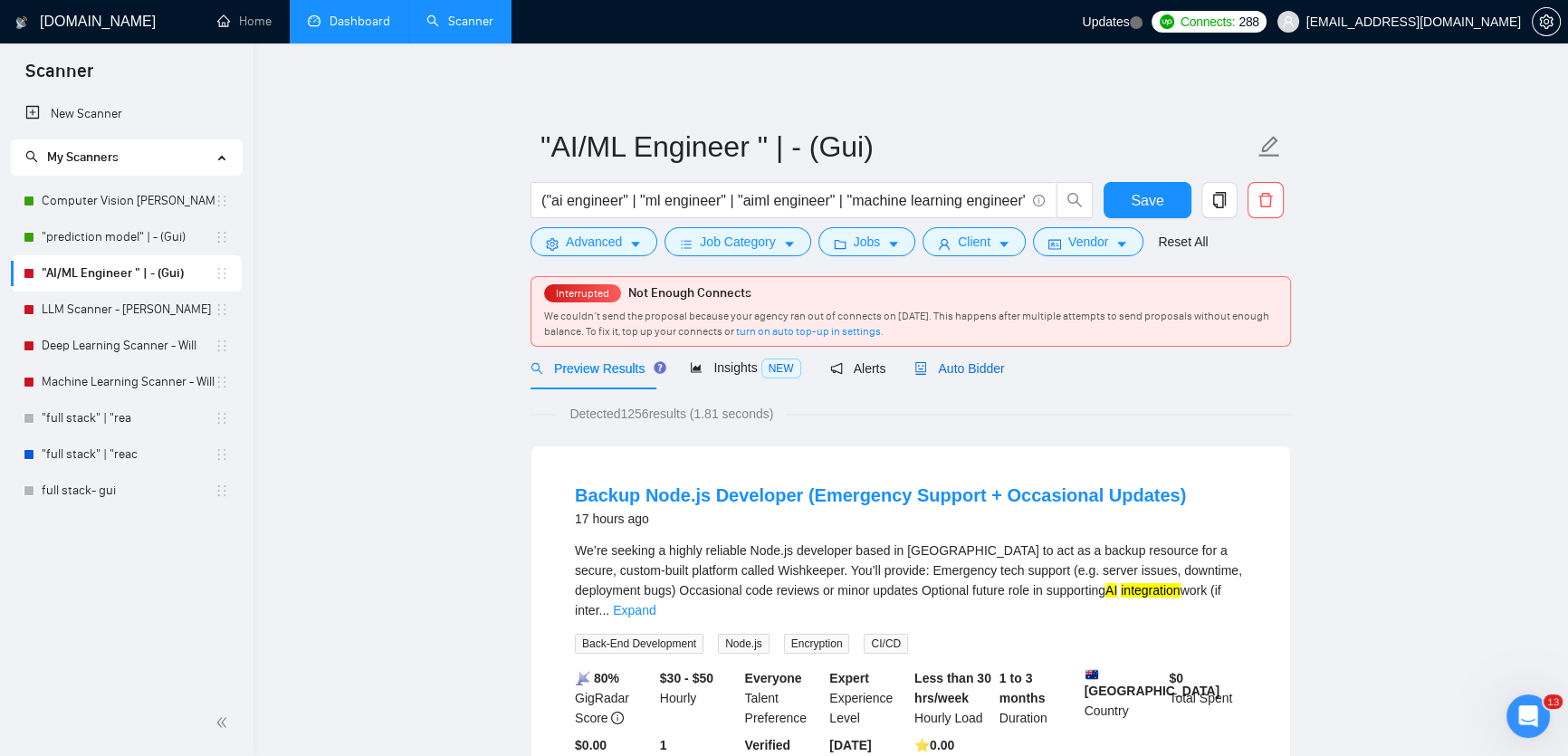 click on "Auto Bidder" at bounding box center (959, 368) 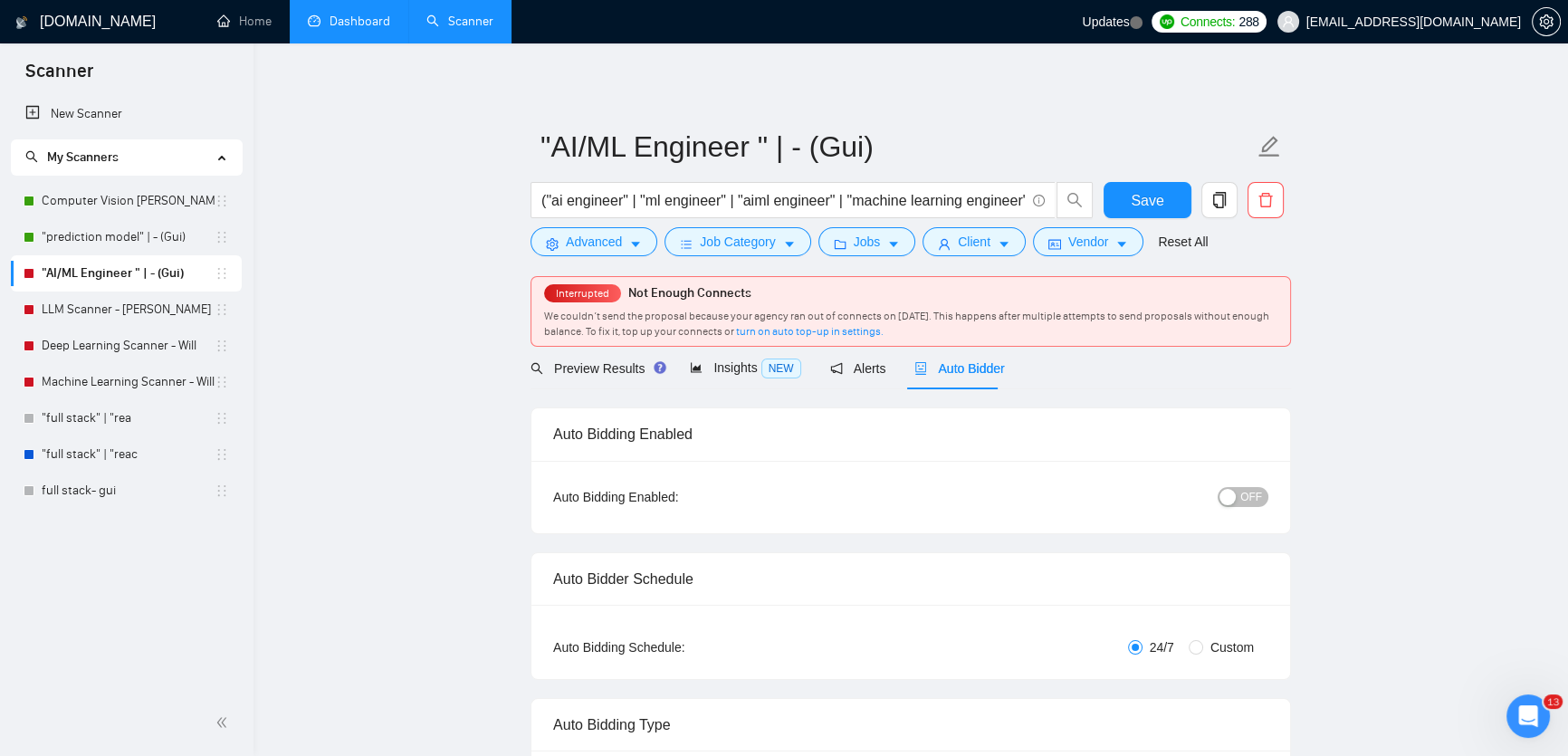 type 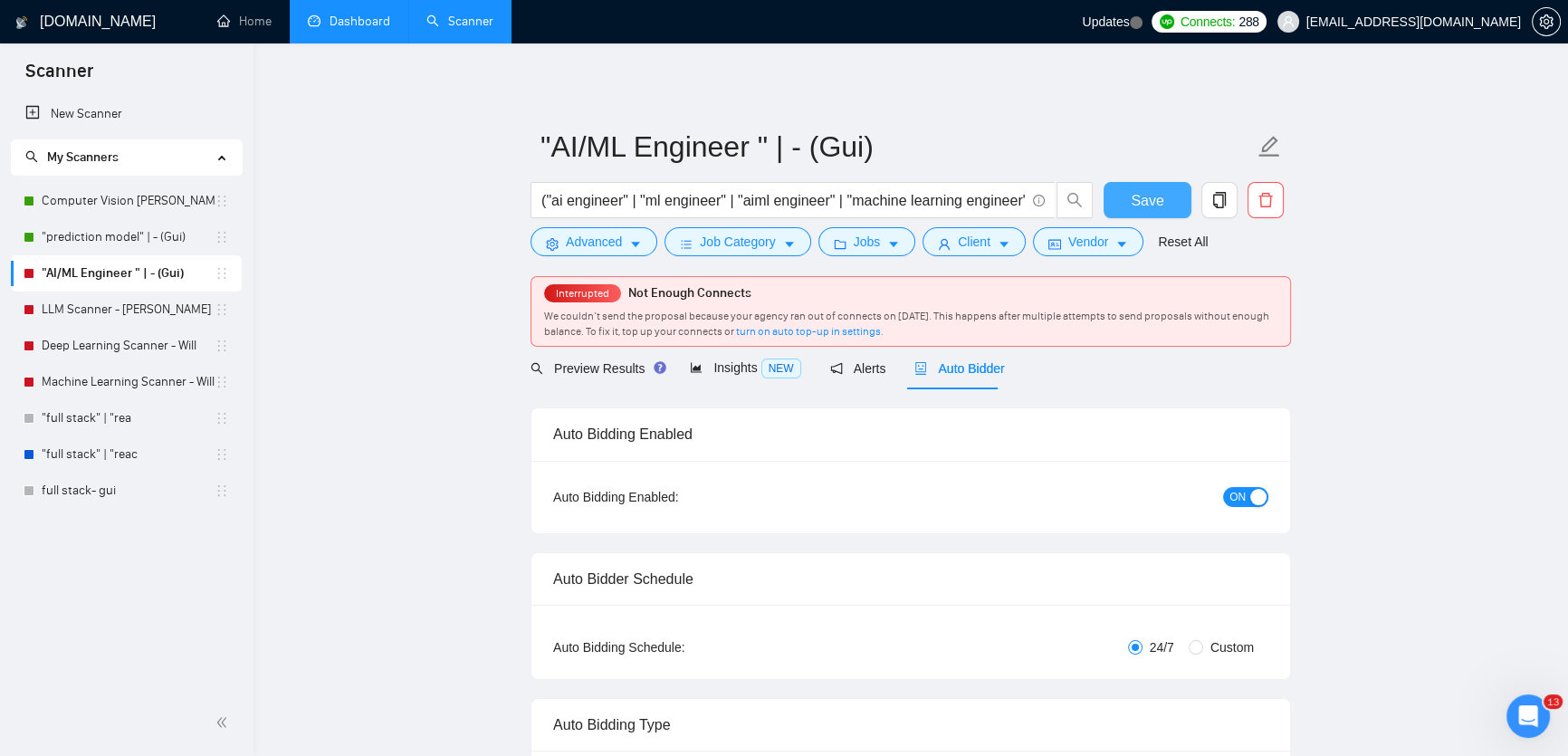 click on "Save" at bounding box center (1147, 200) 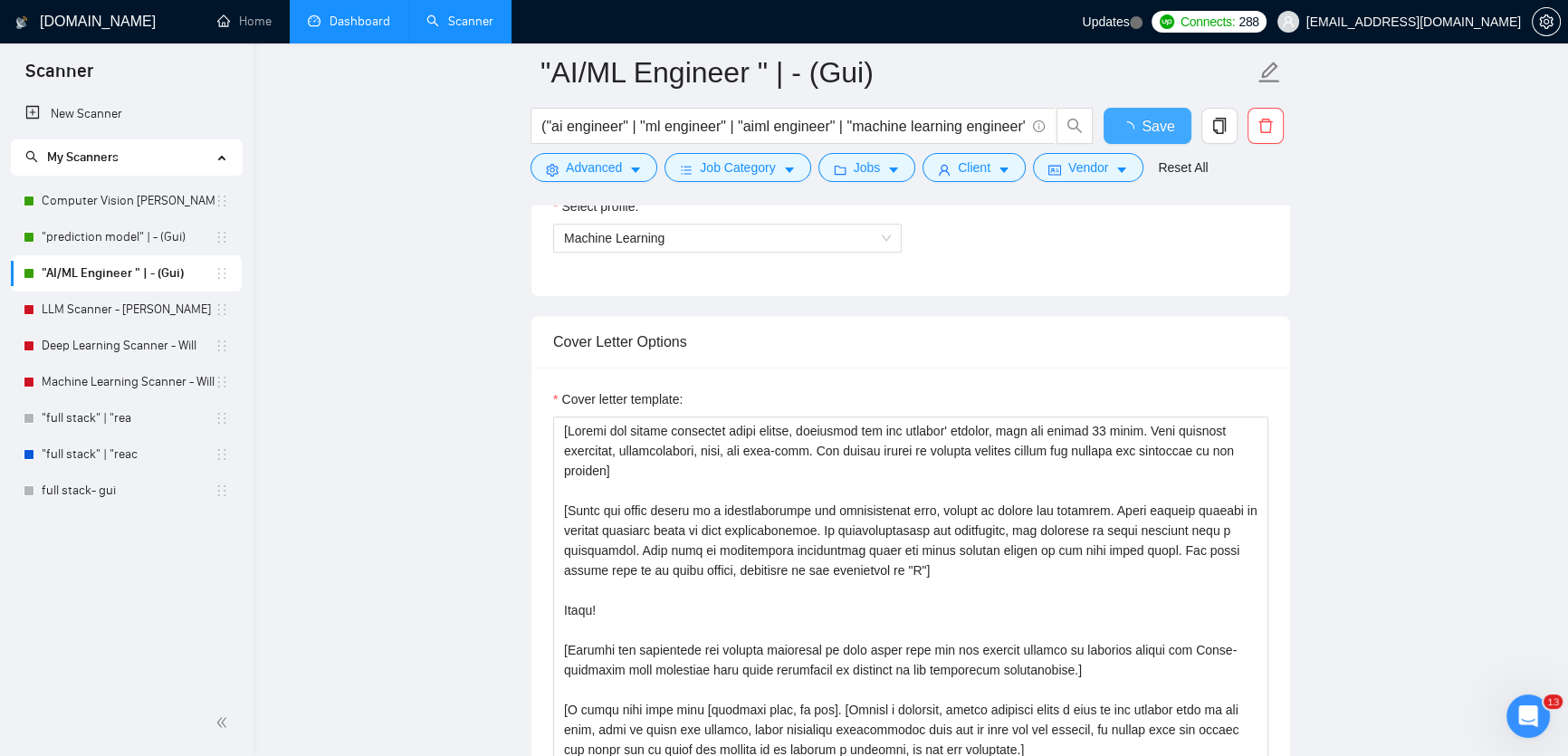 type 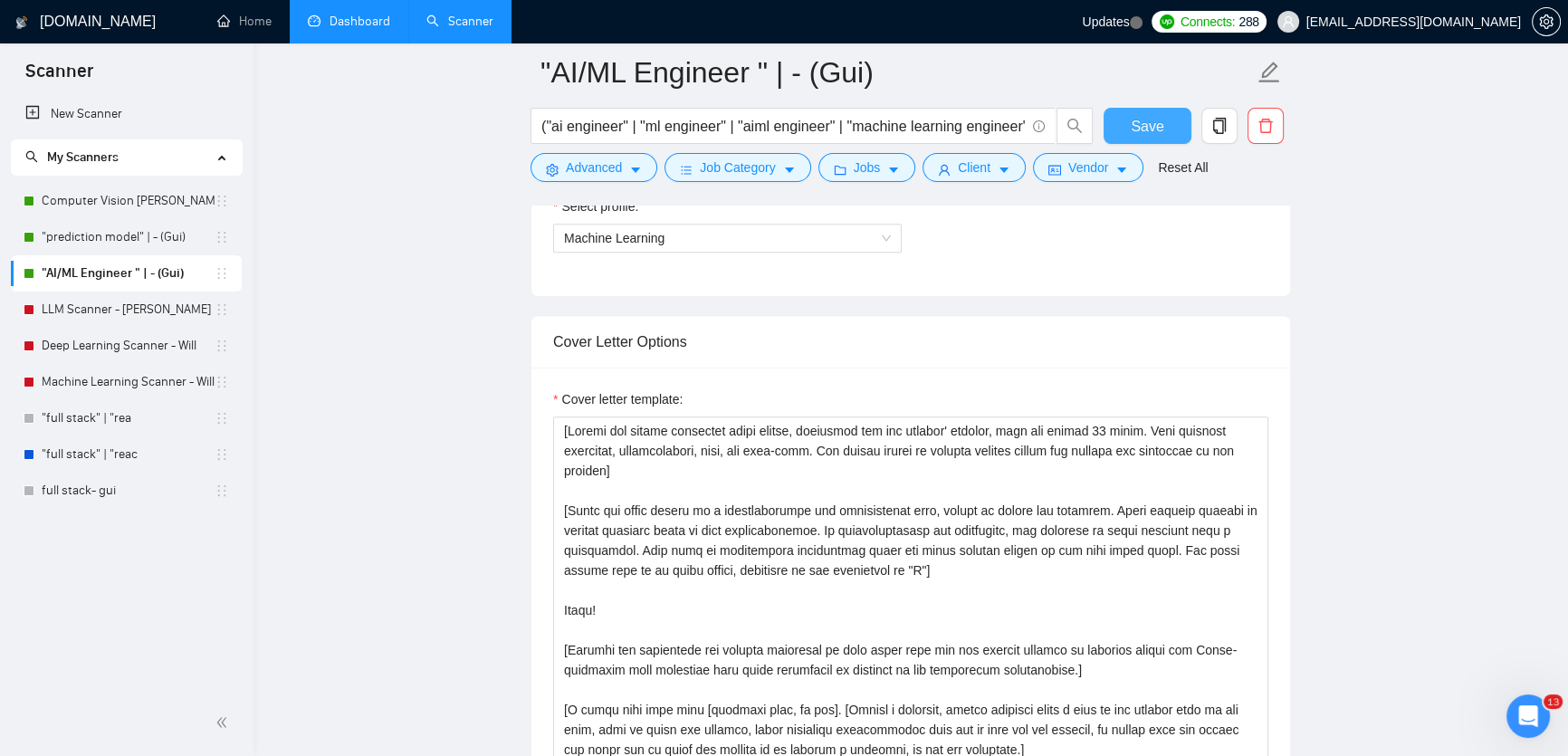 type 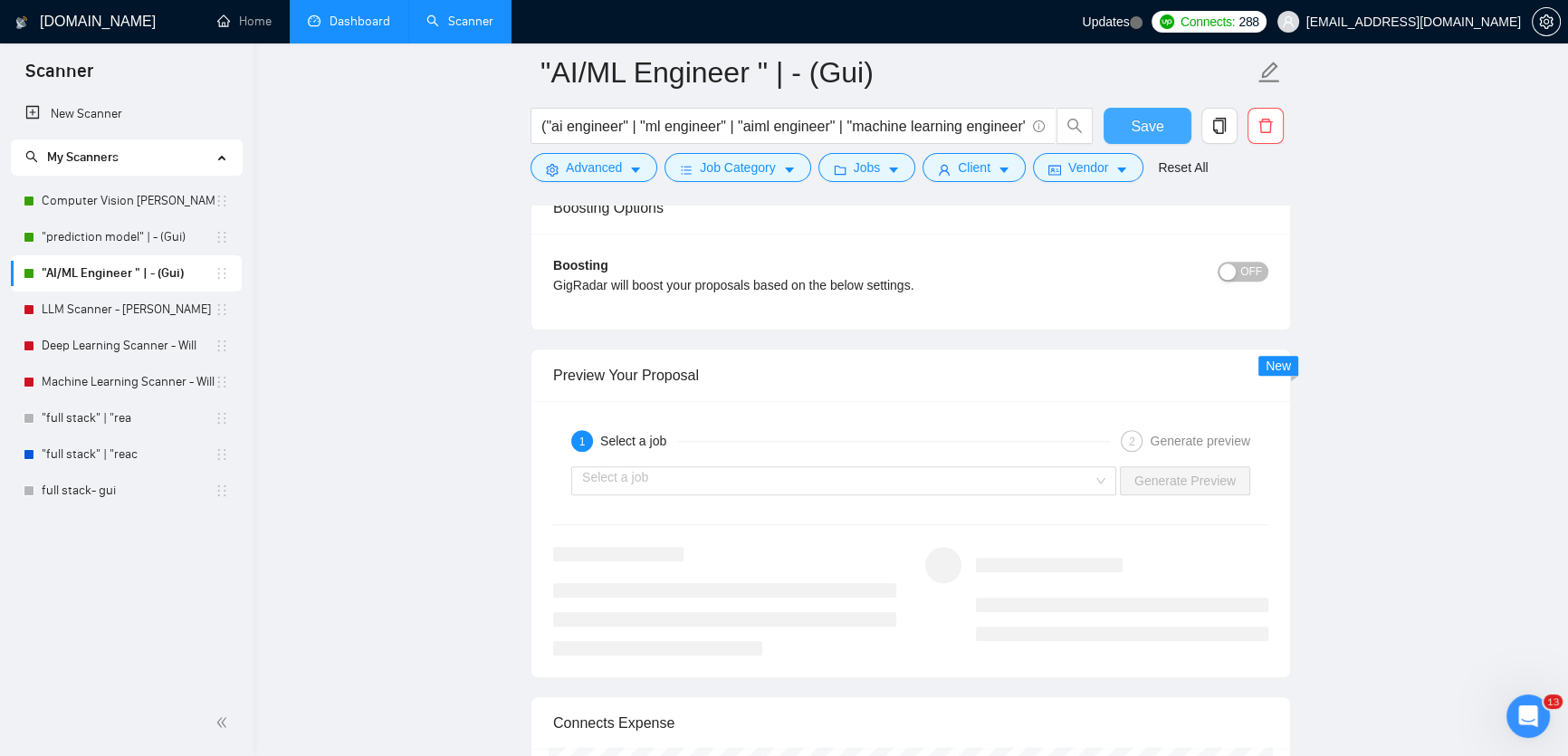 scroll, scrollTop: 2469, scrollLeft: 0, axis: vertical 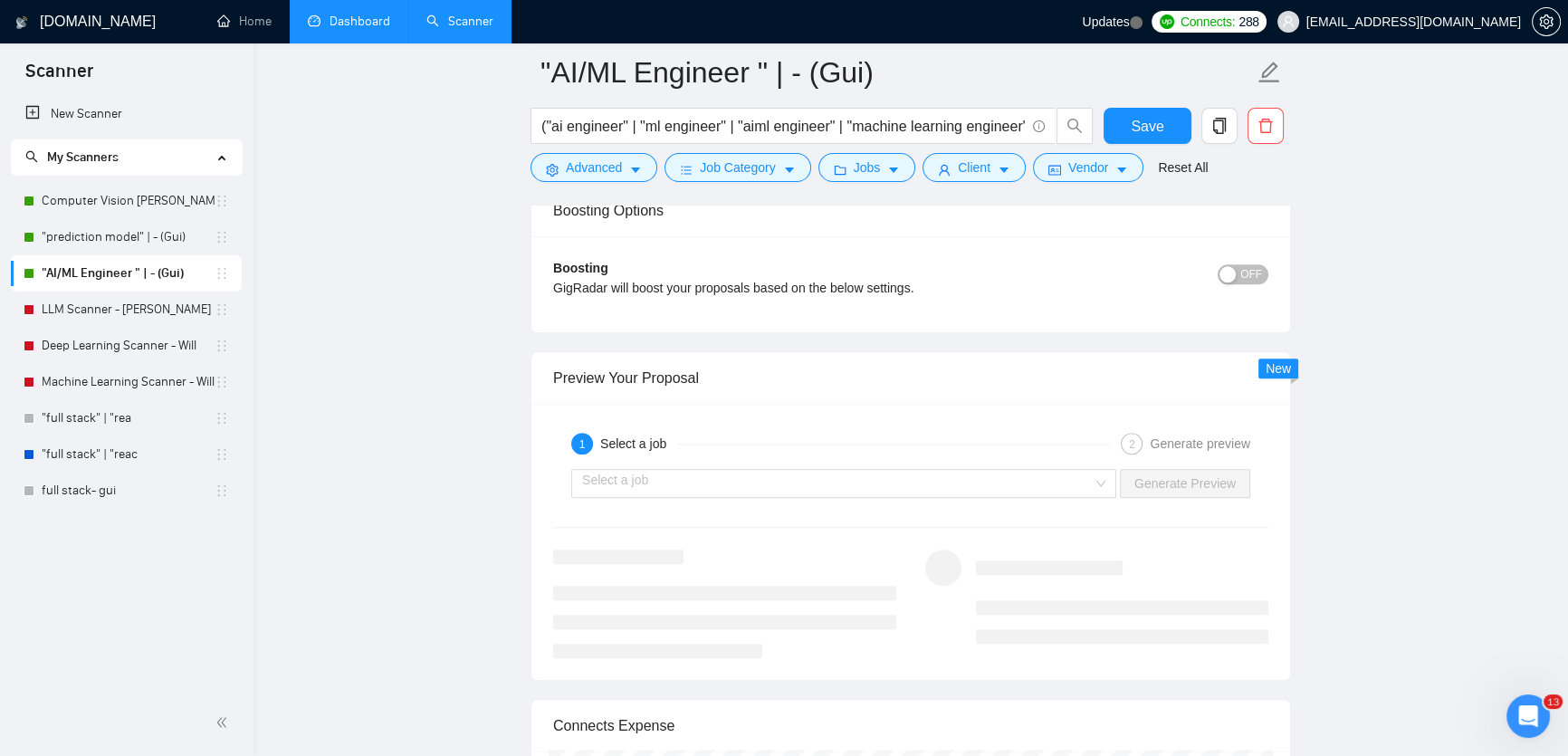 click on "Select a job Generate Preview" at bounding box center (911, 483) 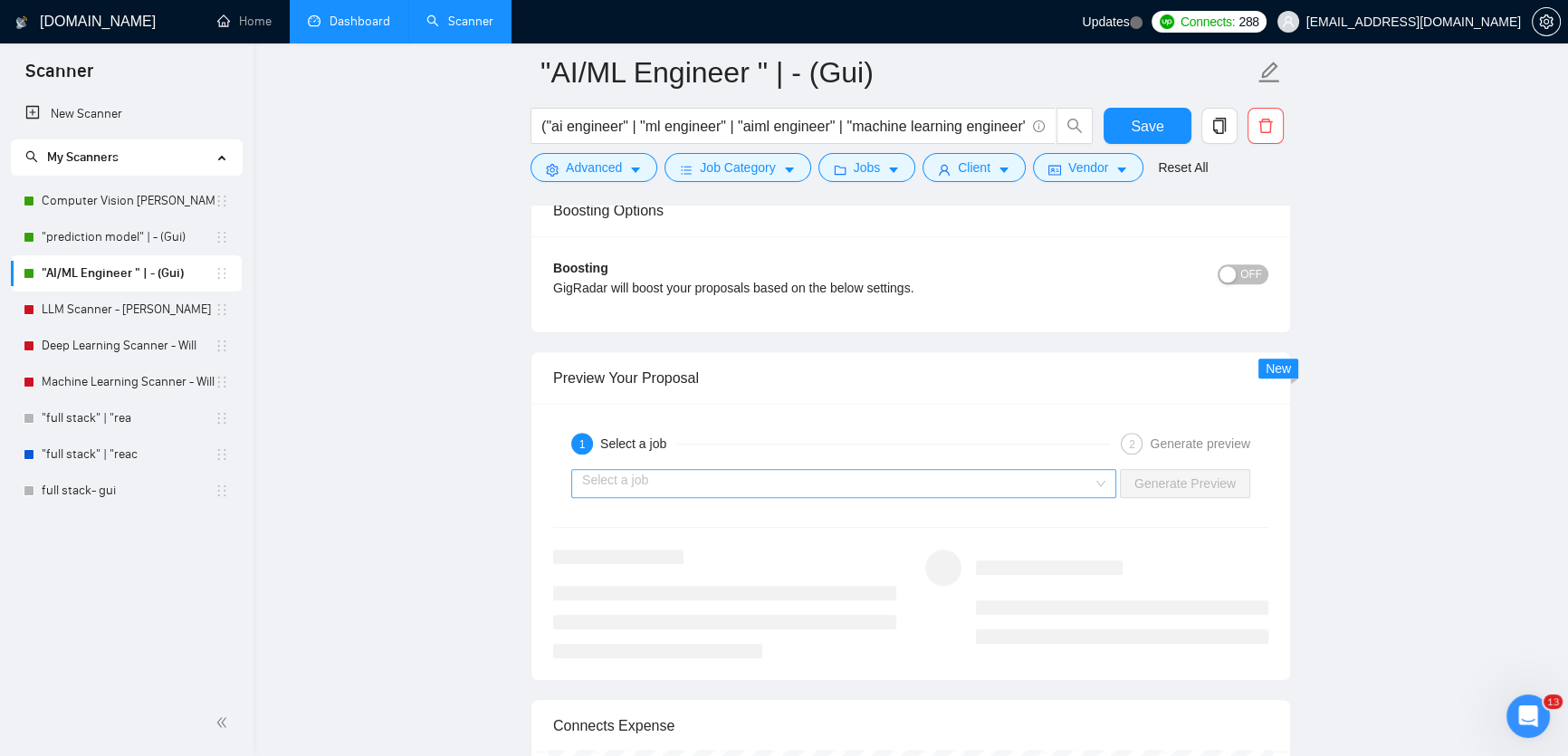 click at bounding box center [837, 483] 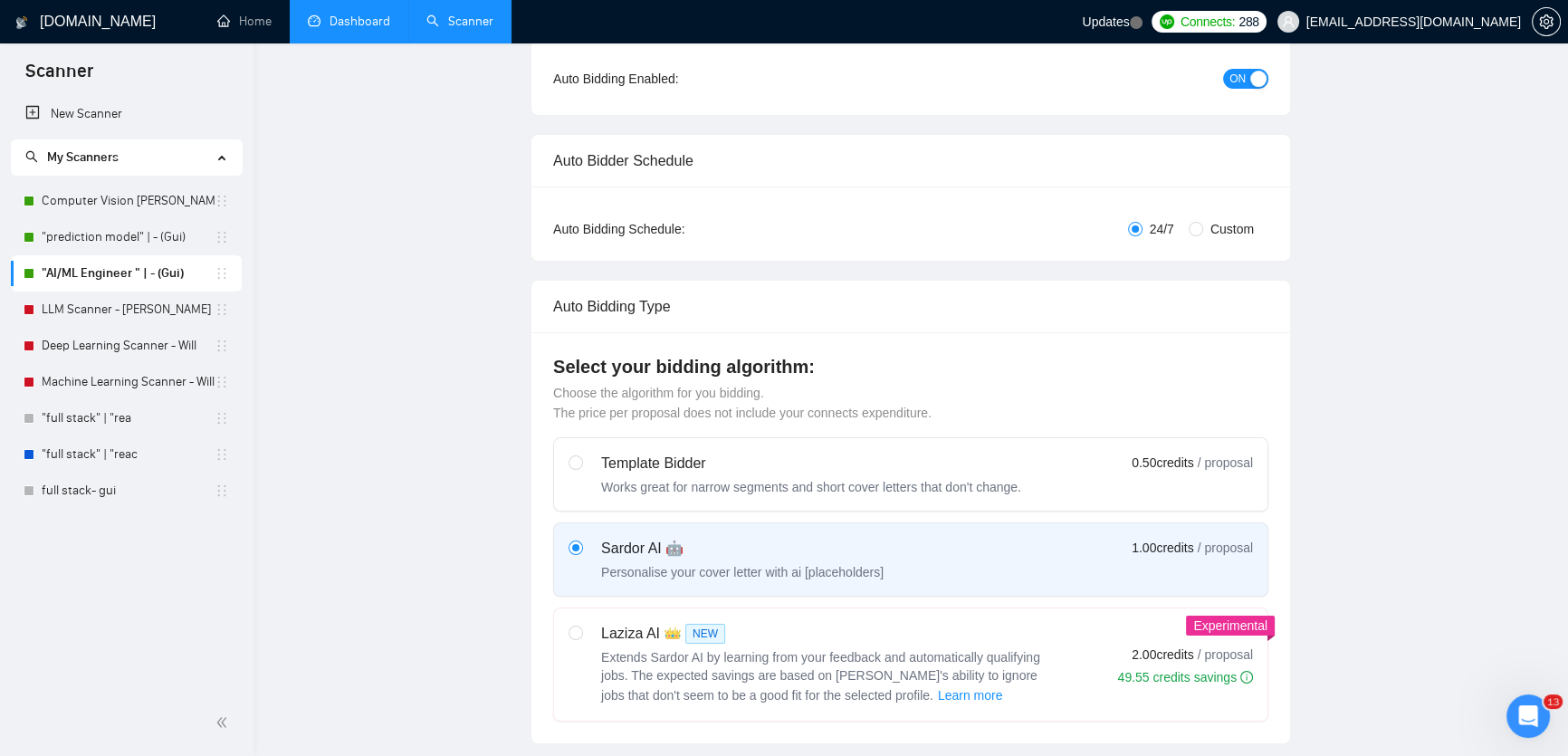 scroll, scrollTop: 0, scrollLeft: 0, axis: both 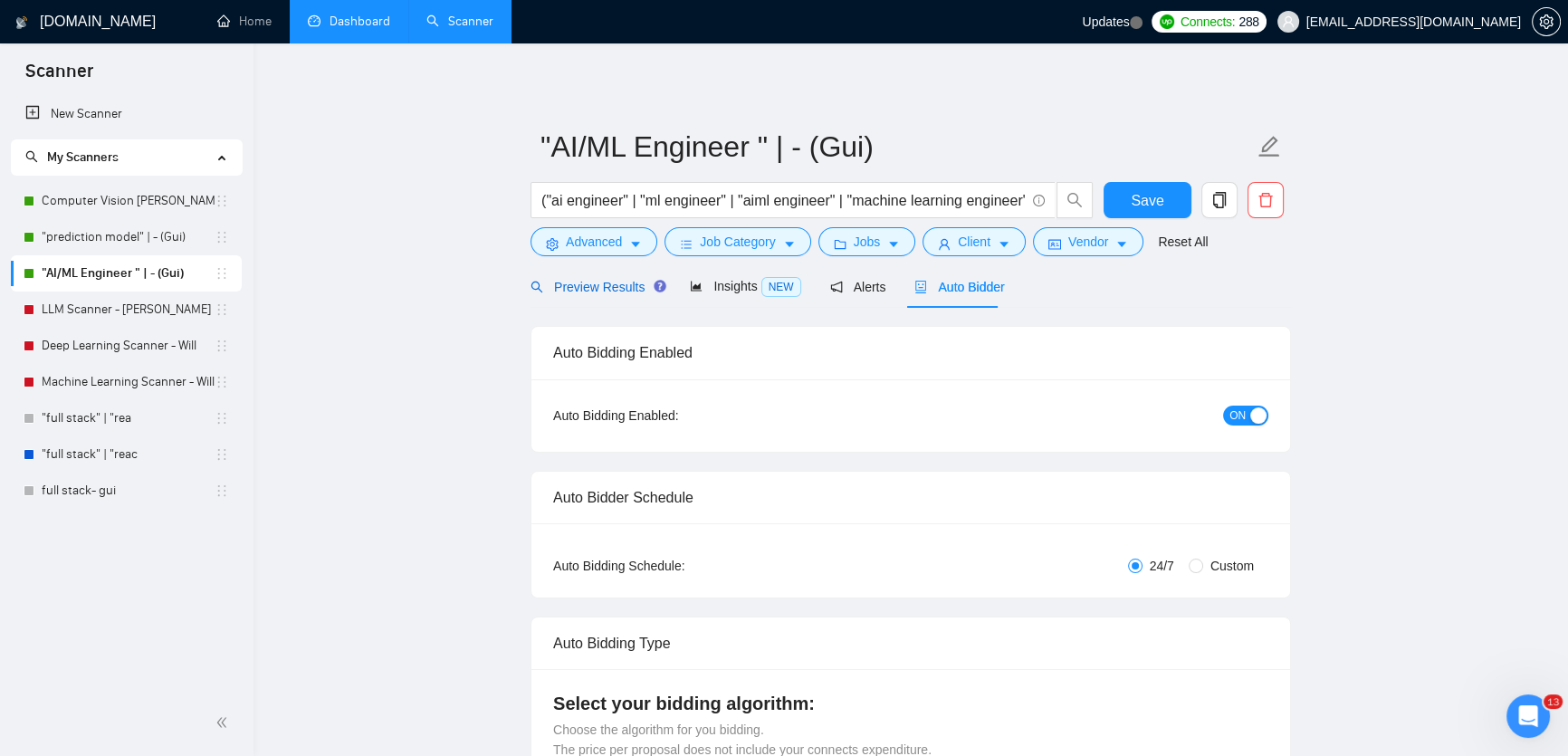 click on "Preview Results" at bounding box center (596, 287) 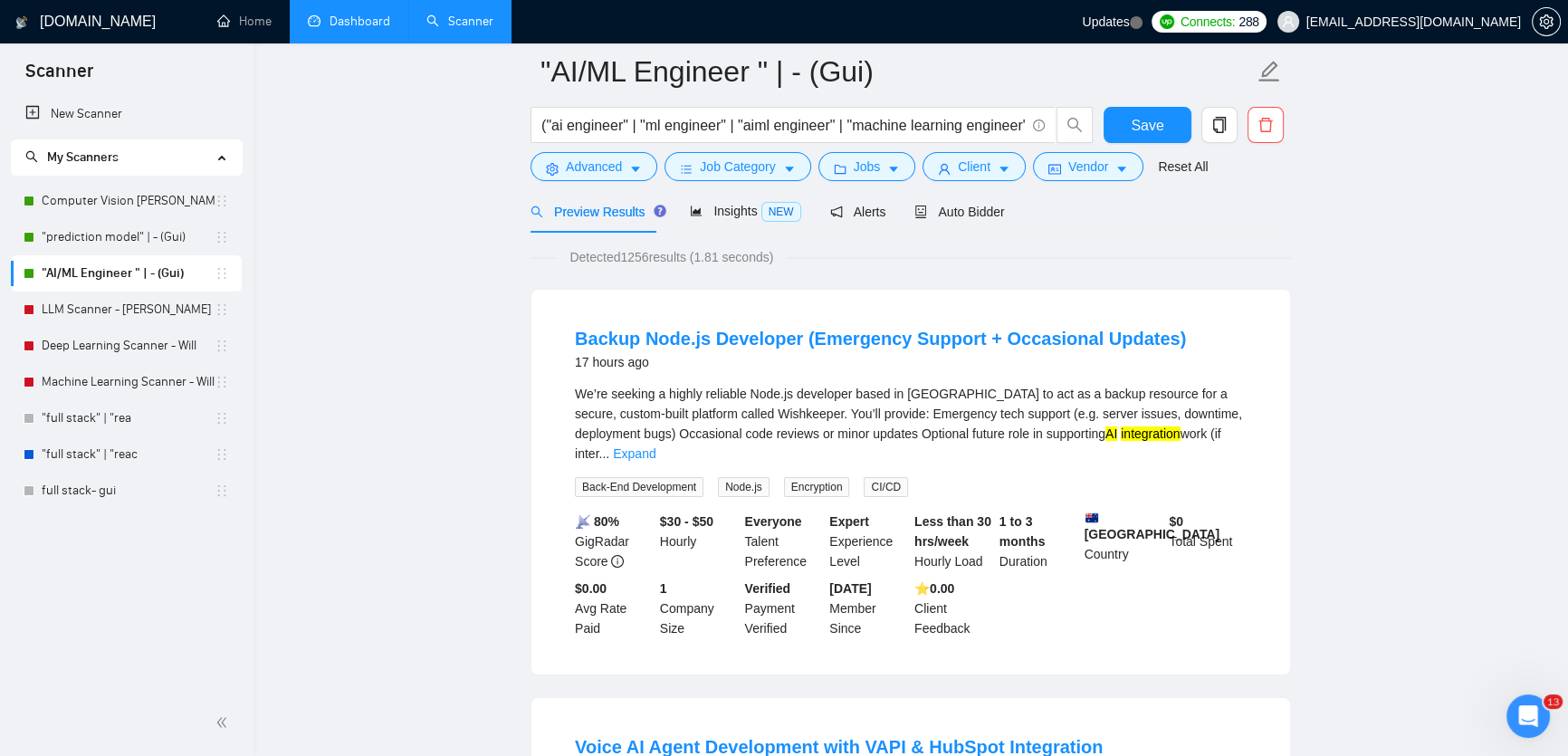 scroll, scrollTop: 0, scrollLeft: 0, axis: both 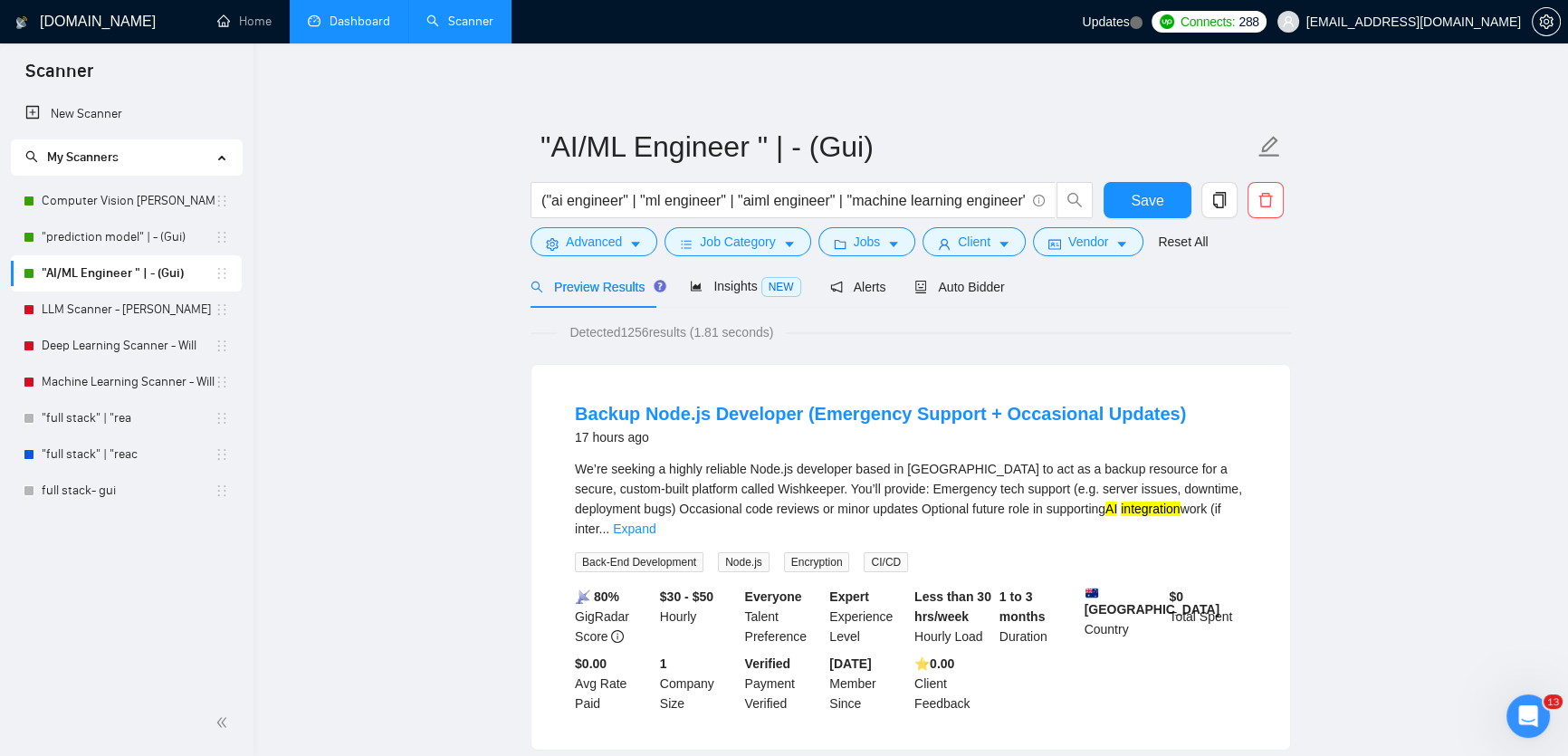 click on "Dashboard" at bounding box center (349, 21) 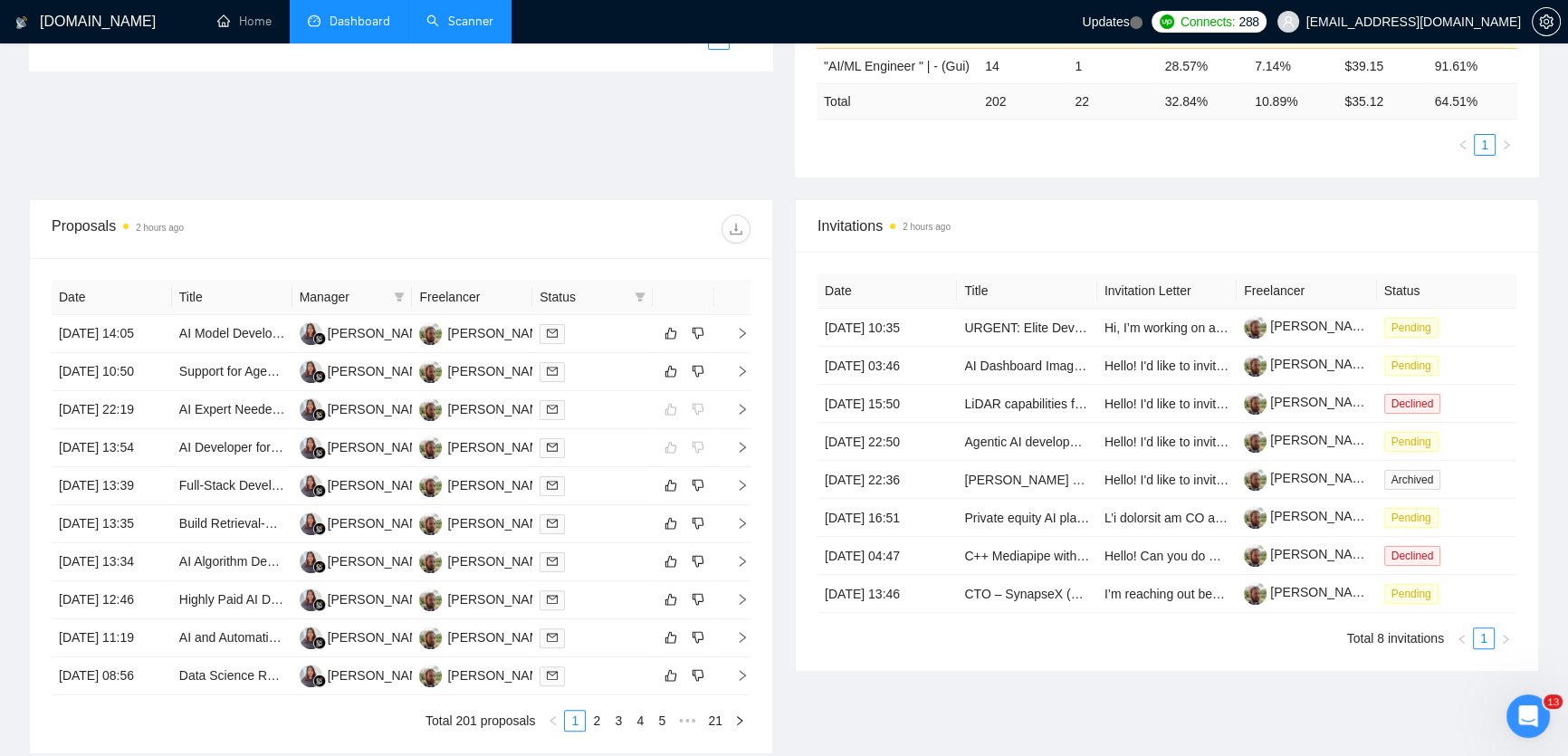 scroll, scrollTop: 576, scrollLeft: 0, axis: vertical 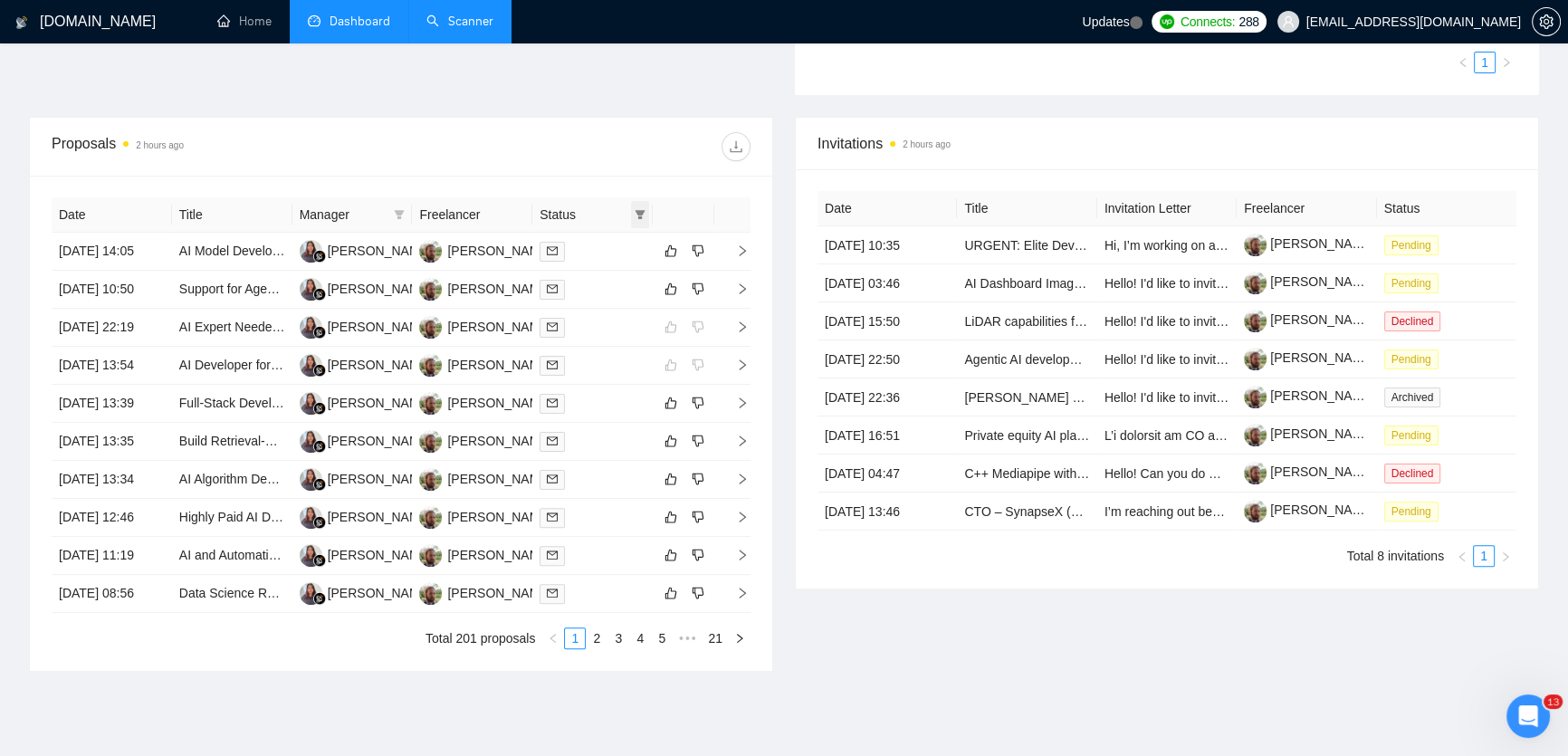 click 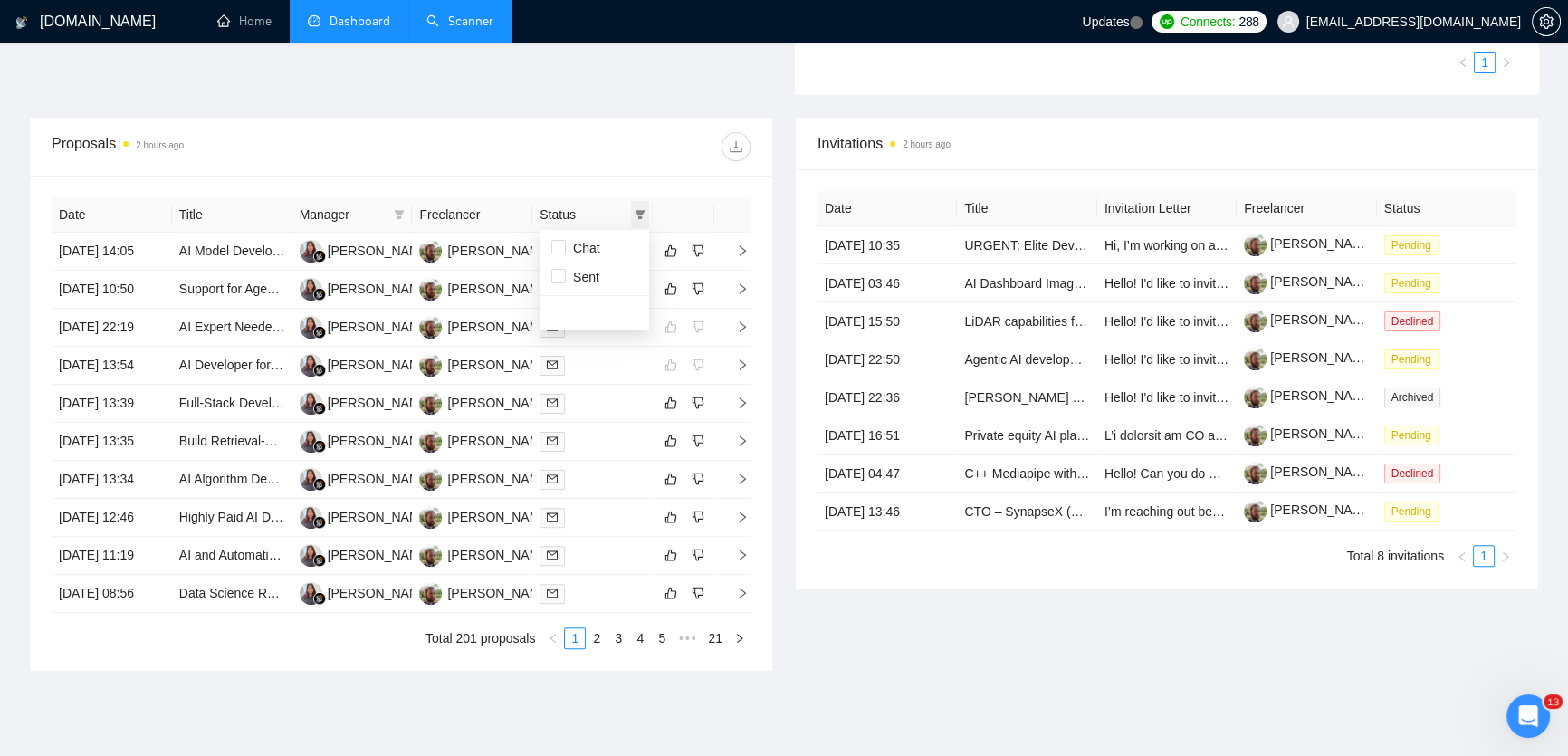 click 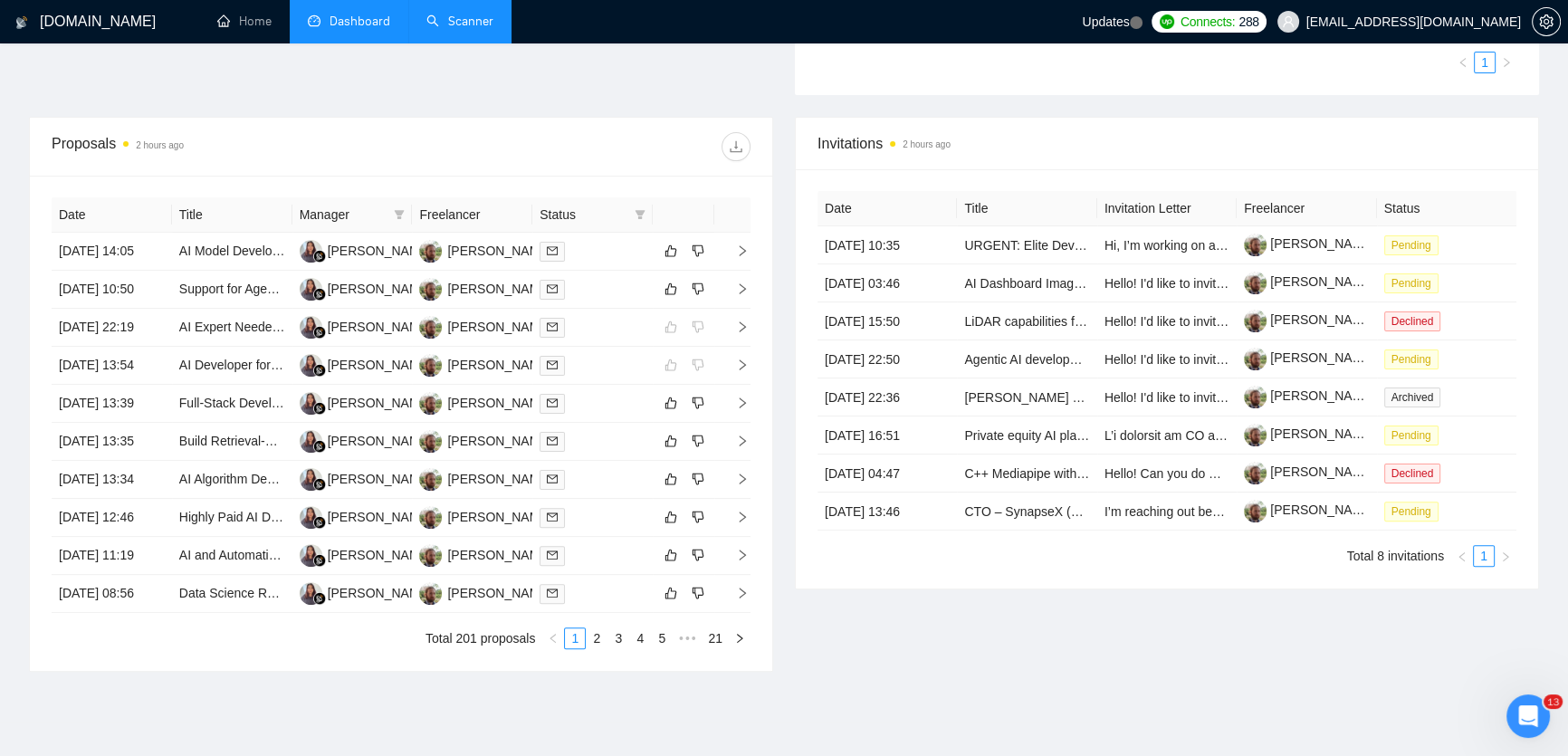 click on "Title" at bounding box center (232, 215) 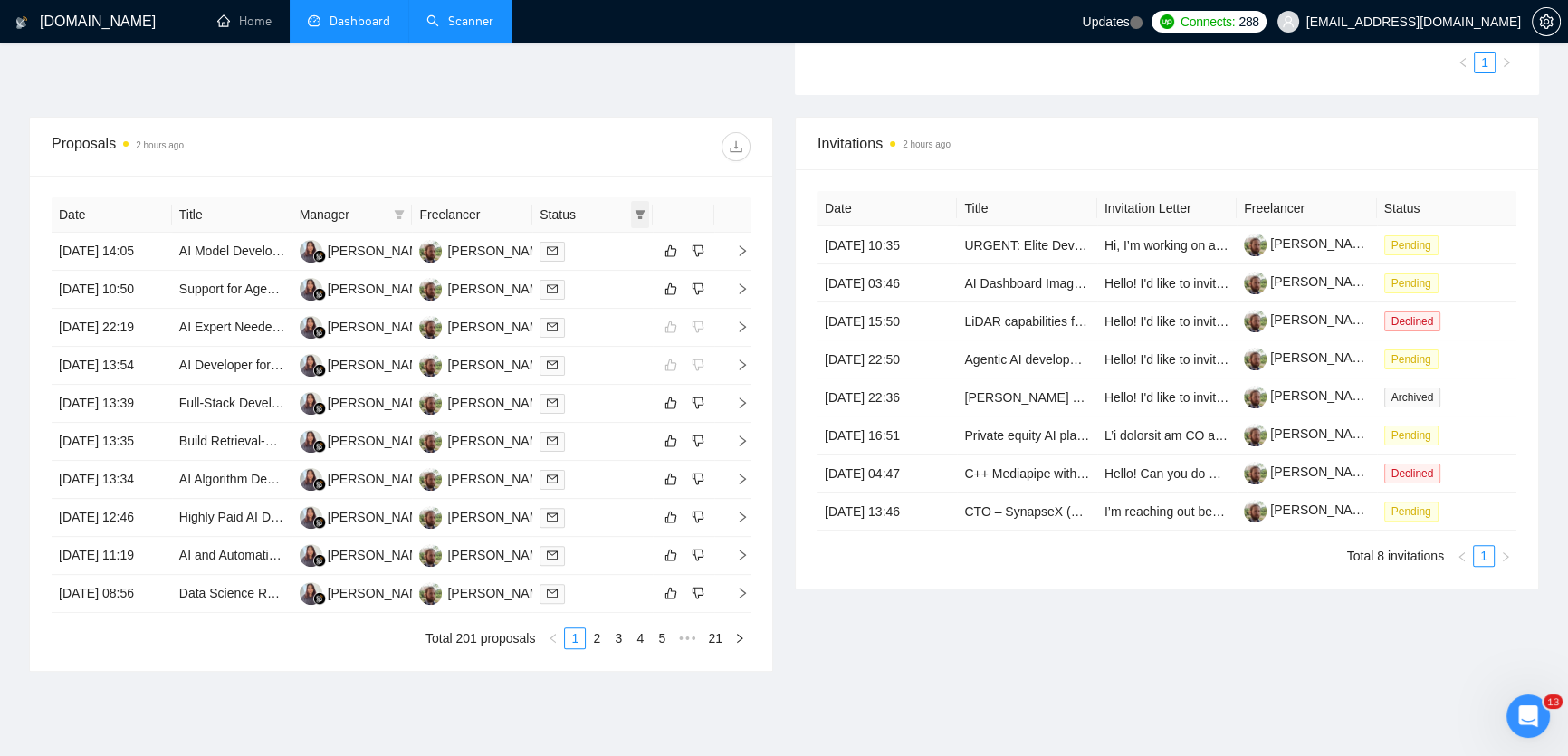 click at bounding box center (640, 215) 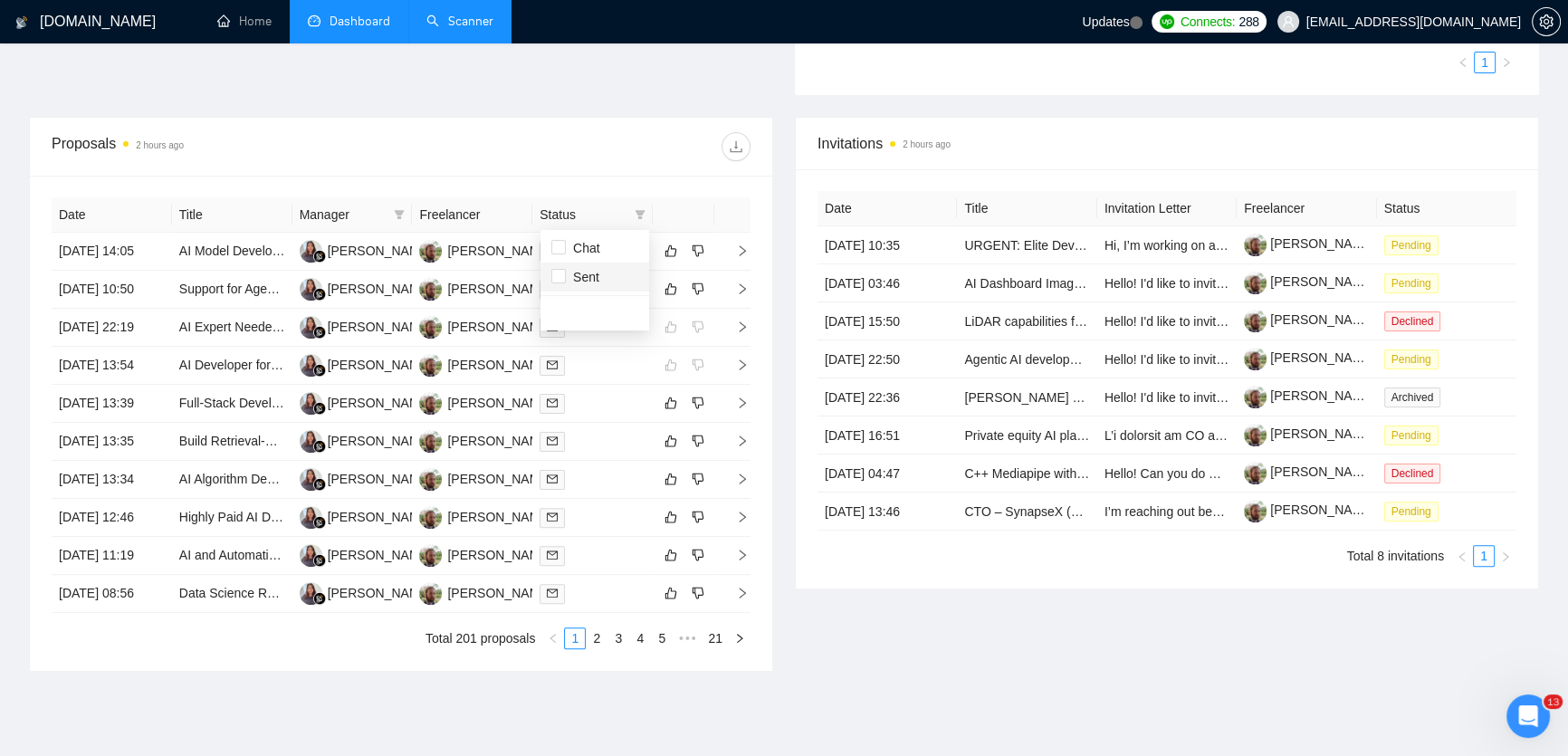 click on "Sent" at bounding box center (582, 277) 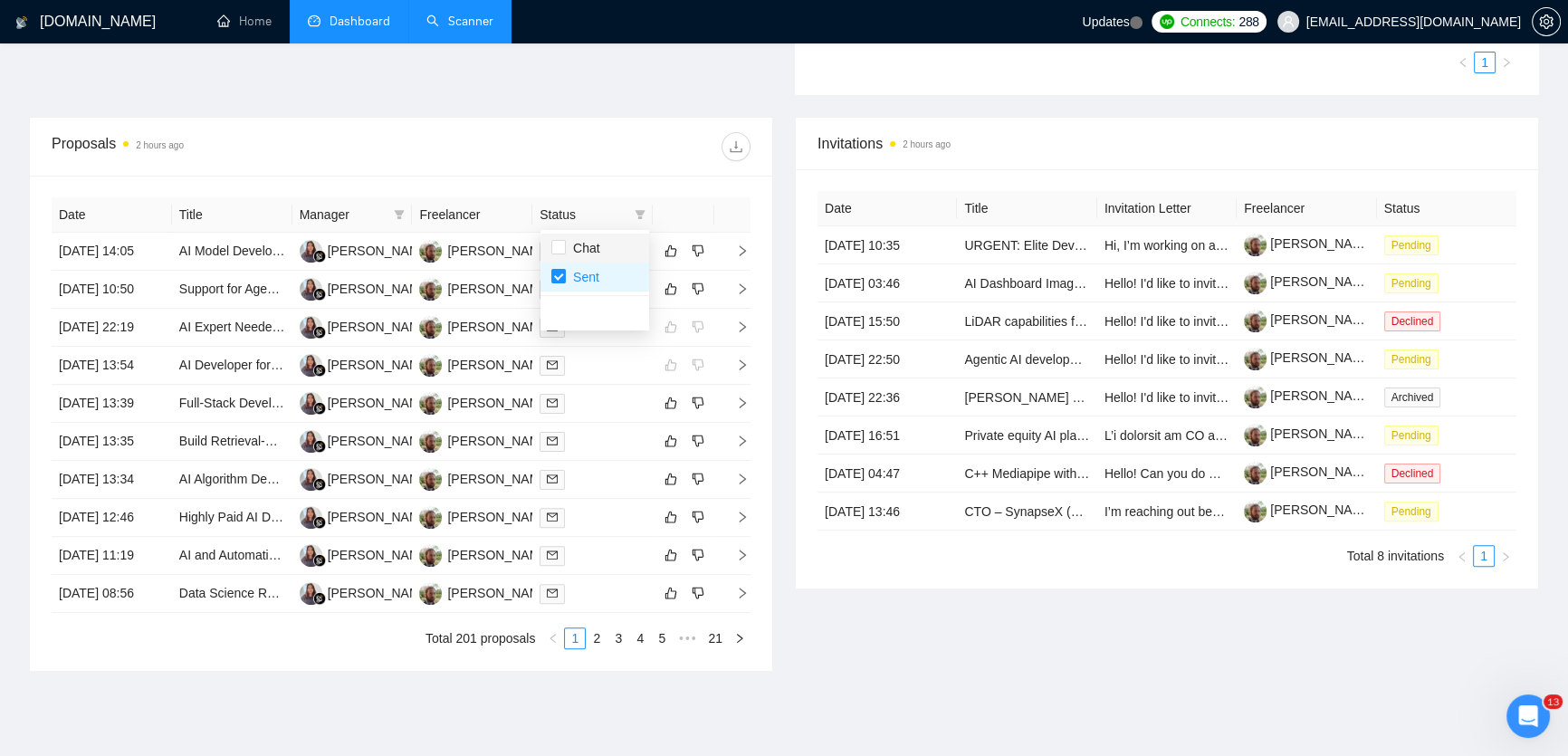 click on "Chat" at bounding box center [583, 248] 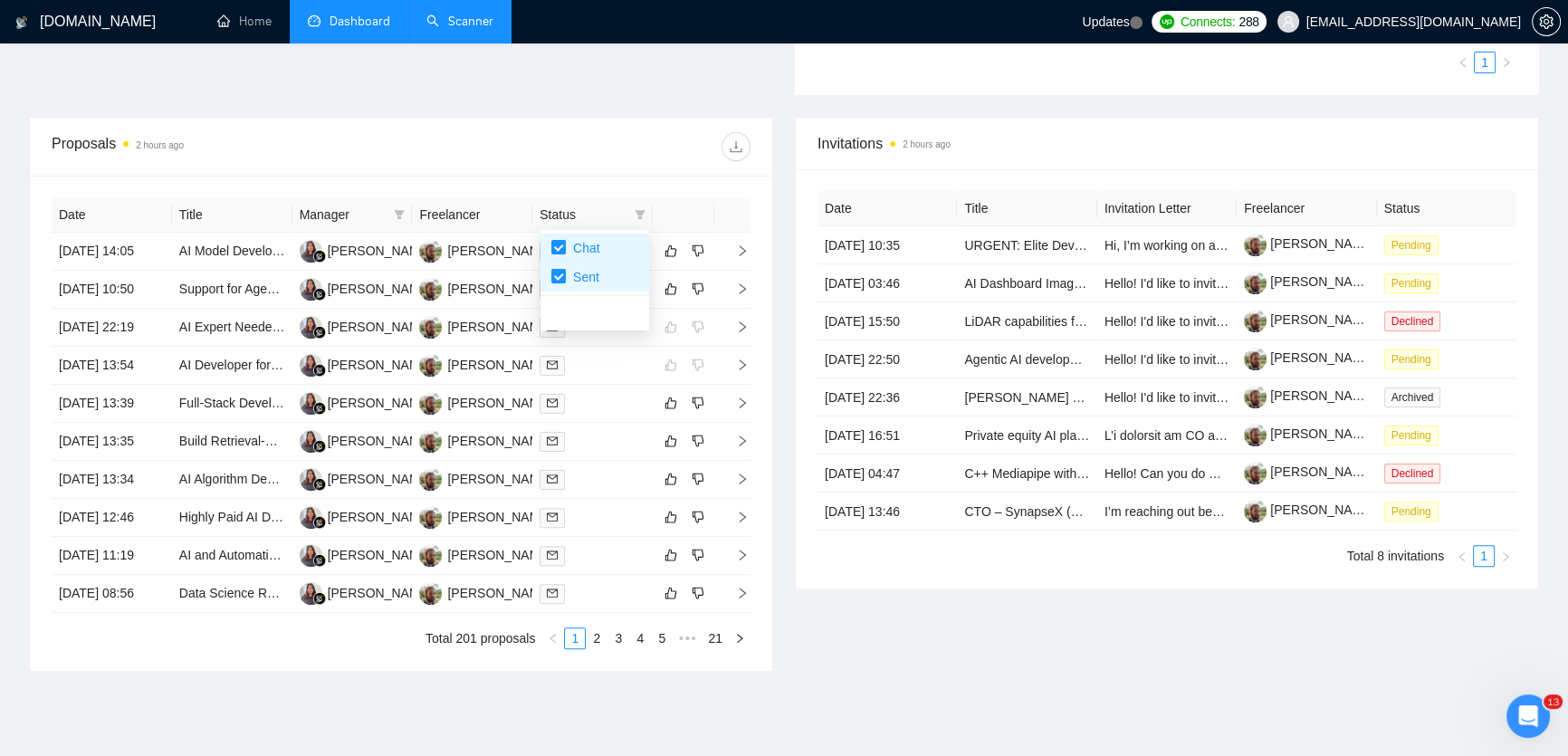 click on "Invitations 2 hours ago Date Title Invitation Letter Freelancer Status           [DATE] 10:35 URGENT: Elite Development Team  Full-Scale Android Automation System Hi,
I’m working on a very ambitious system — large-scale Android automation across [PERSON_NAME] scalable devices, orchestrating session-based workflows on various platforms. It requires deep architectural design, backend coordination, proxy/fingerprinting management, and seamless control across hardware. You can see more in the doc's attached to the job posting
Your profile stood out immediately. The depth and breadth of your experience are exactly what this kind of project needs — but I’ll be direct: your rate is above what I had initially budgeted.
That said, I understand high-caliber people often work far more efficiently than teams charging substantially less. So if you believe the scope is compelling enough and it makes sense from both sides, I’d love to have a conversation. [PERSON_NAME] Pending [DATE] 03:46 Pending" at bounding box center (1167, 394) 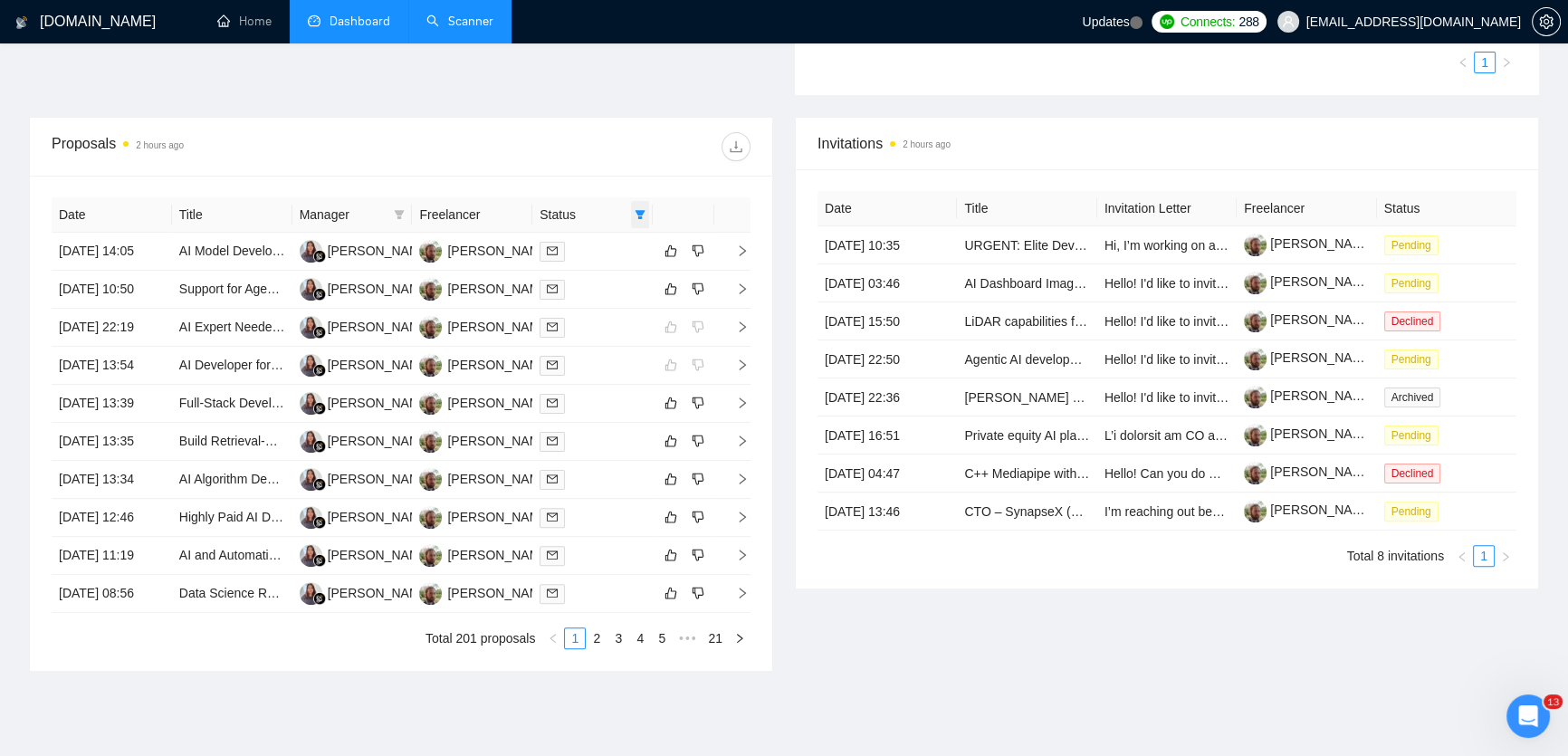click 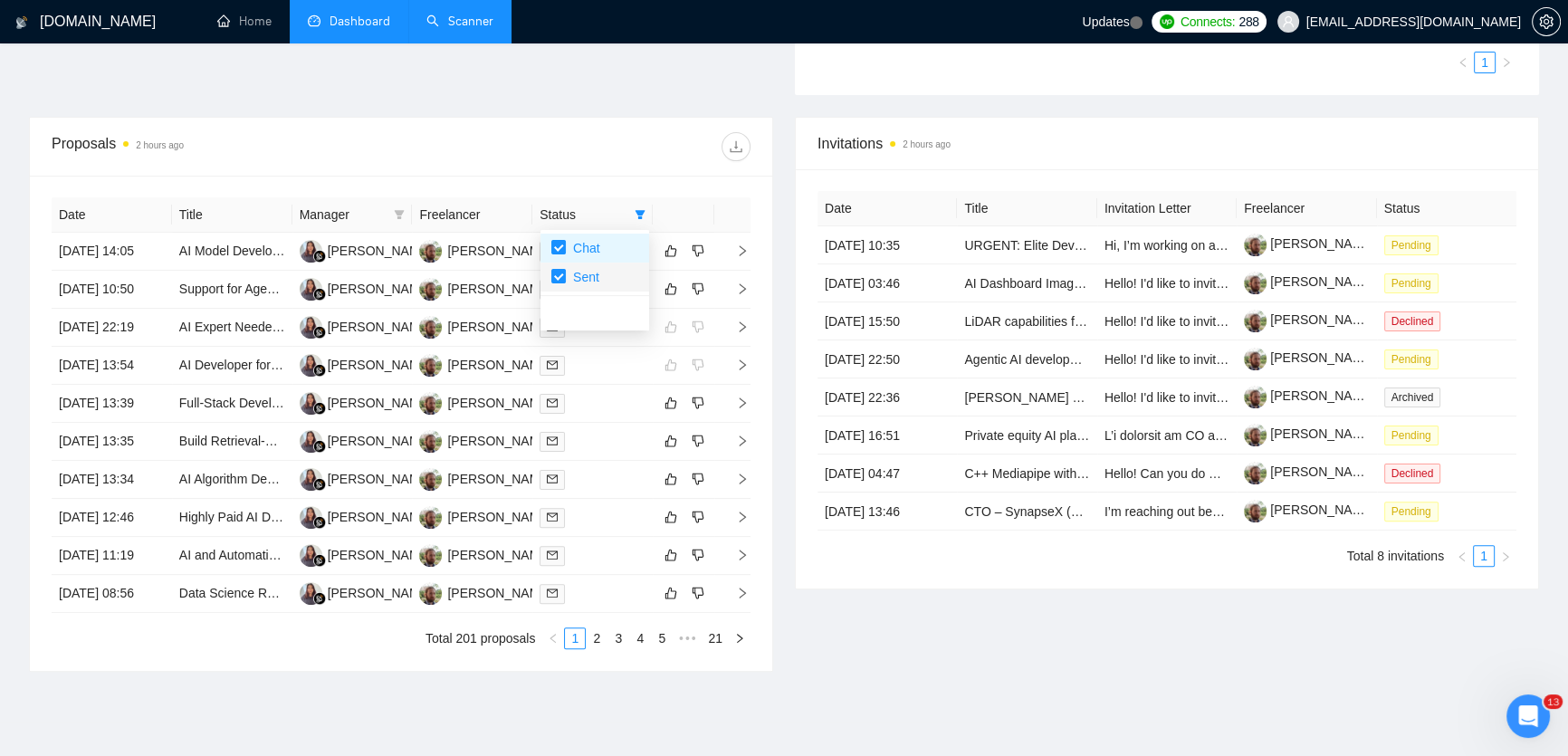 click on "Sent" at bounding box center (582, 277) 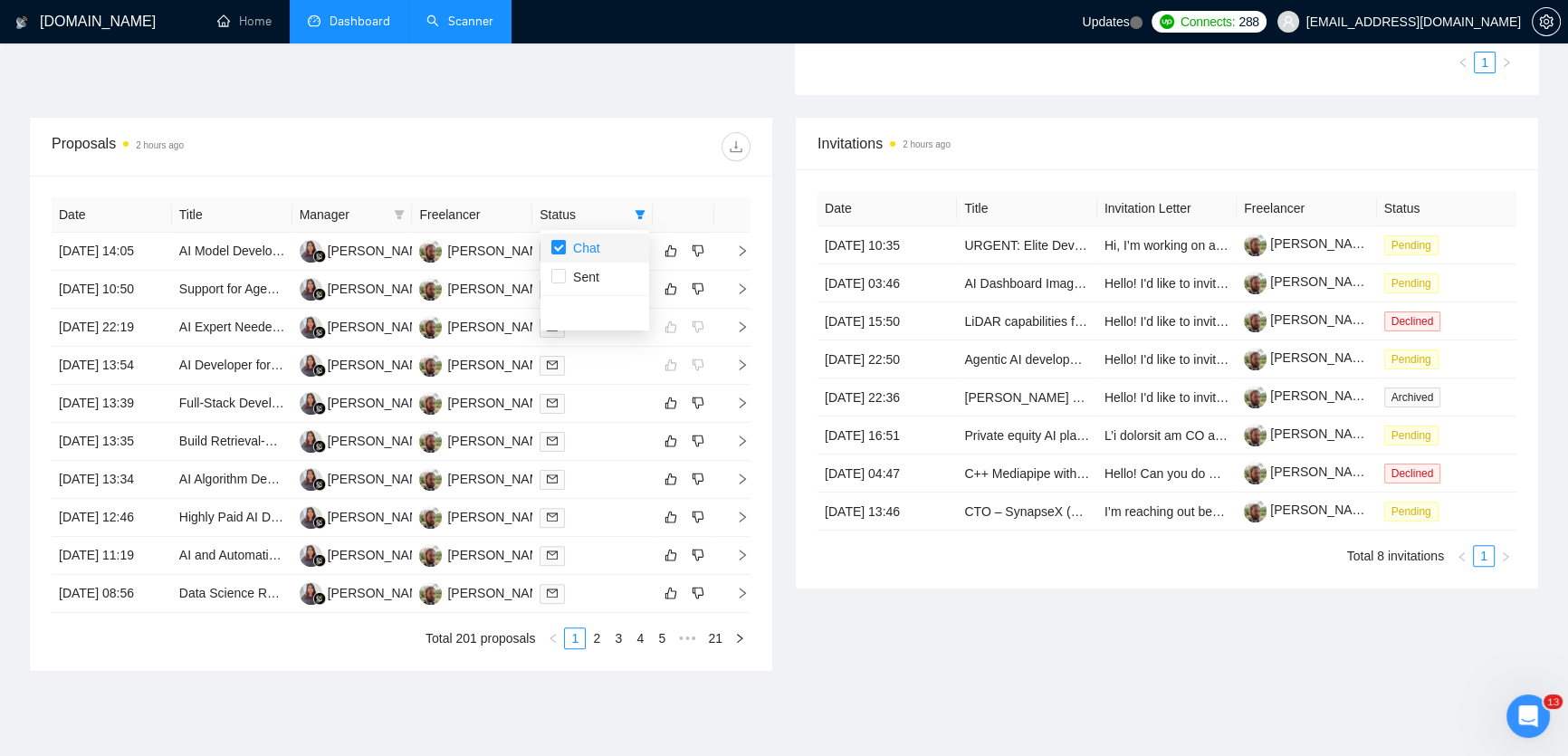 click on "Chat" at bounding box center (583, 248) 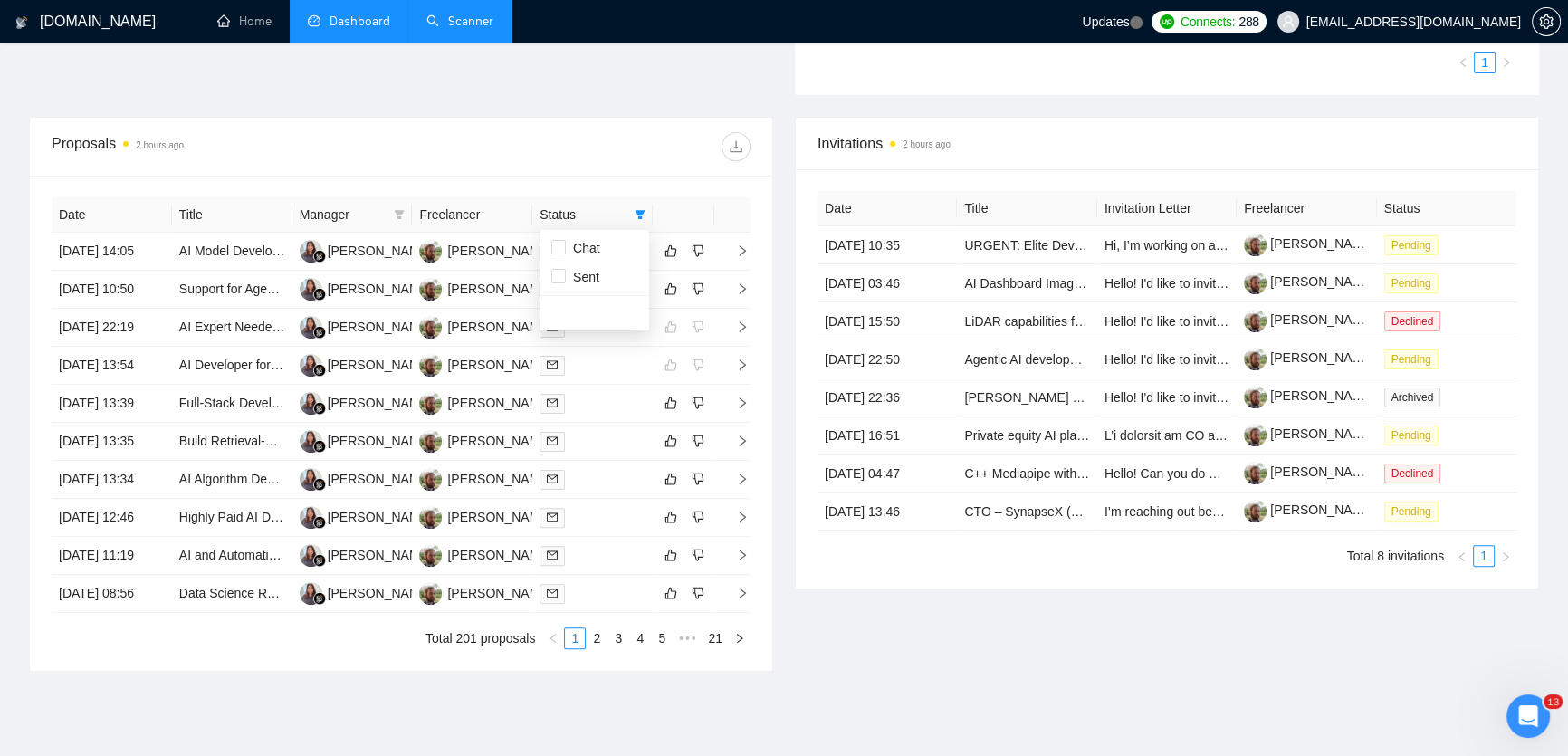 click on "Proposals 2 hours ago Date Title Manager Freelancer Status               [DATE] 14:05 AI Model Development for Market Opportunity Analysis [PERSON_NAME] [PERSON_NAME] [DATE] 10:50 Support for Agentic AI and Machine Learning Tasks [PERSON_NAME] [PERSON_NAME] [PERSON_NAME] [DATE] 22:19 AI Expert Needed for Tool Implementation [PERSON_NAME] Difany [PERSON_NAME] [DATE] 13:54 AI Developer for Custom Image Generation Workflow (Spiritual + Metaphysical Content) [PERSON_NAME] Difany [PERSON_NAME] [DATE] 13:39 Full-Stack Developer for Task Automation & Scheduling Dashboard [PERSON_NAME] [PERSON_NAME] [DATE] 13:35 Build Retrieval-Augmented Generation (RAG) Engine & API for “Tax Smart AI” Front End [PERSON_NAME] Difany [PERSON_NAME] [DATE] 13:34 AI Algorithm Development for Product Title Rewriting [PERSON_NAME] [PERSON_NAME] [DATE] 12:46 Highly Paid AI Developer for Fast-Paced Startup 1 2 3 4" at bounding box center (401, 394) 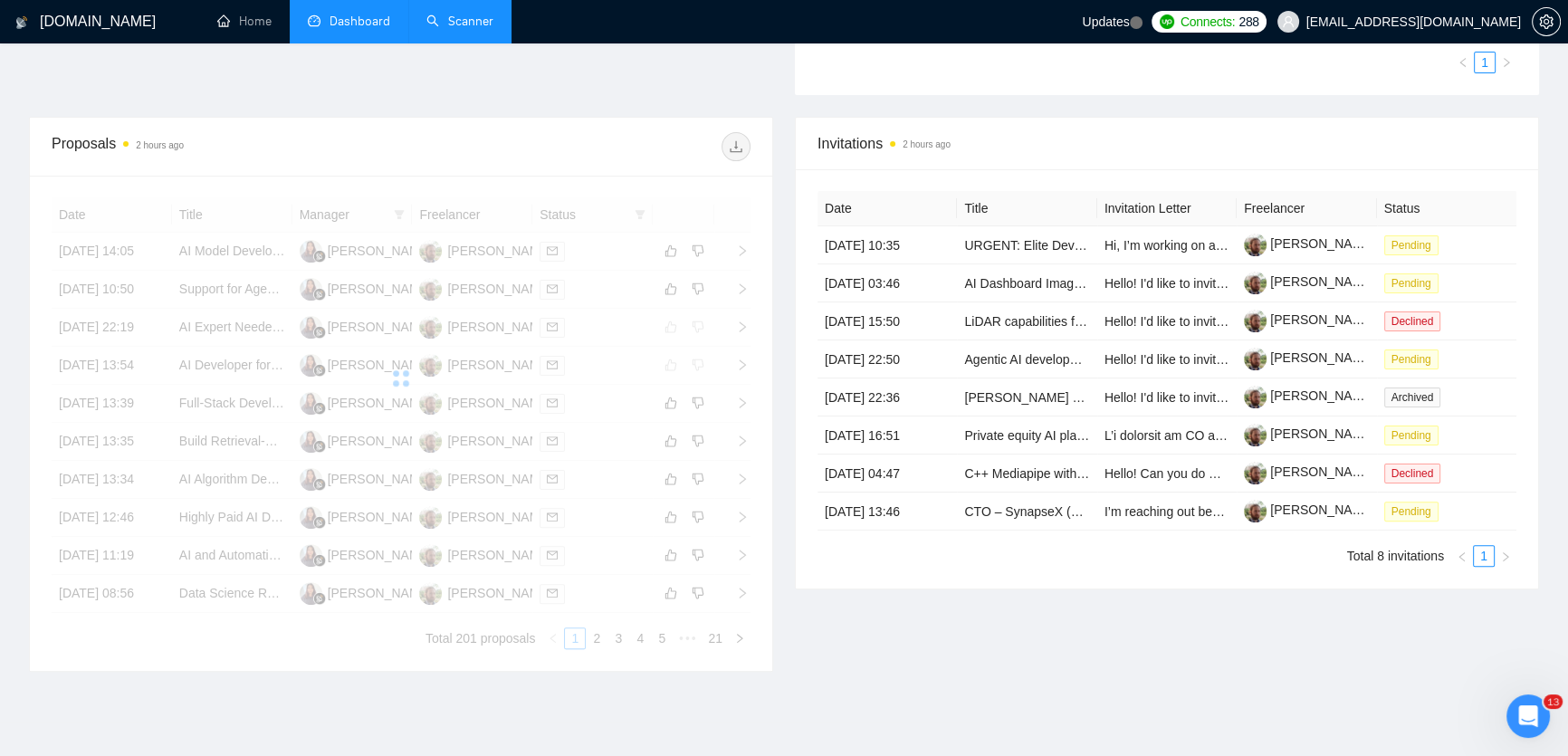 click at bounding box center [401, 378] 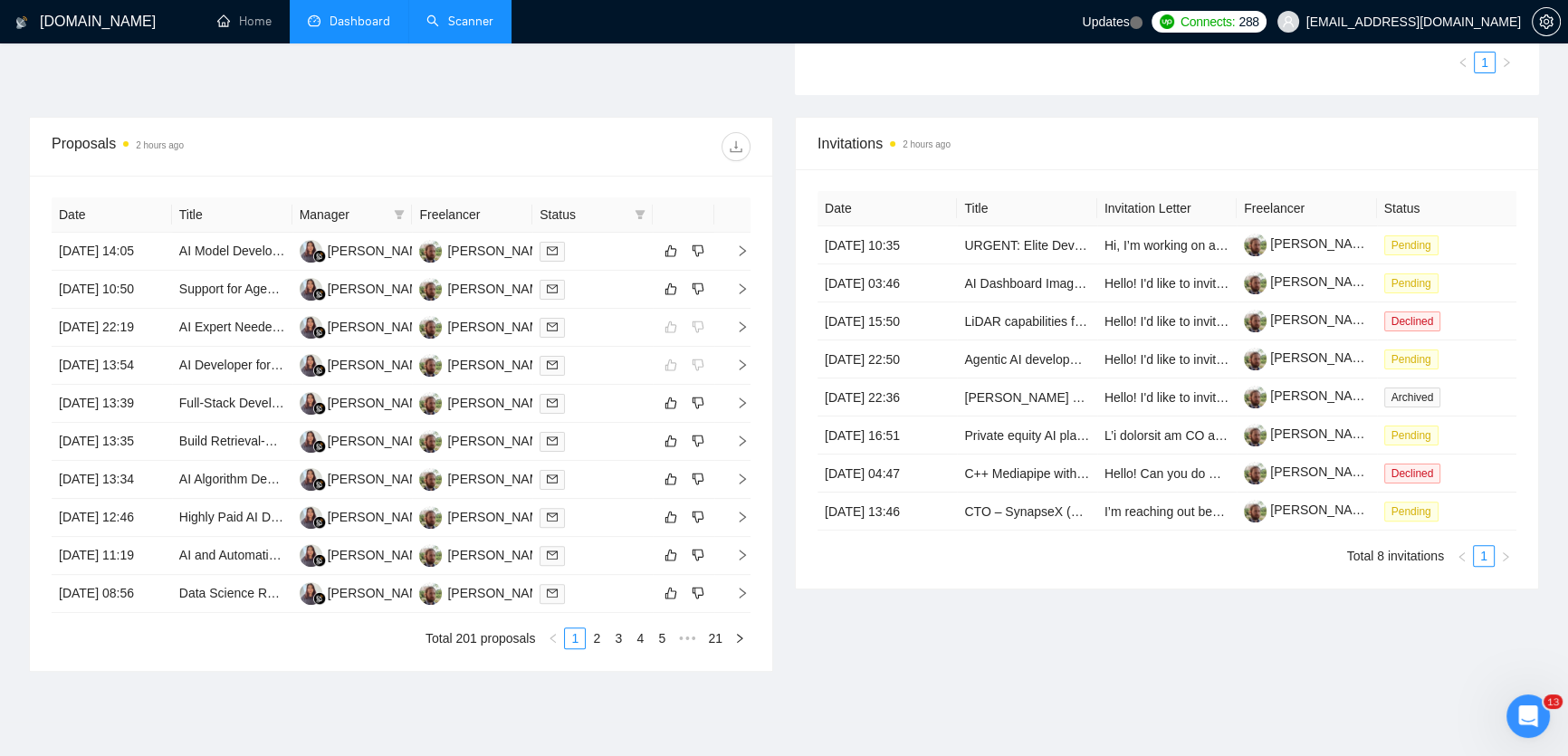 click 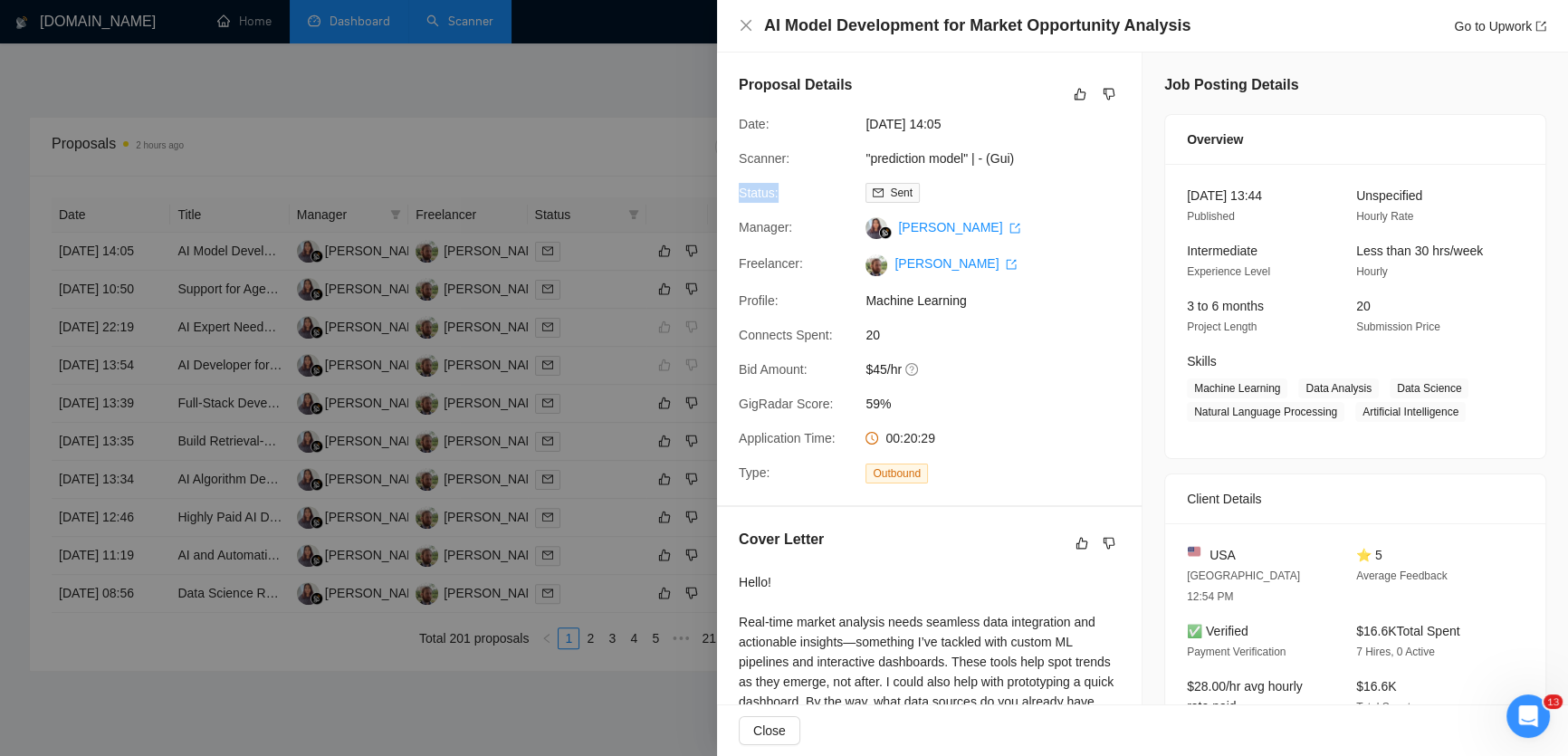 drag, startPoint x: 1037, startPoint y: 158, endPoint x: 872, endPoint y: 172, distance: 165.59287 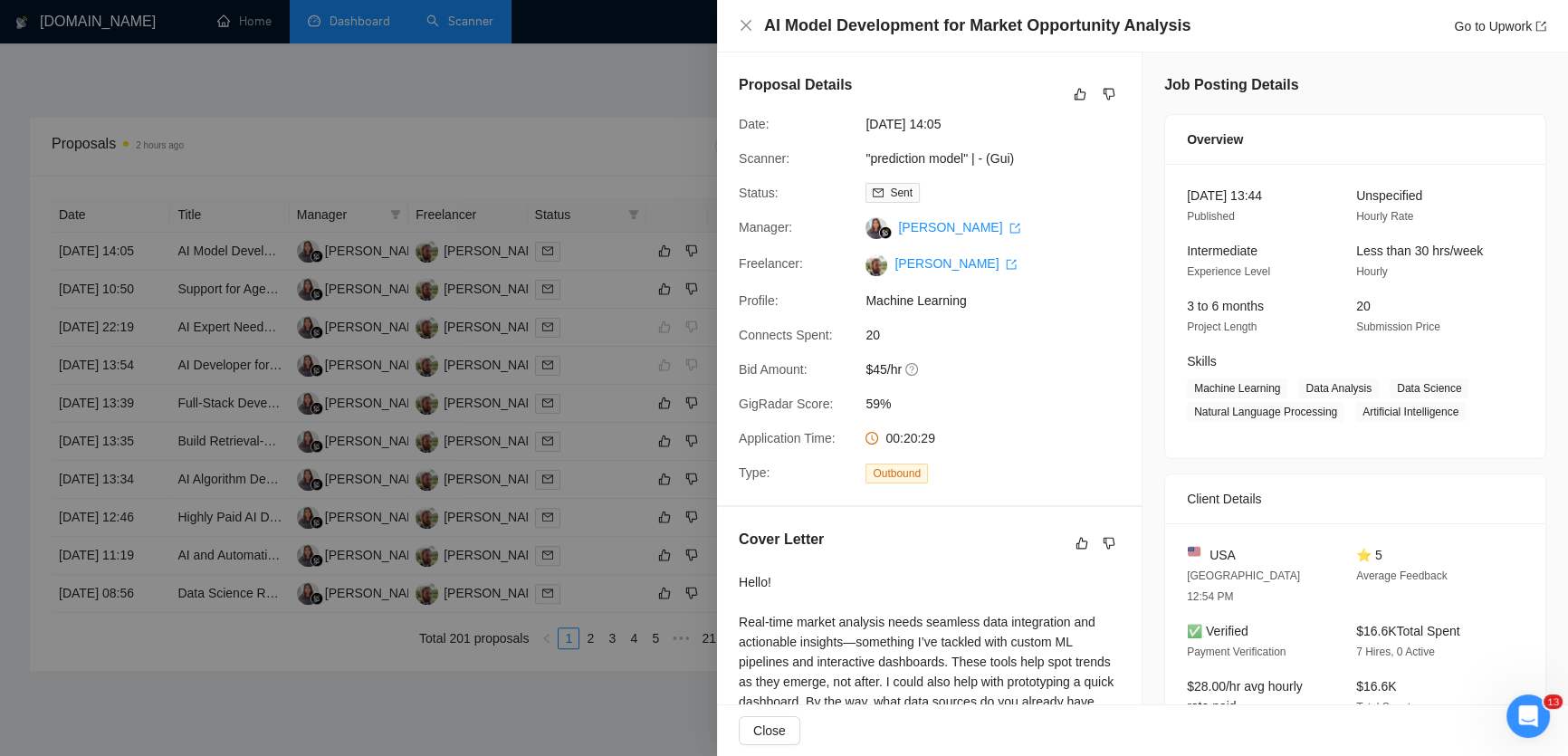 click at bounding box center (784, 378) 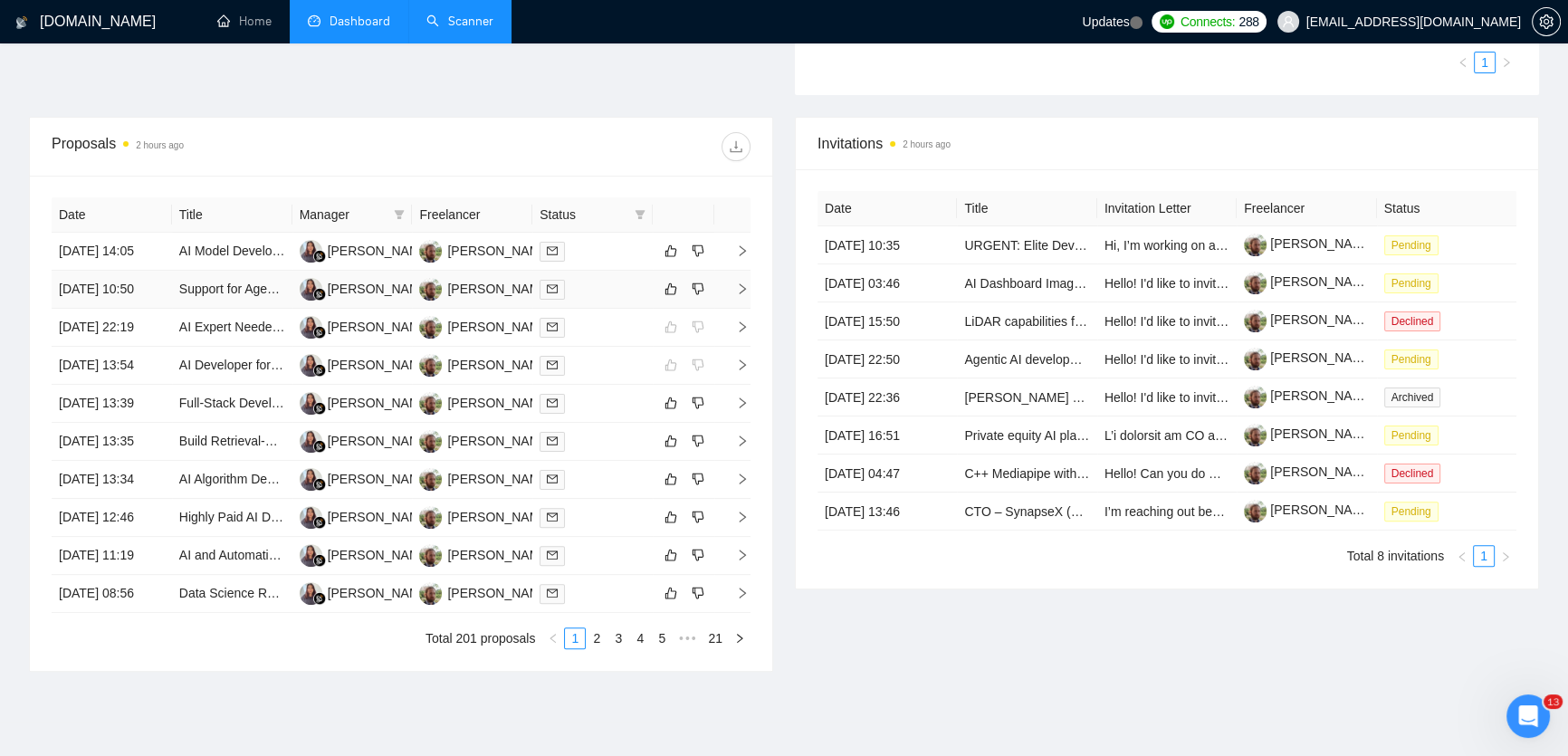 click at bounding box center (735, 289) 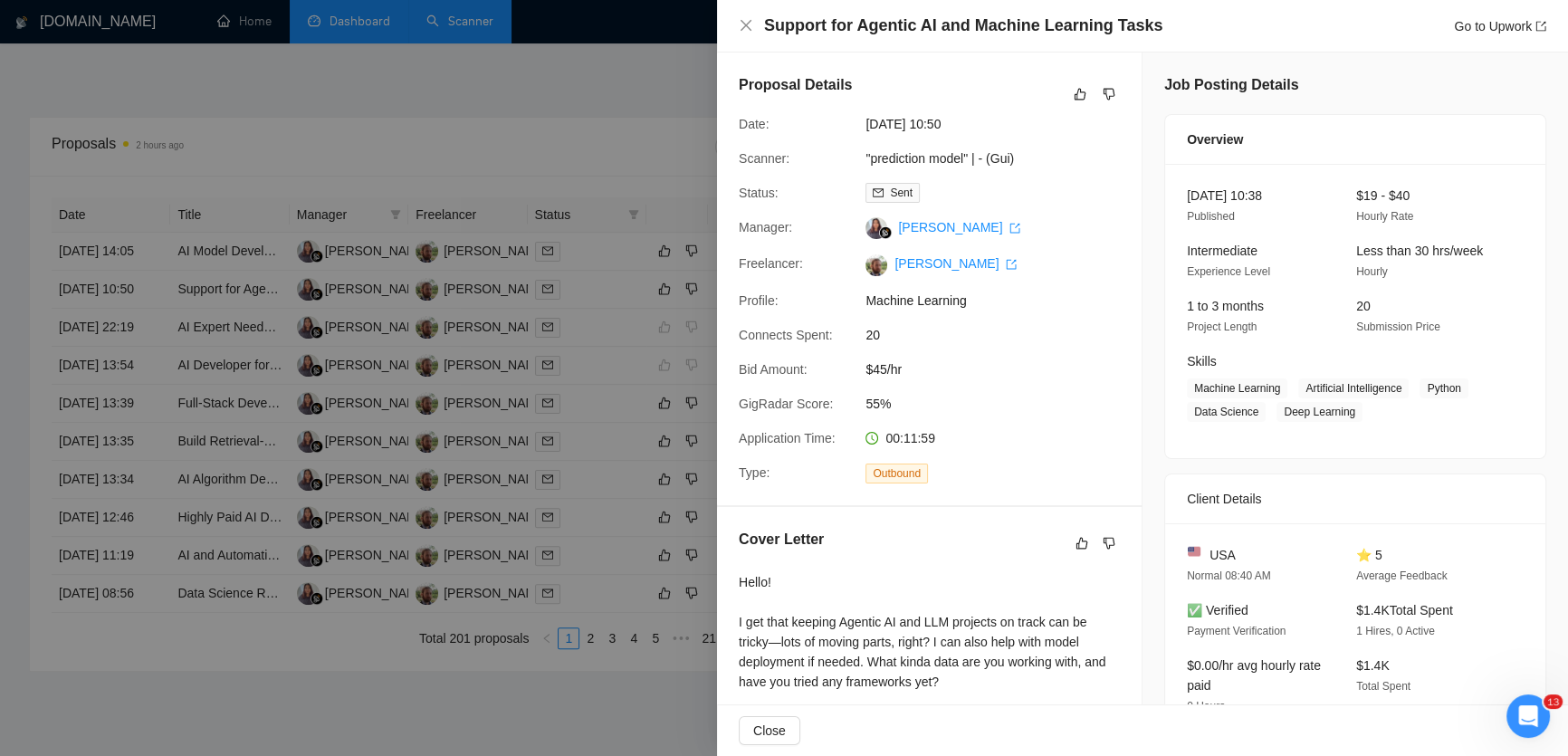 click at bounding box center [784, 378] 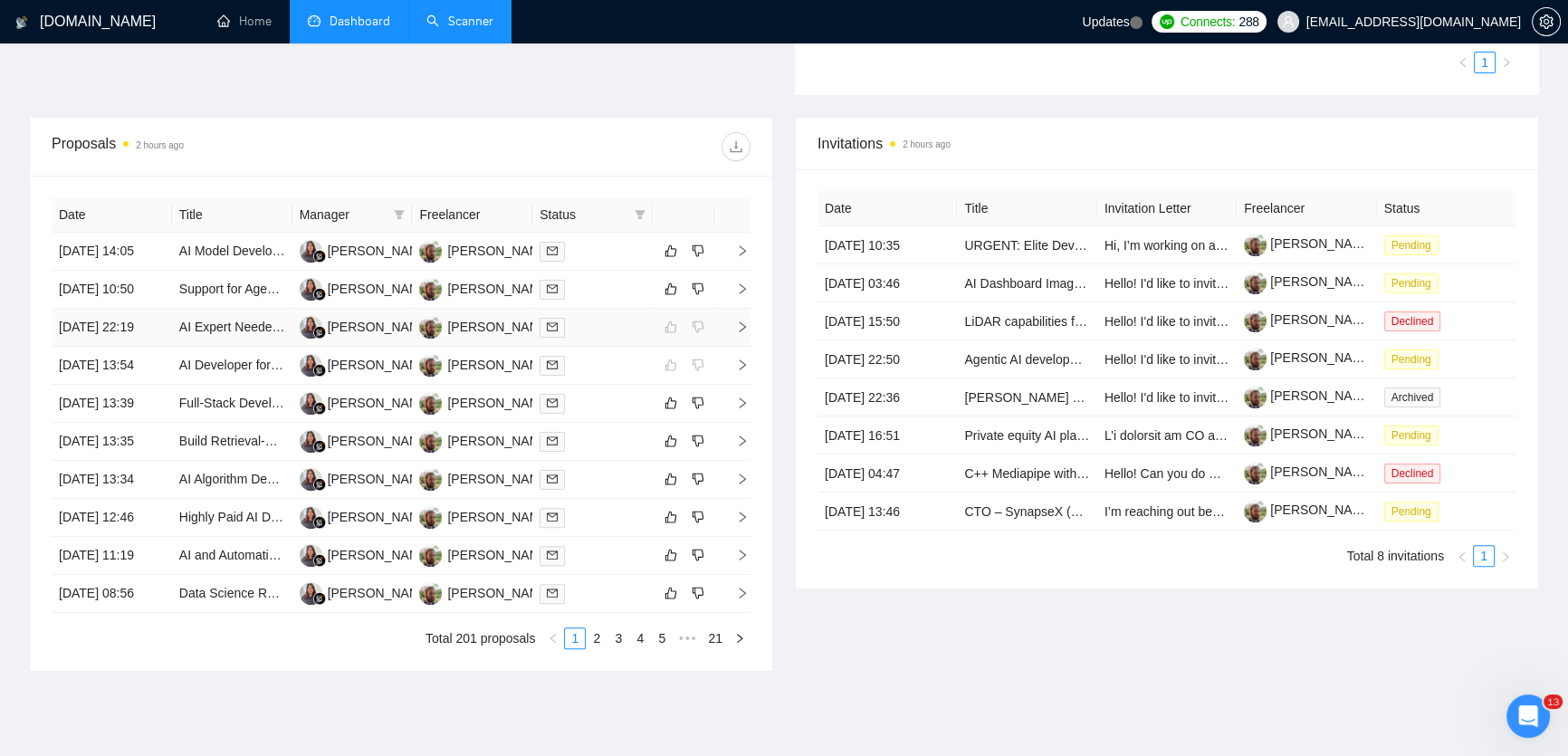 click 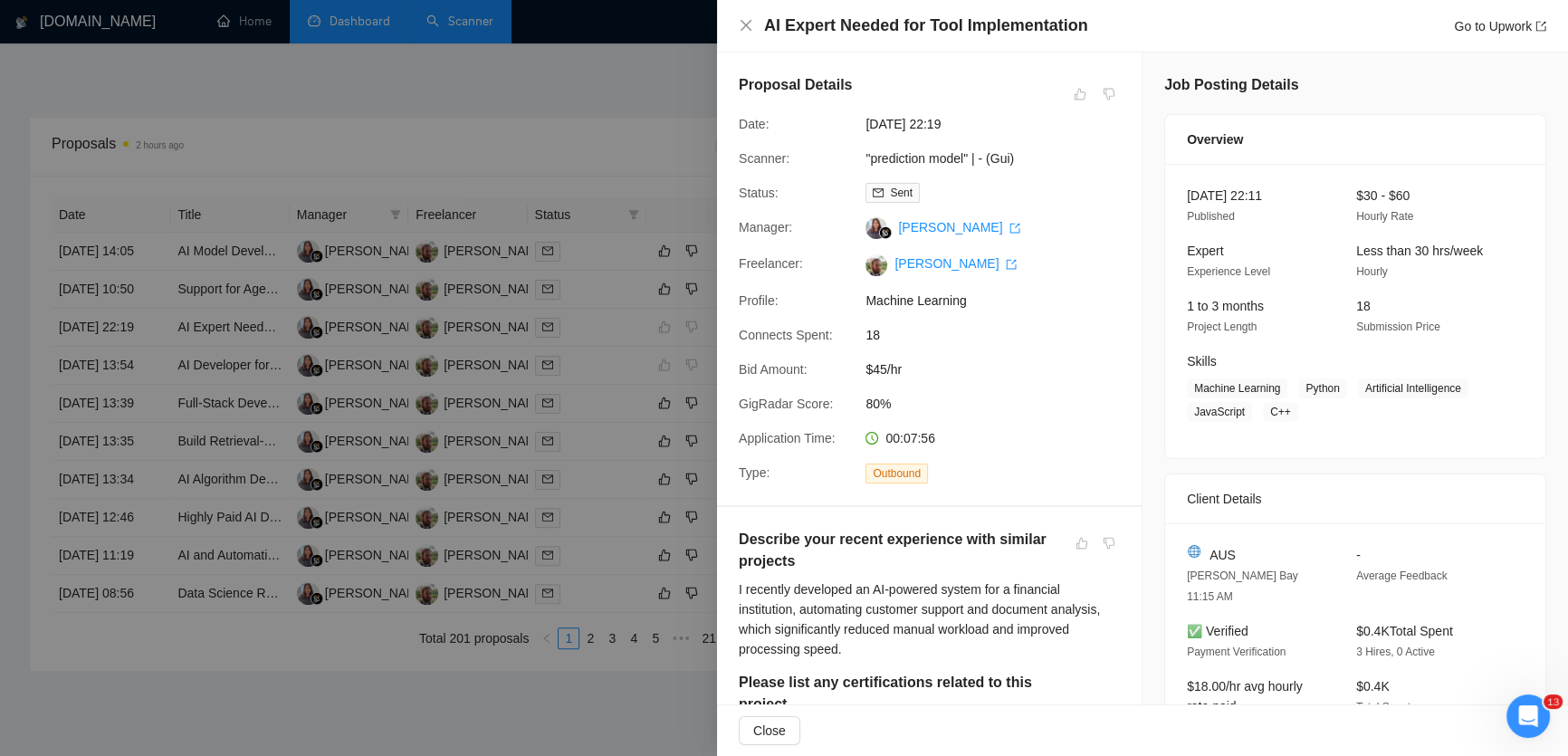 click at bounding box center (784, 378) 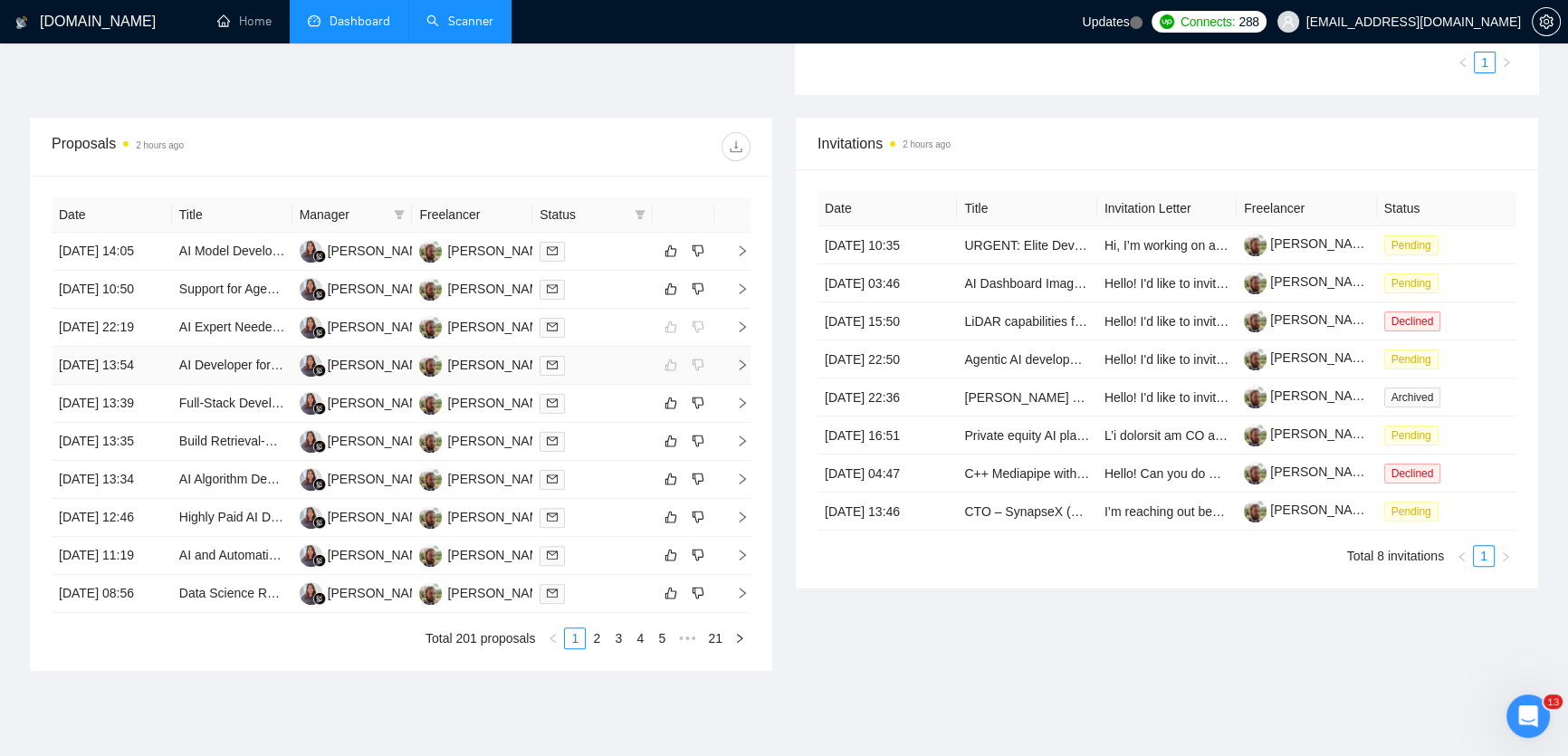 click at bounding box center (735, 365) 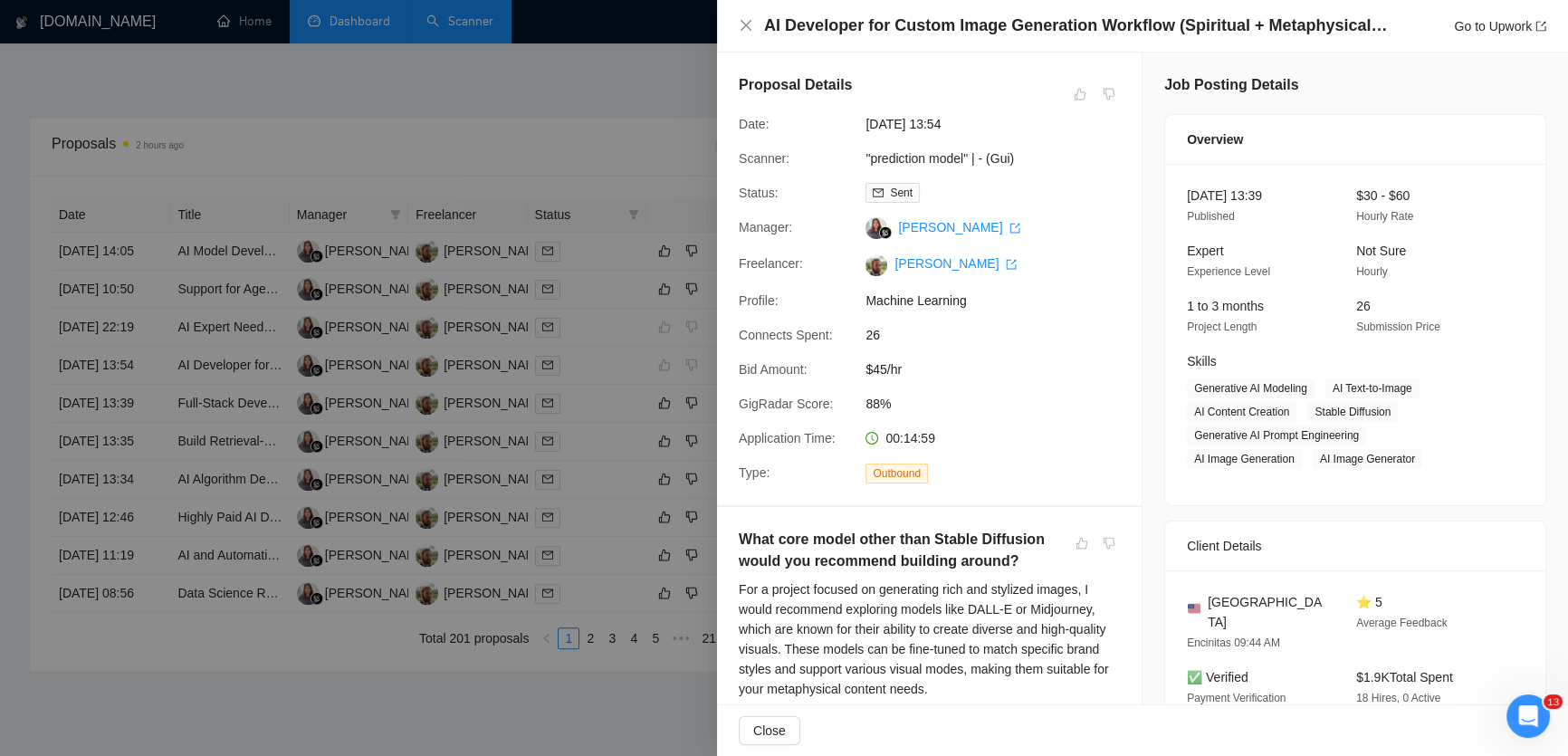 click at bounding box center [784, 378] 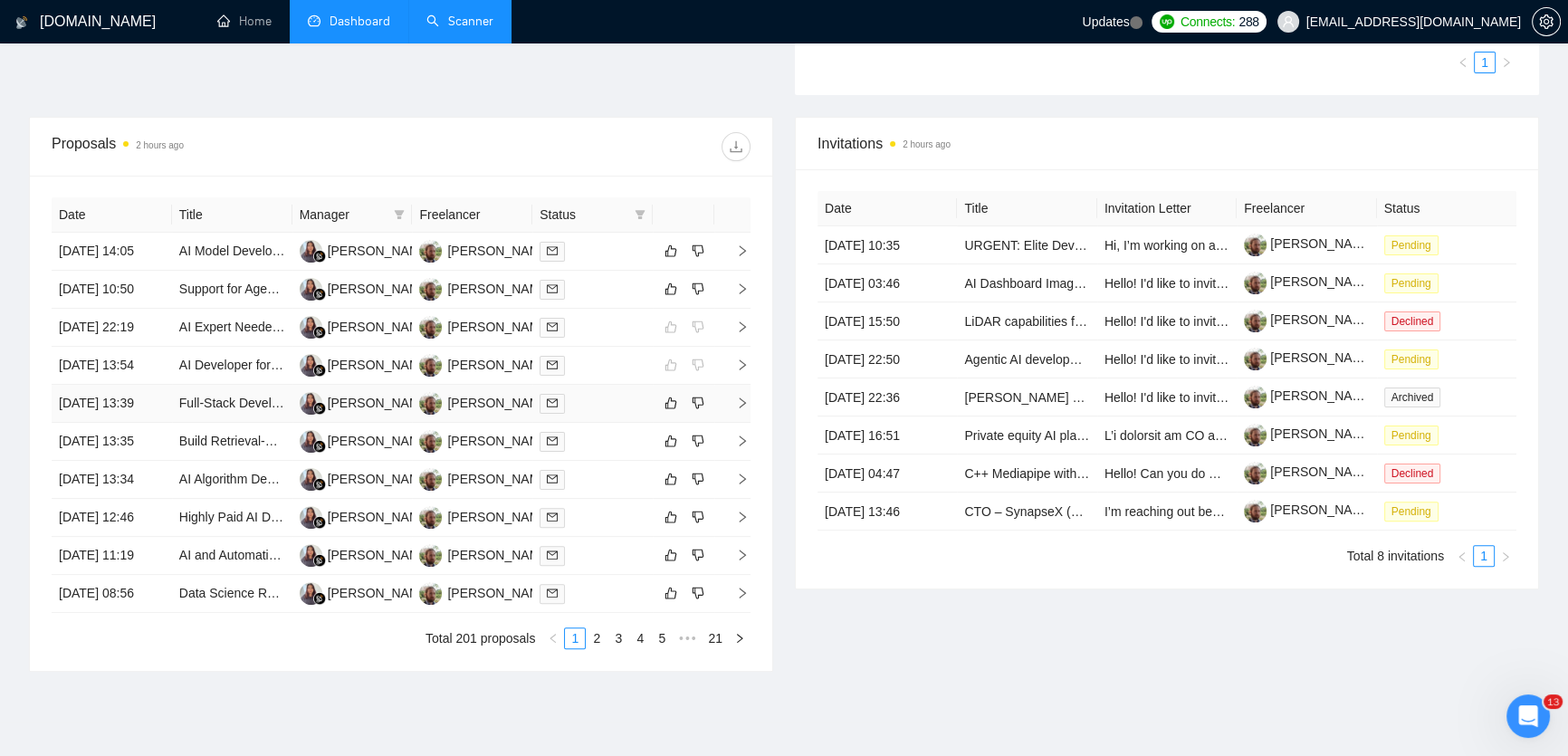 click at bounding box center [735, 403] 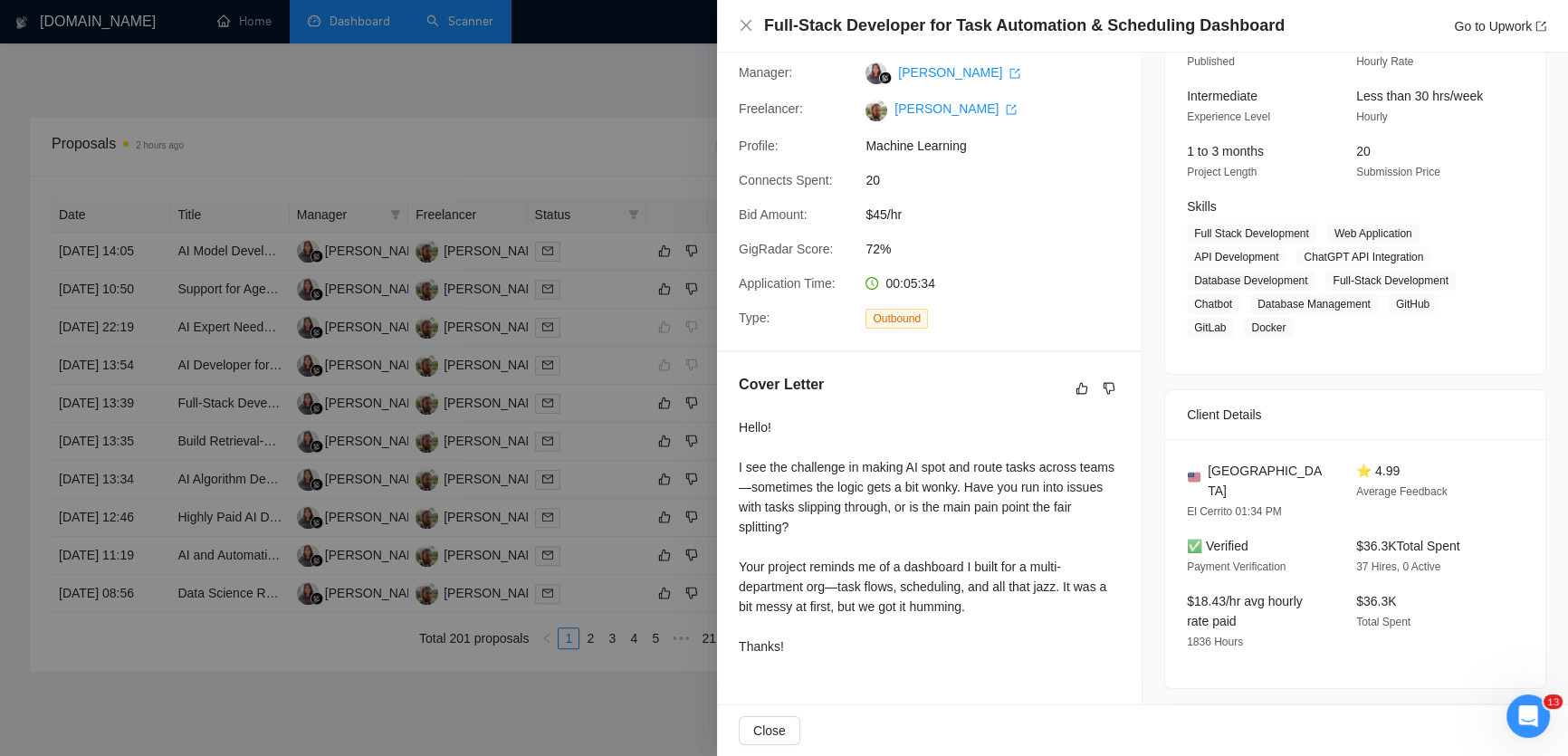 scroll, scrollTop: 411, scrollLeft: 0, axis: vertical 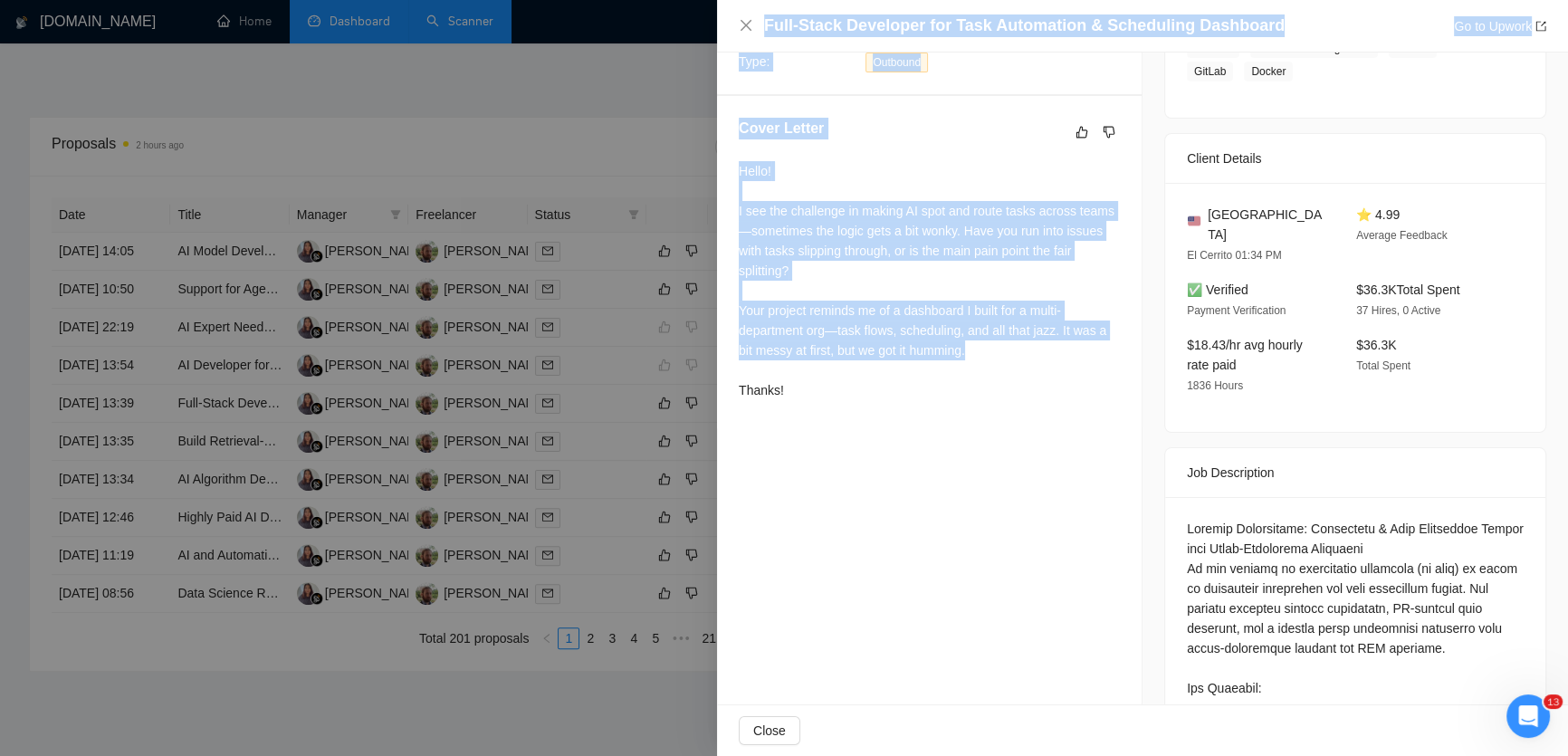 drag, startPoint x: 987, startPoint y: 370, endPoint x: 701, endPoint y: 215, distance: 325.3014 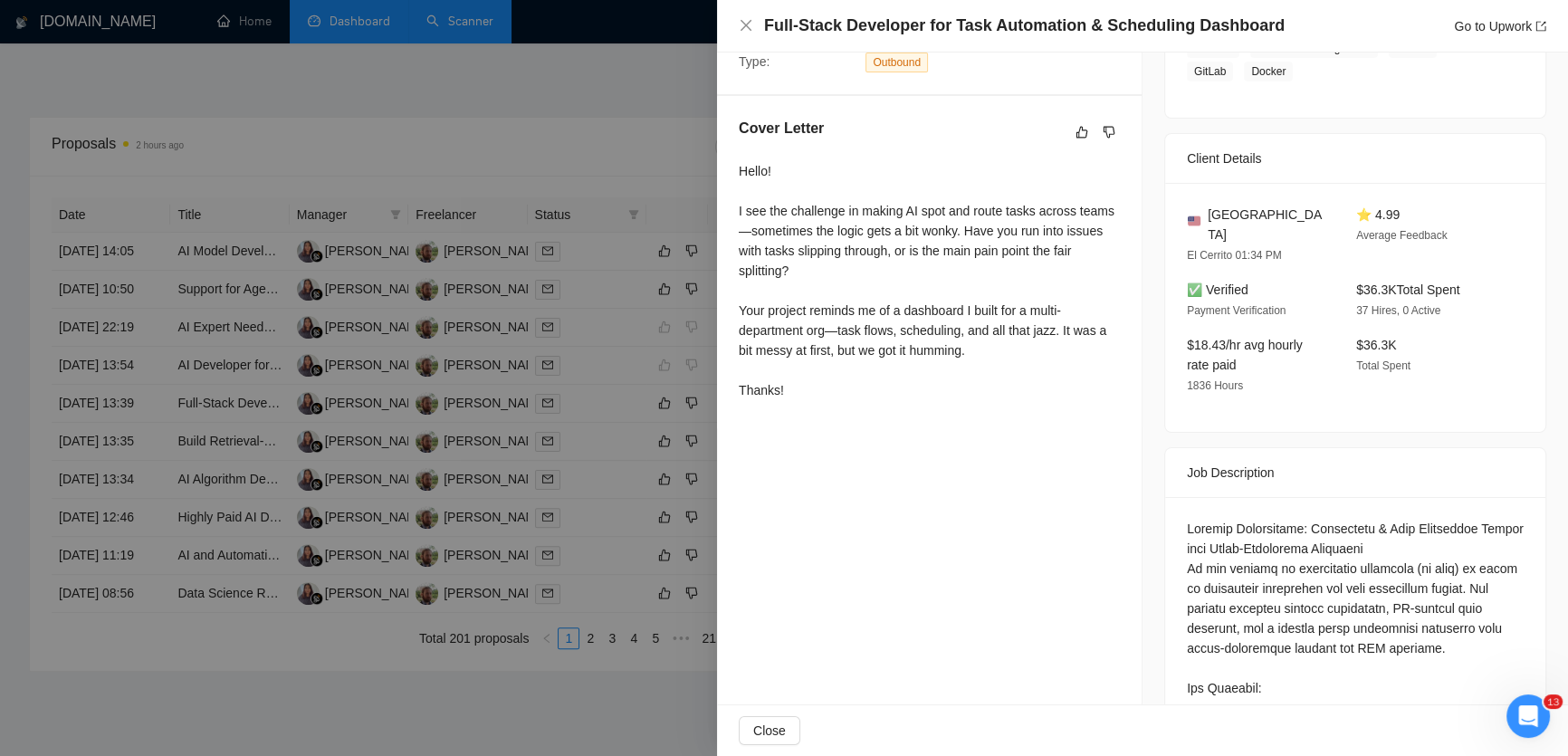 click on "Proposal Details Date: [DATE] 13:39 Scanner: "AI/ML Engineer " | - (Gui) Status: Sent     Manager: [PERSON_NAME] Difany   Freelancer: [PERSON_NAME]   Profile: Machine Learning Connects Spent: 20 Bid Amount: $45/hr GigRadar Score: 72% Application Time: 00:05:34 Type: Outbound Cover Letter Hello!
I see the challenge in making AI spot and route tasks across teams—sometimes the logic gets a bit wonky. Have you run into issues with tasks slipping through, or is the main pain point the fair splitting?
Your project reminds me of a dashboard I built for a multi-department org—task flows, scheduling, and all that jazz. It was a bit messy at first, but we got it humming.
Thanks!" at bounding box center [930, 962] 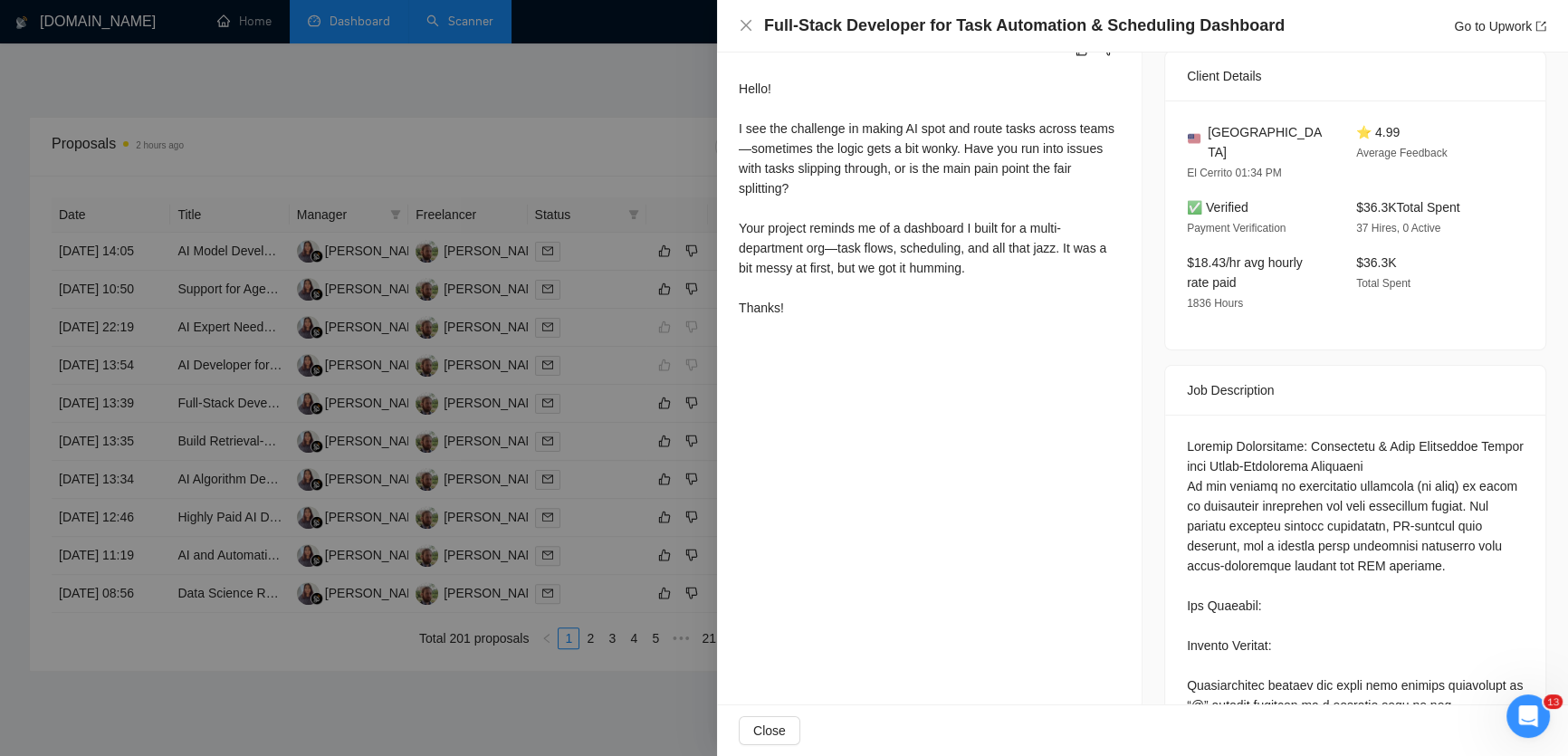 scroll, scrollTop: 576, scrollLeft: 0, axis: vertical 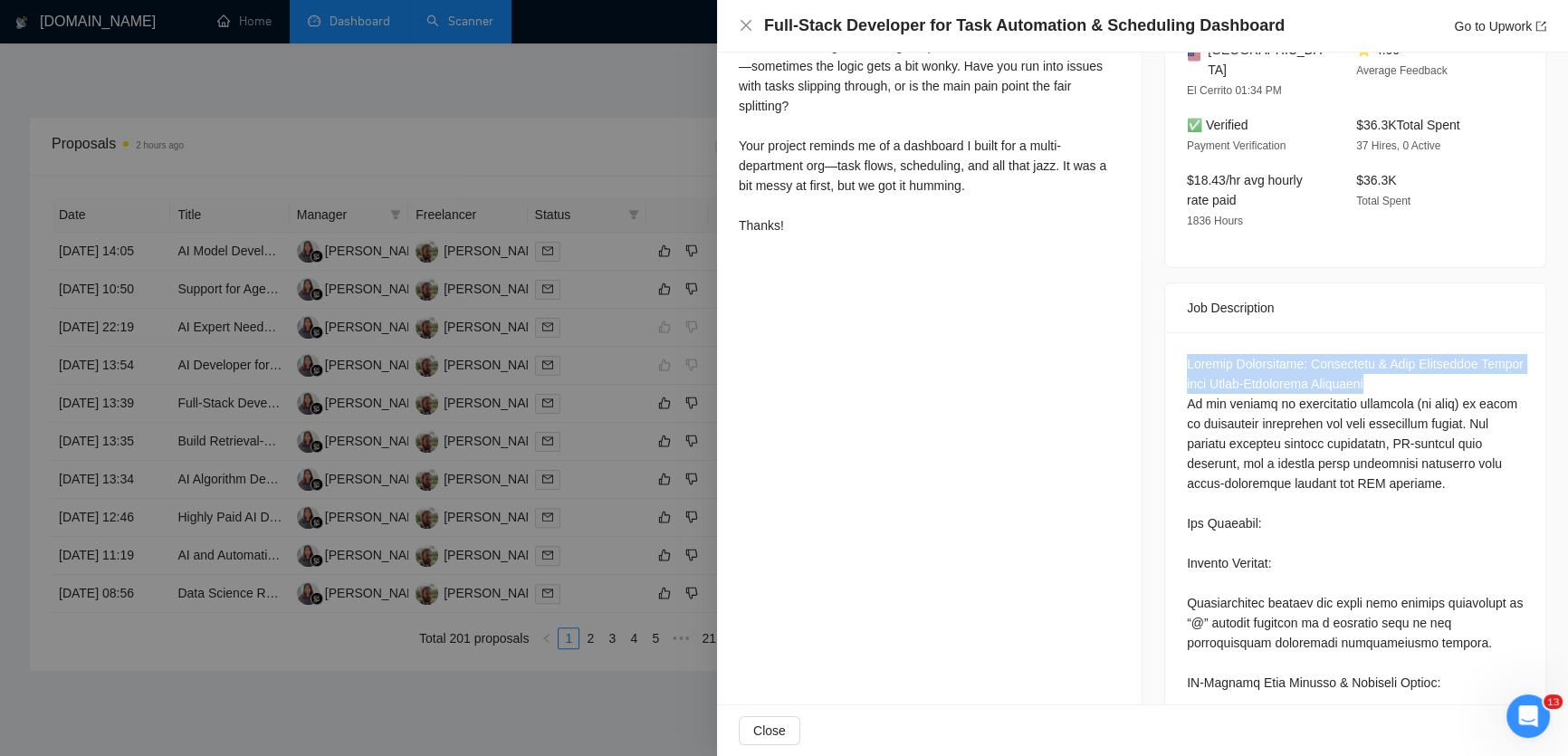 drag, startPoint x: 1176, startPoint y: 341, endPoint x: 1413, endPoint y: 354, distance: 237.35627 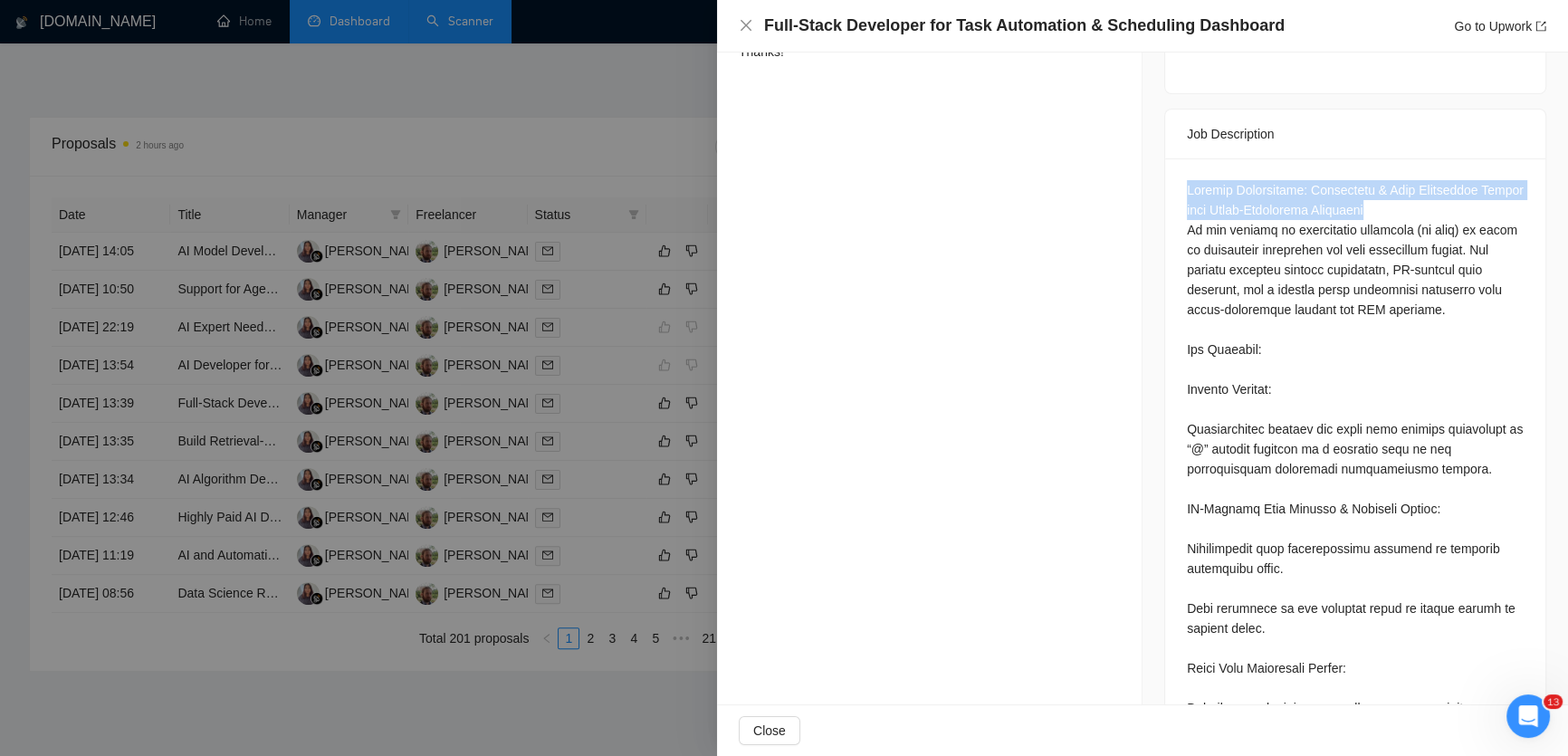 scroll, scrollTop: 741, scrollLeft: 0, axis: vertical 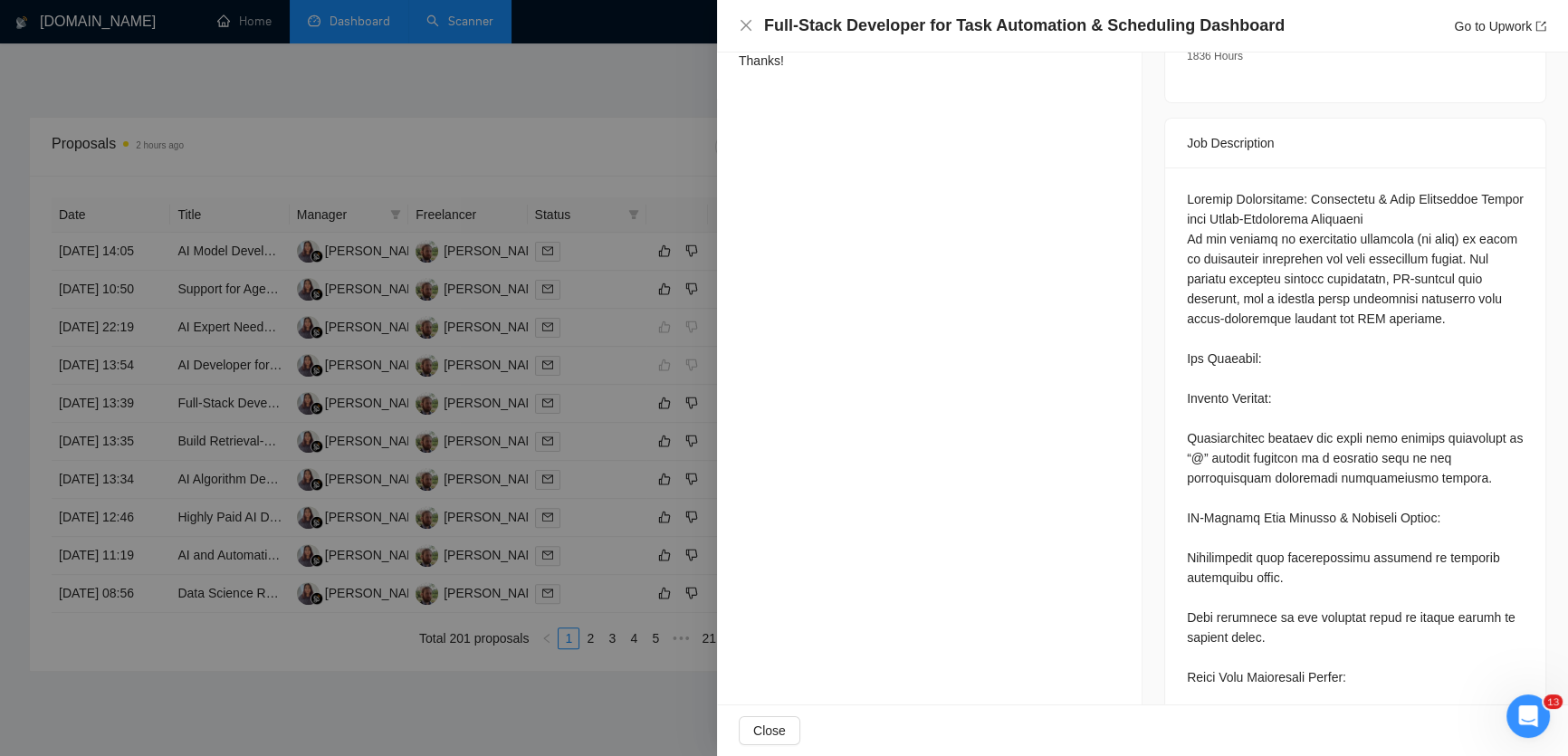 click at bounding box center [1355, 1049] 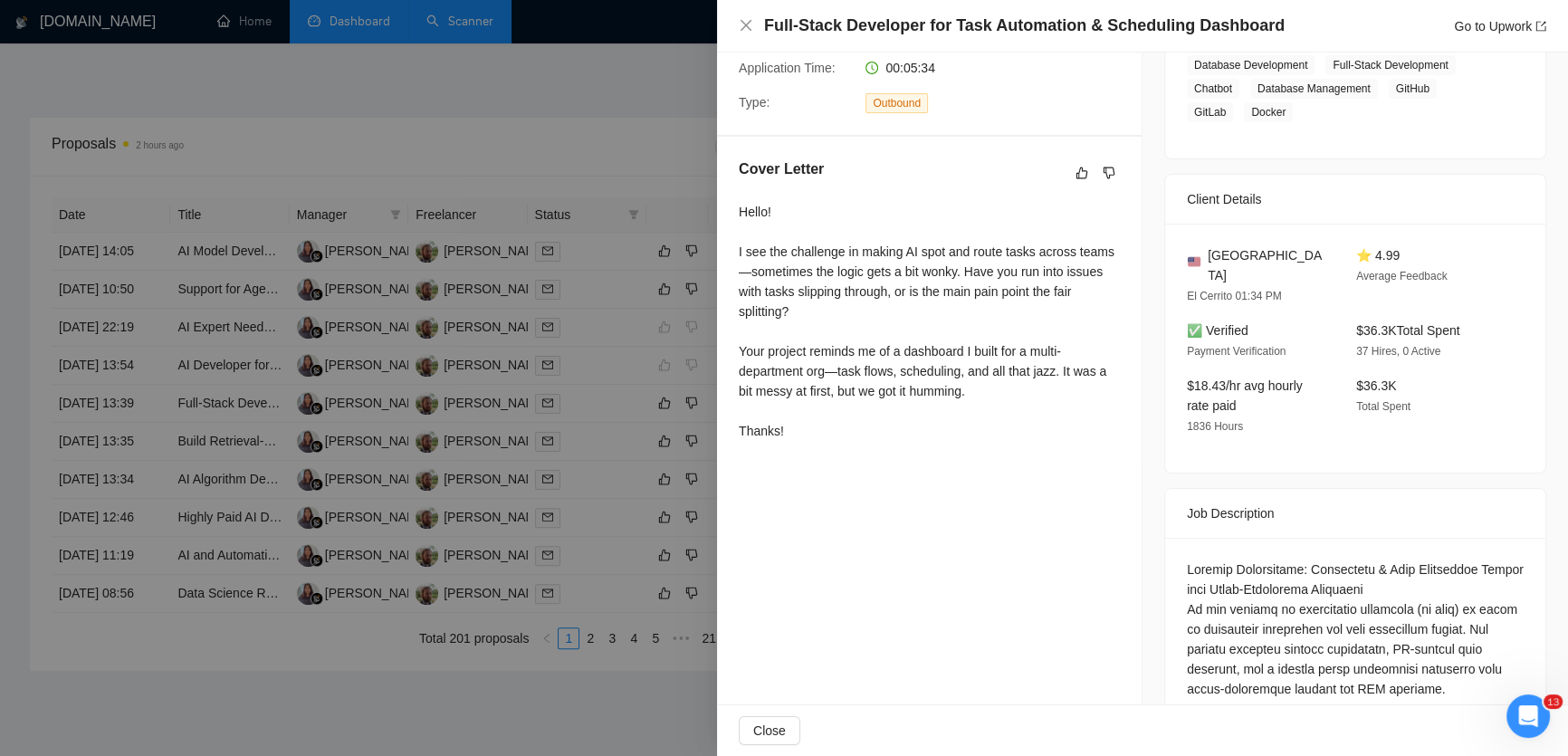 scroll, scrollTop: 215, scrollLeft: 0, axis: vertical 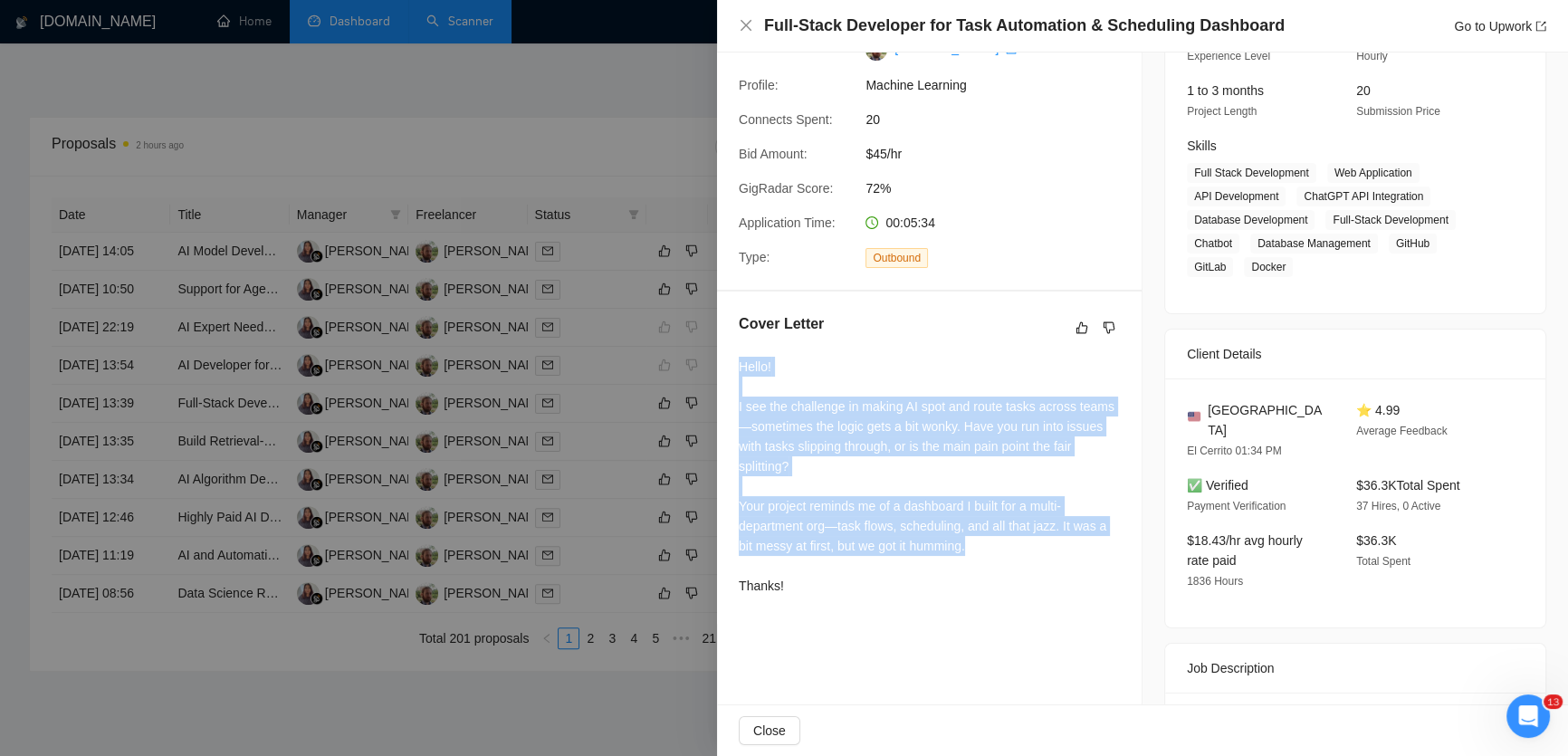 drag, startPoint x: 932, startPoint y: 546, endPoint x: 716, endPoint y: 378, distance: 273.6421 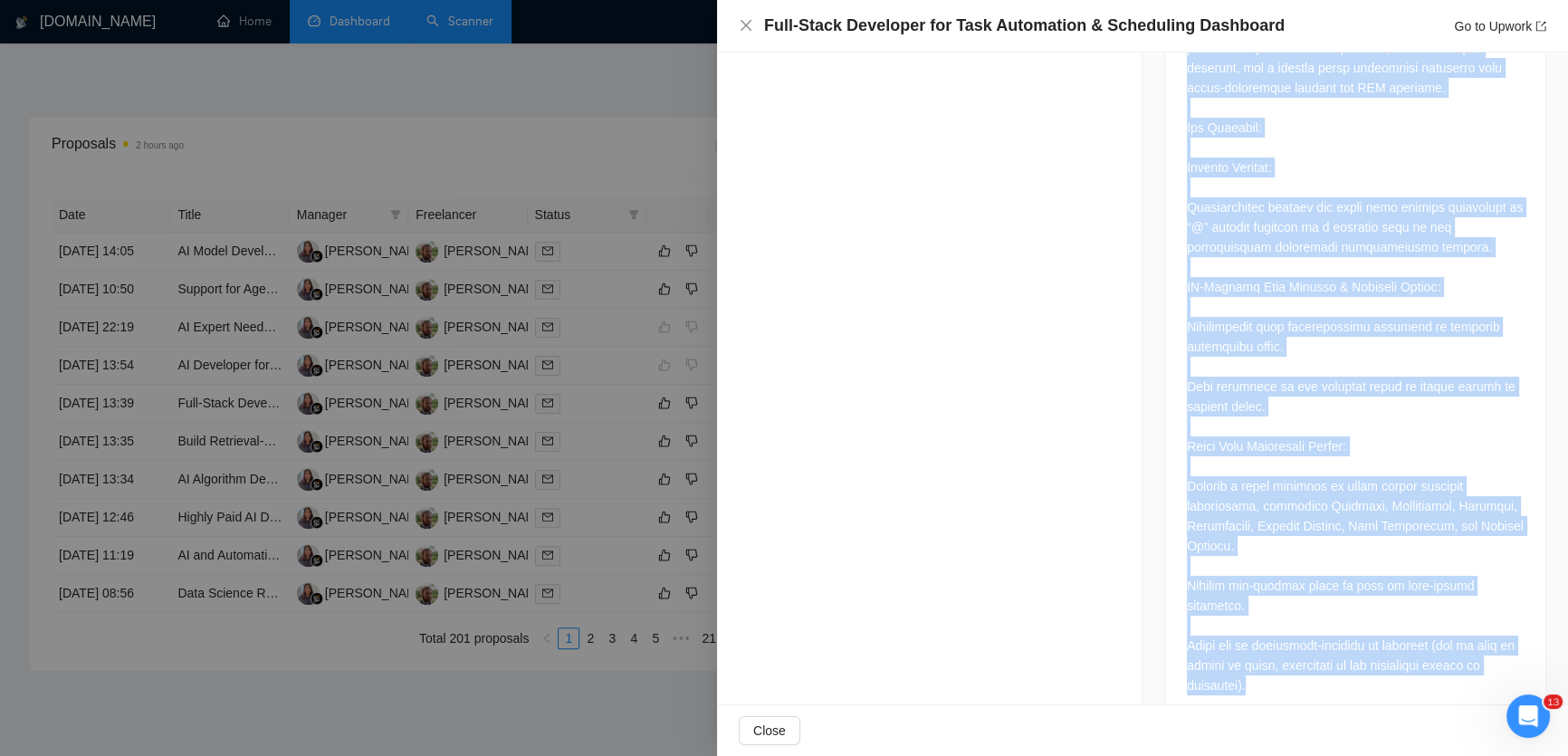 scroll, scrollTop: 1121, scrollLeft: 0, axis: vertical 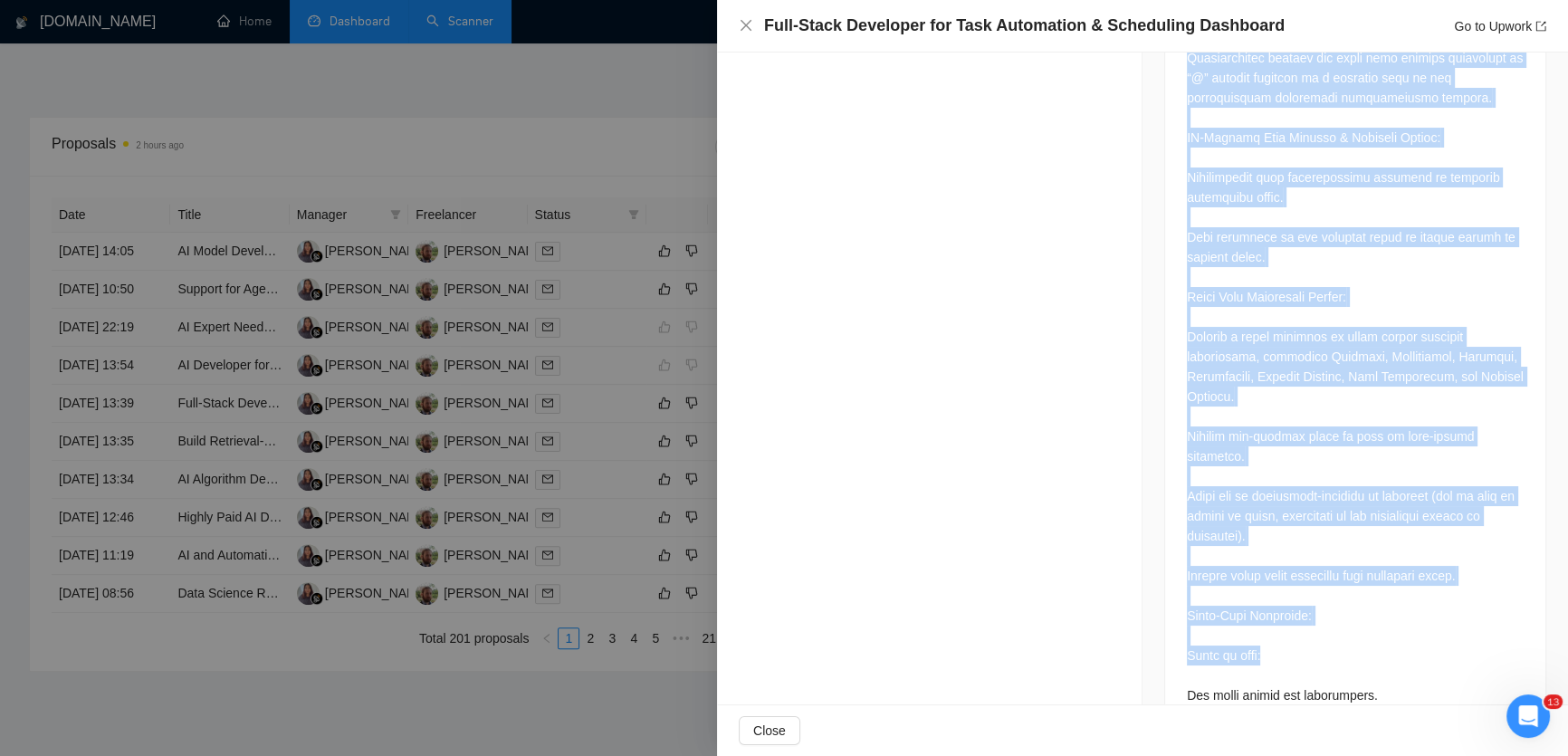 drag, startPoint x: 1174, startPoint y: 318, endPoint x: 1373, endPoint y: 625, distance: 365.85516 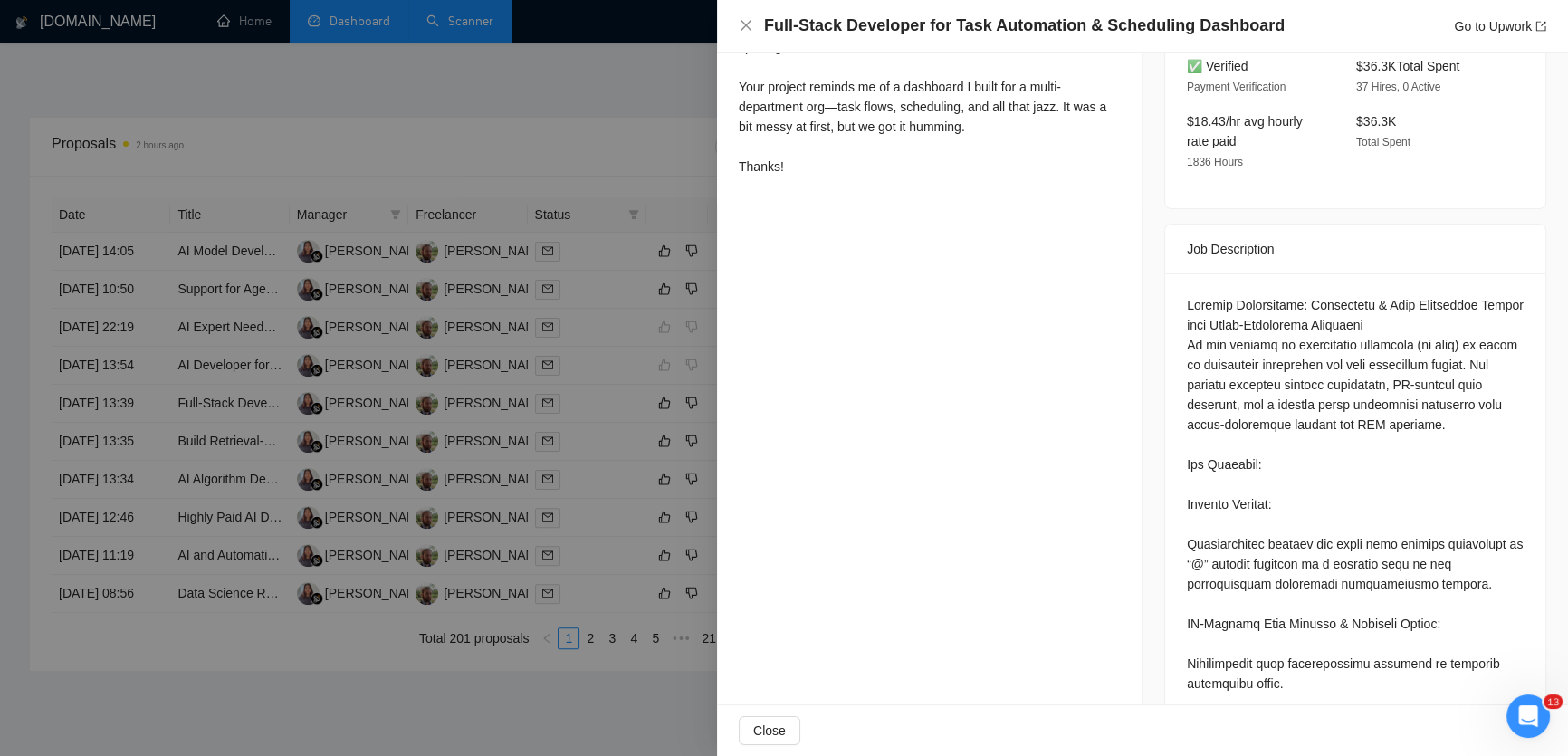 scroll, scrollTop: 709, scrollLeft: 0, axis: vertical 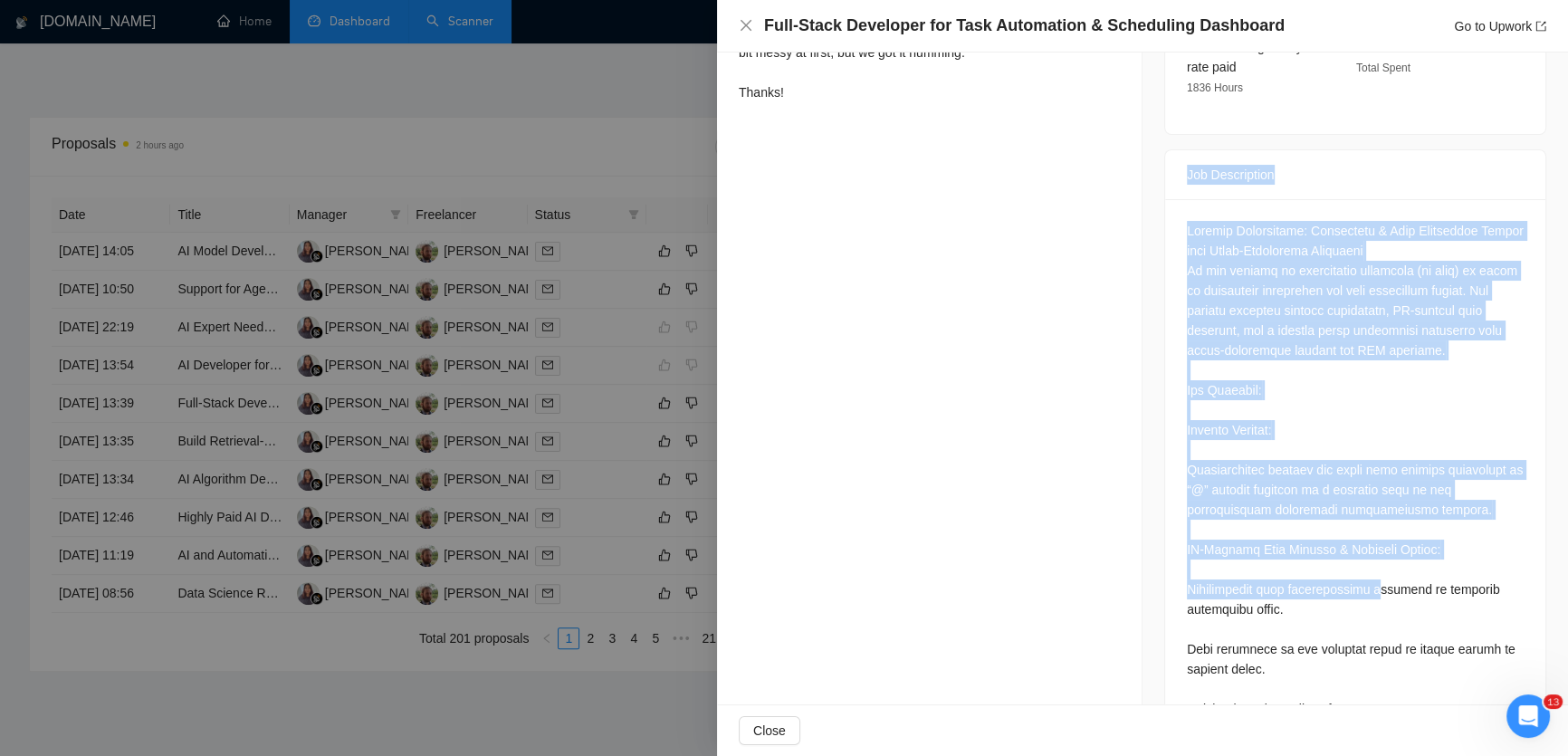 drag, startPoint x: 1163, startPoint y: 149, endPoint x: 1382, endPoint y: 579, distance: 482.55673 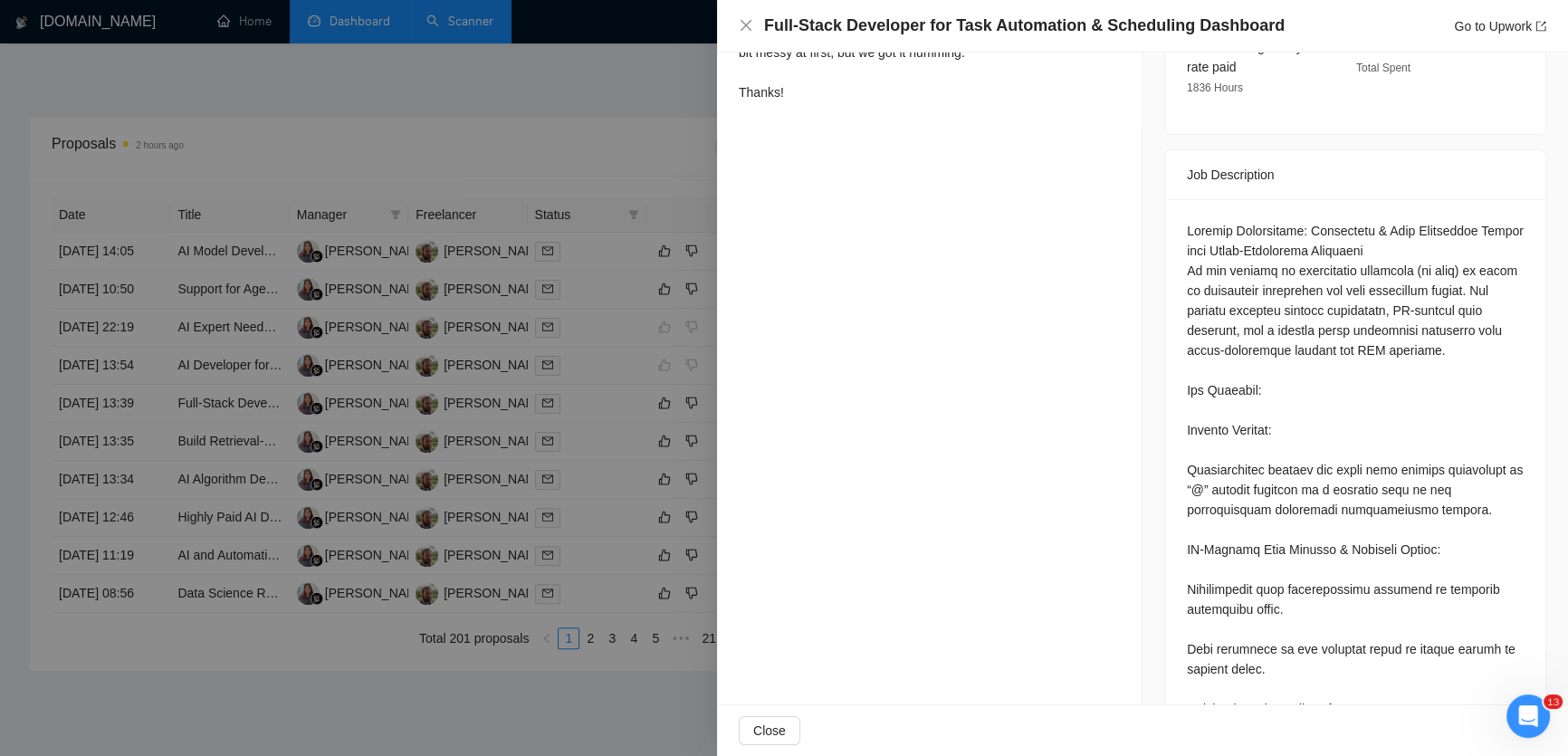click at bounding box center (784, 378) 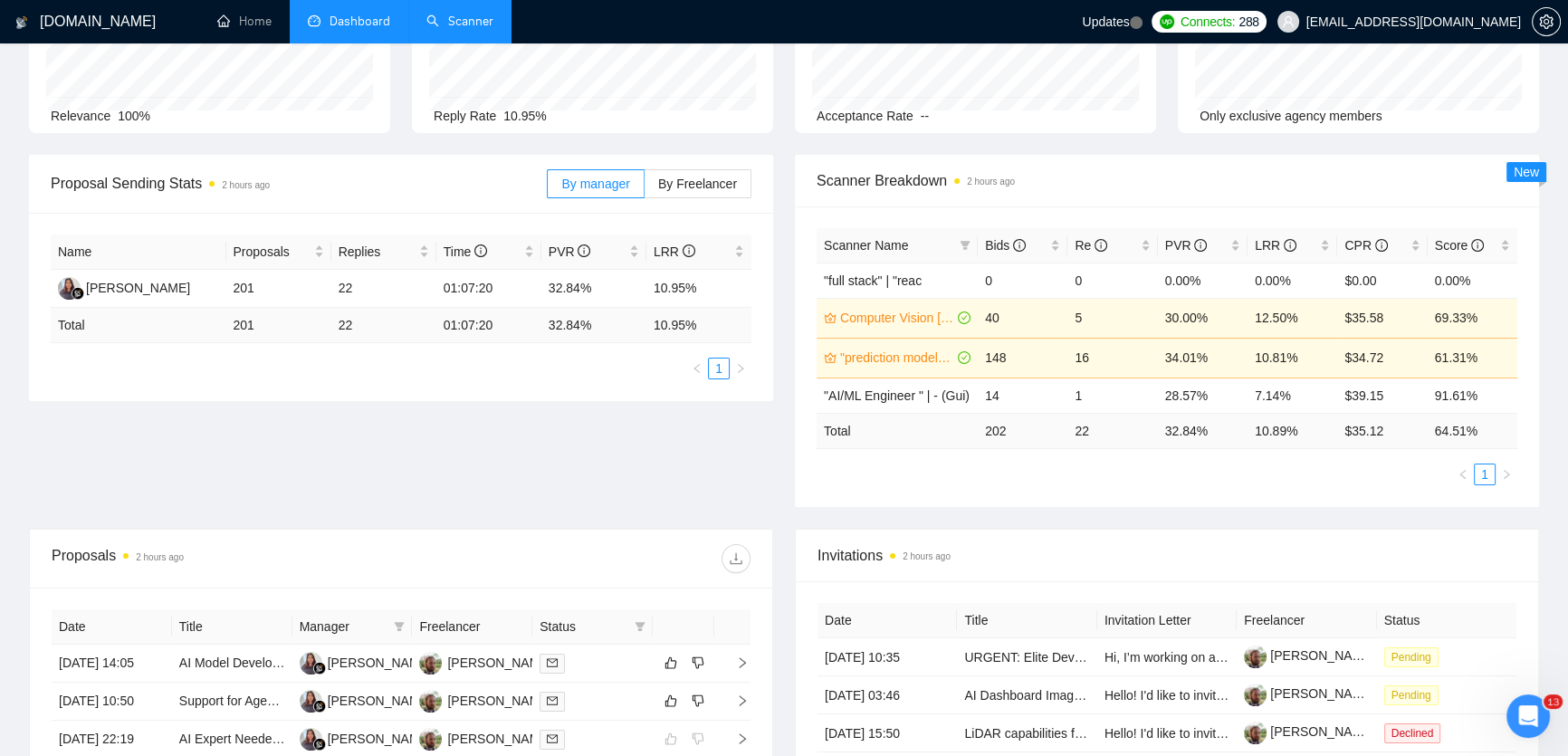 scroll, scrollTop: 0, scrollLeft: 0, axis: both 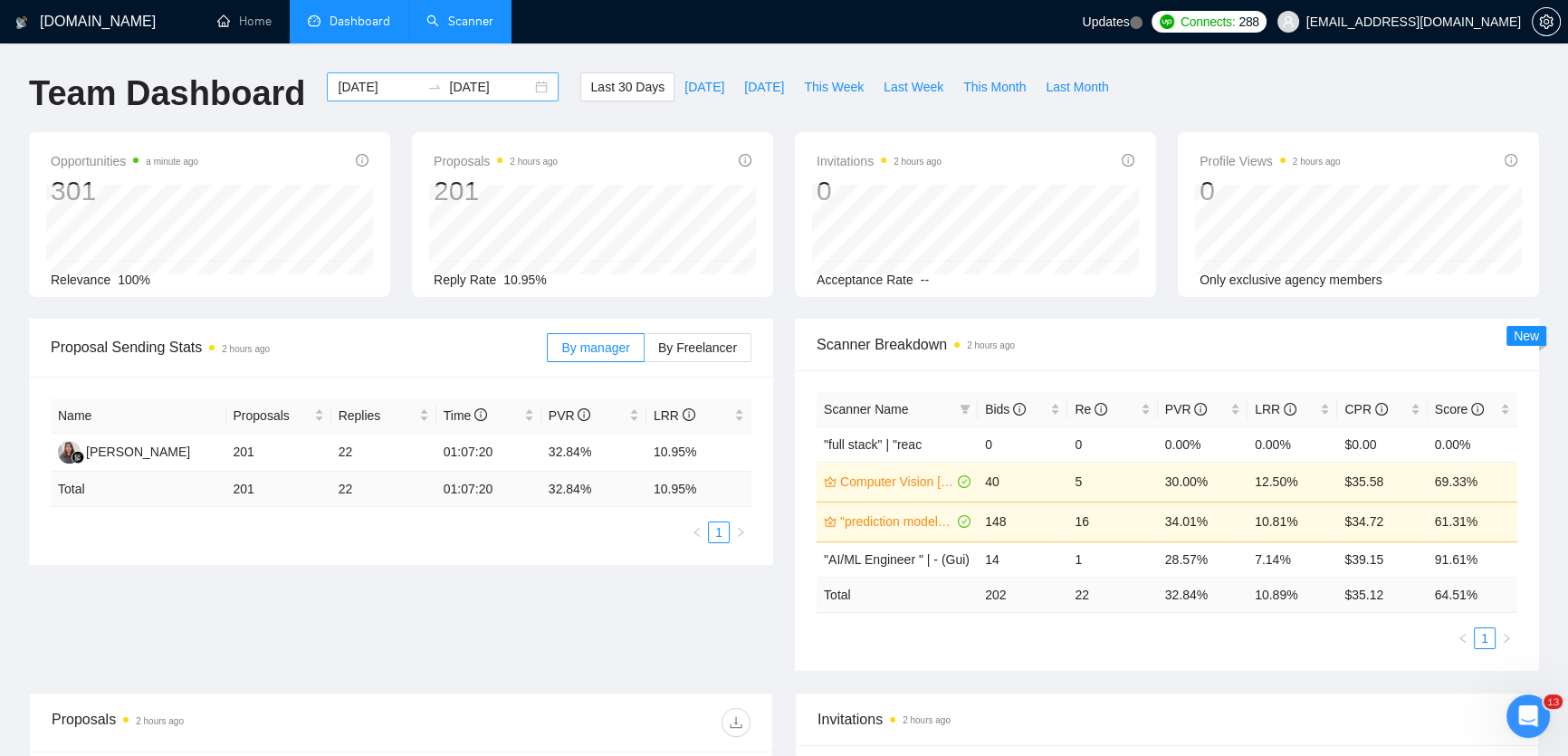 click on "[DATE]" at bounding box center (378, 87) 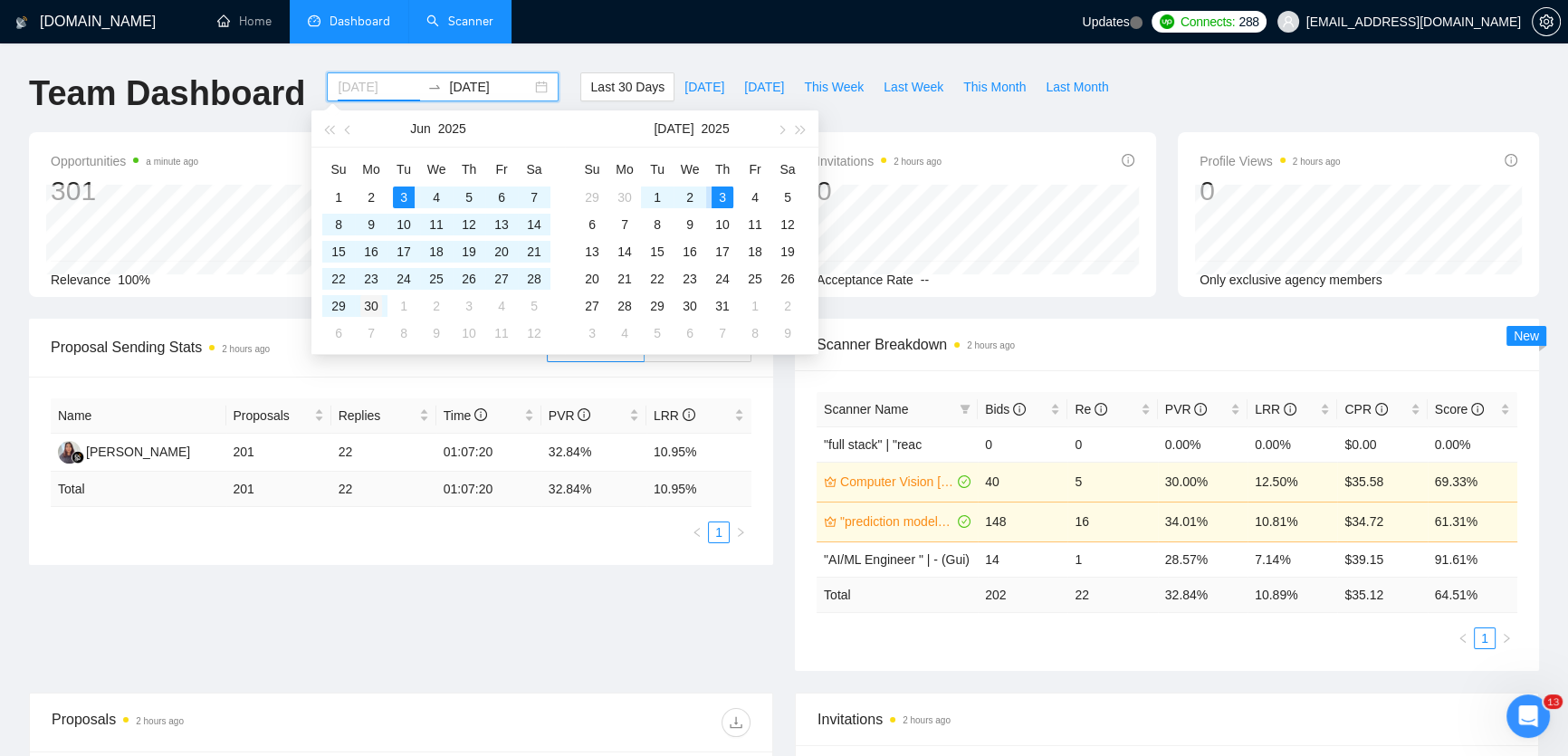 type on "[DATE]" 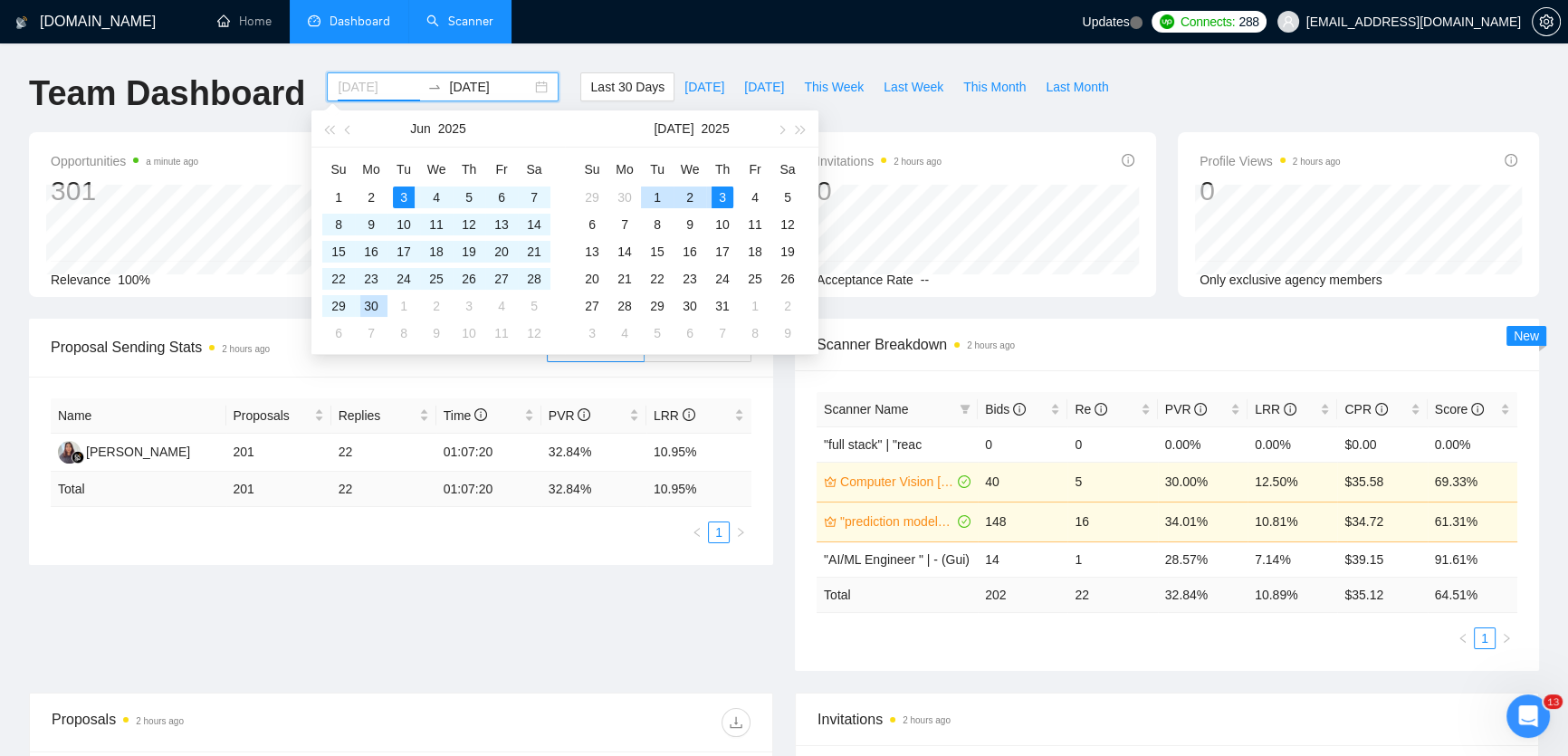 click on "30" at bounding box center [371, 306] 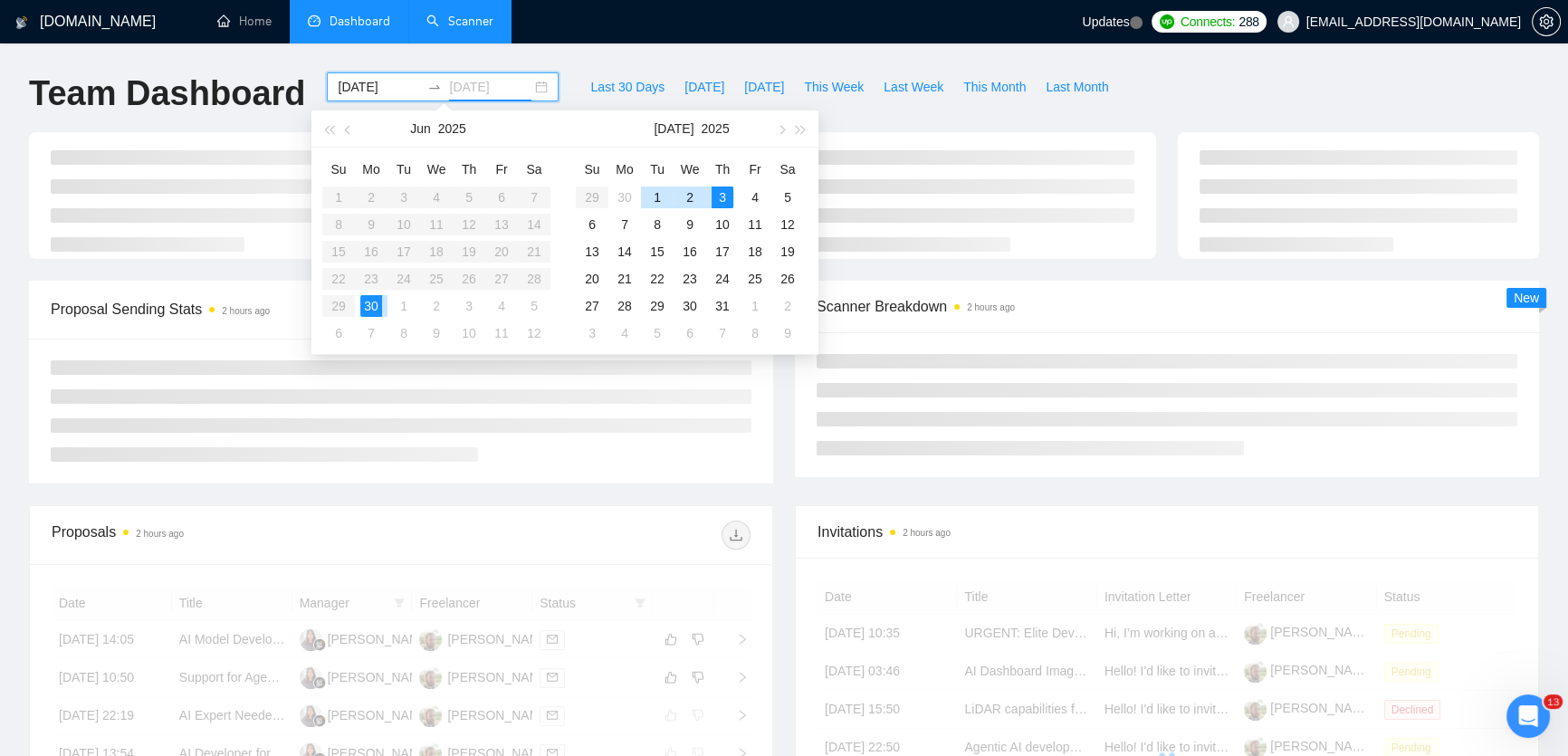type on "[DATE]" 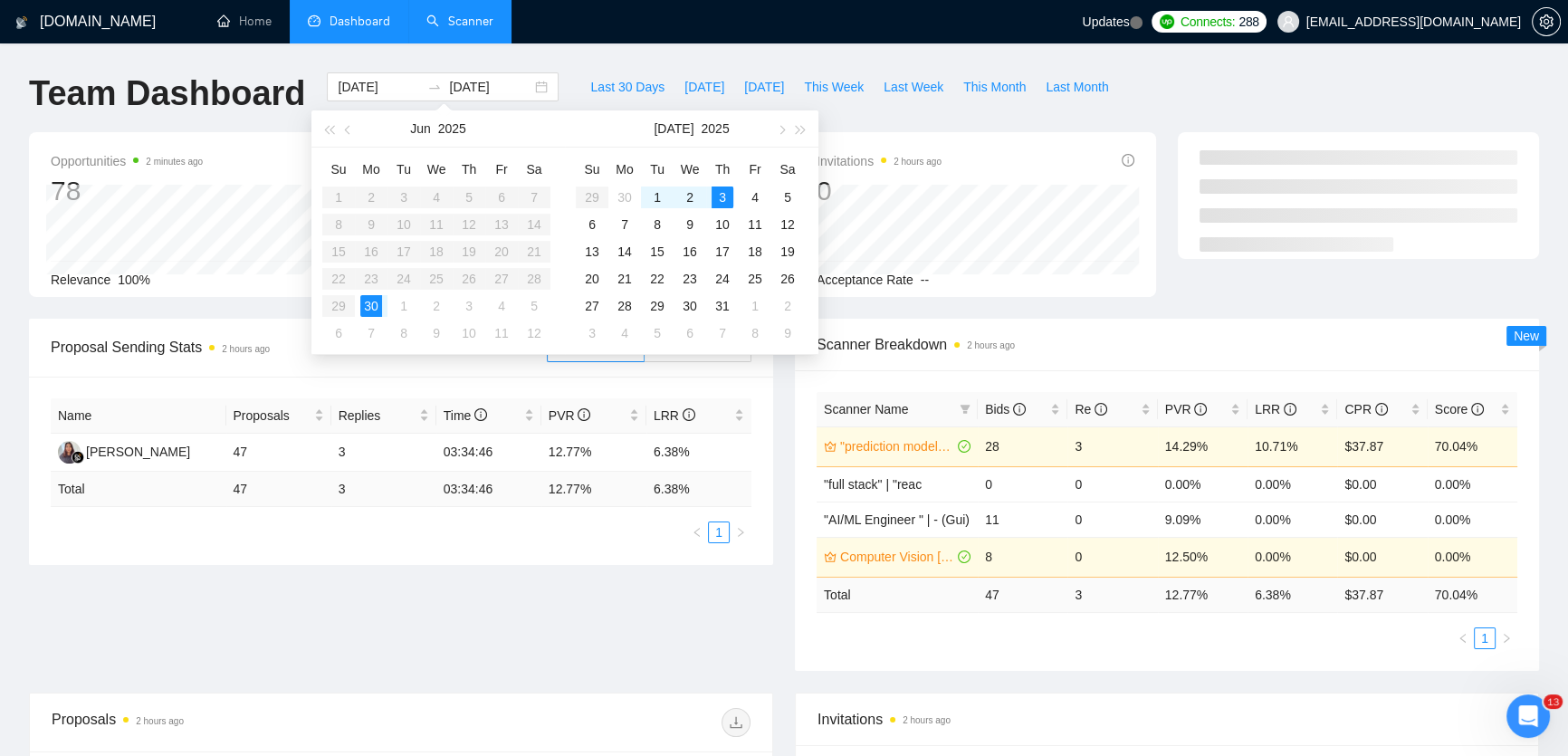 click on "Last 30 Days [DATE] [DATE] This Week Last Week This Month Last Month" at bounding box center (849, 102) 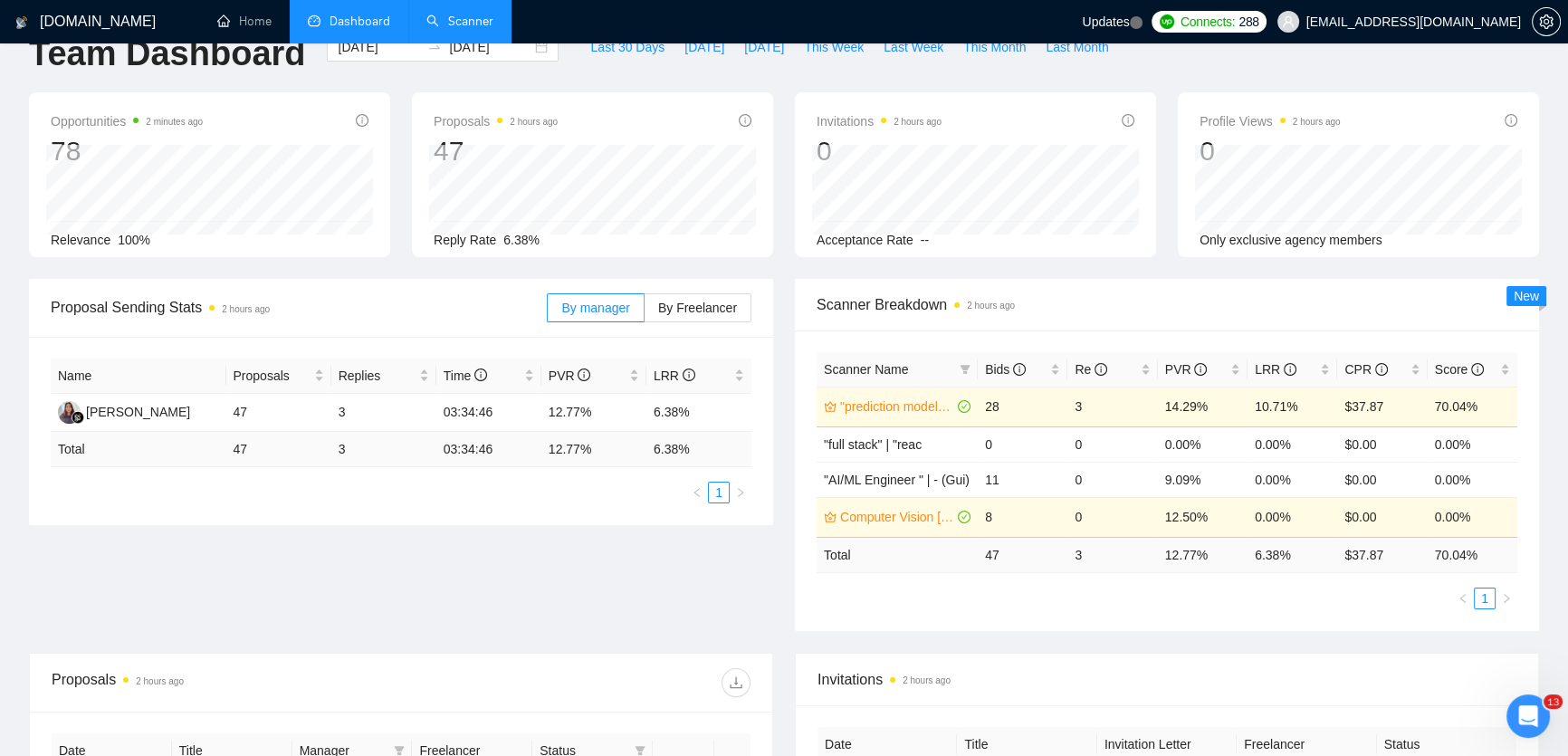 scroll, scrollTop: 0, scrollLeft: 0, axis: both 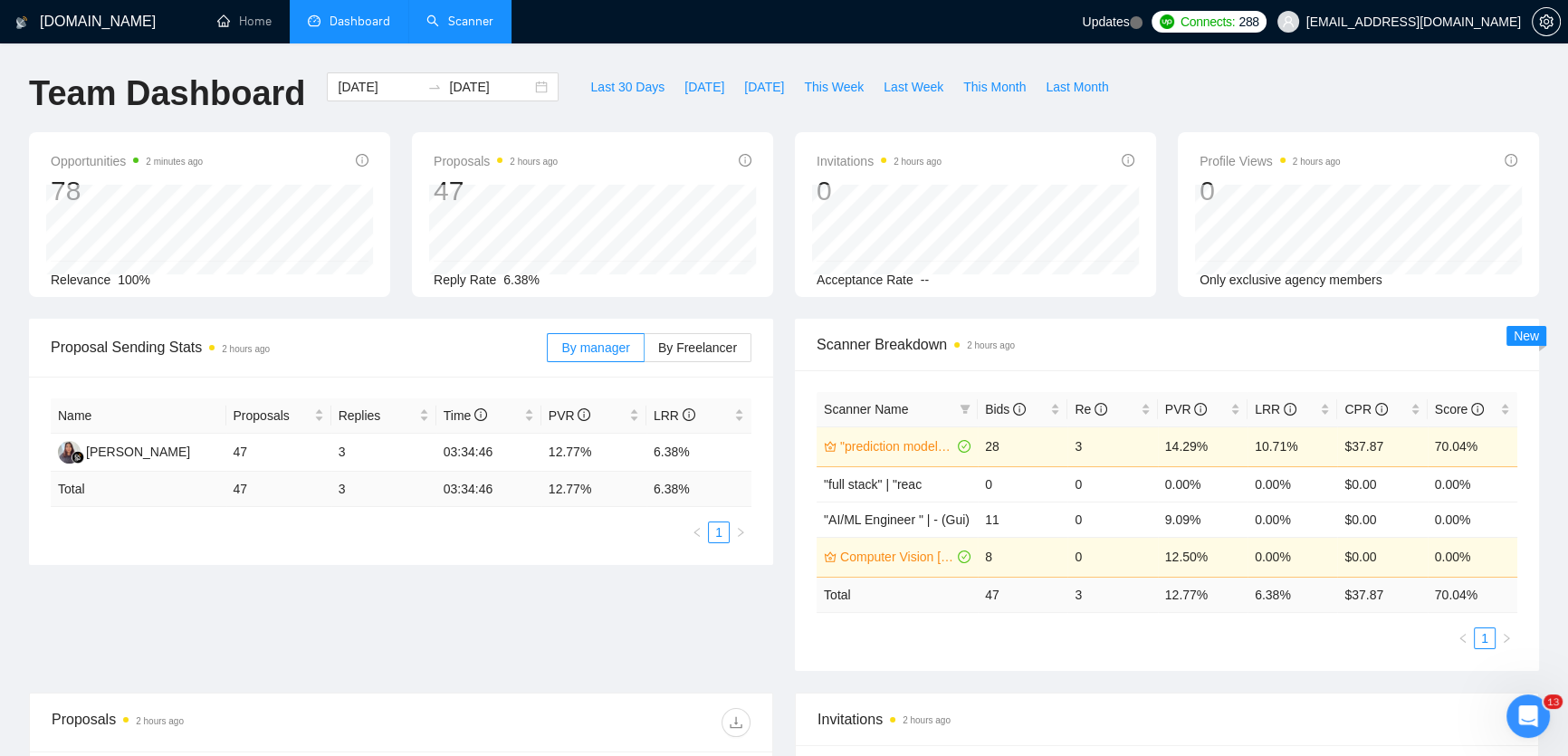 click on "Scanner" at bounding box center [460, 21] 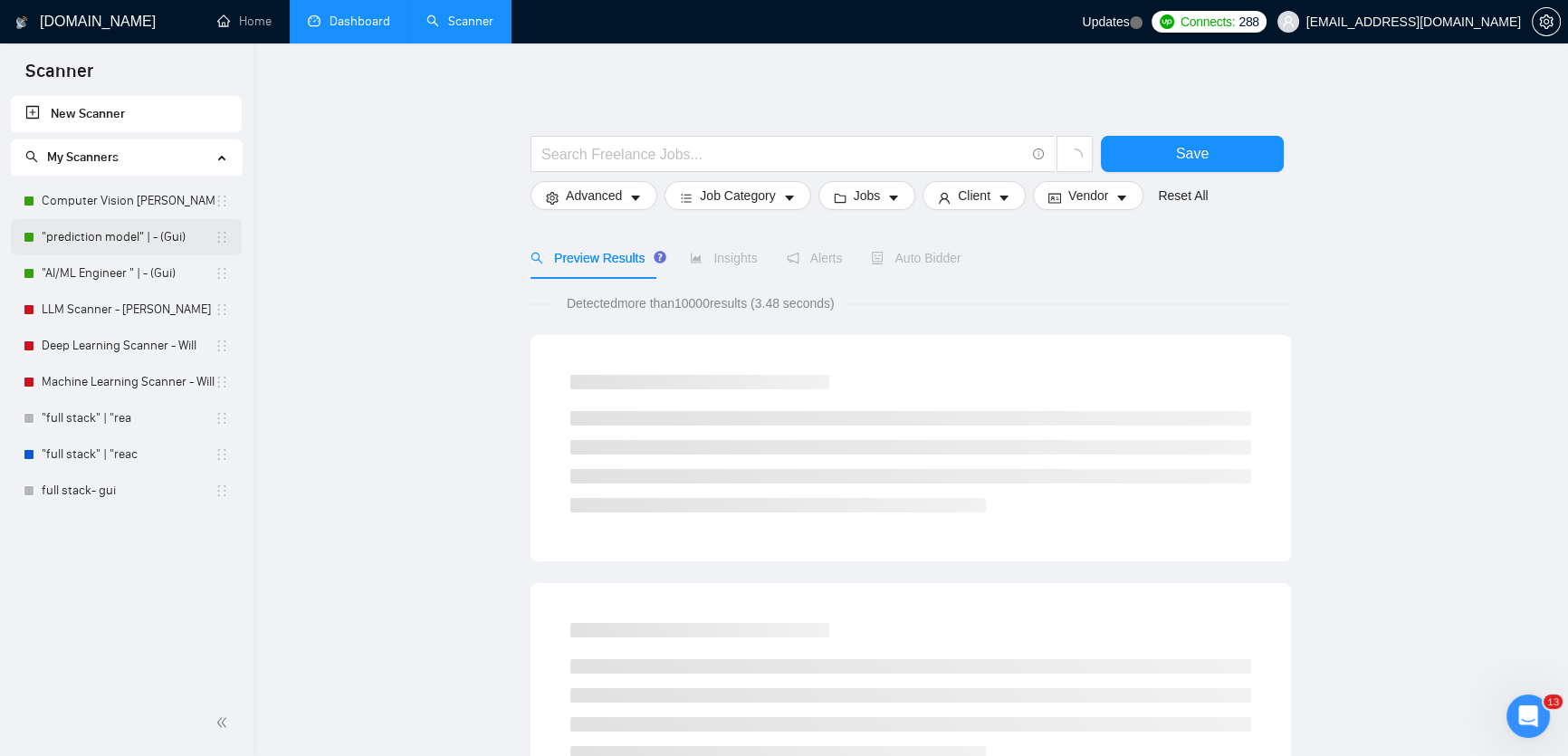 click on ""prediction model" | - (Gui)" at bounding box center [128, 237] 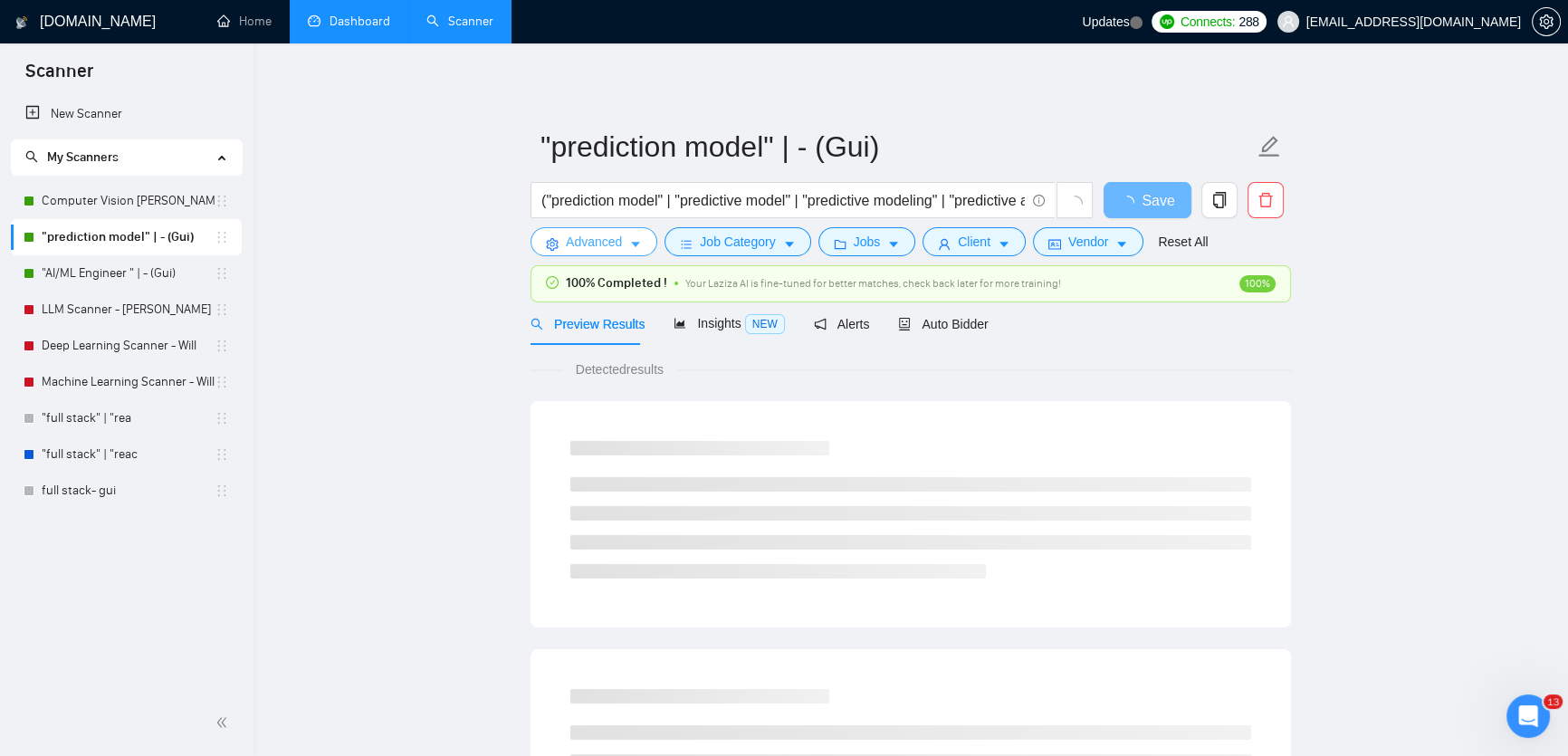 click on "Advanced" at bounding box center (594, 242) 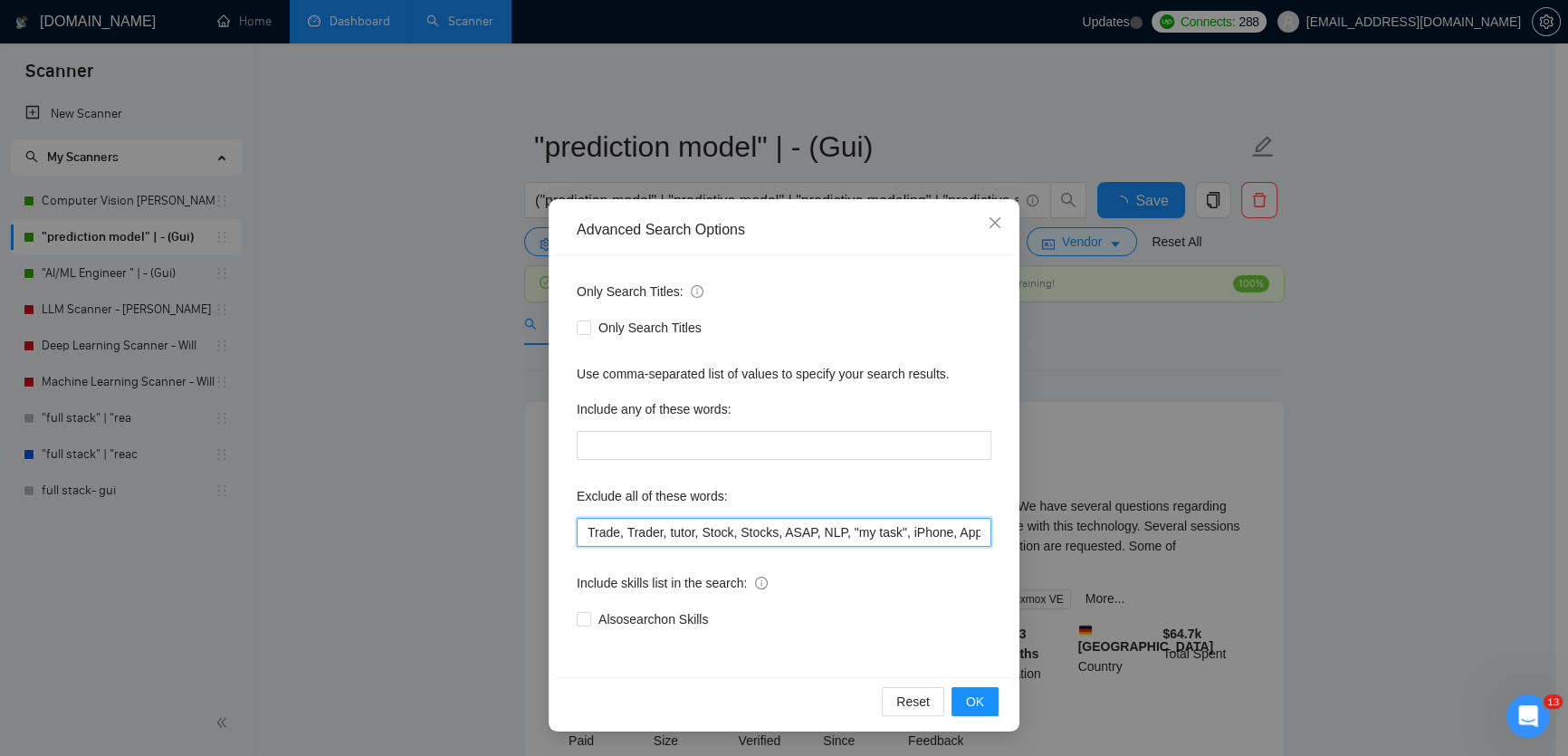 drag, startPoint x: 658, startPoint y: 533, endPoint x: 503, endPoint y: 525, distance: 155.20631 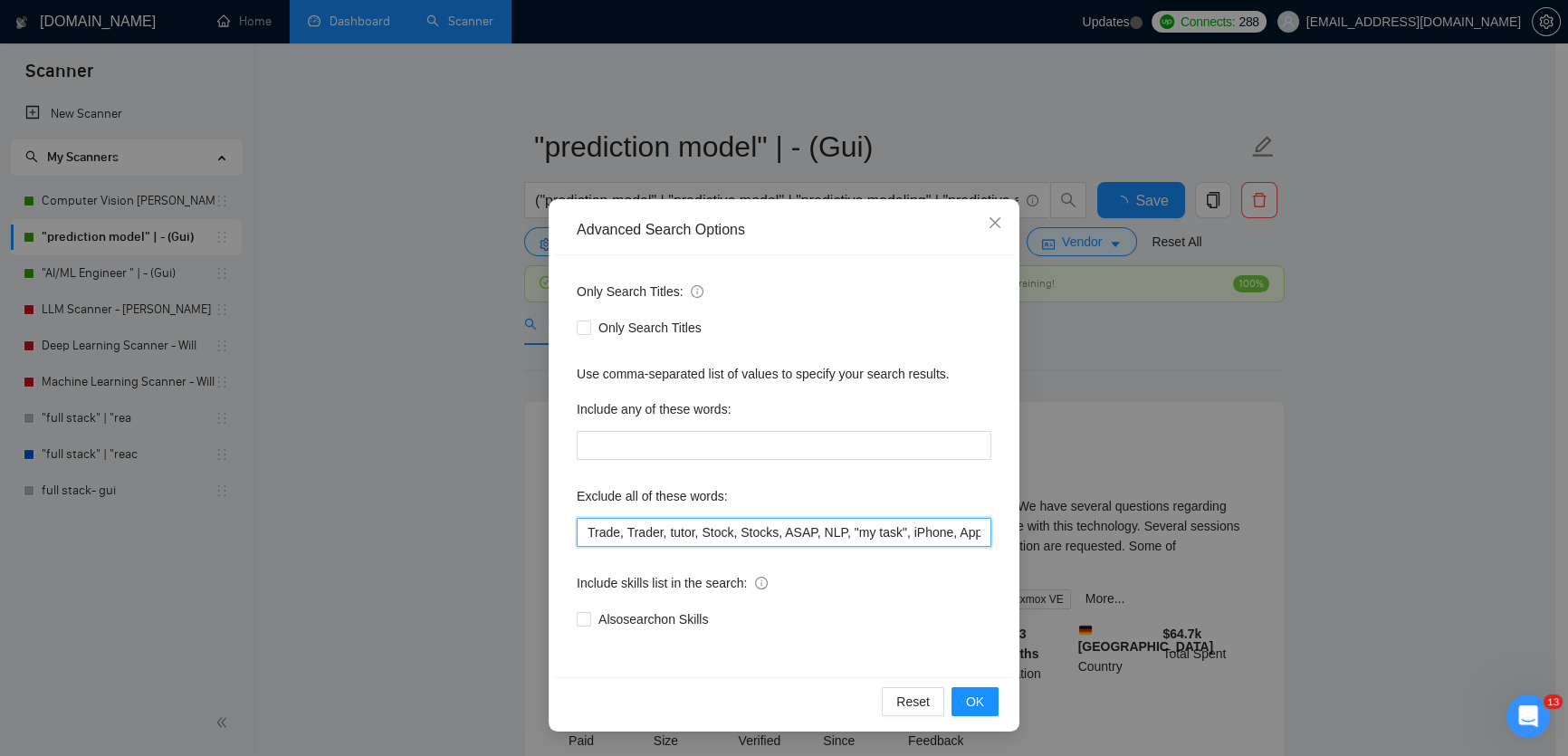 click on "Advanced Search Options Only Search Titles:   Only Search Titles Use comma-separated list of values to specify your search results. Include any of these words: Exclude all of these words: Trade, Trader, tutor, Stock, Stocks, ASAP, NLP, "my task", iPhone, App,Kaggle, "University Project" , "School project" , "animated", "point cluod animation", "point cloud edditing" , "point cloud editing", "BIM", "Hackaton", "No agencies", "agency environment", "won't be recruiting agencies", "agencies not to apply", CV, resume, "No agency", "No Agencies", "Individual only", "Ability to work independently", "No agencies please", "(No agencies please)", "Candidate Interviewing", "this job is not open to agency", "this job is not open to companies", "NO AGENCY", "Freelancers Only", "NOT AGENCY", "no agency", "no agencies", "individual only", "freelancers only", "No Agencies!", "independent contractors only", "***Freelancers Only", "/Freelancers Only", ".Freelancers Only", ",Freelancers Only", freelance, Blockchain, Cripto   OK" at bounding box center (784, 378) 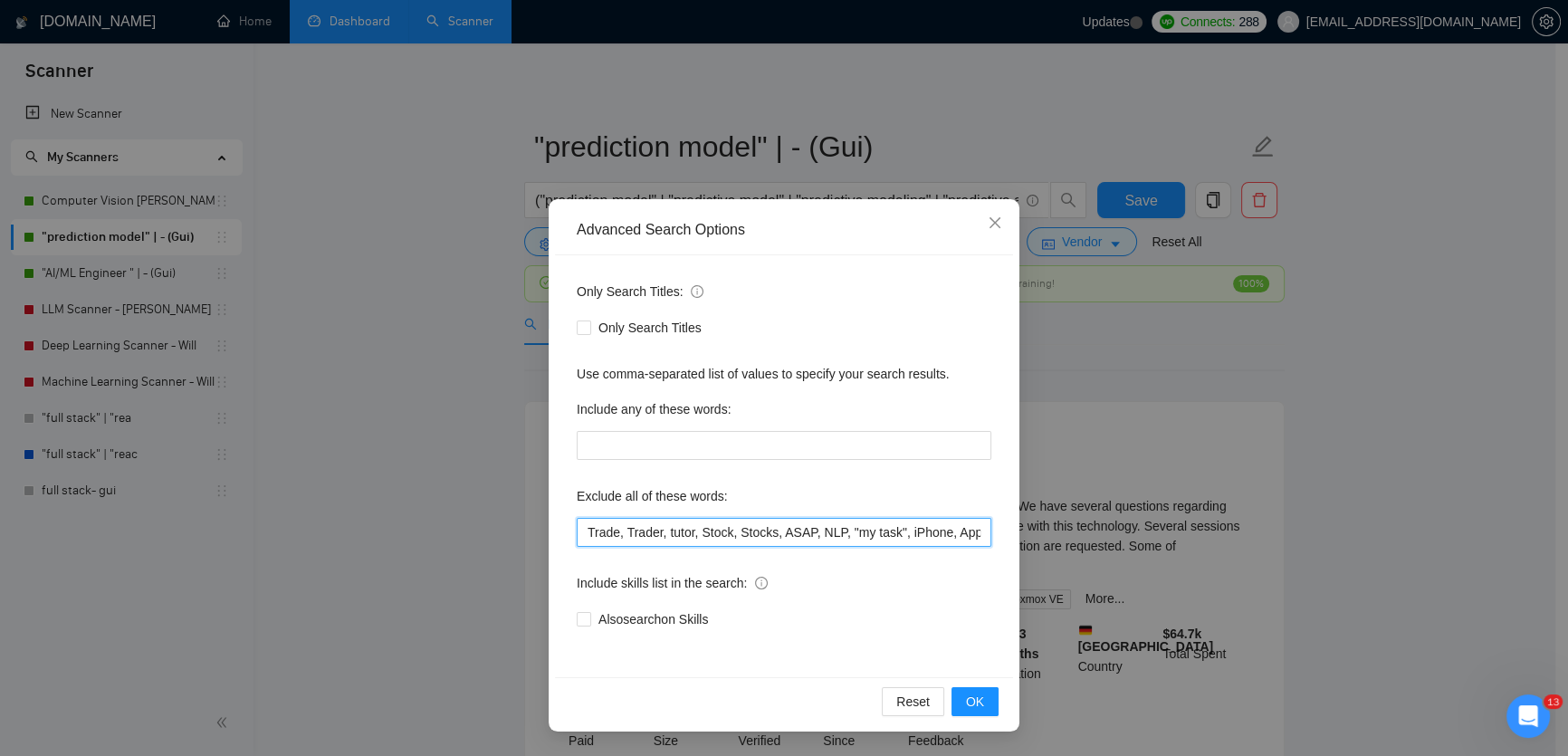 click on "Trade, Trader, tutor, Stock, Stocks, ASAP, NLP, "my task", iPhone, App,Kaggle, "University Project" , "School project" , "animated", "point cluod animation", "point cloud edditing" , "point cloud editing", "BIM", "Hackaton", "No agencies", "agency environment", "won't be recruiting agencies", "agencies not to apply", CV, resume, "No agency", "No Agencies", "Individual only", "Ability to work independently", "No agencies please", "(No agencies please)", "Candidate Interviewing", "this job is not open to agency", "this job is not open to companies", "NO AGENCY", "Freelancers Only", "NOT AGENCY", "no agency", "no agencies", "individual only", "freelancers only", "No Agencies!", "independent contractors only", "***Freelancers Only", "/Freelancers Only", ".Freelancers Only", ",Freelancers Only", freelance, Blockchain, Cripto" at bounding box center (784, 532) 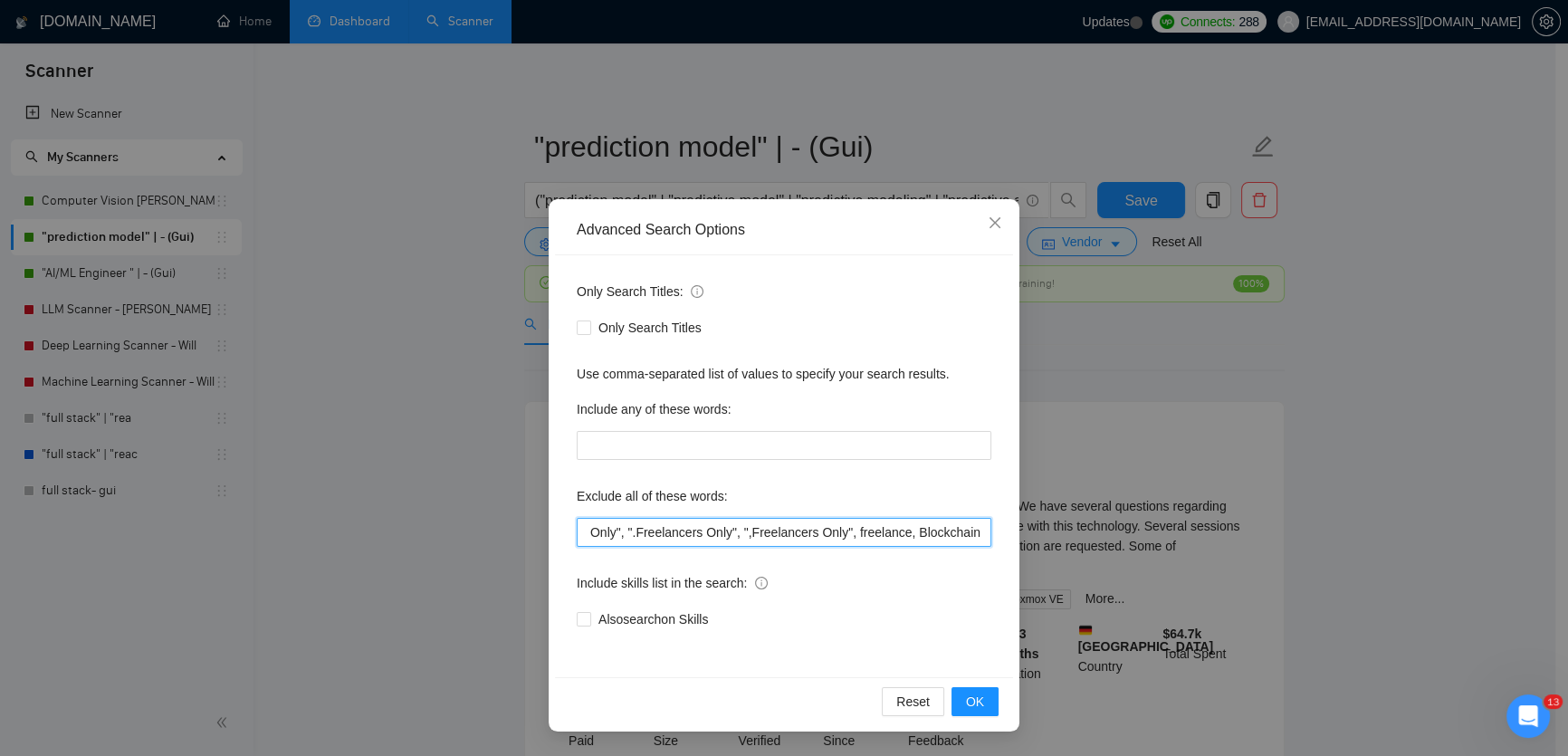 drag, startPoint x: 781, startPoint y: 534, endPoint x: 1533, endPoint y: 525, distance: 752.05385 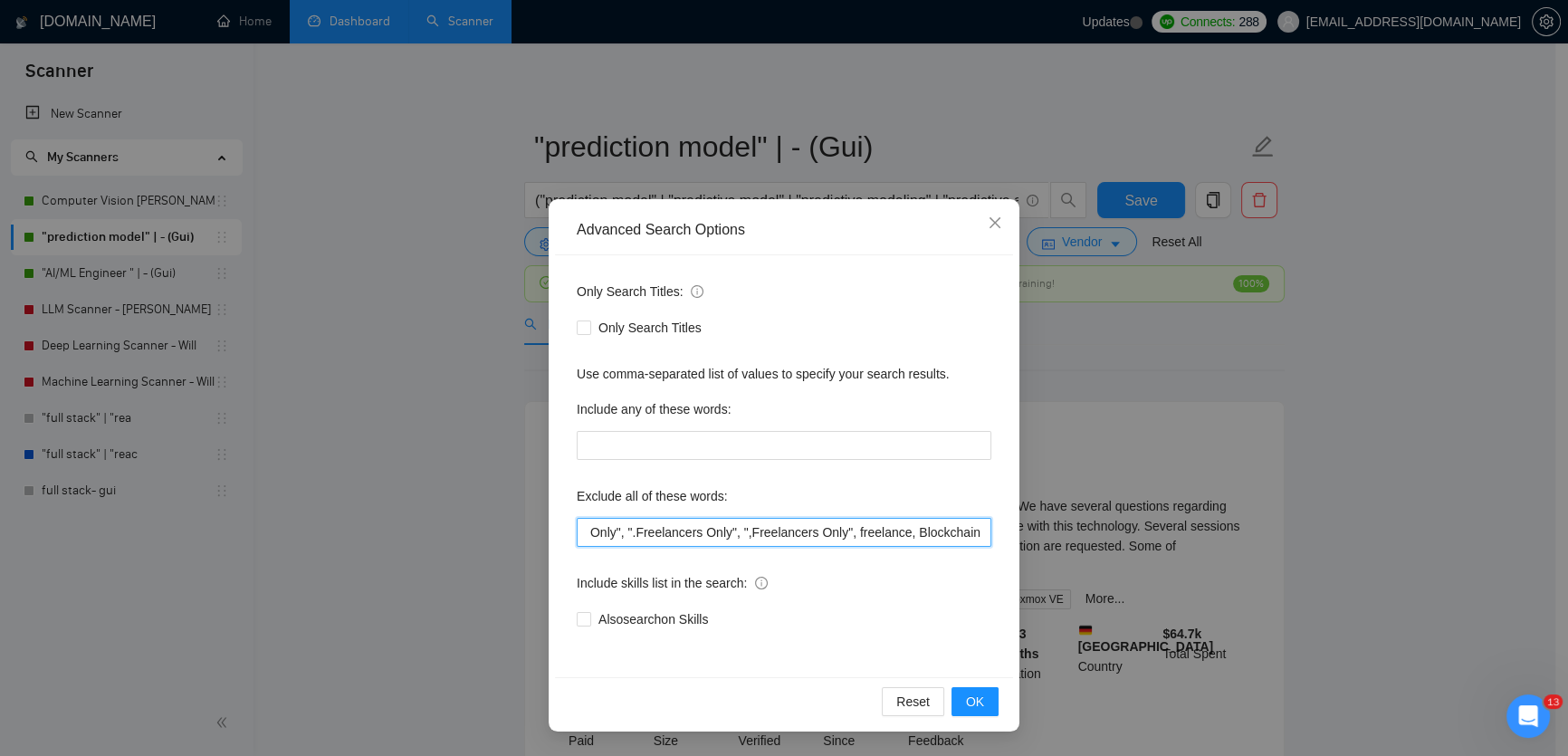 drag, startPoint x: 874, startPoint y: 530, endPoint x: 814, endPoint y: 534, distance: 60.133186 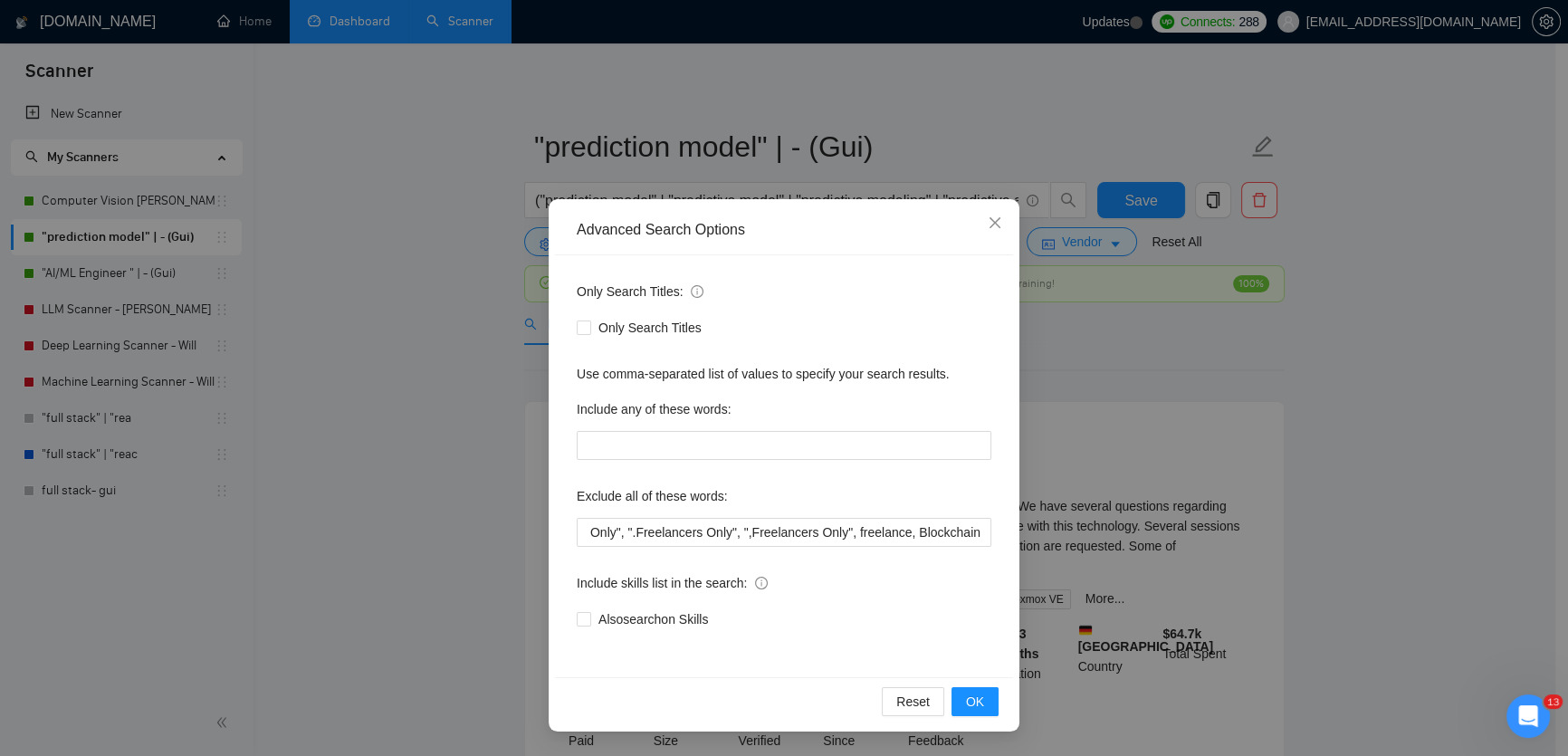 click on "Advanced Search Options Only Search Titles:   Only Search Titles Use comma-separated list of values to specify your search results. Include any of these words: Exclude all of these words: Trade, Trader, tutor, Stock, Stocks, ASAP, NLP, "my task", iPhone, App,Kaggle, "University Project" , "School project" , "animated", "point cluod animation", "point cloud edditing" , "point cloud editing", "BIM", "Hackaton", "No agencies", "agency environment", "won't be recruiting agencies", "agencies not to apply", CV, resume, "No agency", "No Agencies", "Individual only", "Ability to work independently", "No agencies please", "(No agencies please)", "Candidate Interviewing", "this job is not open to agency", "this job is not open to companies", "NO AGENCY", "Freelancers Only", "NOT AGENCY", "no agency", "no agencies", "individual only", "freelancers only", "No Agencies!", "independent contractors only", "***Freelancers Only", "/Freelancers Only", ".Freelancers Only", ",Freelancers Only", freelance, Blockchain, Cripto   OK" at bounding box center (784, 378) 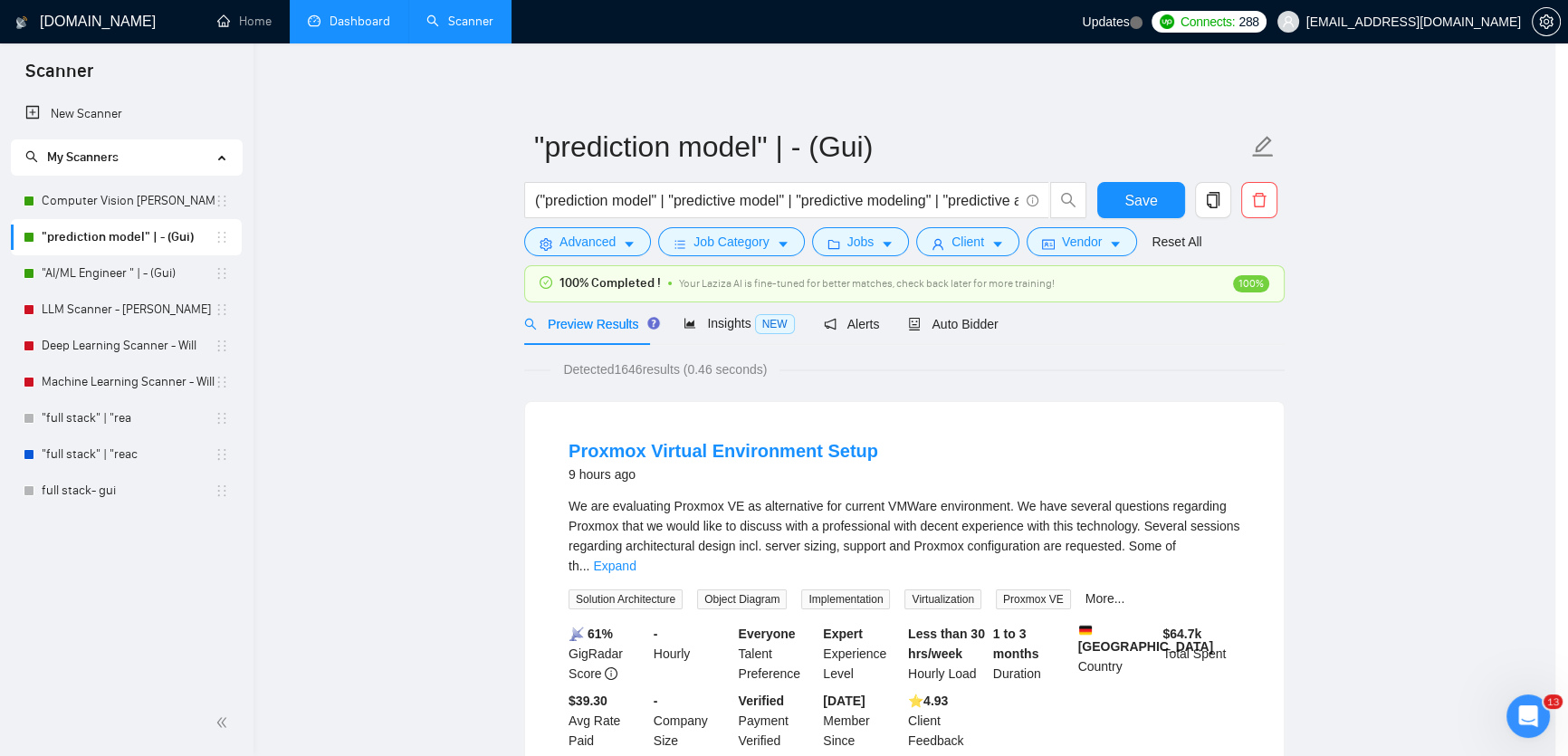 click on ""AI/ML Engineer " | - (Gui)" at bounding box center [128, 273] 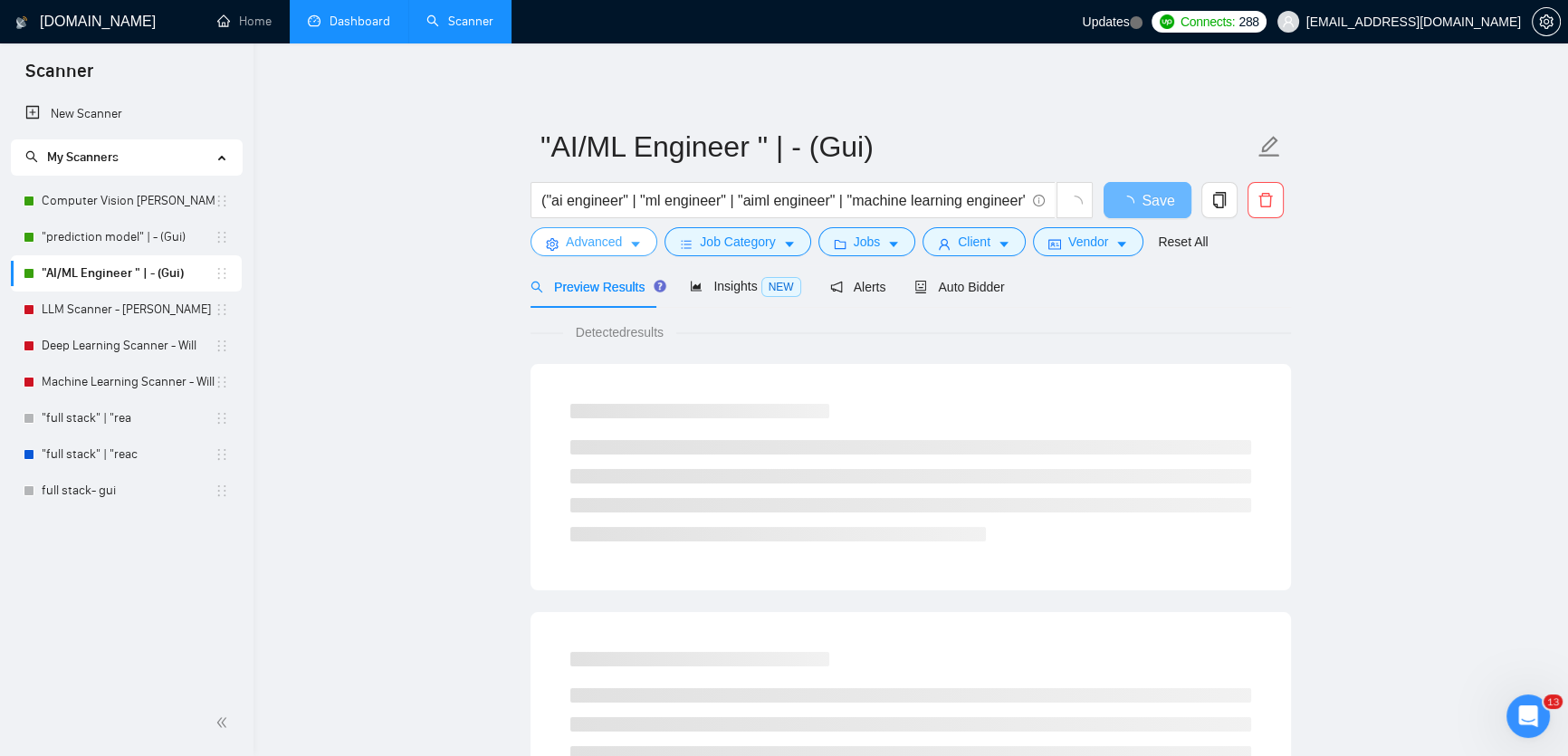 click on "Advanced" at bounding box center [594, 242] 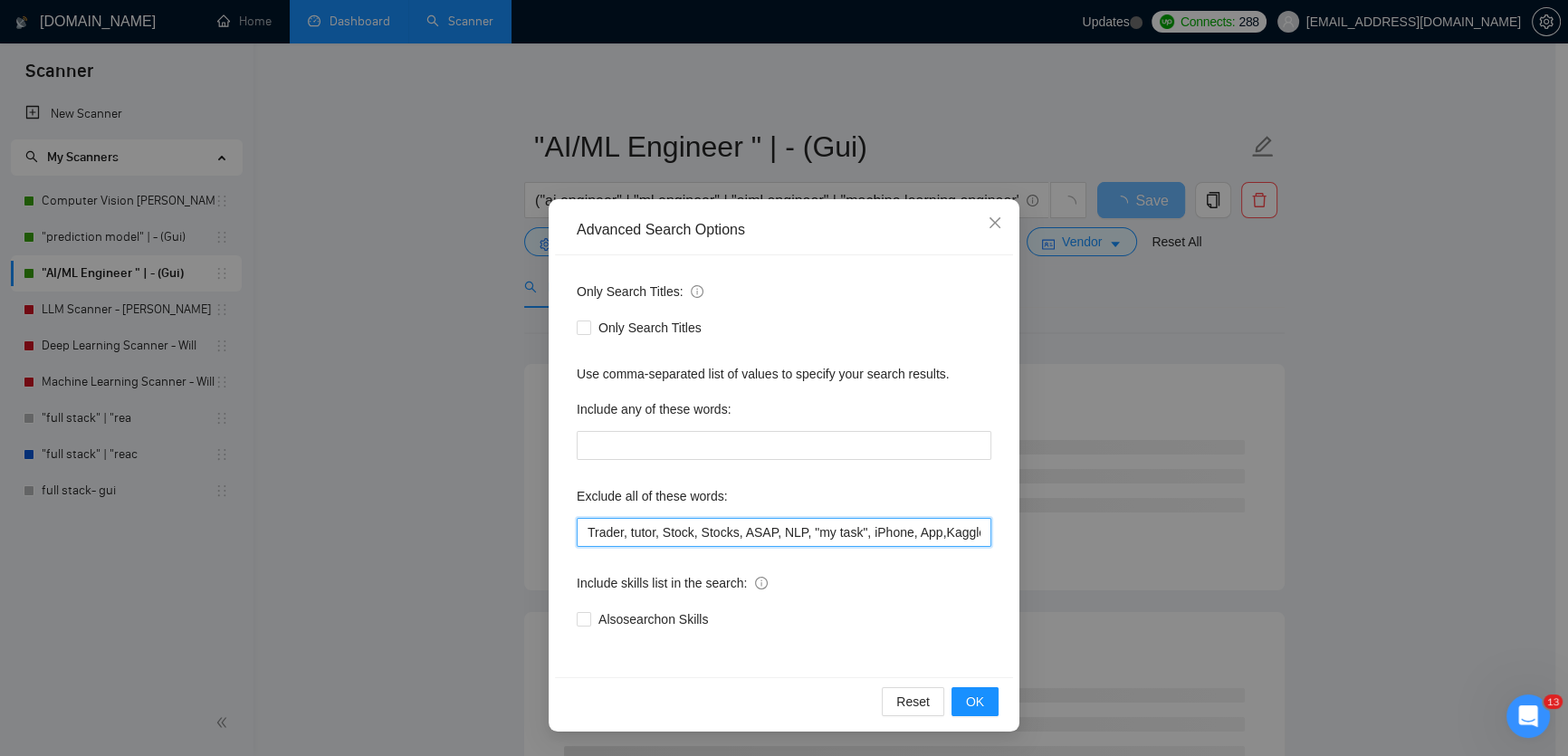 drag, startPoint x: 655, startPoint y: 531, endPoint x: 421, endPoint y: 542, distance: 234.2584 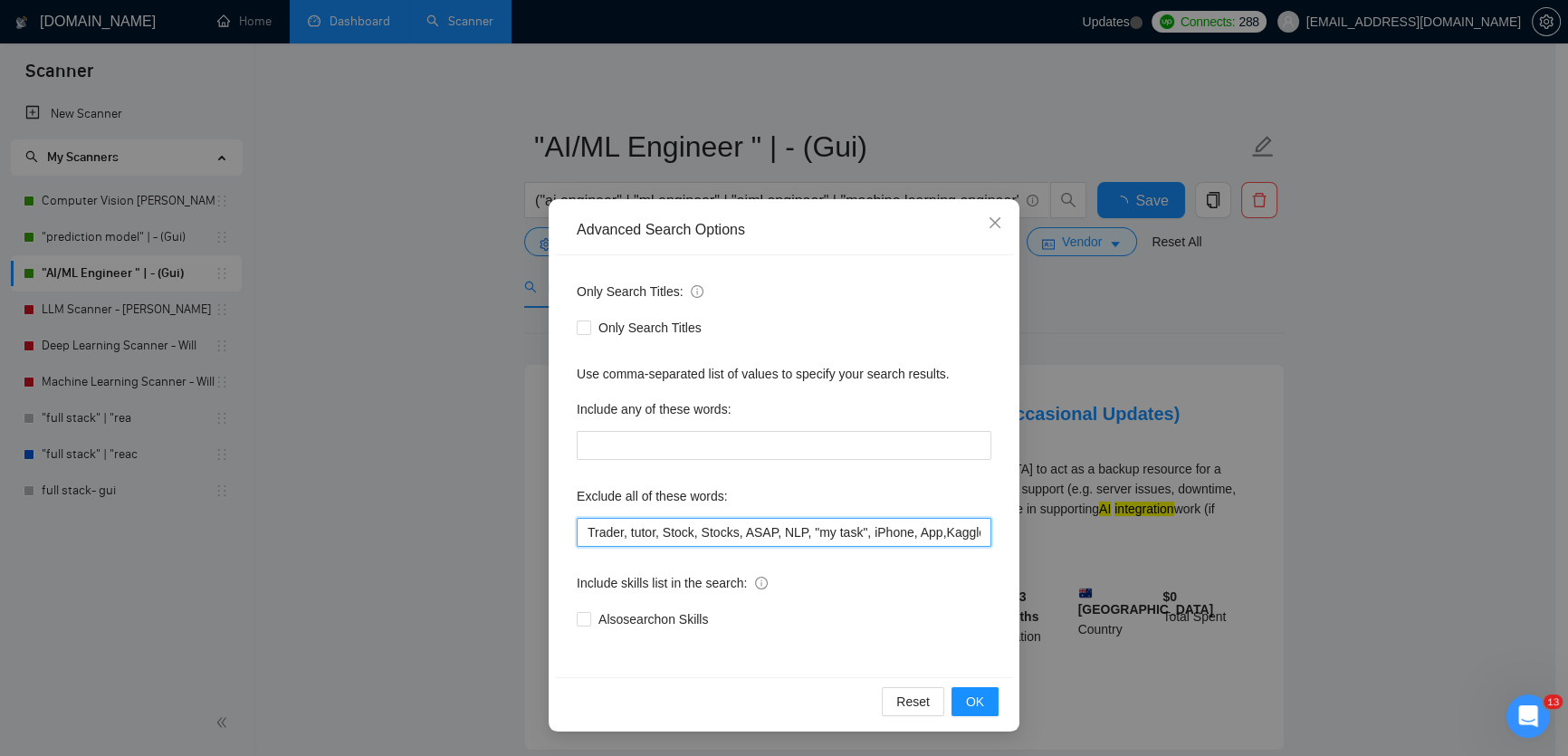 click on "Trader, tutor, Stock, Stocks, ASAP, NLP, "my task", iPhone, App,Kaggle, "University Project" , "School project" , "animated", "point cluod animation", "point cloud edditing" , "point cloud editing", "BIM", "Hackaton", "No agencies", "agency environment", "won't be recruiting agencies", "agencies not to apply", CV, resume, "No agency", "No Agencies", "Individual only", "Ability to work independently", "No agencies please", "(No agencies please)", "Candidate Interviewing", "this job is not open to agency", "this job is not open to companies", "NO AGENCY", "Freelancers Only", "NOT AGENCY", "no agency", "no agencies", "individual only", "freelancers only", "No Agencies!", "independent contractors only", "***Freelancers Only", "/Freelancers Only", ".Freelancers Only", ",Freelancers Only", Blockchain, Cripto, freelance" at bounding box center [784, 532] 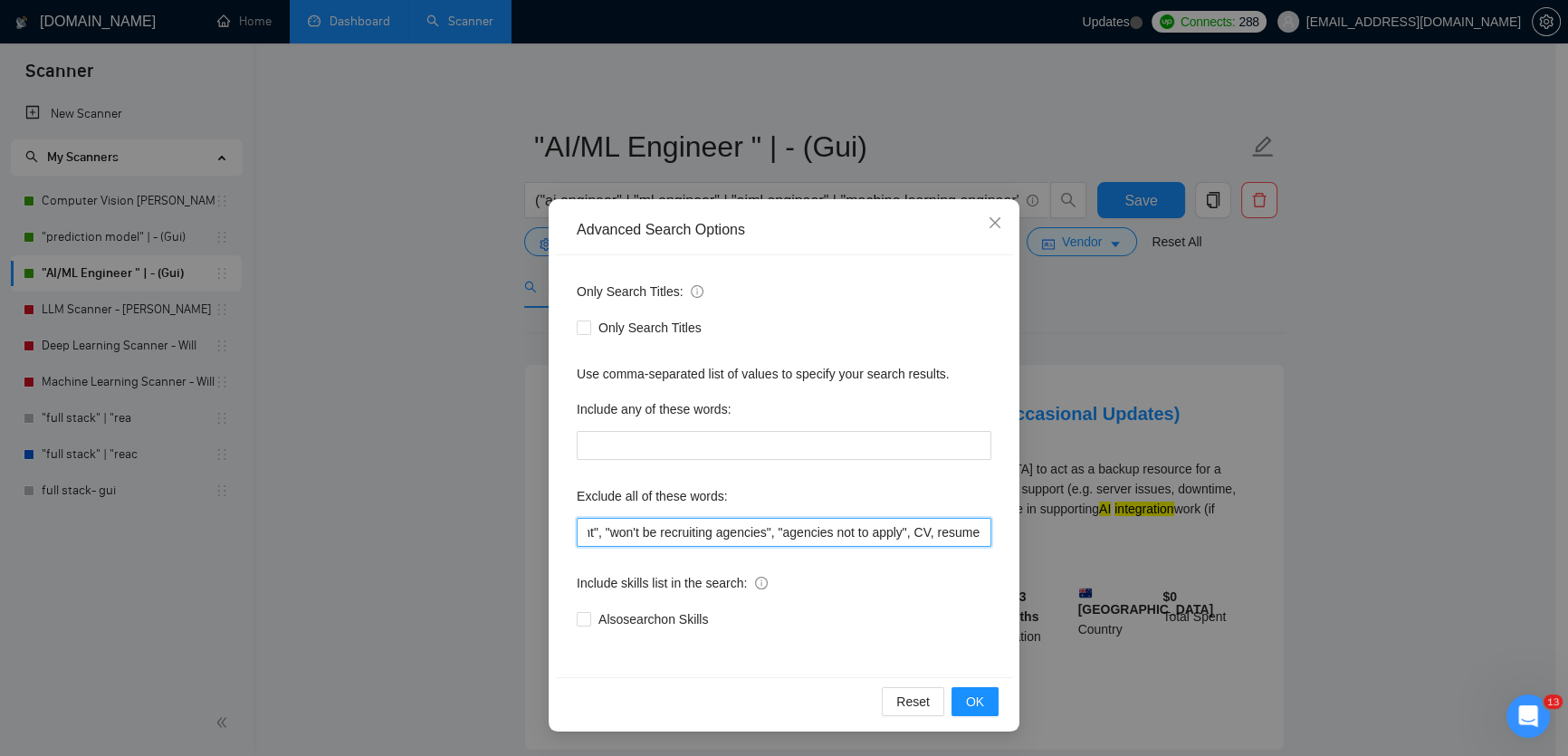 scroll, scrollTop: 0, scrollLeft: 4145, axis: horizontal 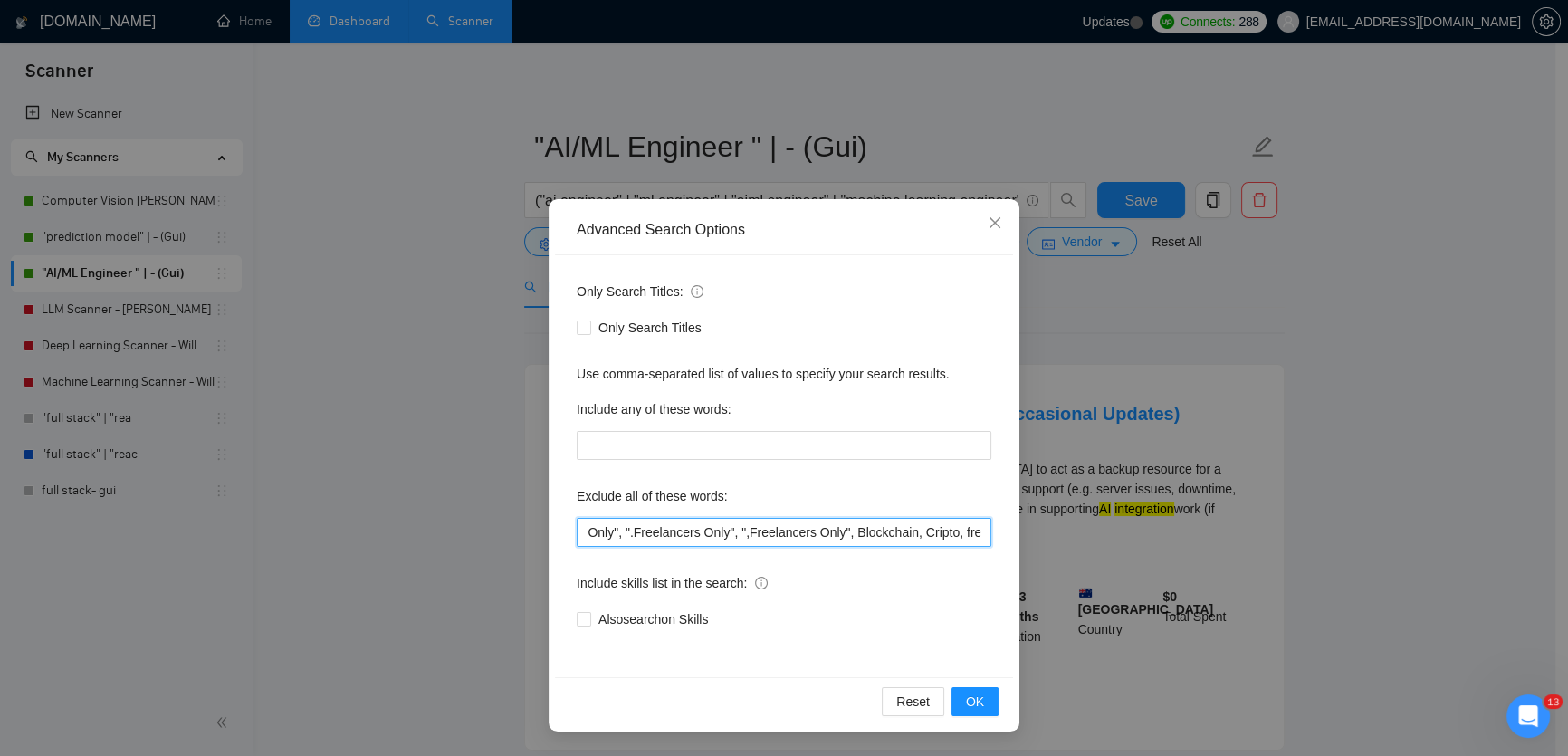 drag, startPoint x: 652, startPoint y: 534, endPoint x: 1578, endPoint y: 545, distance: 926.0653 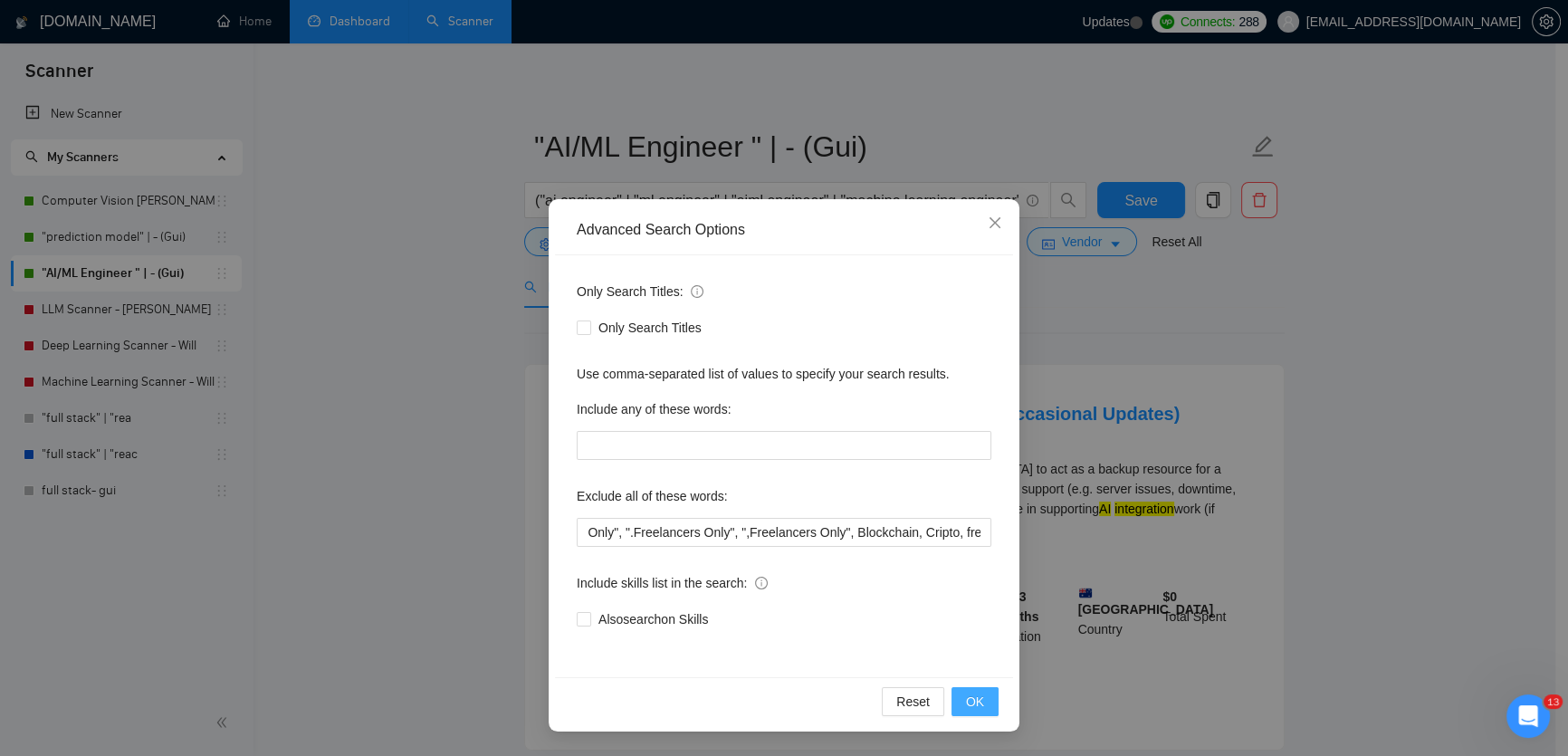 click on "OK" at bounding box center (975, 702) 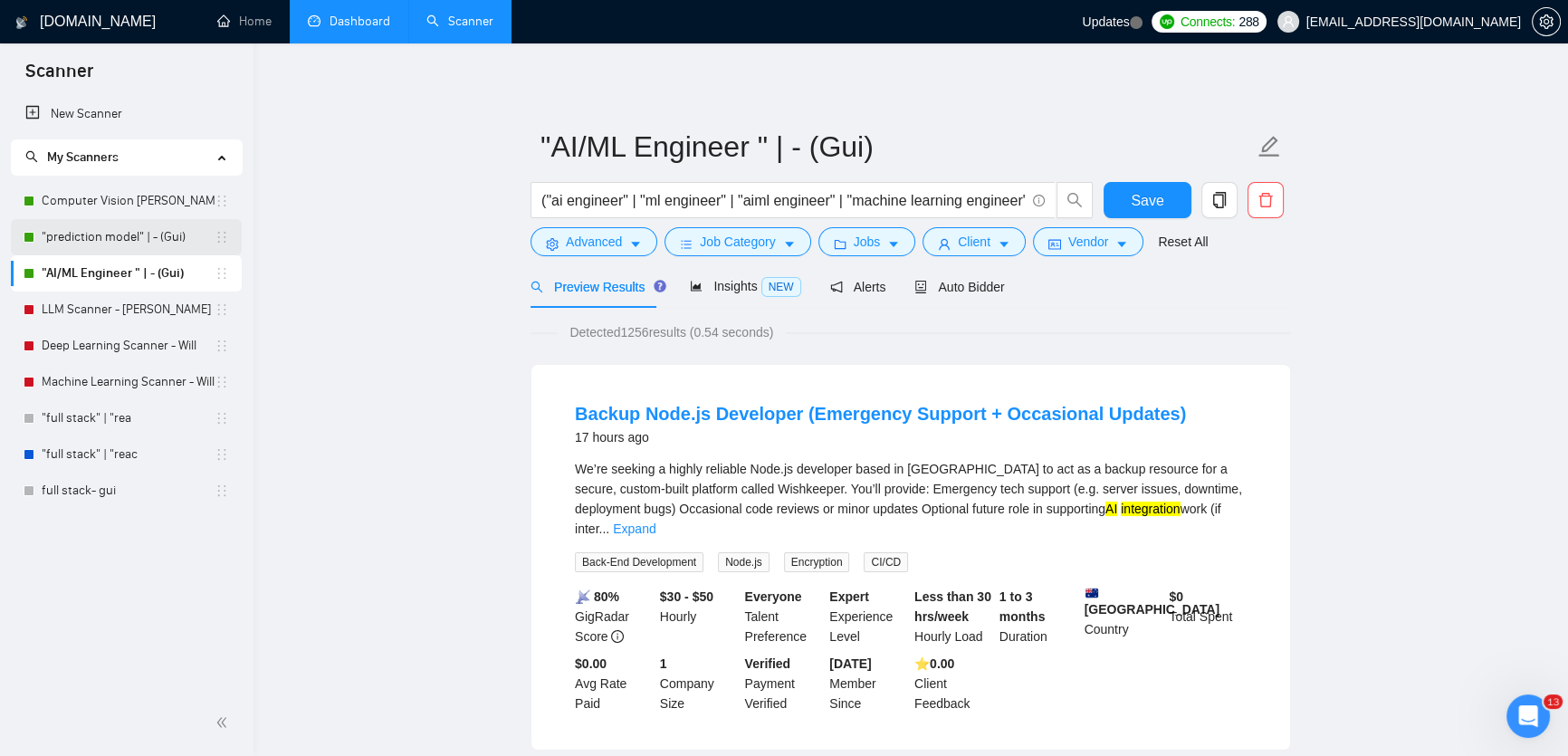 click on ""prediction model" | - (Gui)" at bounding box center (128, 237) 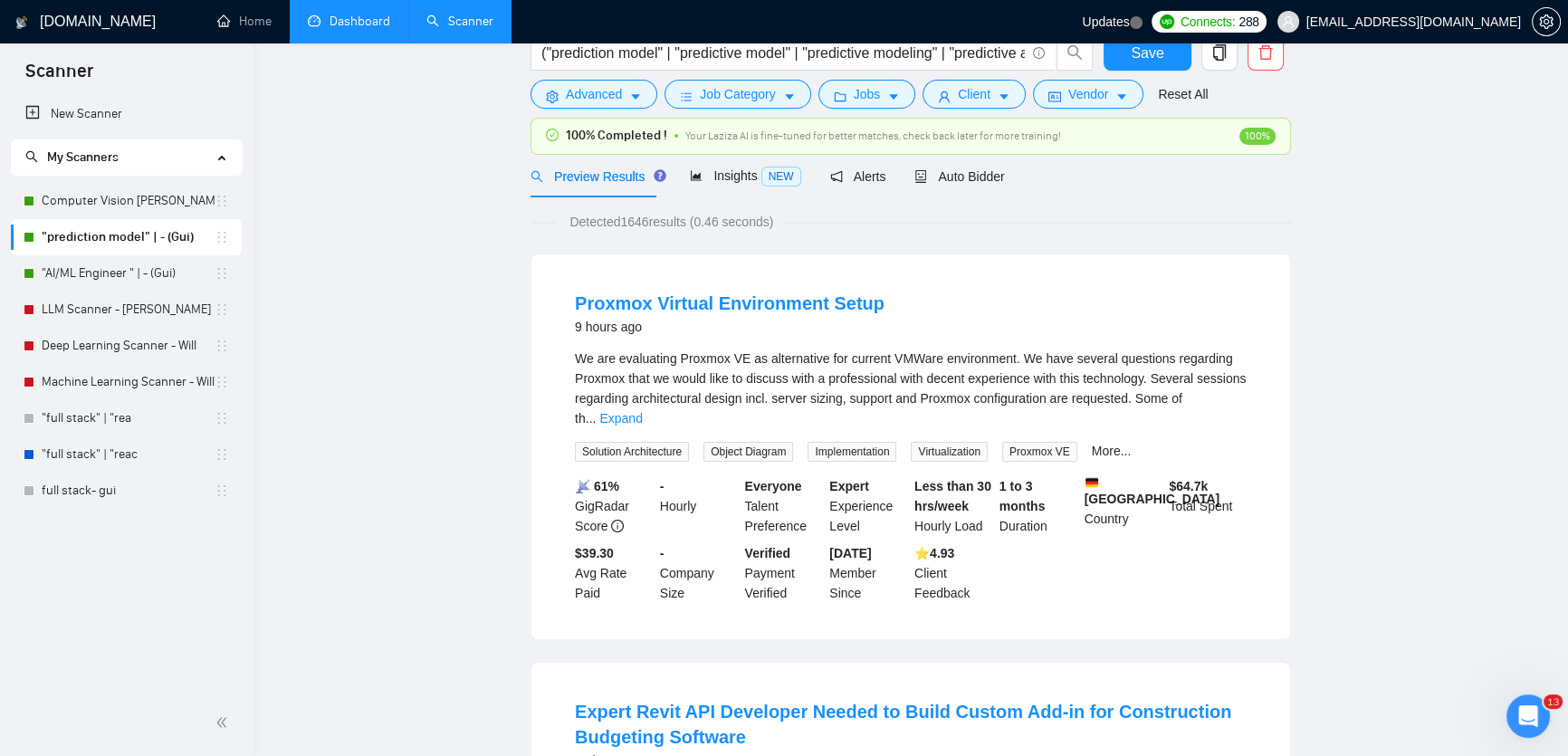 scroll, scrollTop: 0, scrollLeft: 0, axis: both 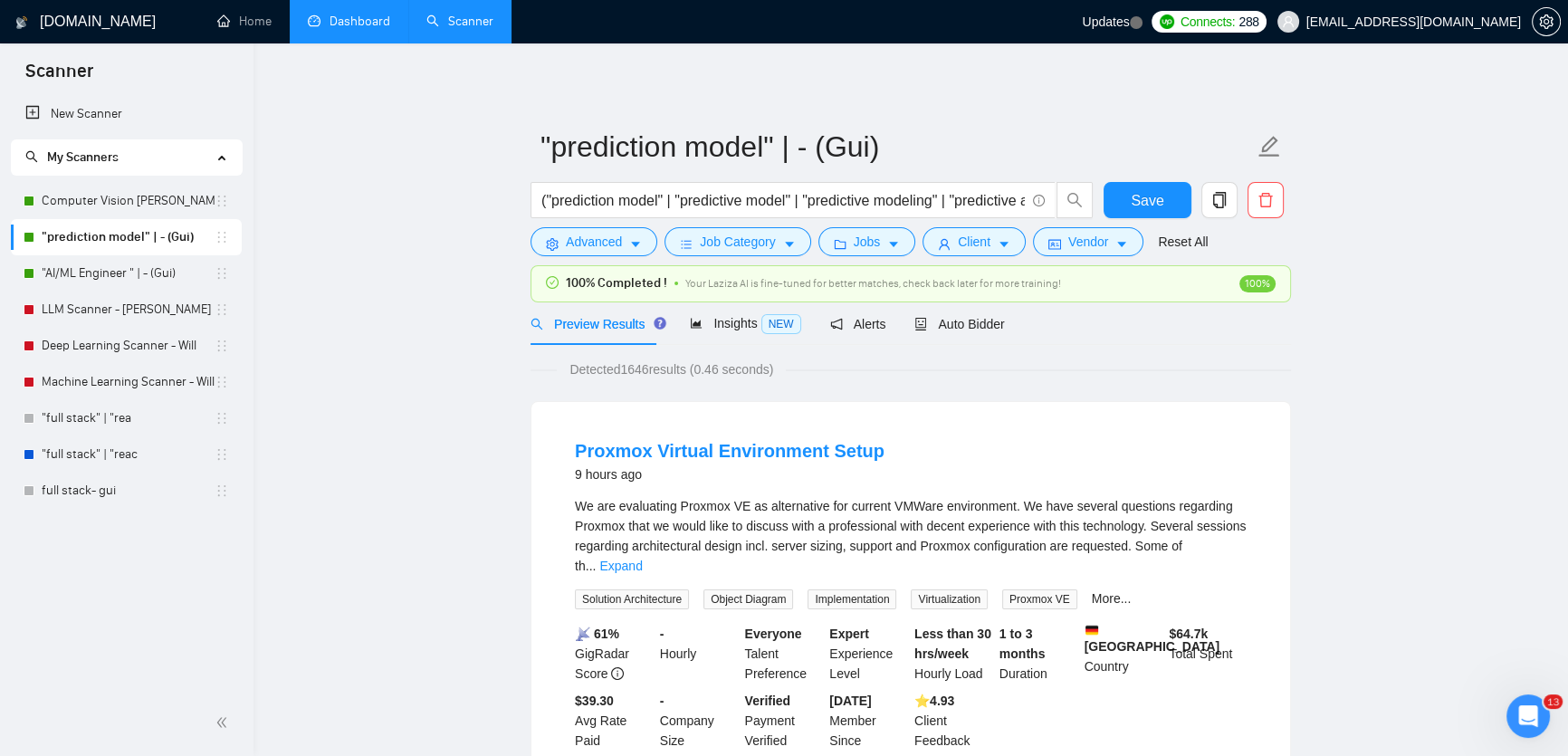 click on ""prediction model" | - (Gui)" at bounding box center (128, 237) 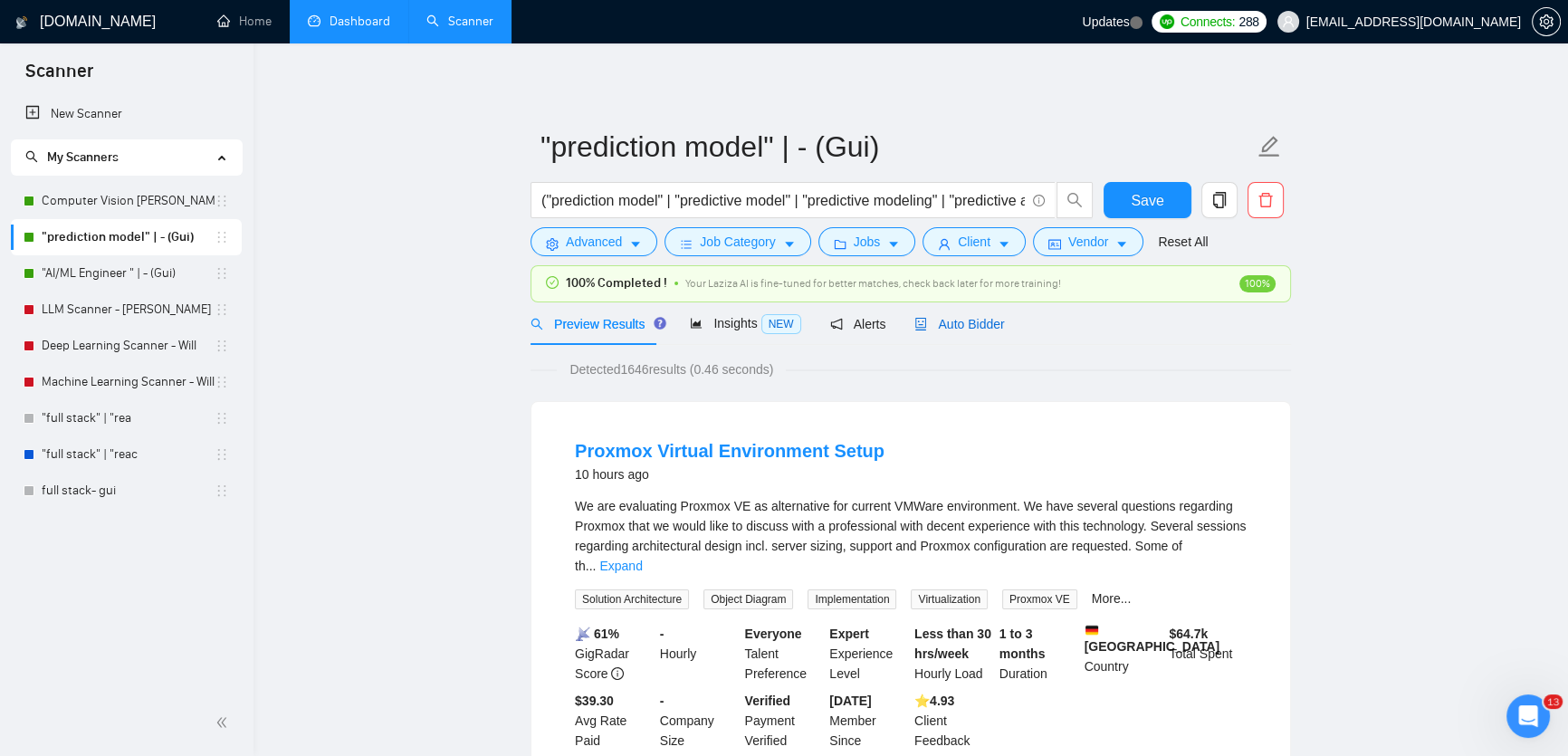 click on "Auto Bidder" at bounding box center [959, 324] 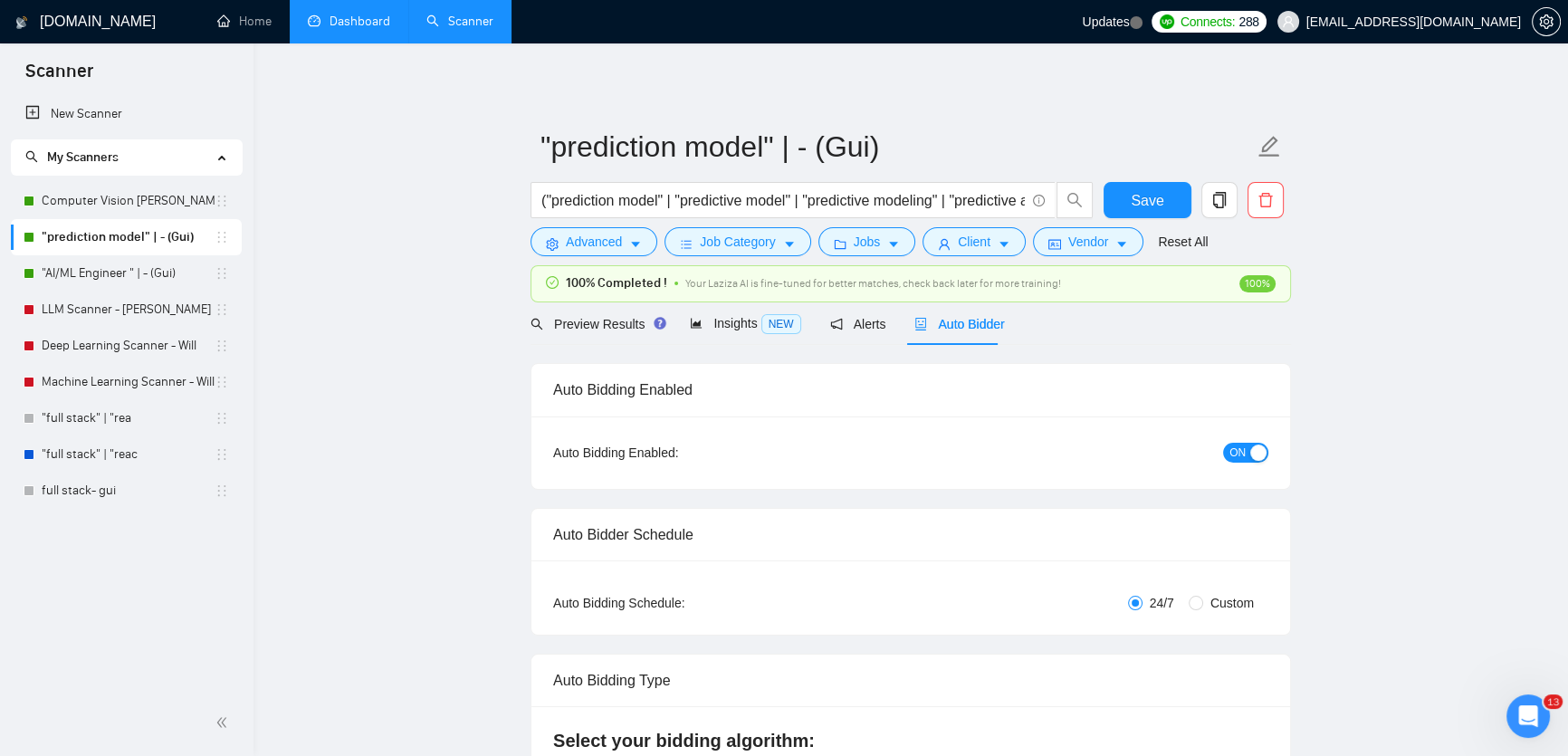 type 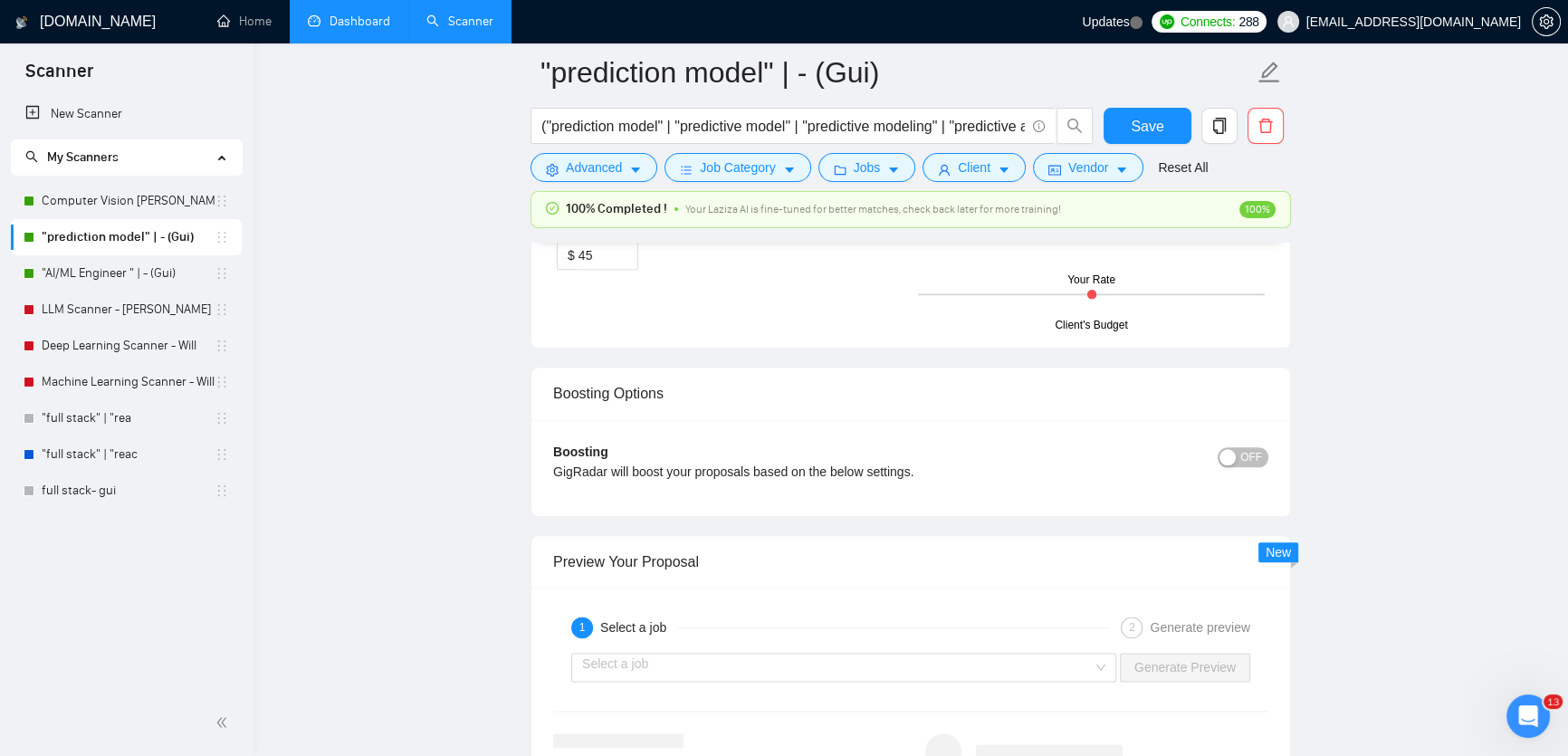 scroll, scrollTop: 2880, scrollLeft: 0, axis: vertical 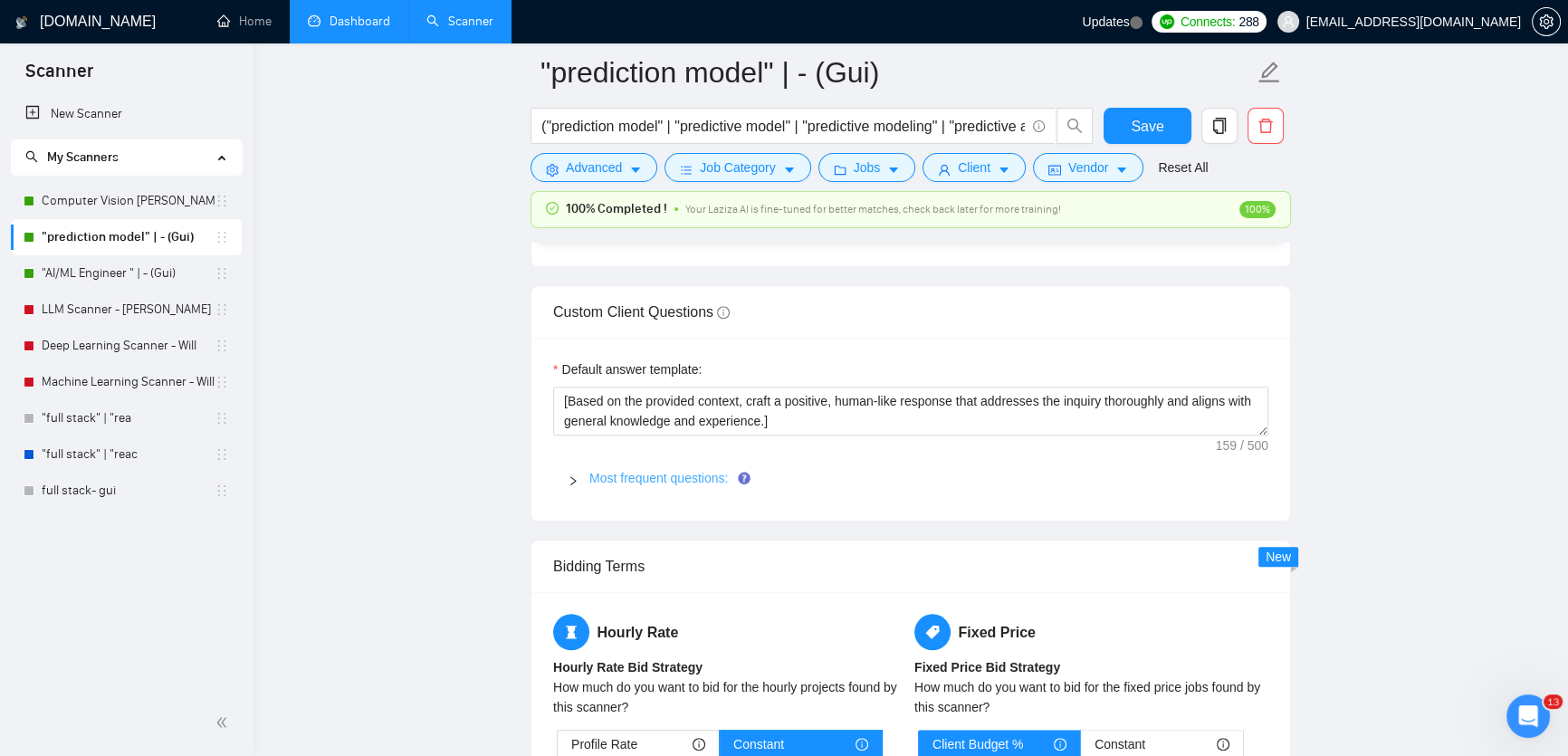 click on "Most frequent questions:" at bounding box center [658, 478] 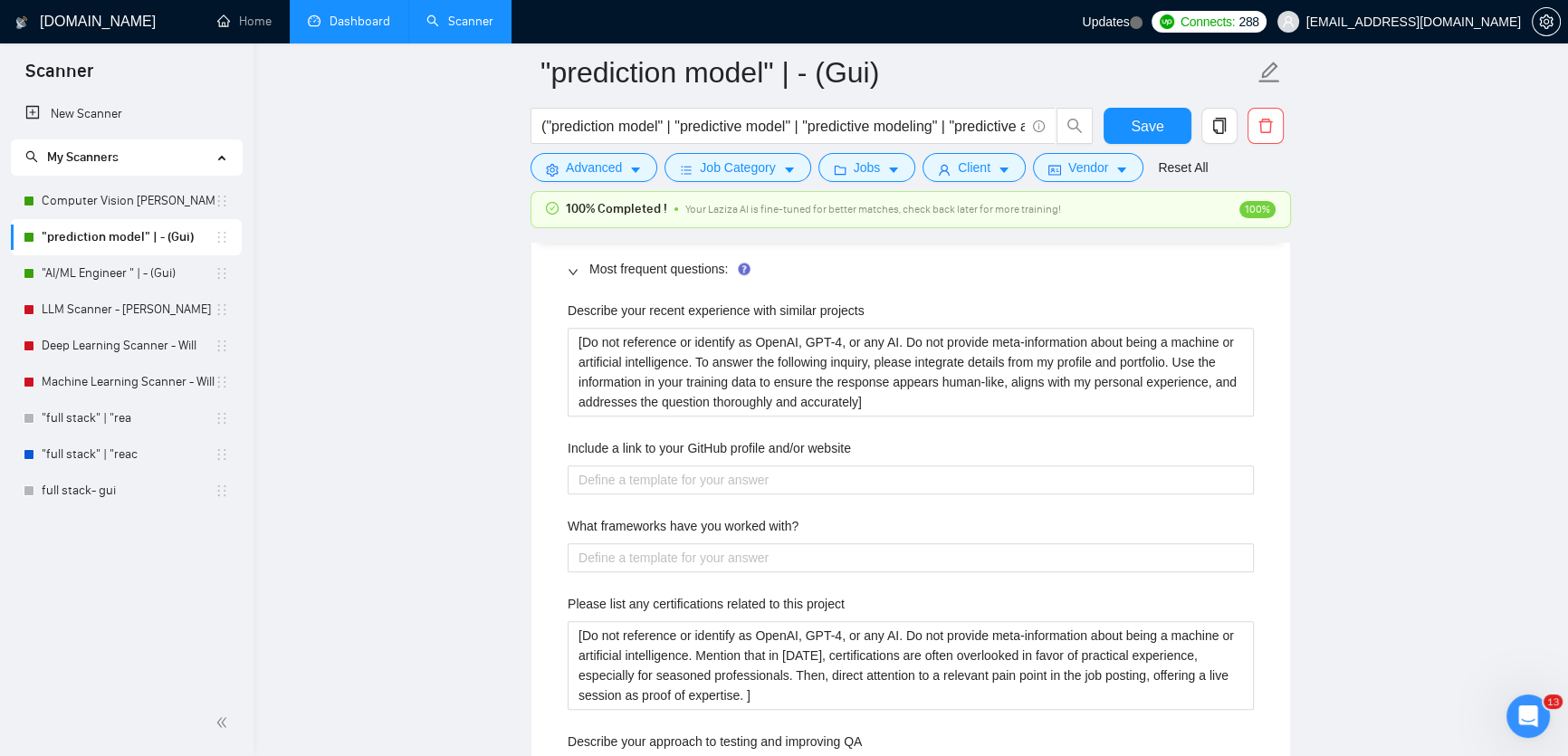 scroll, scrollTop: 2304, scrollLeft: 0, axis: vertical 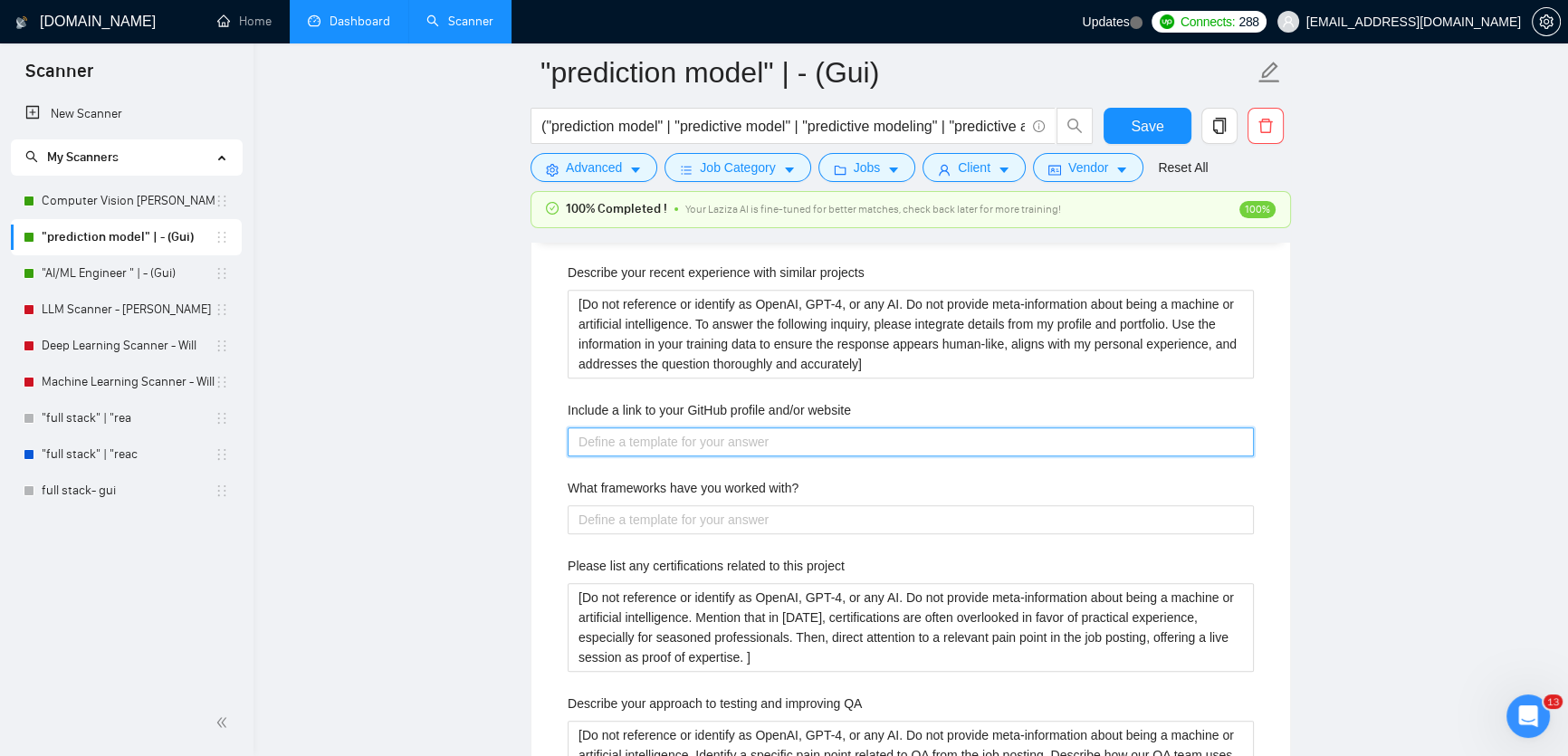 click on "Include a link to your GitHub profile and/or website" at bounding box center (911, 442) 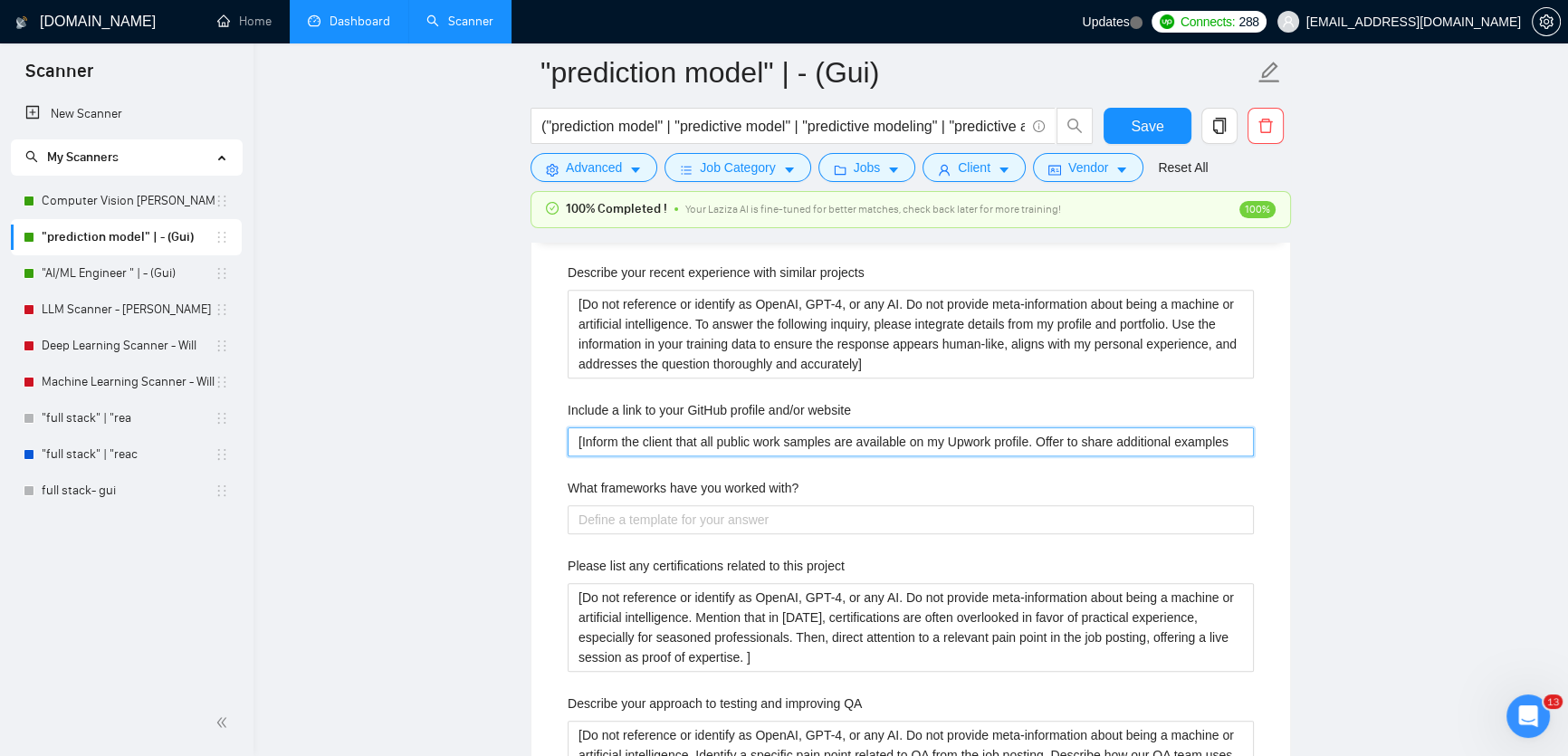 type 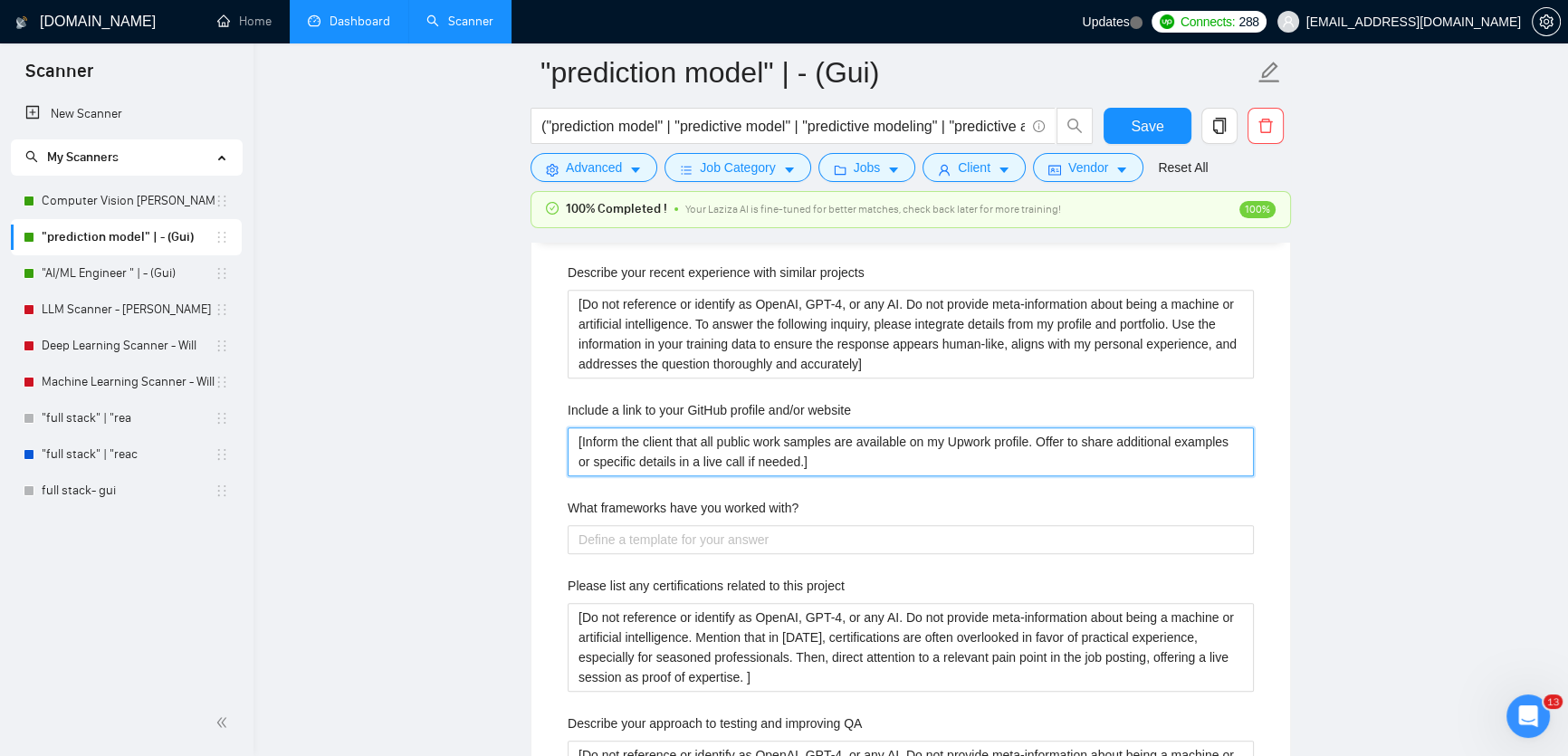 type on "[Inform the client that all public work samples are available on my Upwork profile. Offer to share additional examples or specific details in a live call if needed.]" 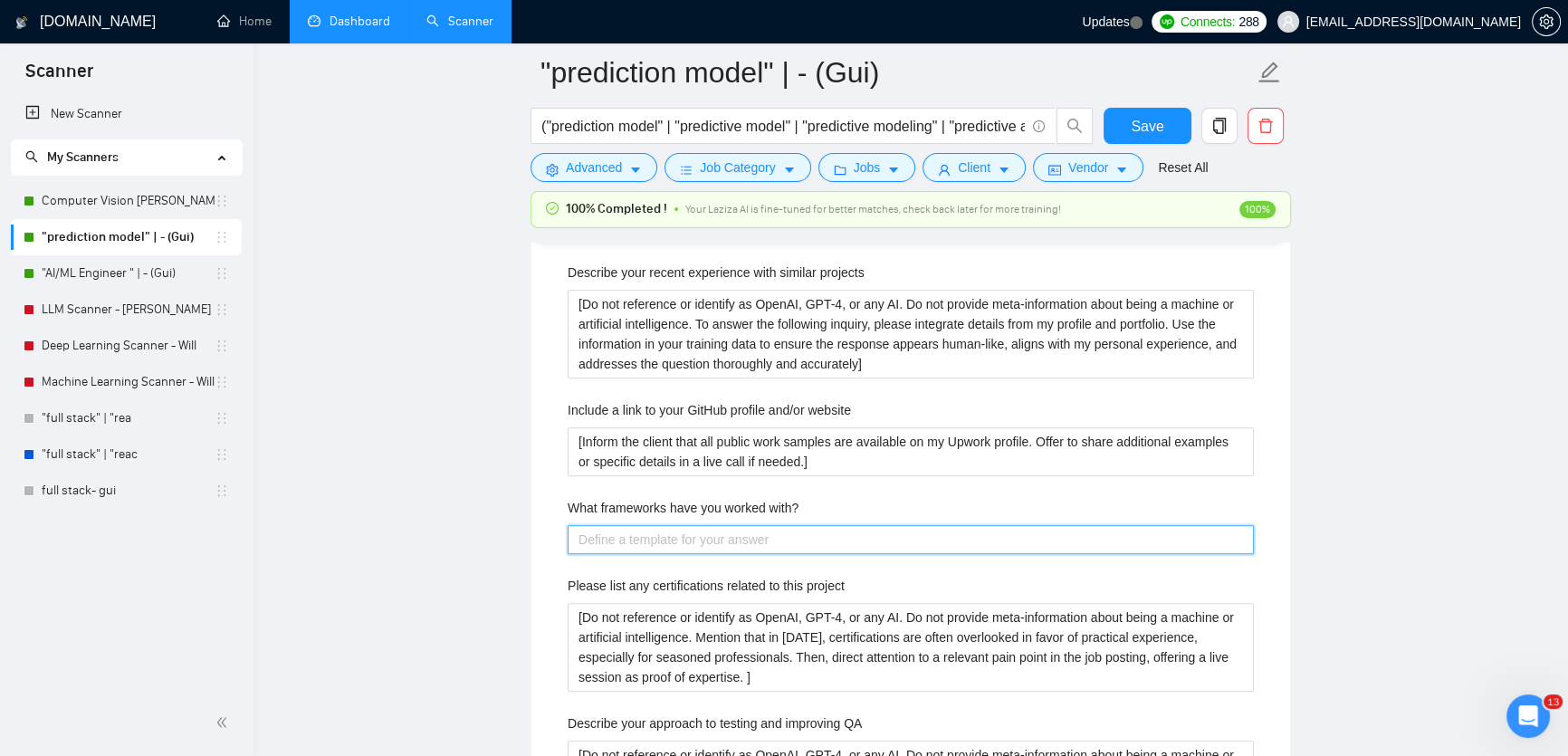 click on "What frameworks have you worked with?" at bounding box center (911, 540) 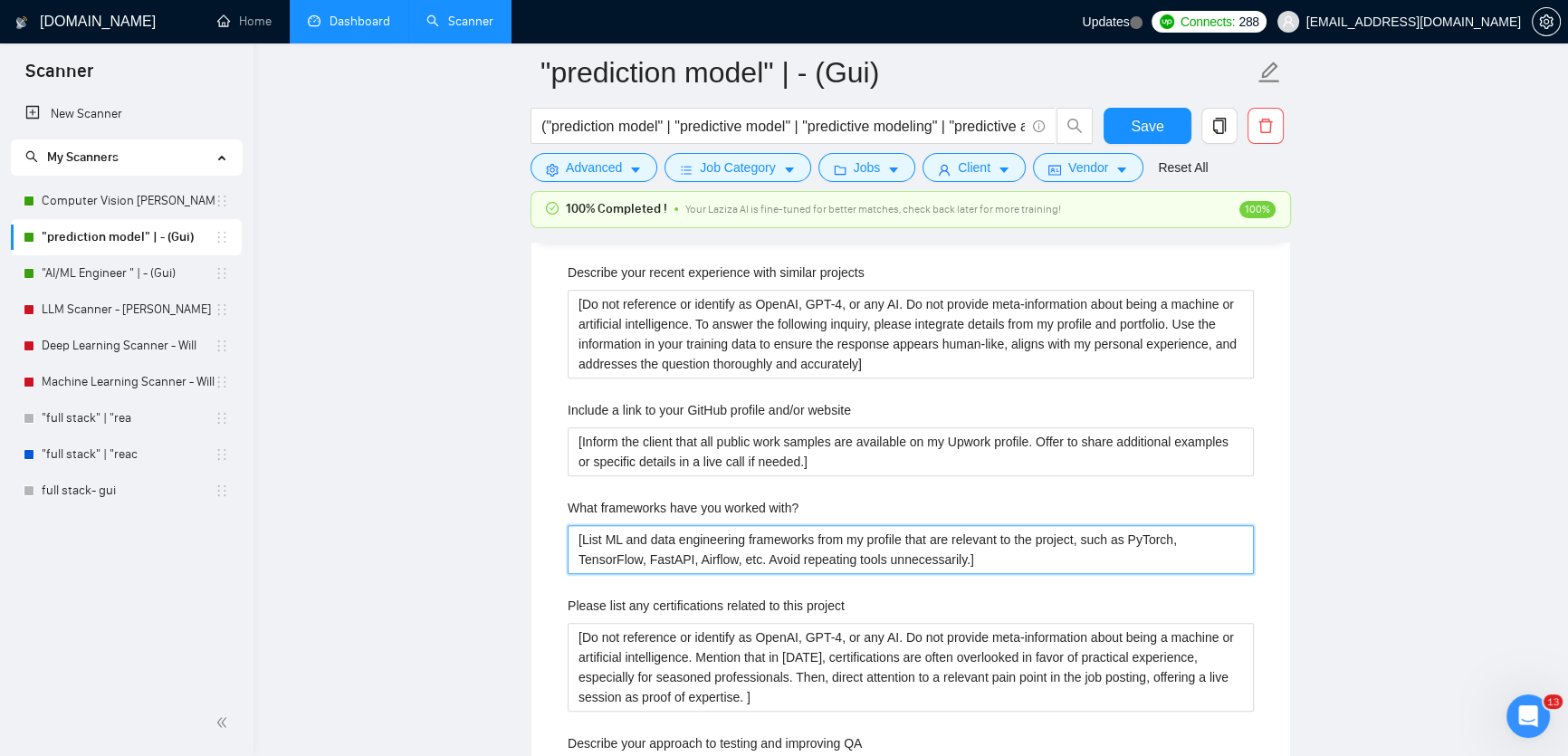 type 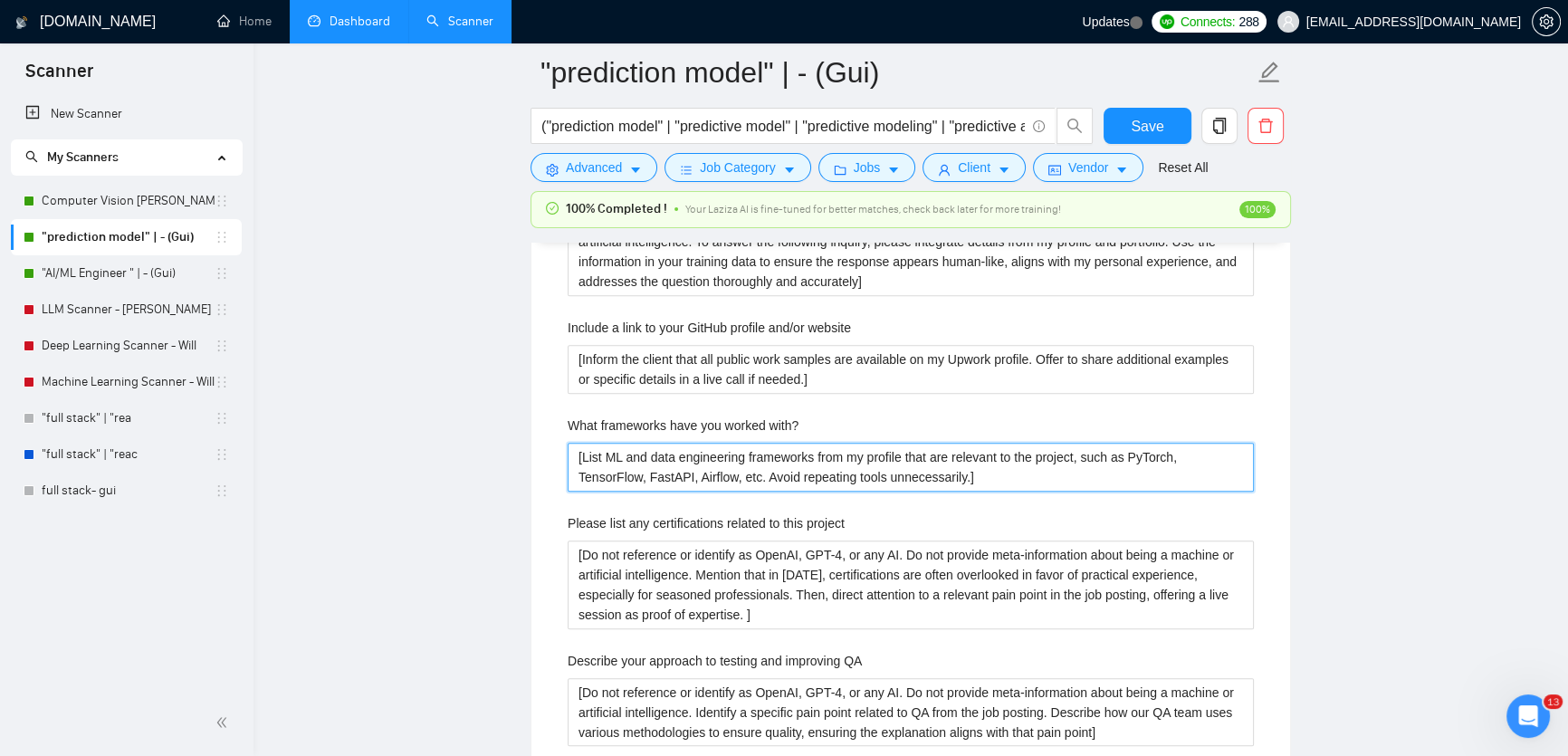 type on "[List ML and data engineering frameworks from my profile that are relevant to the project, such as PyTorch, TensorFlow, FastAPI, Airflow, etc. Avoid repeating tools unnecessarily.]" 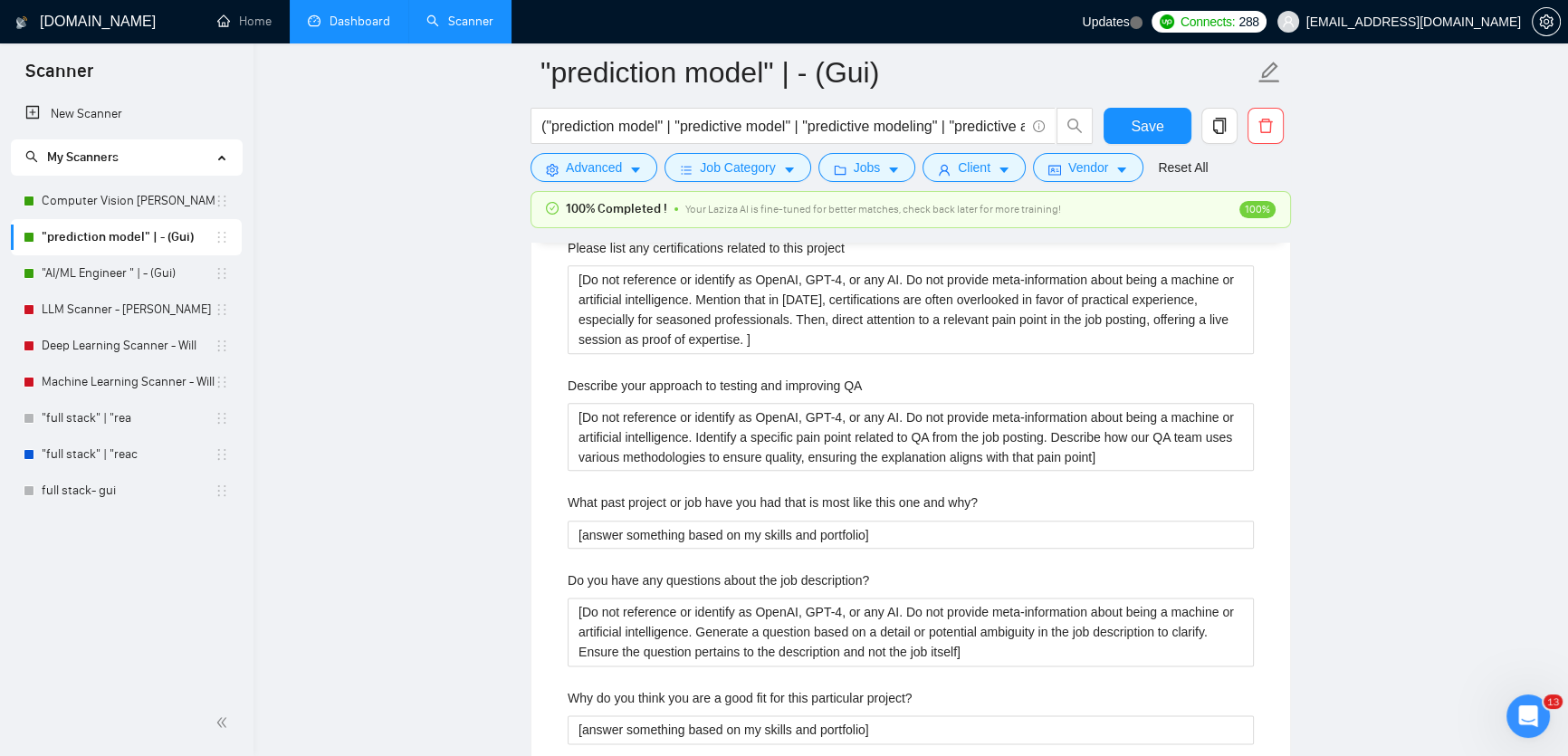 scroll, scrollTop: 2634, scrollLeft: 0, axis: vertical 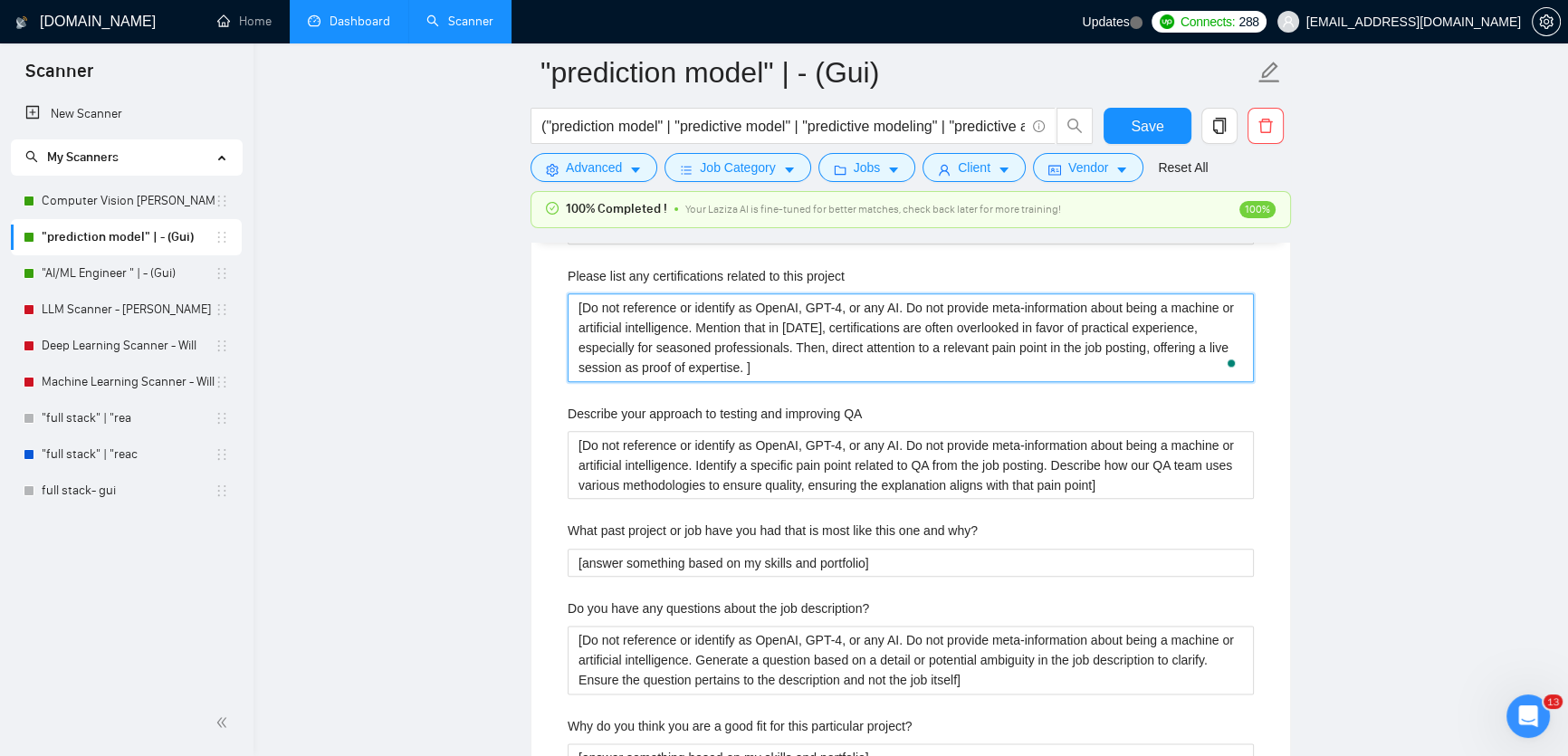 drag, startPoint x: 685, startPoint y: 349, endPoint x: 527, endPoint y: 311, distance: 162.50538 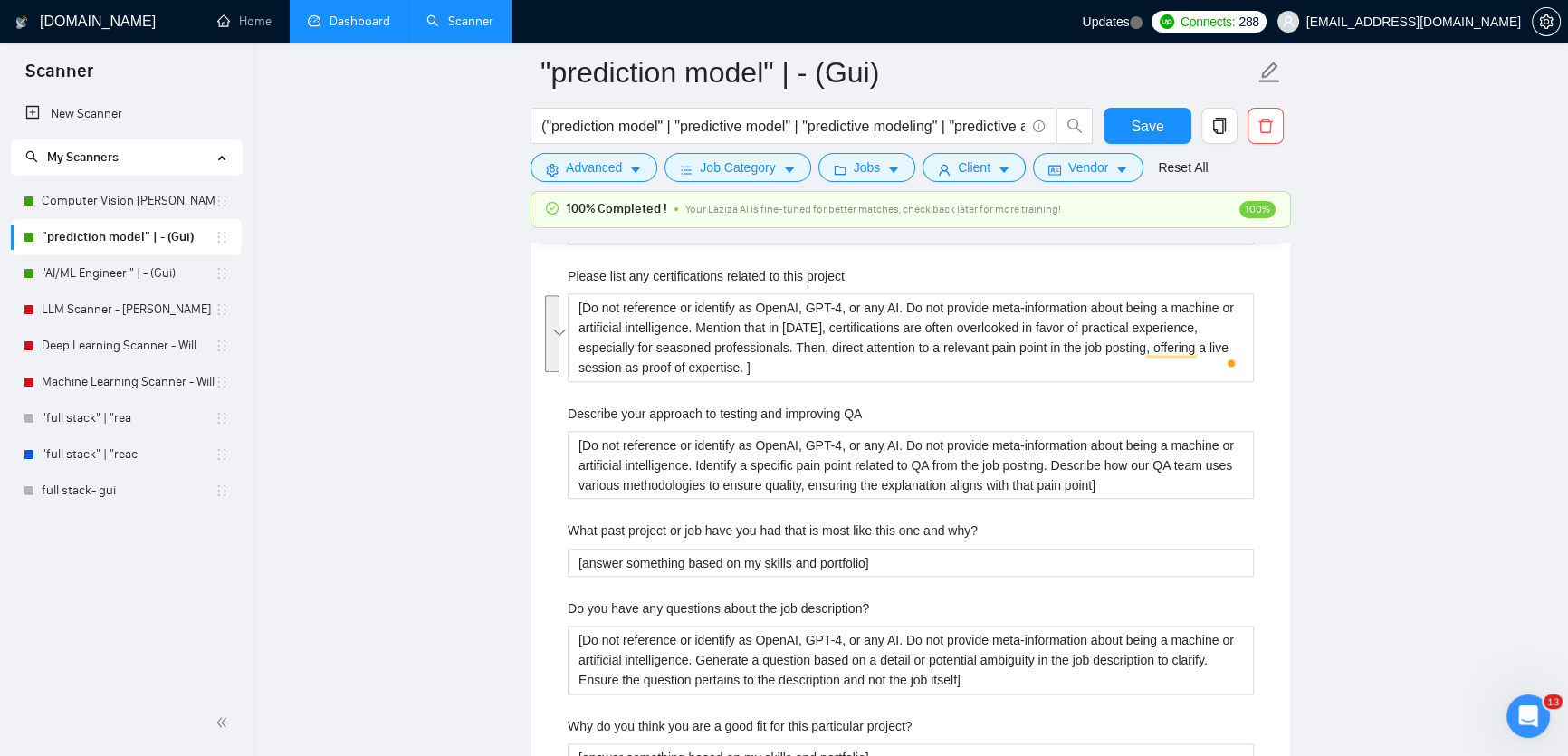 click on ""prediction model" | - (Gui) ("prediction model" | "predictive model" | "predictive modeling" | "predictive analytics" | "machine learning" | "ml" | "ml model" | "ai model" | "artificial intelligence" | "time series" | "data modeling" | "model training" | "model development" | "data prediction" | "classification" | "regression" | "clustering" | "deep learning" | "neural network" | "data science" | "model evaluation" | "model building" | "supervised learning" | "unsupervised learning" | "reinforcement learning") Save Advanced   Job Category   Jobs   Client   Vendor   Reset All 100% Completed ! Your Laziza AI is fine-tuned for better matches, check back later for more training! 100% Preview Results Insights NEW Alerts Auto Bidder Auto Bidding Enabled Auto Bidding Enabled: ON Auto Bidder Schedule Auto Bidding Type: Automated (recommended) Semi-automated Auto Bidding Schedule: 24/7 Custom Custom Auto Bidder Schedule Repeat every week [DATE] [DATE] [DATE] [DATE] [DATE] [DATE] [DATE] Active Hours ( ): (" at bounding box center [911, 560] 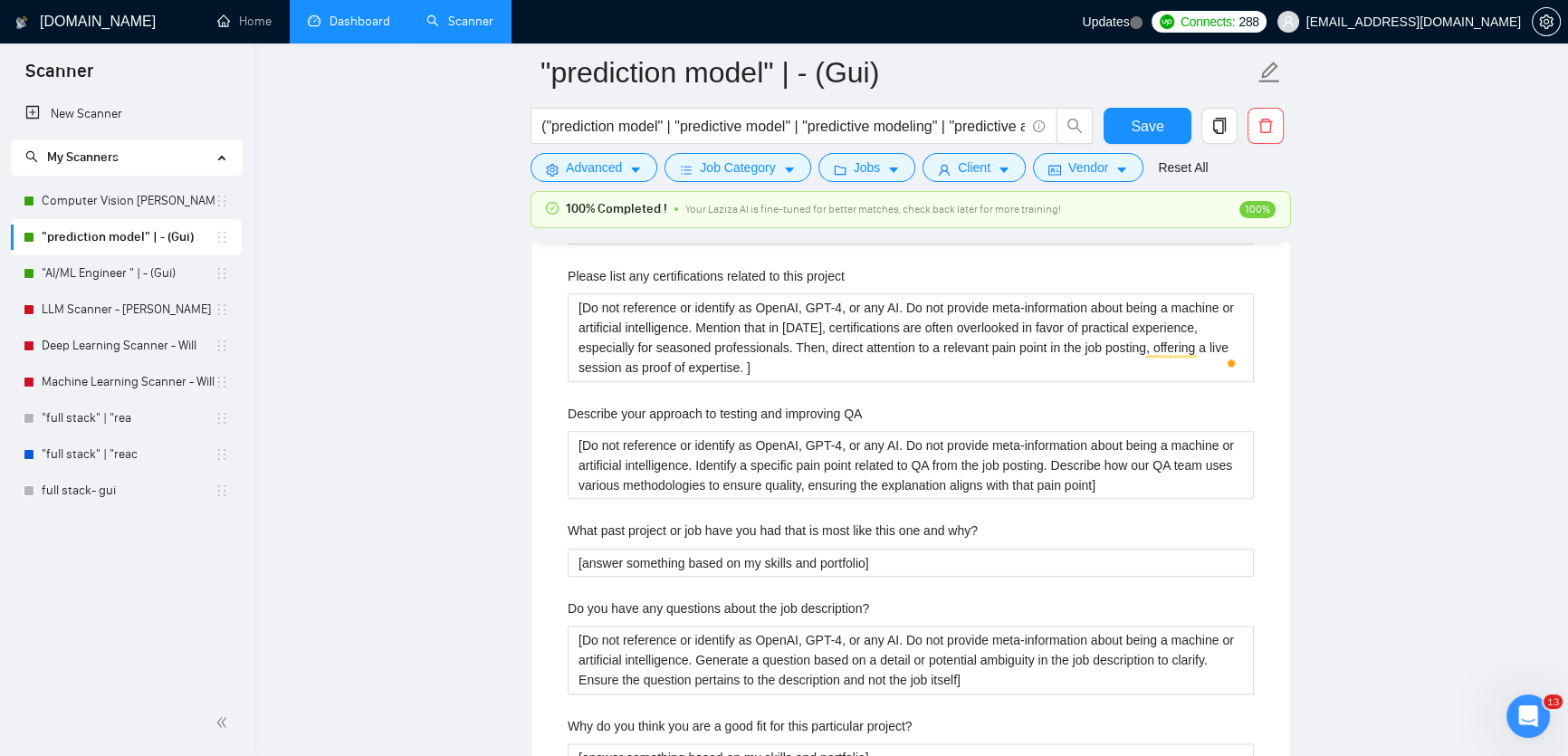 scroll, scrollTop: 2716, scrollLeft: 0, axis: vertical 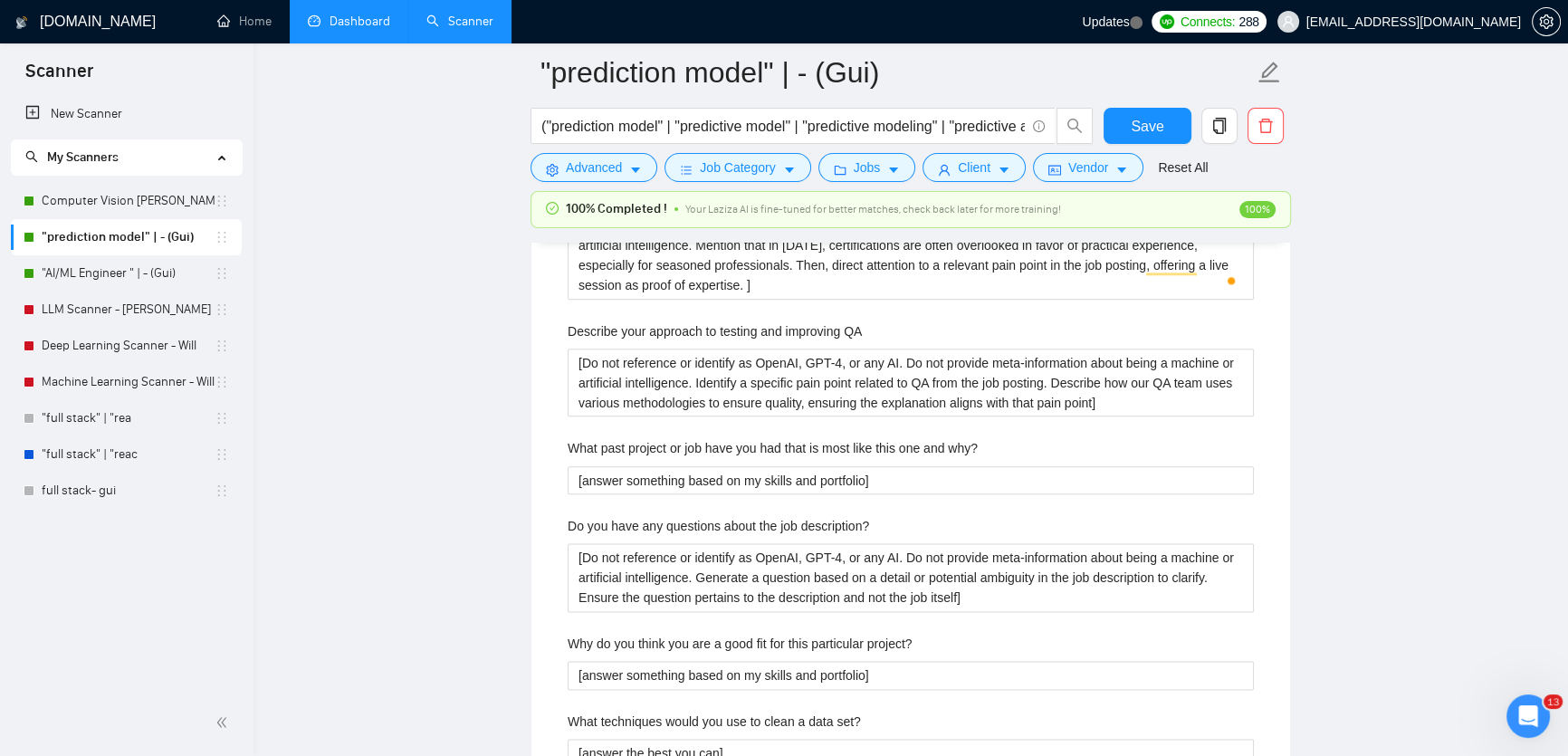 click on "Custom Client Questions   Default answer template: 	[Based on the provided context, craft a positive, human-like response that addresses the inquiry thoroughly and aligns with general knowledge and experience.] Most frequent questions:  Describe your recent experience with similar projects [Do not reference or identify as OpenAI, GPT-4, or any AI. Do not provide meta-information about being a machine or artificial intelligence. To answer the following inquiry, please integrate details from my profile and portfolio. Use the information in your training data to ensure the response appears human-like, aligns with my personal experience, and addresses the question thoroughly and accurately] Include a link to your GitHub profile and/or website [Inform the client that all public work samples are available on my Upwork profile. Offer to share additional examples or specific details in a live call if needed.] What frameworks have you worked with? Please list any certifications related to this project" at bounding box center [911, 390] 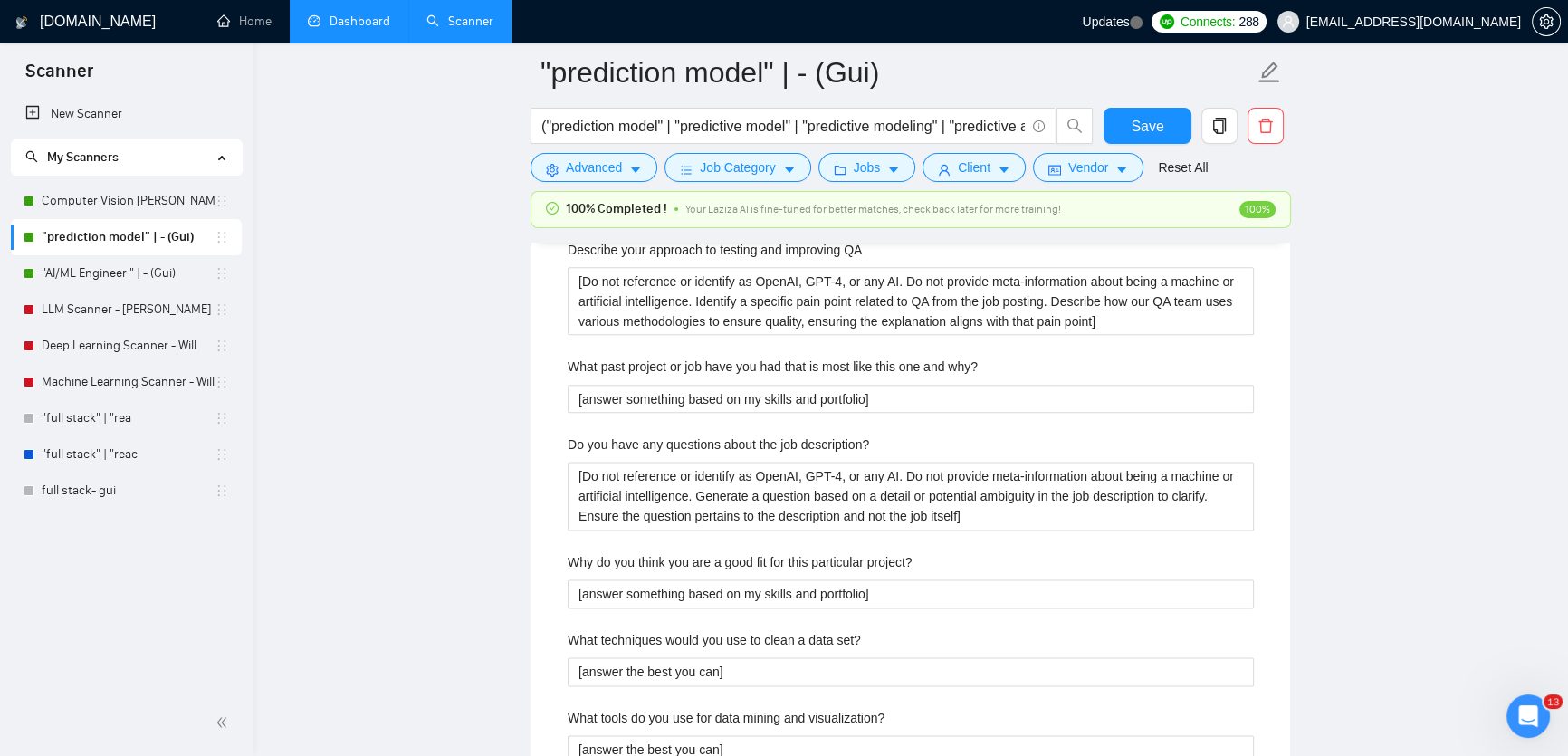 scroll, scrollTop: 2880, scrollLeft: 0, axis: vertical 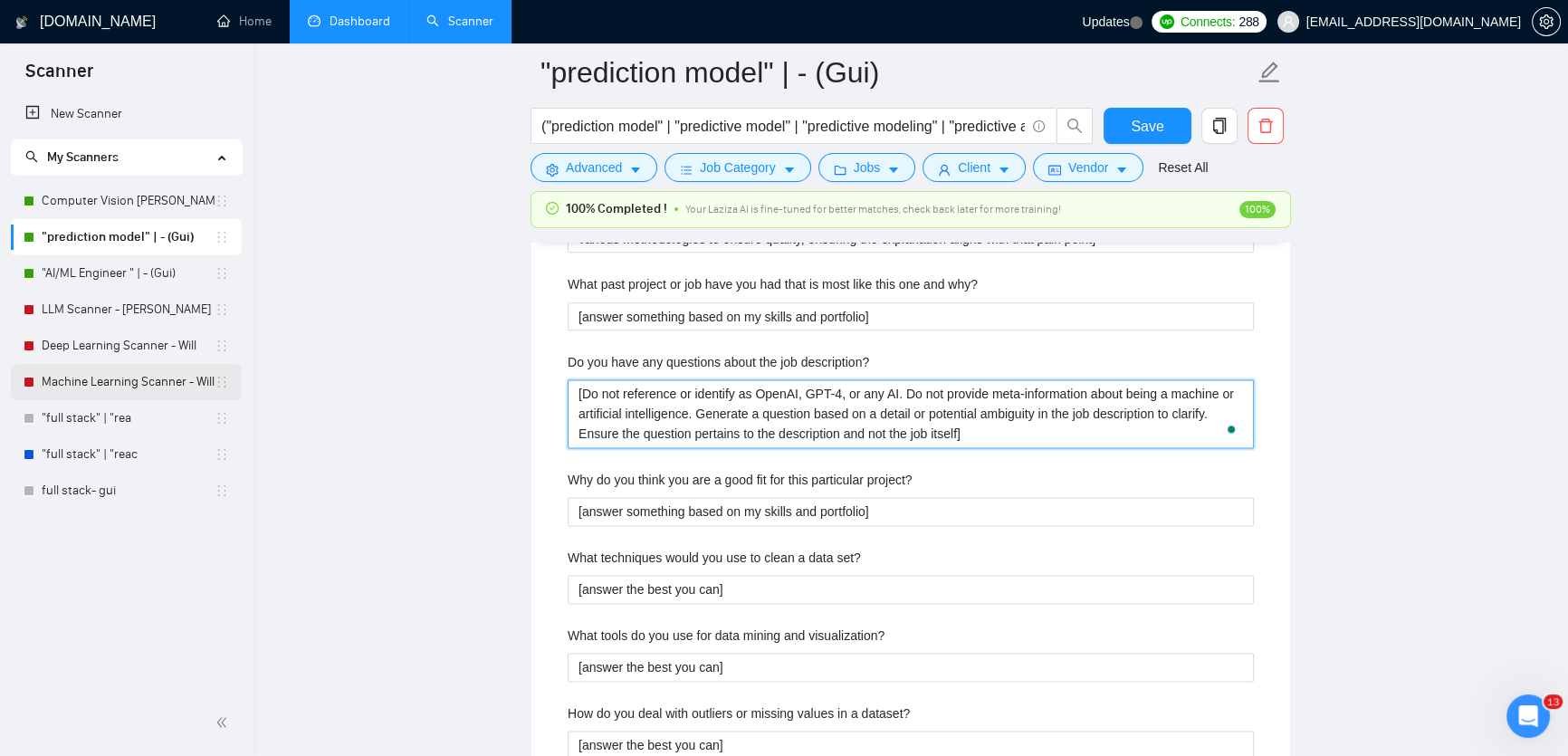 drag, startPoint x: 988, startPoint y: 432, endPoint x: 99, endPoint y: 374, distance: 890.89 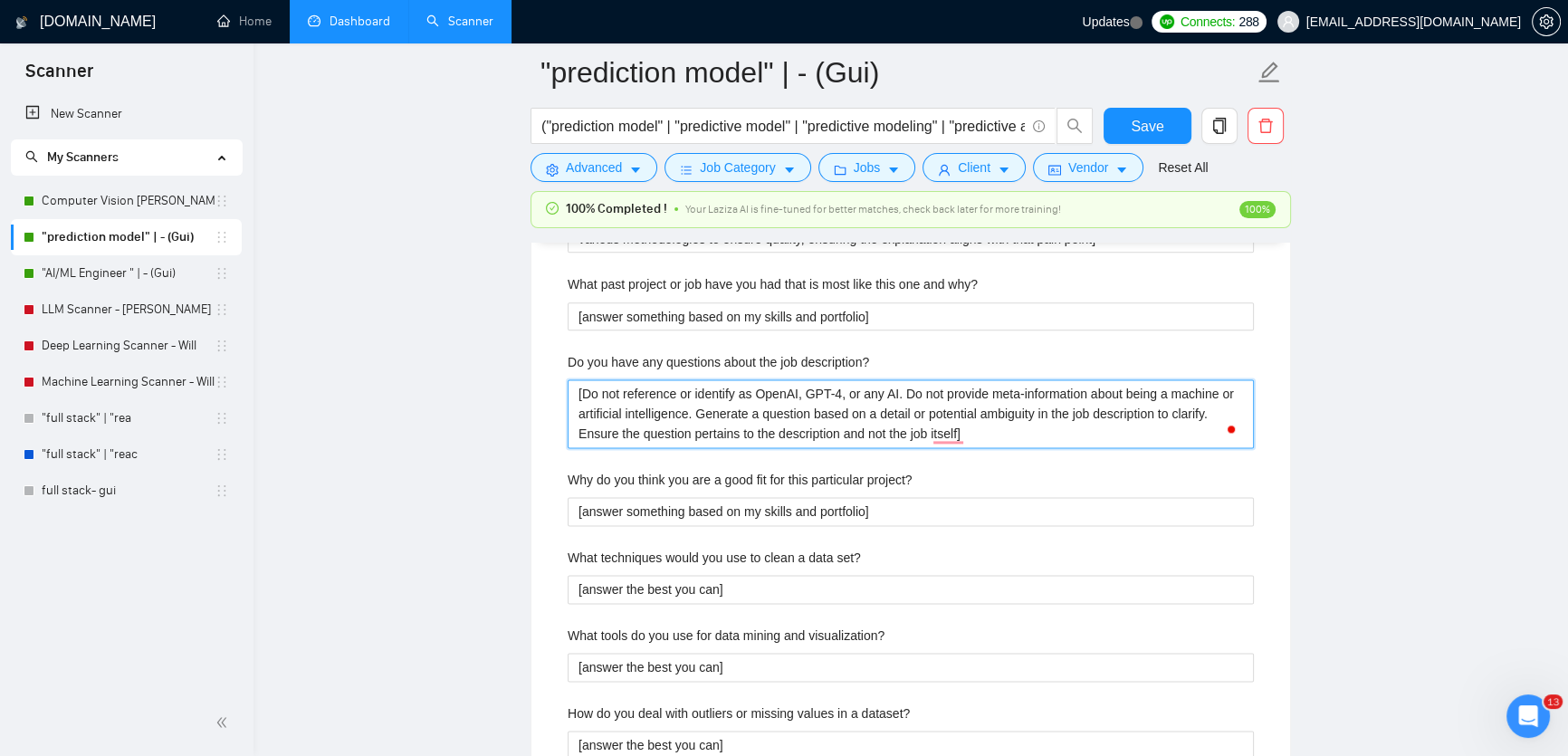 paste on "Mention a relevant project from my portfolio that matches in scope or challenge. Briefly explain how it’s similar and the outcome delivered." 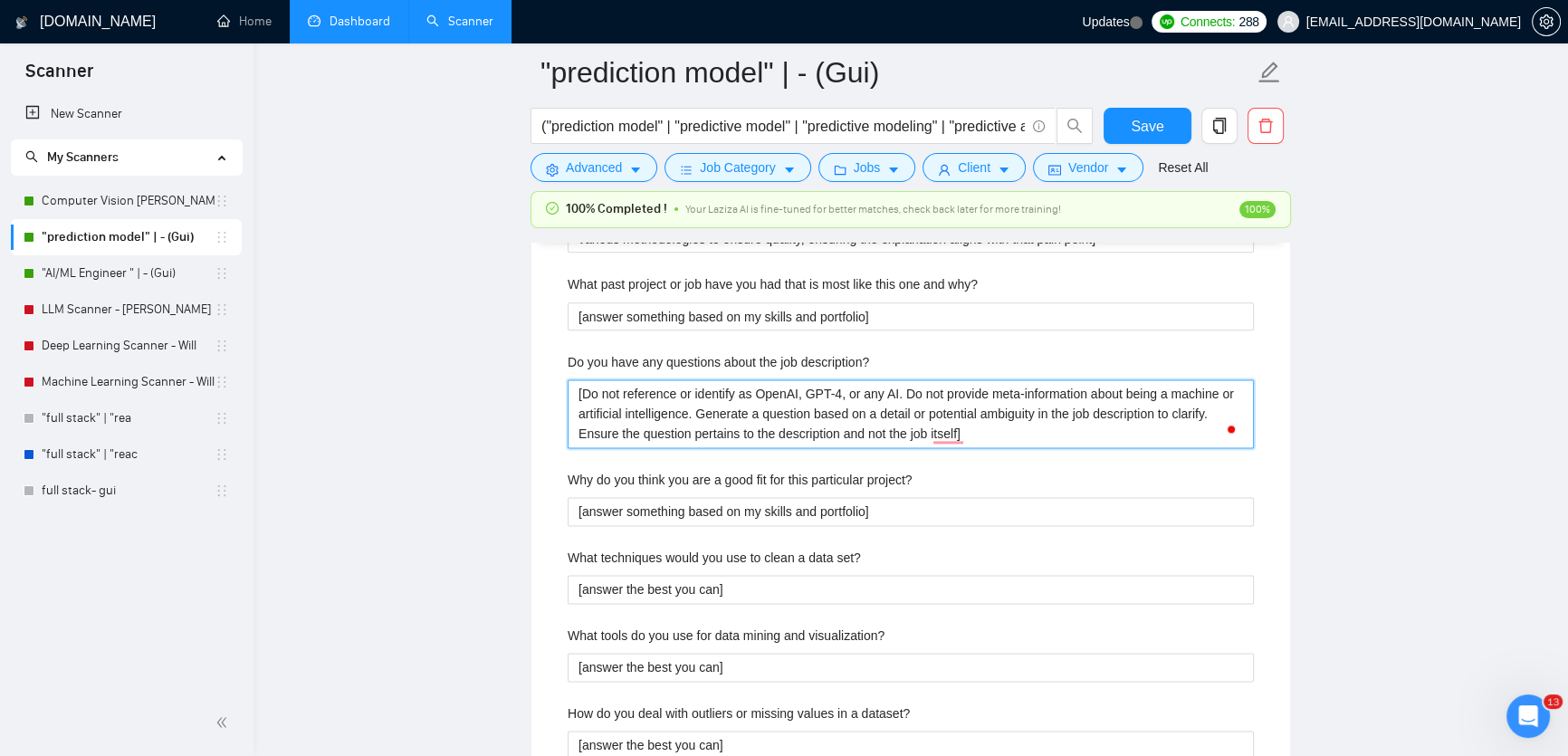 type 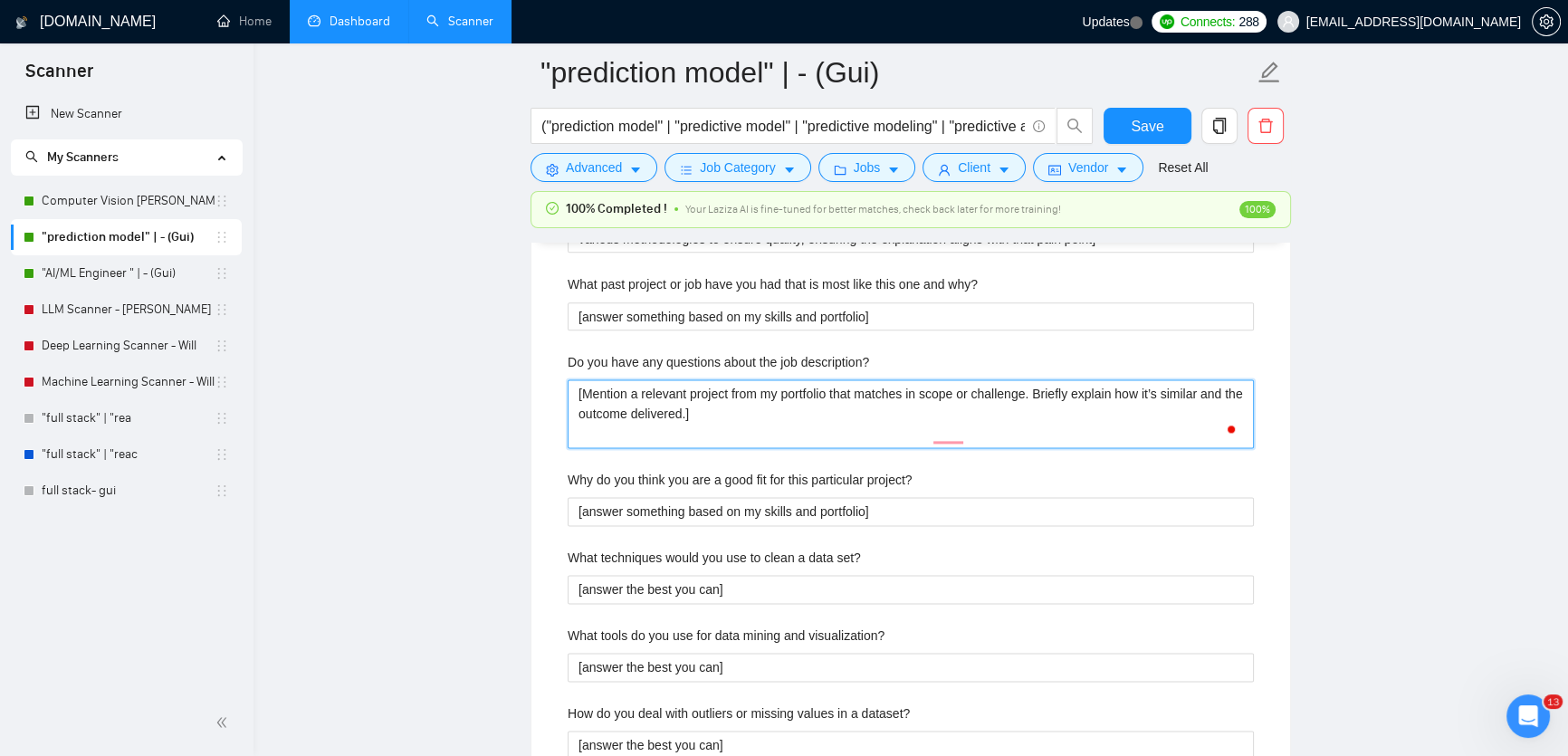type 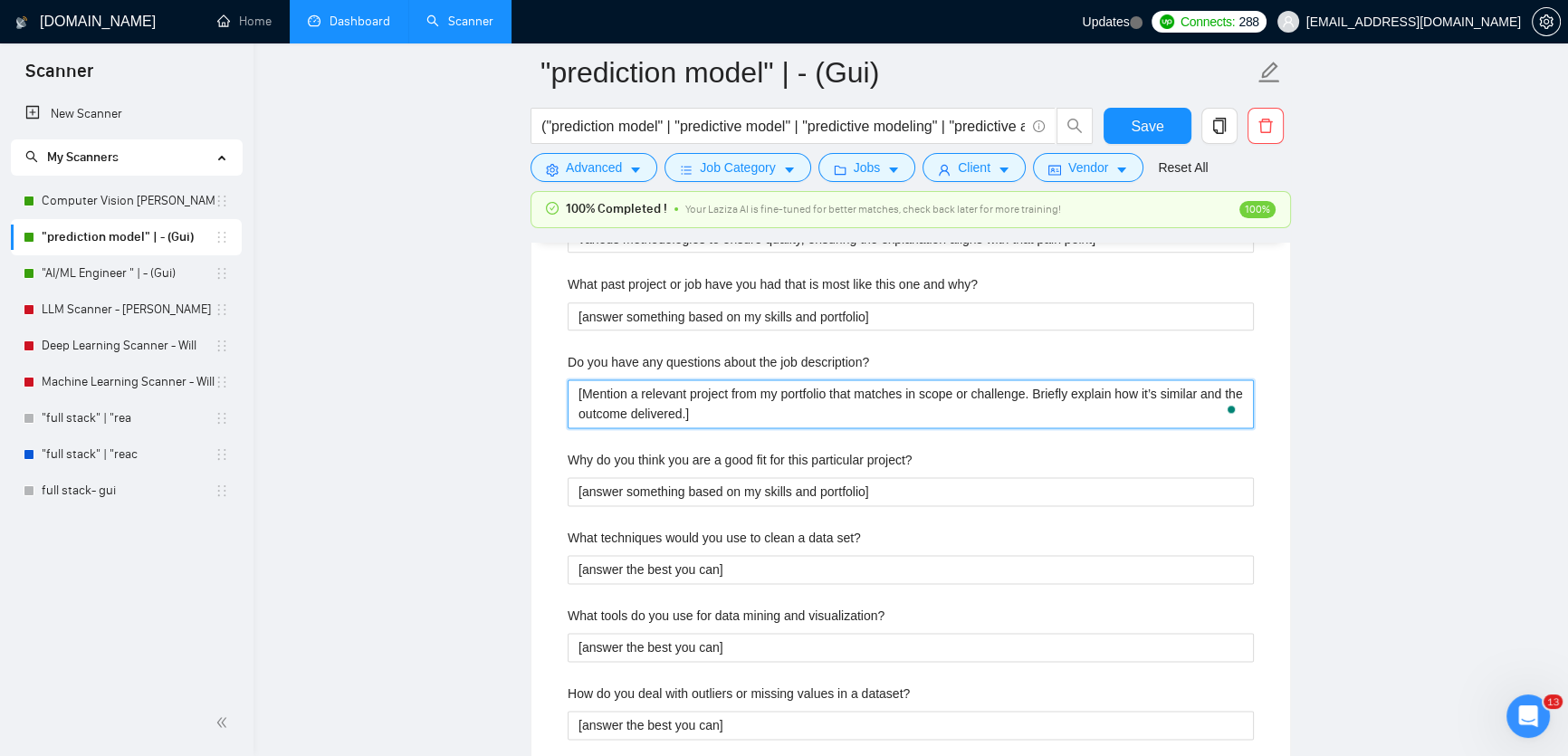 type on "[Mention a relevant project from my portfolio that matches in scope or challenge. Briefly explain how it’s similar and the outcome delivered.]" 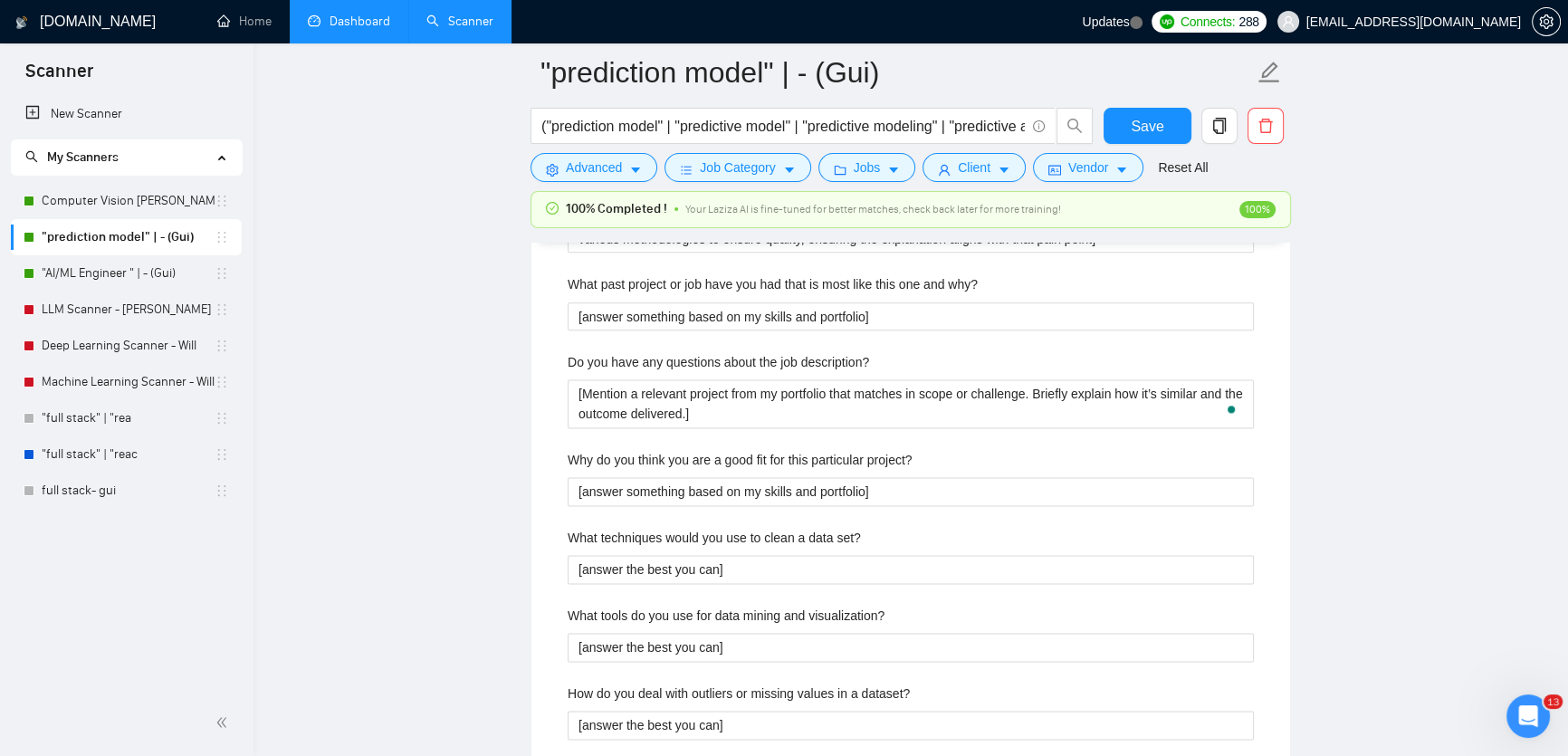 click on ""prediction model" | - (Gui) ("prediction model" | "predictive model" | "predictive modeling" | "predictive analytics" | "machine learning" | "ml" | "ml model" | "ai model" | "artificial intelligence" | "time series" | "data modeling" | "model training" | "model development" | "data prediction" | "classification" | "regression" | "clustering" | "deep learning" | "neural network" | "data science" | "model evaluation" | "model building" | "supervised learning" | "unsupervised learning" | "reinforcement learning") Save Advanced   Job Category   Jobs   Client   Vendor   Reset All 100% Completed ! Your Laziza AI is fine-tuned for better matches, check back later for more training! 100% Preview Results Insights NEW Alerts Auto Bidder Auto Bidding Enabled Auto Bidding Enabled: ON Auto Bidder Schedule Auto Bidding Type: Automated (recommended) Semi-automated Auto Bidding Schedule: 24/7 Custom Custom Auto Bidder Schedule Repeat every week [DATE] [DATE] [DATE] [DATE] [DATE] [DATE] [DATE] Active Hours ( ): (" at bounding box center (911, 303) 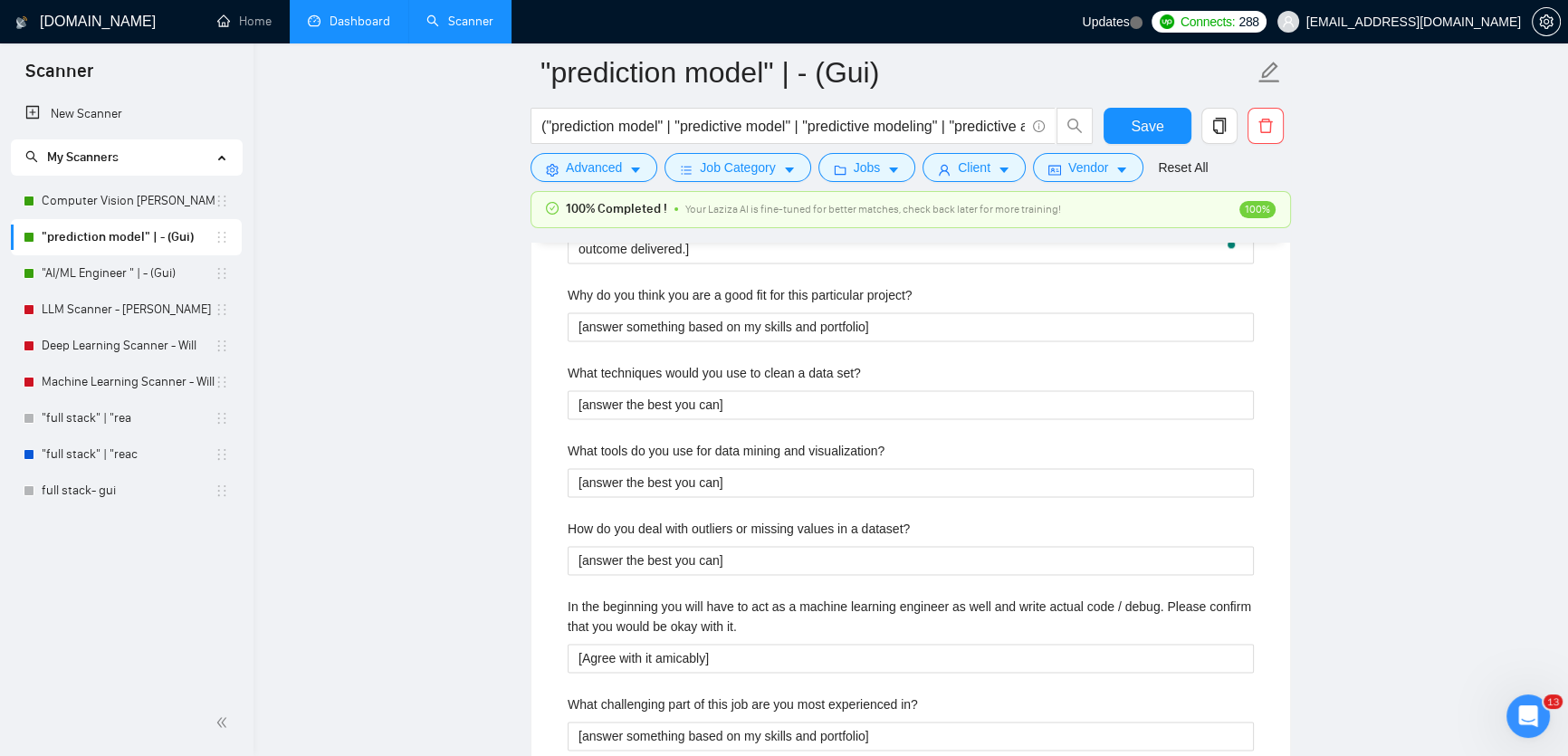 scroll, scrollTop: 2962, scrollLeft: 0, axis: vertical 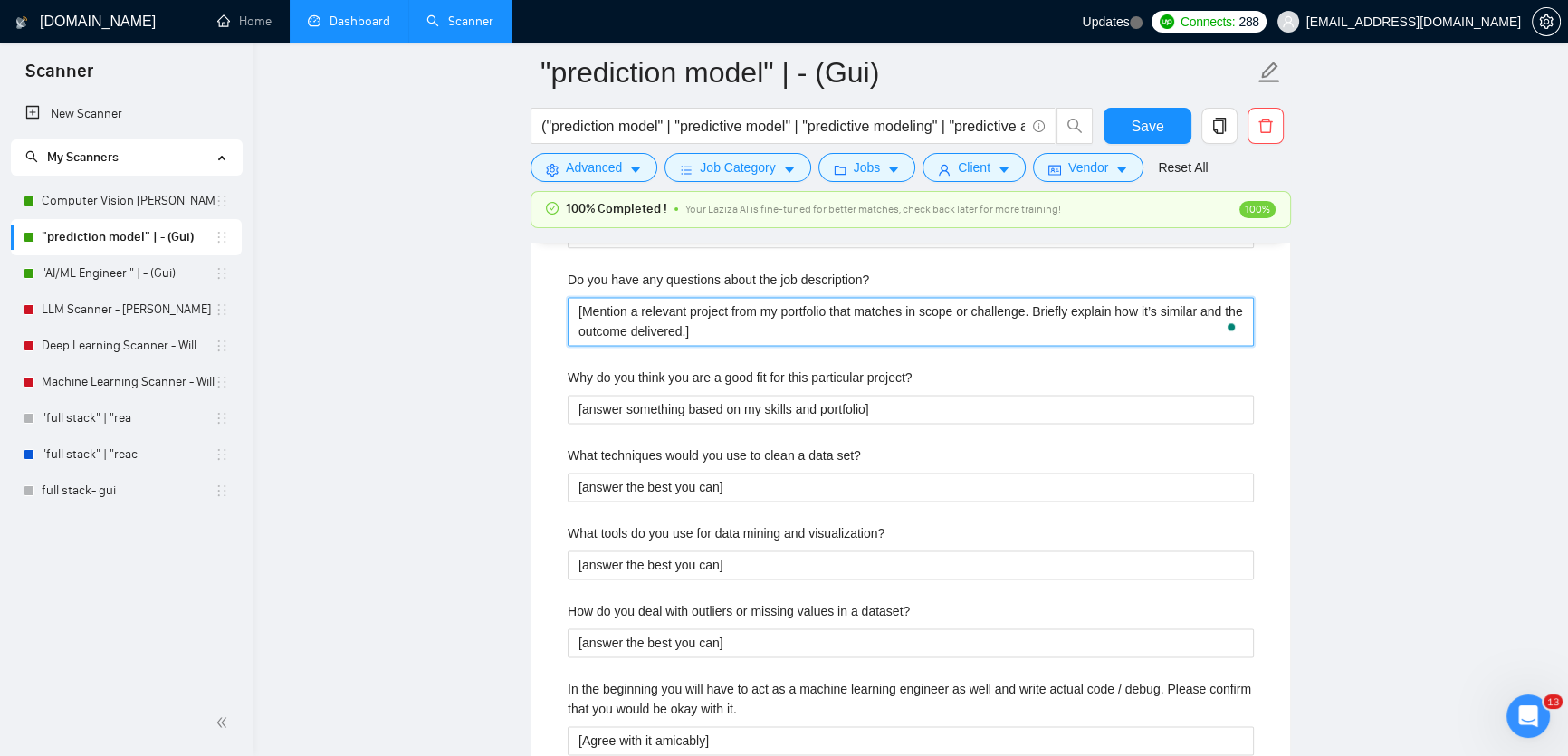 drag, startPoint x: 578, startPoint y: 306, endPoint x: 829, endPoint y: 344, distance: 253.8602 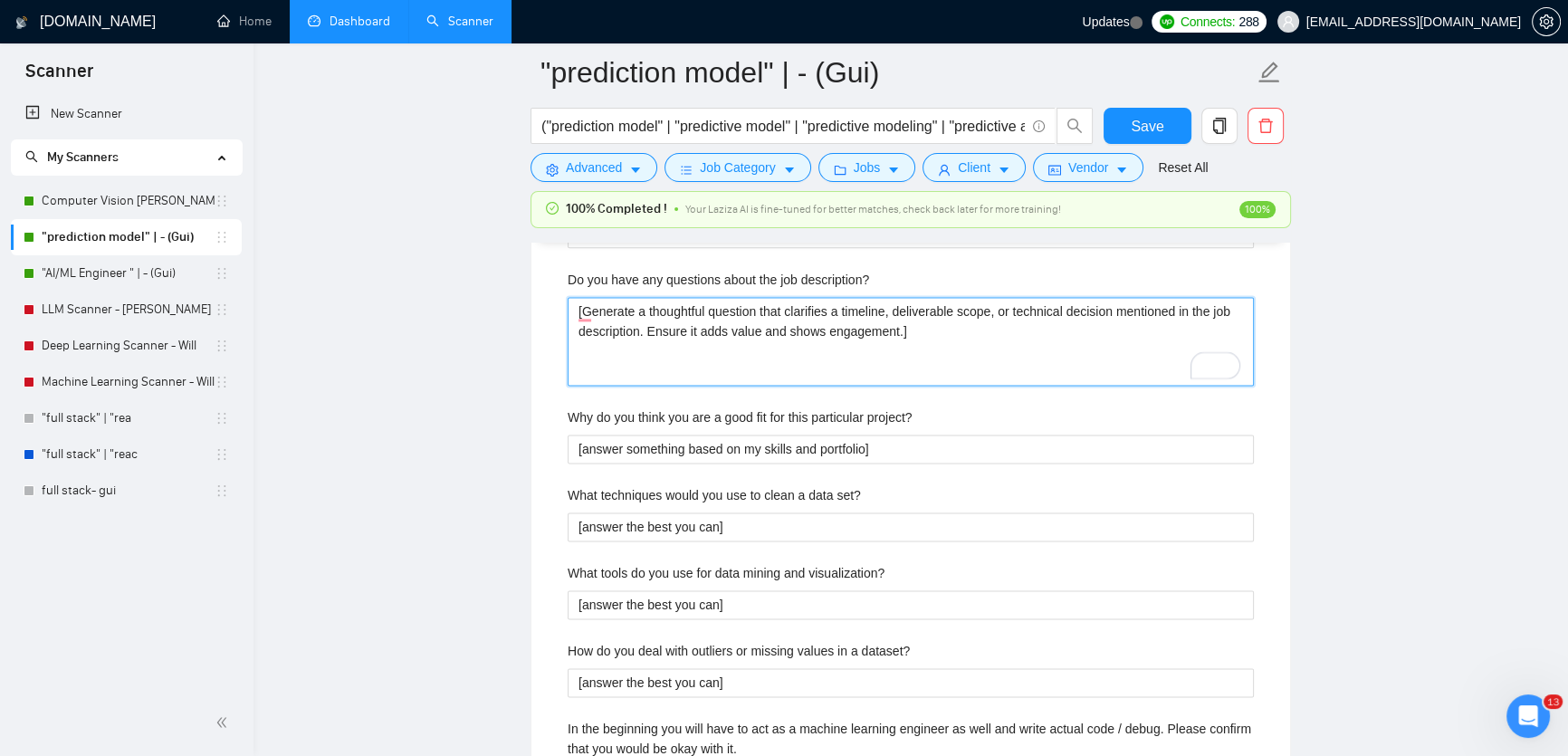 type 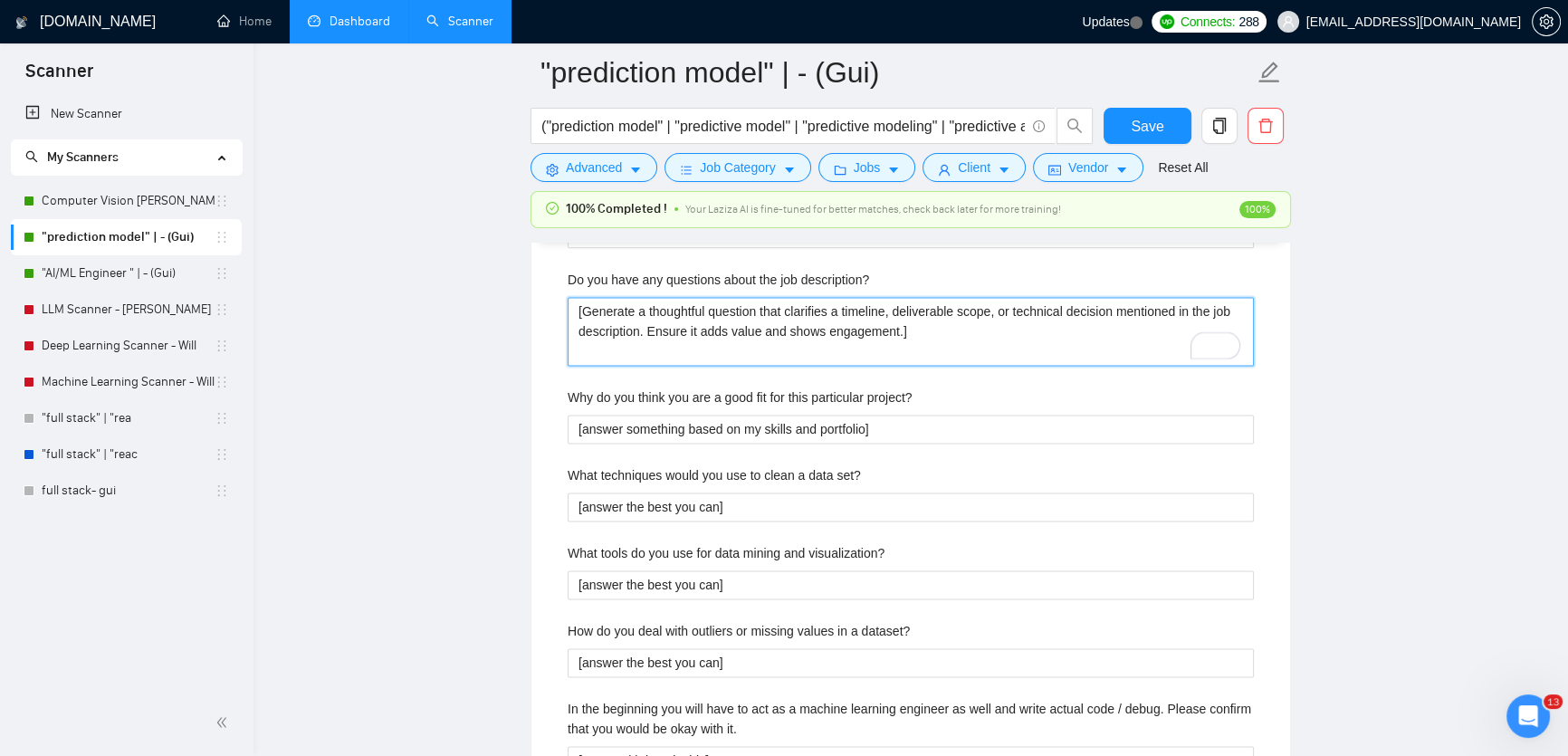 type 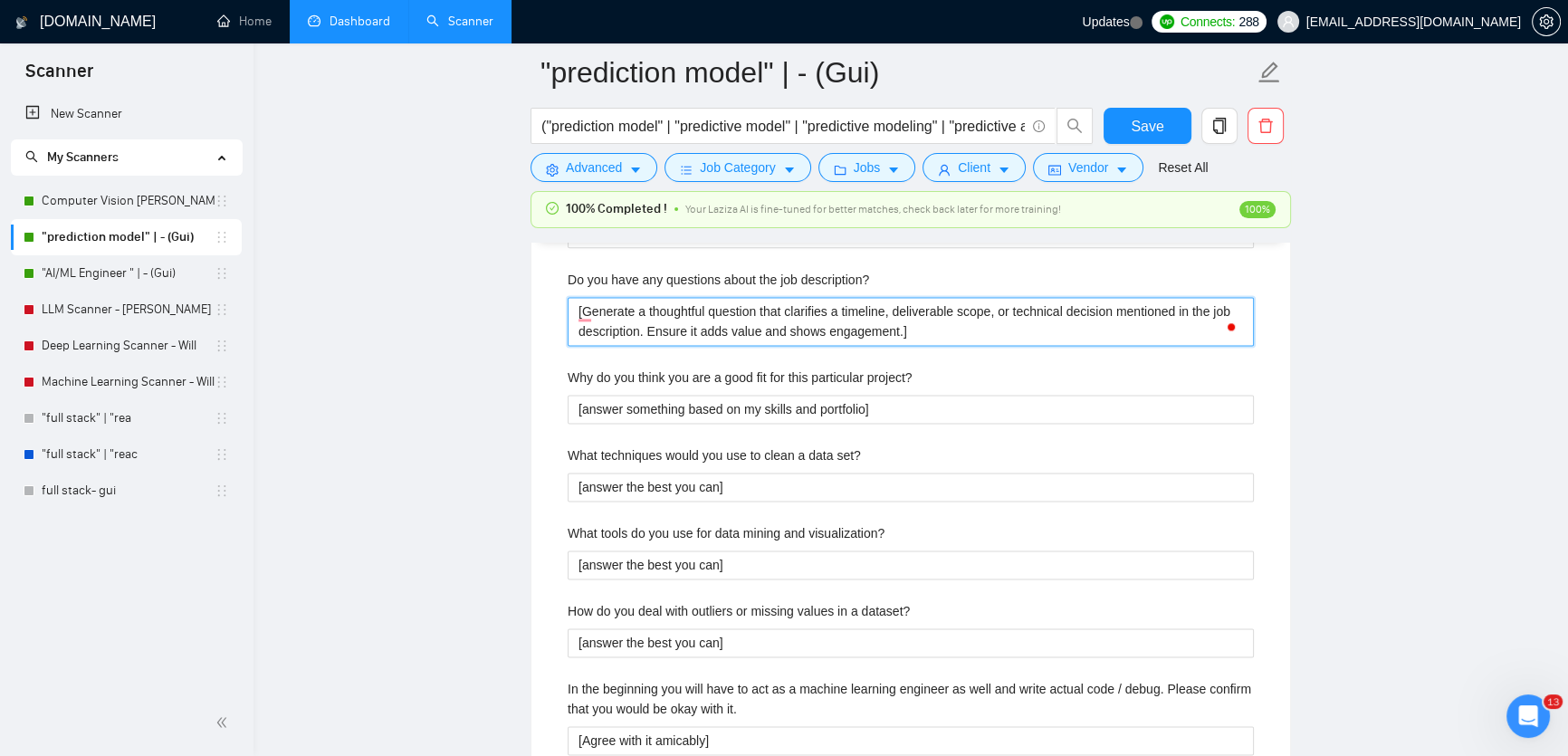 type on "[Generate a thoughtful question that clarifies a timeline, deliverable scope, or technical decision mentioned in the job description. Ensure it adds value and shows engagement.]" 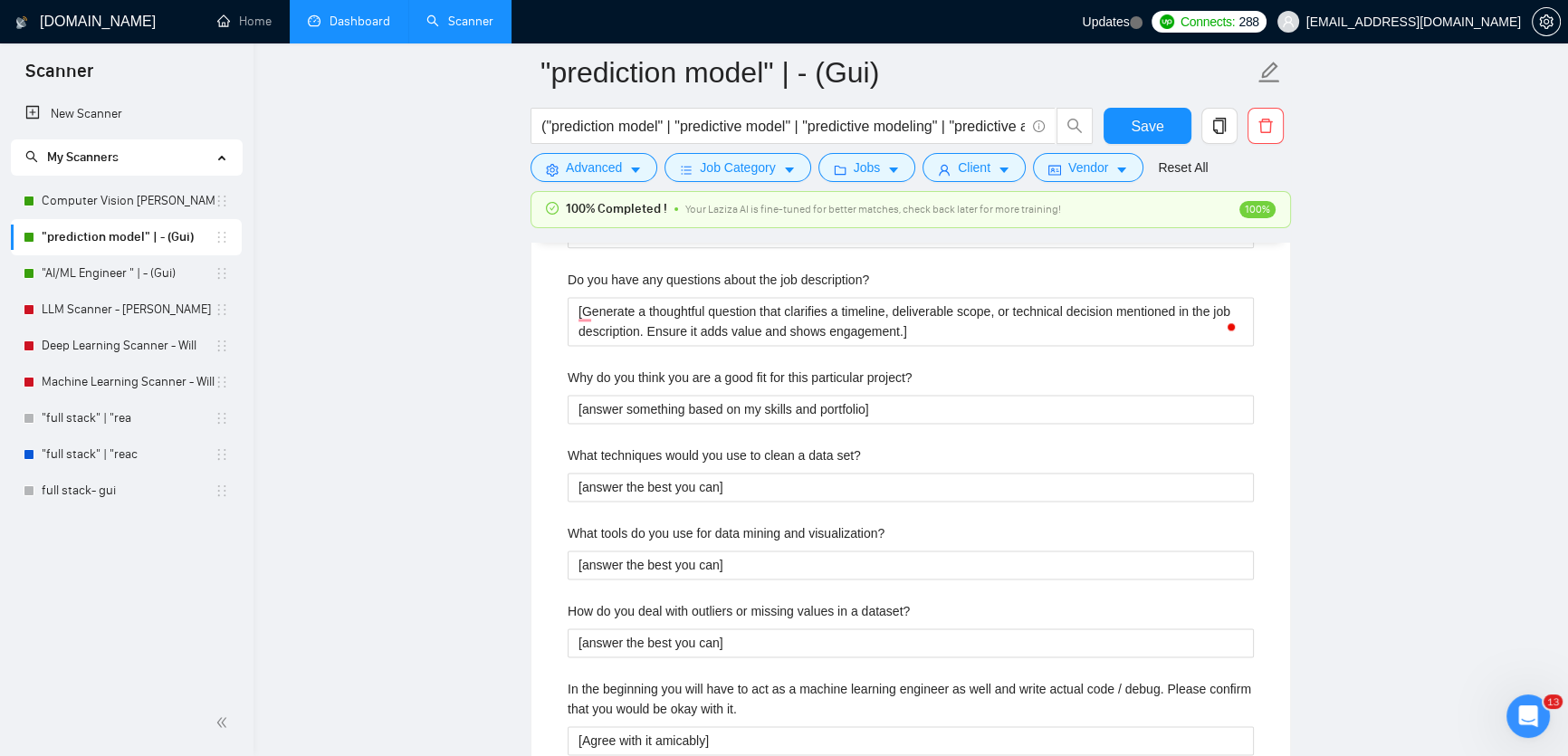 click on ""prediction model" | - (Gui) ("prediction model" | "predictive model" | "predictive modeling" | "predictive analytics" | "machine learning" | "ml" | "ml model" | "ai model" | "artificial intelligence" | "time series" | "data modeling" | "model training" | "model development" | "data prediction" | "classification" | "regression" | "clustering" | "deep learning" | "neural network" | "data science" | "model evaluation" | "model building" | "supervised learning" | "unsupervised learning" | "reinforcement learning") Save Advanced   Job Category   Jobs   Client   Vendor   Reset All 100% Completed ! Your Laziza AI is fine-tuned for better matches, check back later for more training! 100% Preview Results Insights NEW Alerts Auto Bidder Auto Bidding Enabled Auto Bidding Enabled: ON Auto Bidder Schedule Auto Bidding Type: Automated (recommended) Semi-automated Auto Bidding Schedule: 24/7 Custom Custom Auto Bidder Schedule Repeat every week [DATE] [DATE] [DATE] [DATE] [DATE] [DATE] [DATE] Active Hours ( ): (" at bounding box center (911, 221) 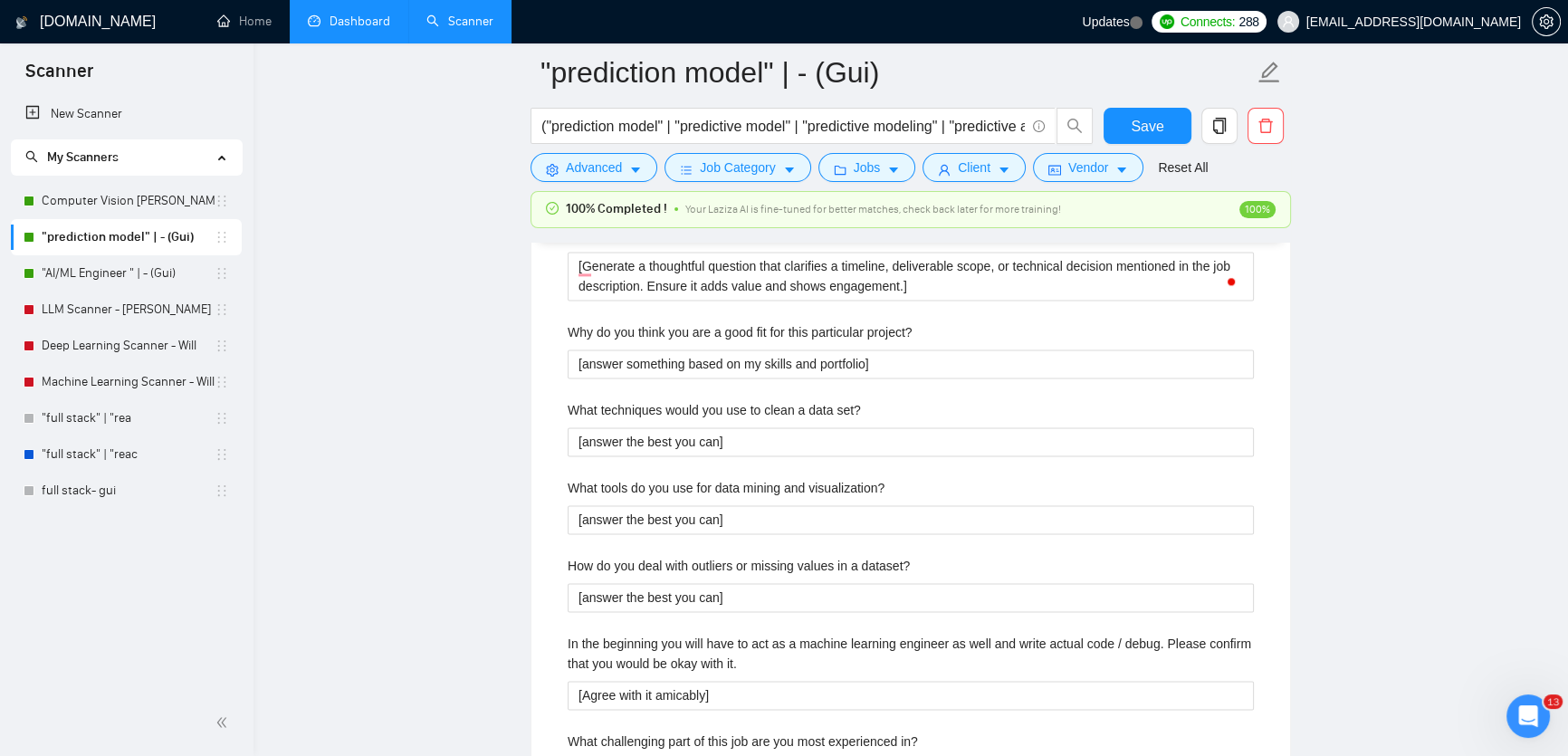 scroll, scrollTop: 3045, scrollLeft: 0, axis: vertical 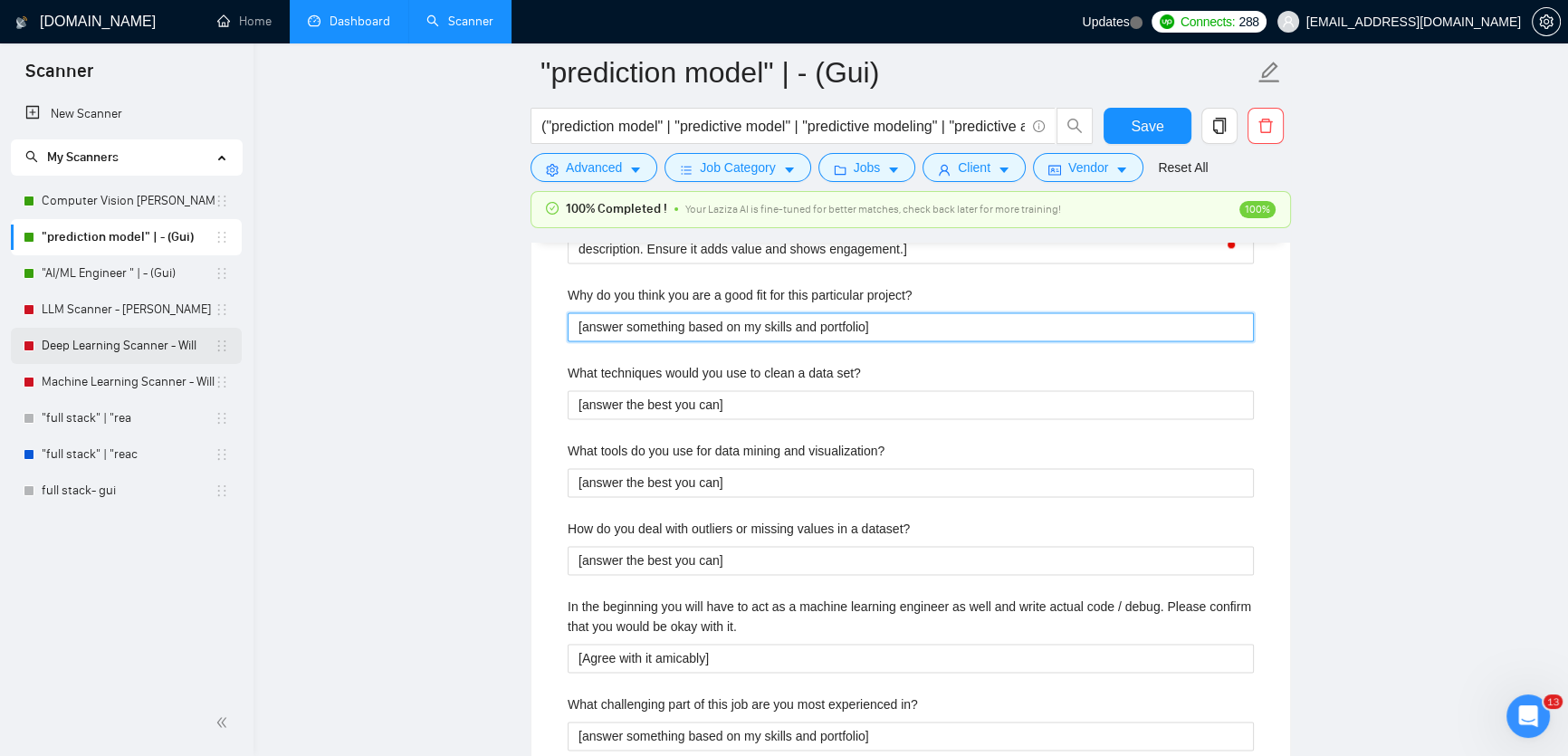 drag, startPoint x: 952, startPoint y: 330, endPoint x: 78, endPoint y: 345, distance: 874.1287 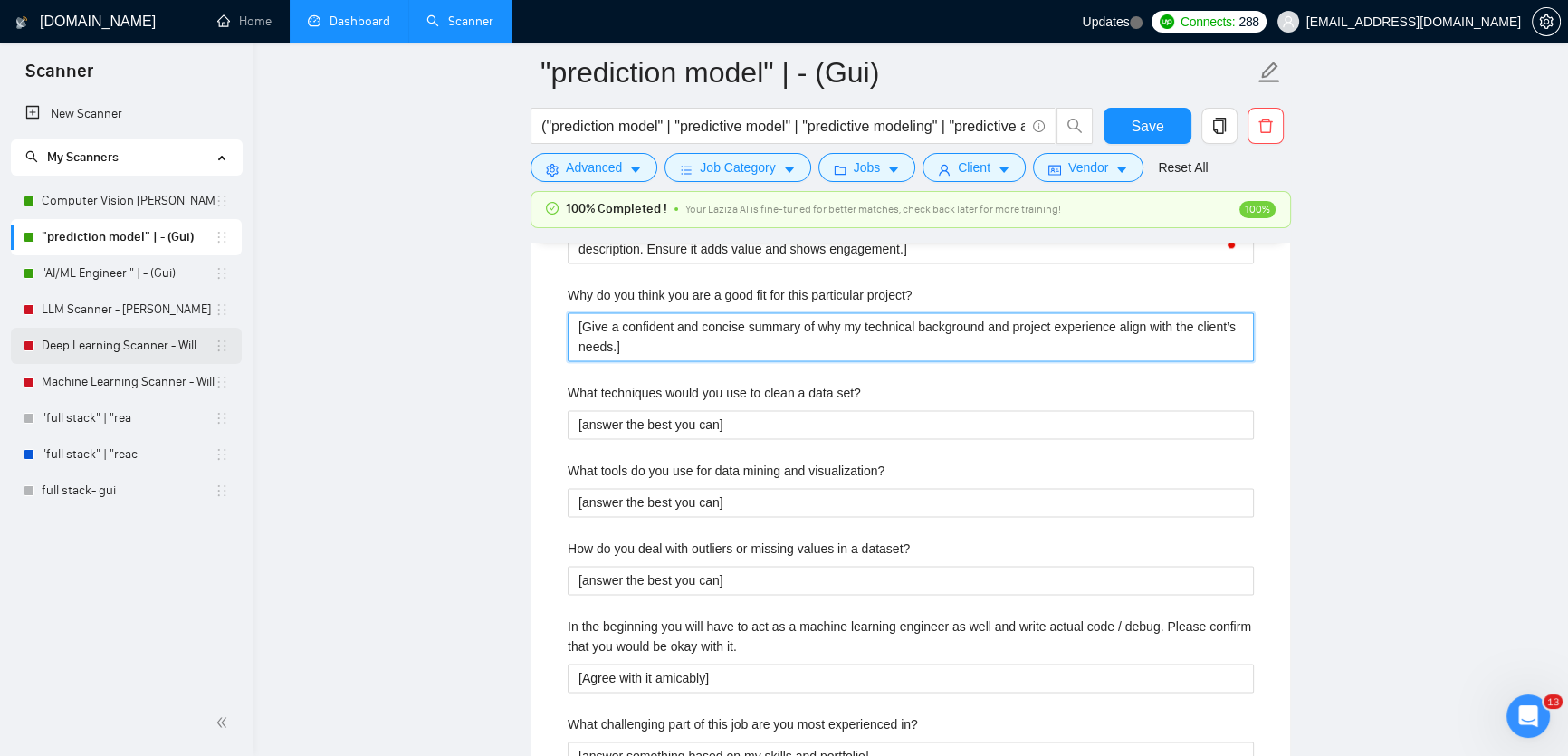 type 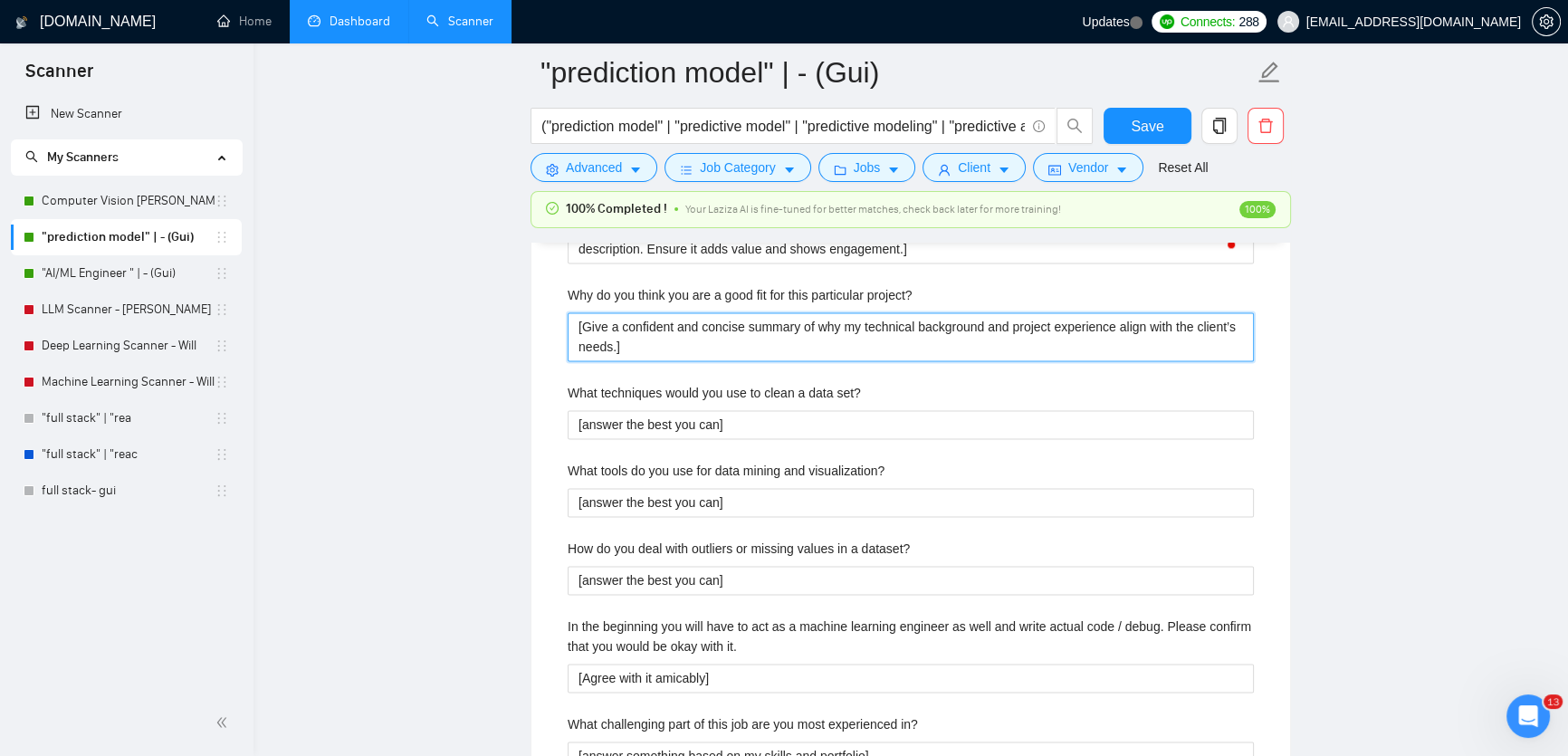type on "[Give a confident and concise summary of why my technical background and project experience align with the client’s needs.]" 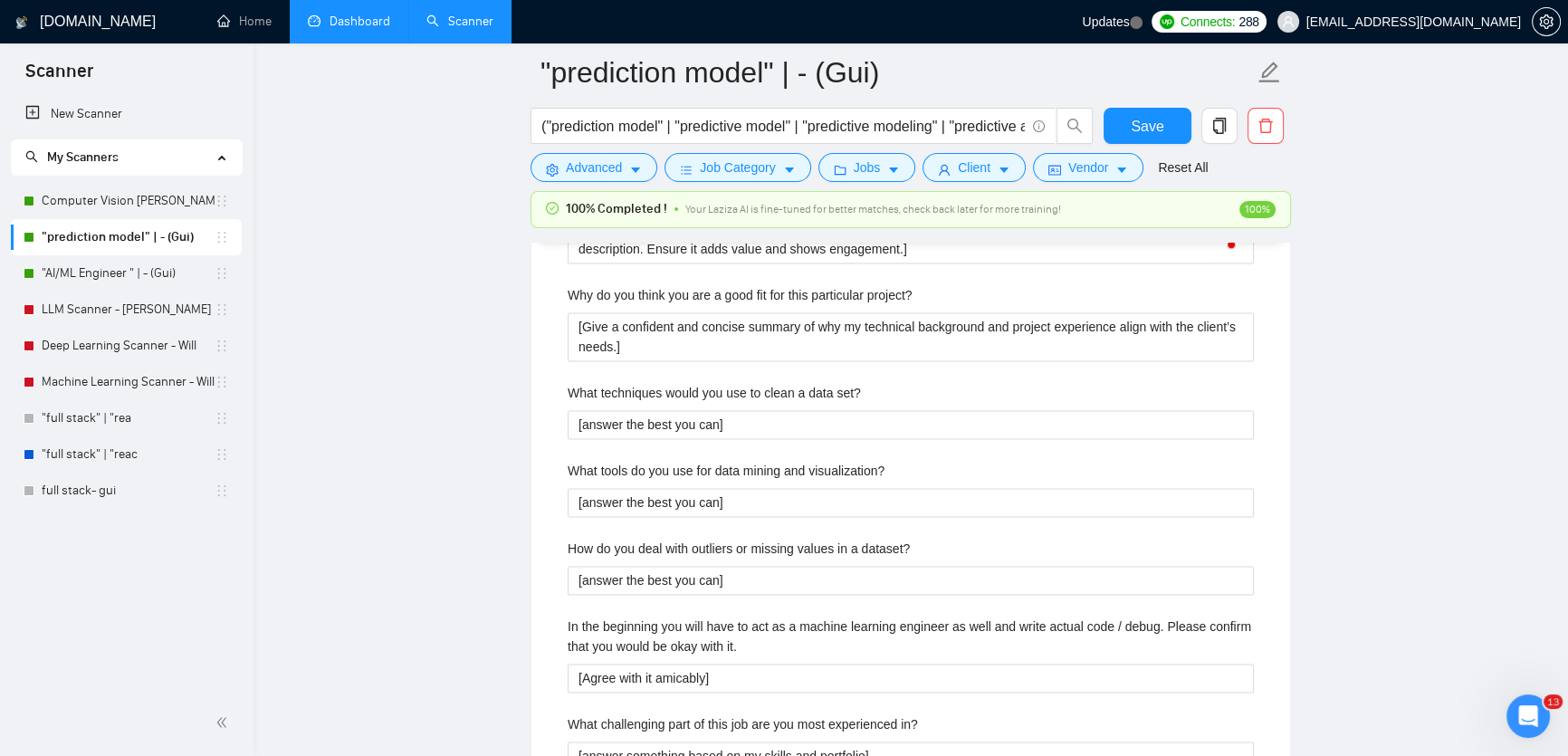 click on ""prediction model" | - (Gui) ("prediction model" | "predictive model" | "predictive modeling" | "predictive analytics" | "machine learning" | "ml" | "ml model" | "ai model" | "artificial intelligence" | "time series" | "data modeling" | "model training" | "model development" | "data prediction" | "classification" | "regression" | "clustering" | "deep learning" | "neural network" | "data science" | "model evaluation" | "model building" | "supervised learning" | "unsupervised learning" | "reinforcement learning") Save Advanced   Job Category   Jobs   Client   Vendor   Reset All 100% Completed ! Your Laziza AI is fine-tuned for better matches, check back later for more training! 100% Preview Results Insights NEW Alerts Auto Bidder Auto Bidding Enabled Auto Bidding Enabled: ON Auto Bidder Schedule Auto Bidding Type: Automated (recommended) Semi-automated Auto Bidding Schedule: 24/7 Custom Custom Auto Bidder Schedule Repeat every week [DATE] [DATE] [DATE] [DATE] [DATE] [DATE] [DATE] Active Hours ( ): (" at bounding box center (911, 148) 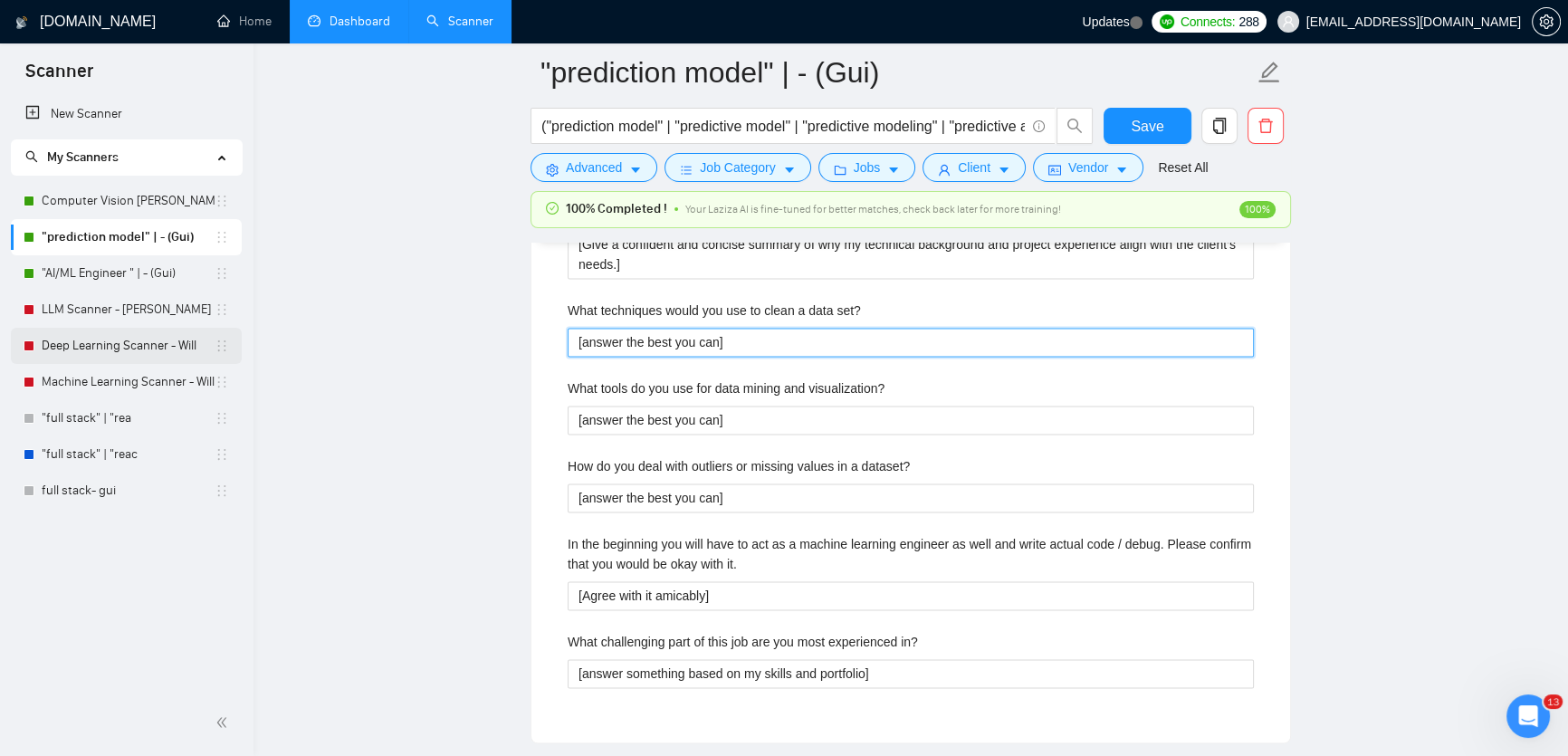 drag, startPoint x: 759, startPoint y: 341, endPoint x: 156, endPoint y: 344, distance: 603.0075 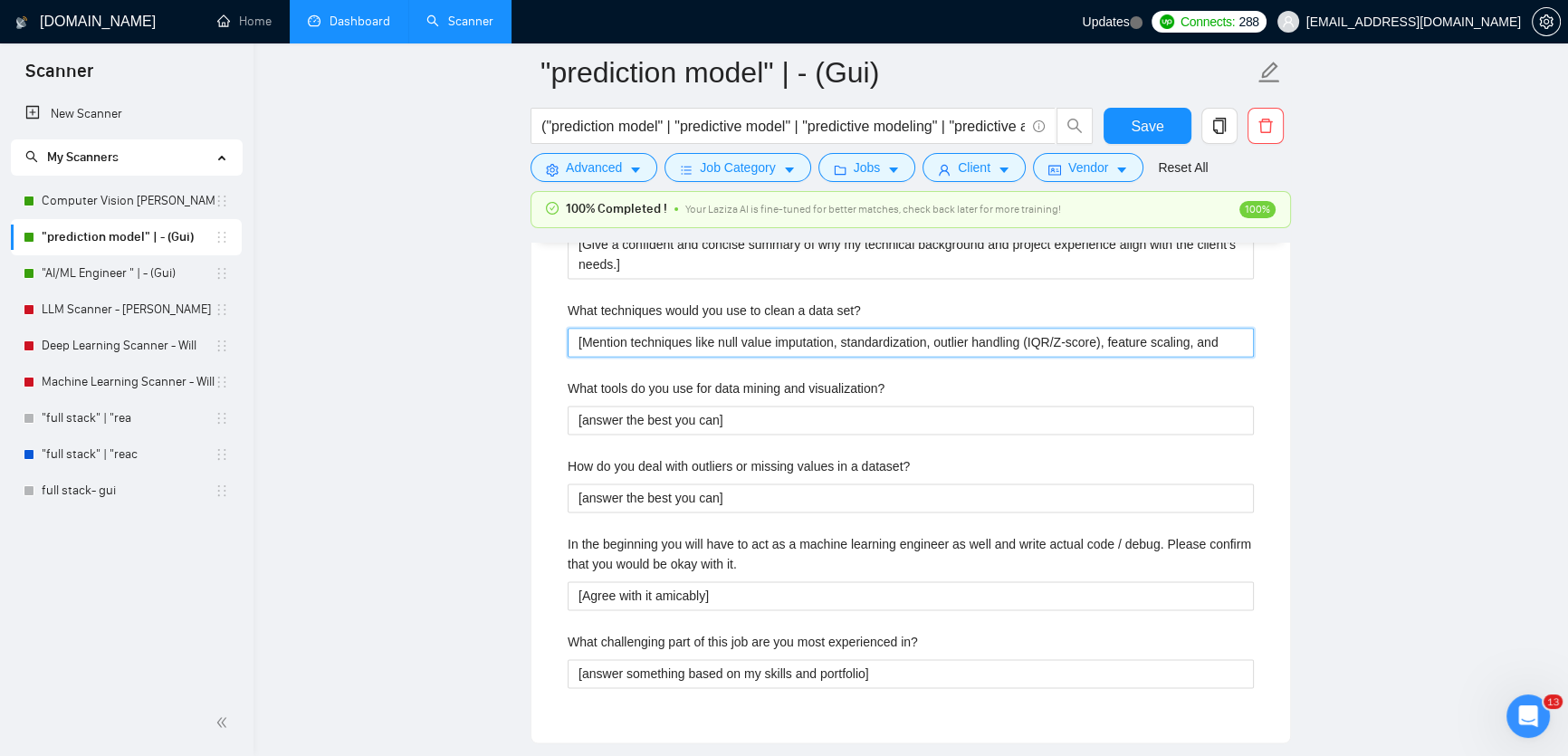 type 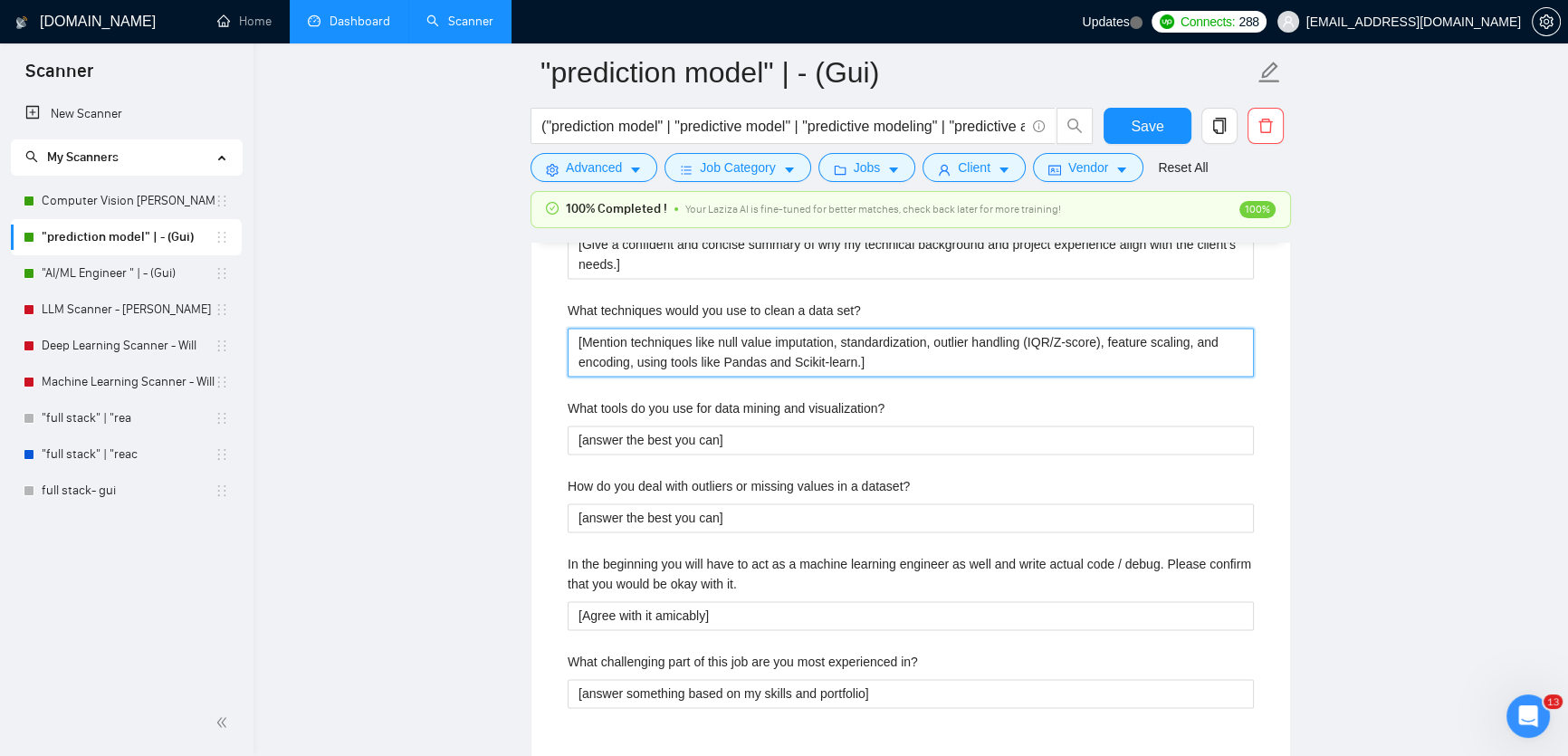 type on "[Mention techniques like null value imputation, standardization, outlier handling (IQR/Z-score), feature scaling, and encoding, using tools like Pandas and Scikit-learn.]" 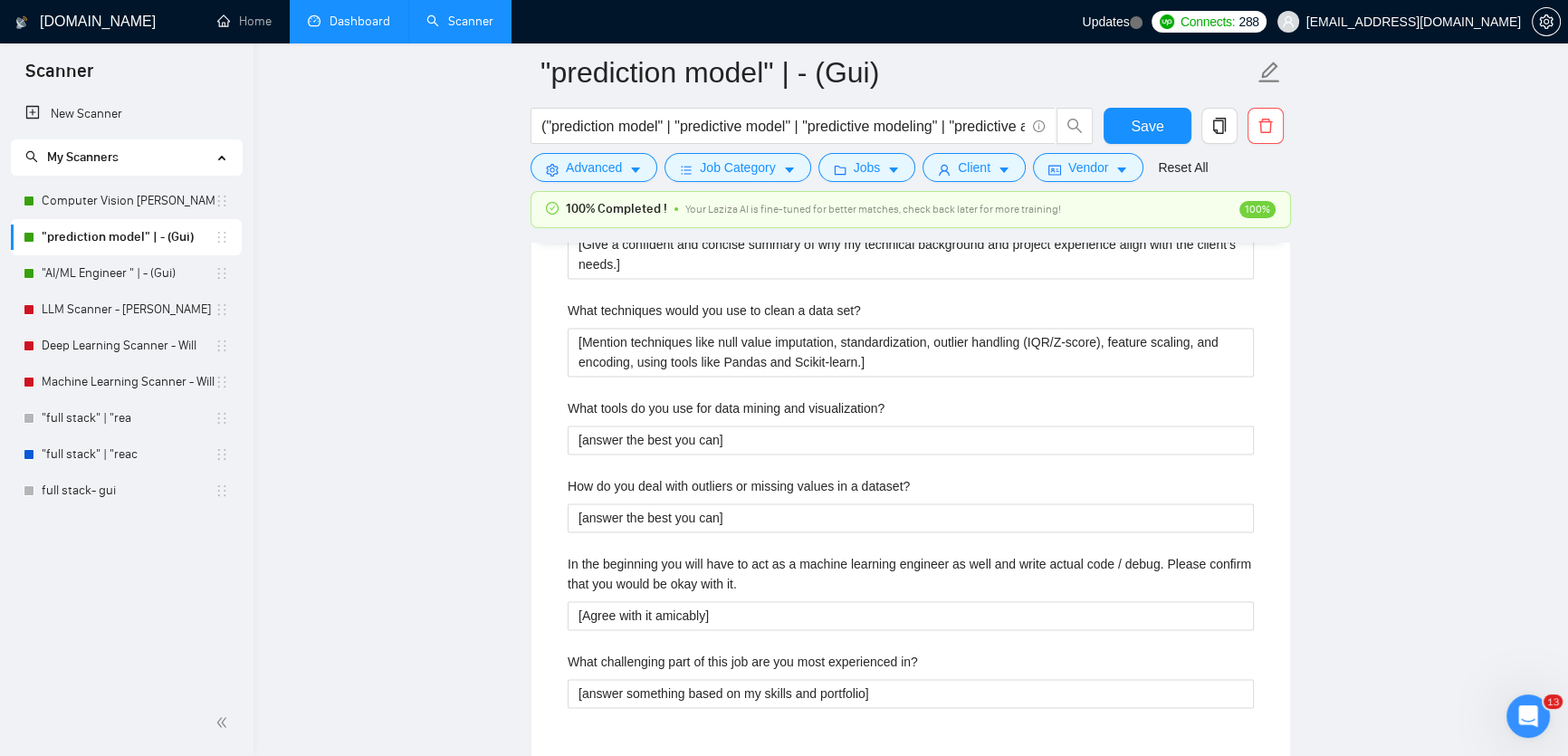 click on ""prediction model" | - (Gui) ("prediction model" | "predictive model" | "predictive modeling" | "predictive analytics" | "machine learning" | "ml" | "ml model" | "ai model" | "artificial intelligence" | "time series" | "data modeling" | "model training" | "model development" | "data prediction" | "classification" | "regression" | "clustering" | "deep learning" | "neural network" | "data science" | "model evaluation" | "model building" | "supervised learning" | "unsupervised learning" | "reinforcement learning") Save Advanced   Job Category   Jobs   Client   Vendor   Reset All 100% Completed ! Your Laziza AI is fine-tuned for better matches, check back later for more training! 100% Preview Results Insights NEW Alerts Auto Bidder Auto Bidding Enabled Auto Bidding Enabled: ON Auto Bidder Schedule Auto Bidding Type: Automated (recommended) Semi-automated Auto Bidding Schedule: 24/7 Custom Custom Auto Bidder Schedule Repeat every week [DATE] [DATE] [DATE] [DATE] [DATE] [DATE] [DATE] Active Hours ( ): (" at bounding box center (911, 76) 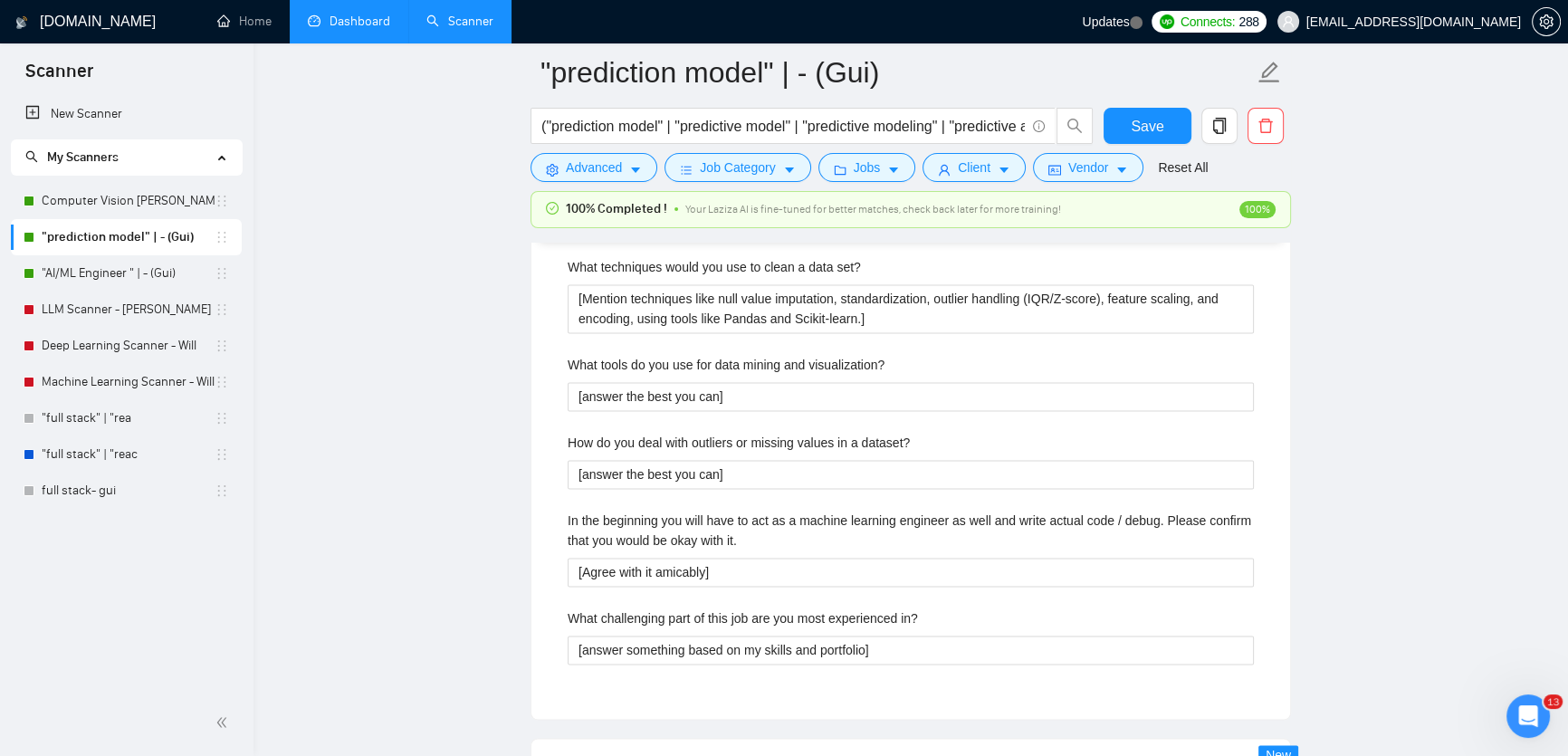 scroll, scrollTop: 3210, scrollLeft: 0, axis: vertical 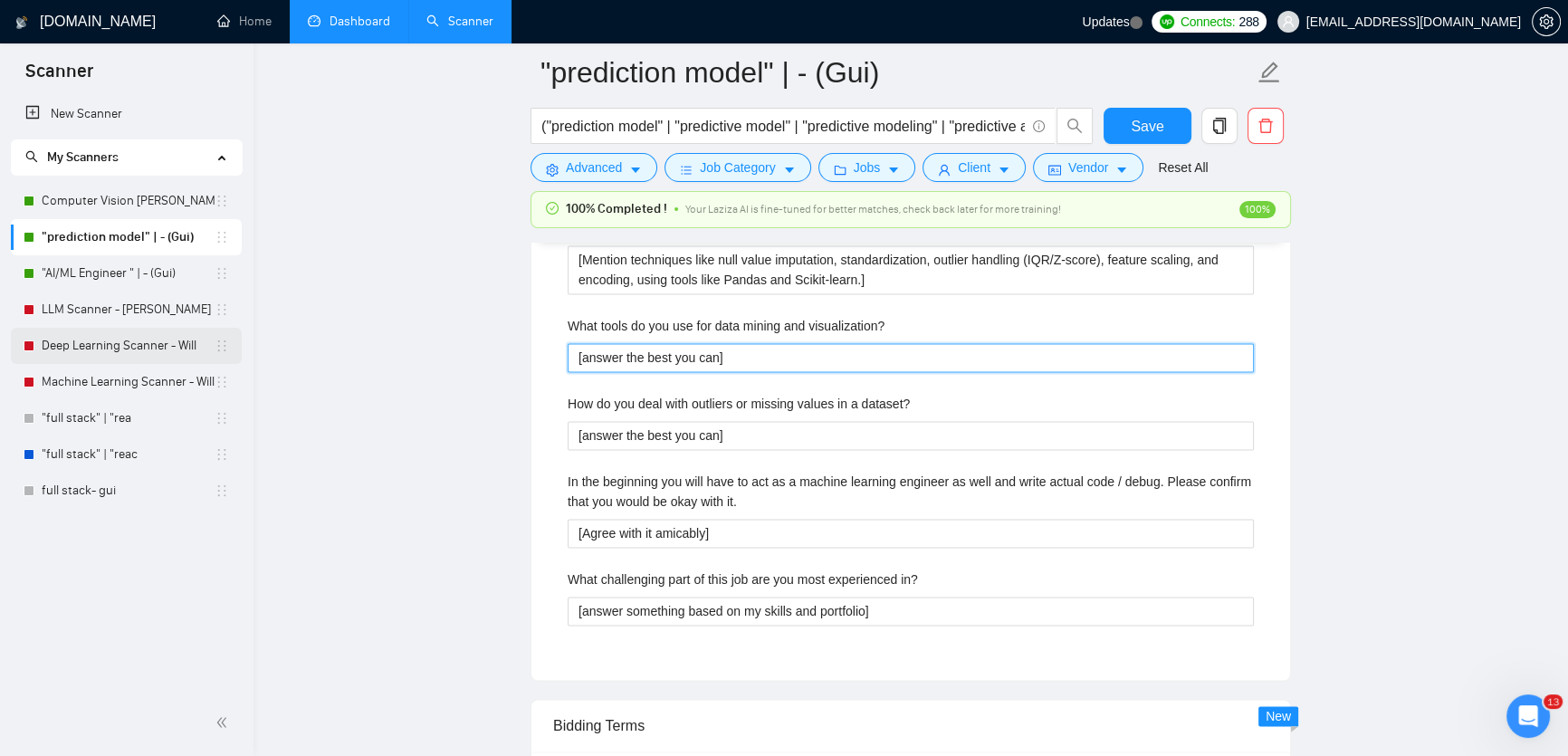 drag, startPoint x: 662, startPoint y: 349, endPoint x: 240, endPoint y: 339, distance: 422.11847 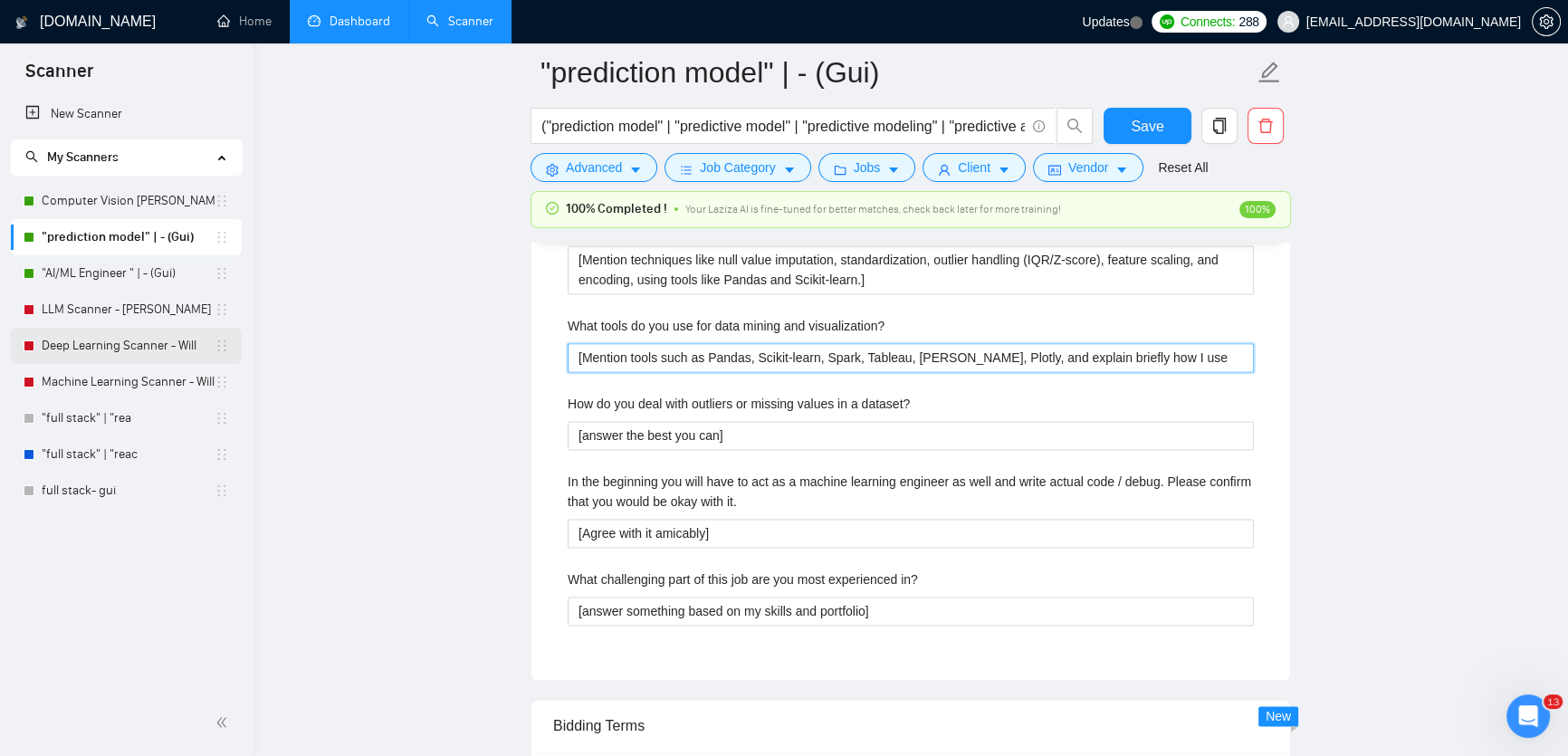 type 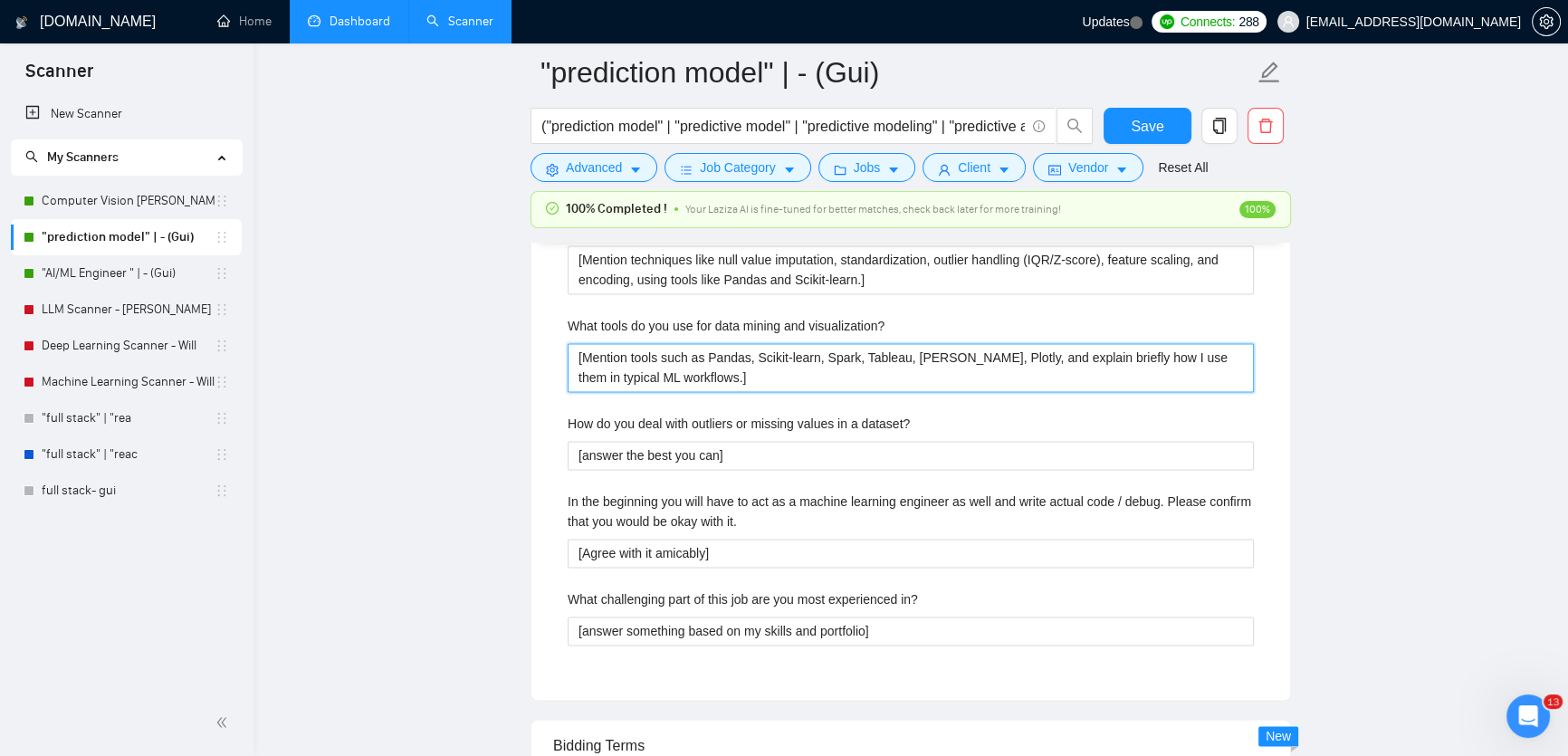 type on "[Mention tools such as Pandas, Scikit-learn, Spark, Tableau, [PERSON_NAME], Plotly, and explain briefly how I use them in typical ML workflows.]" 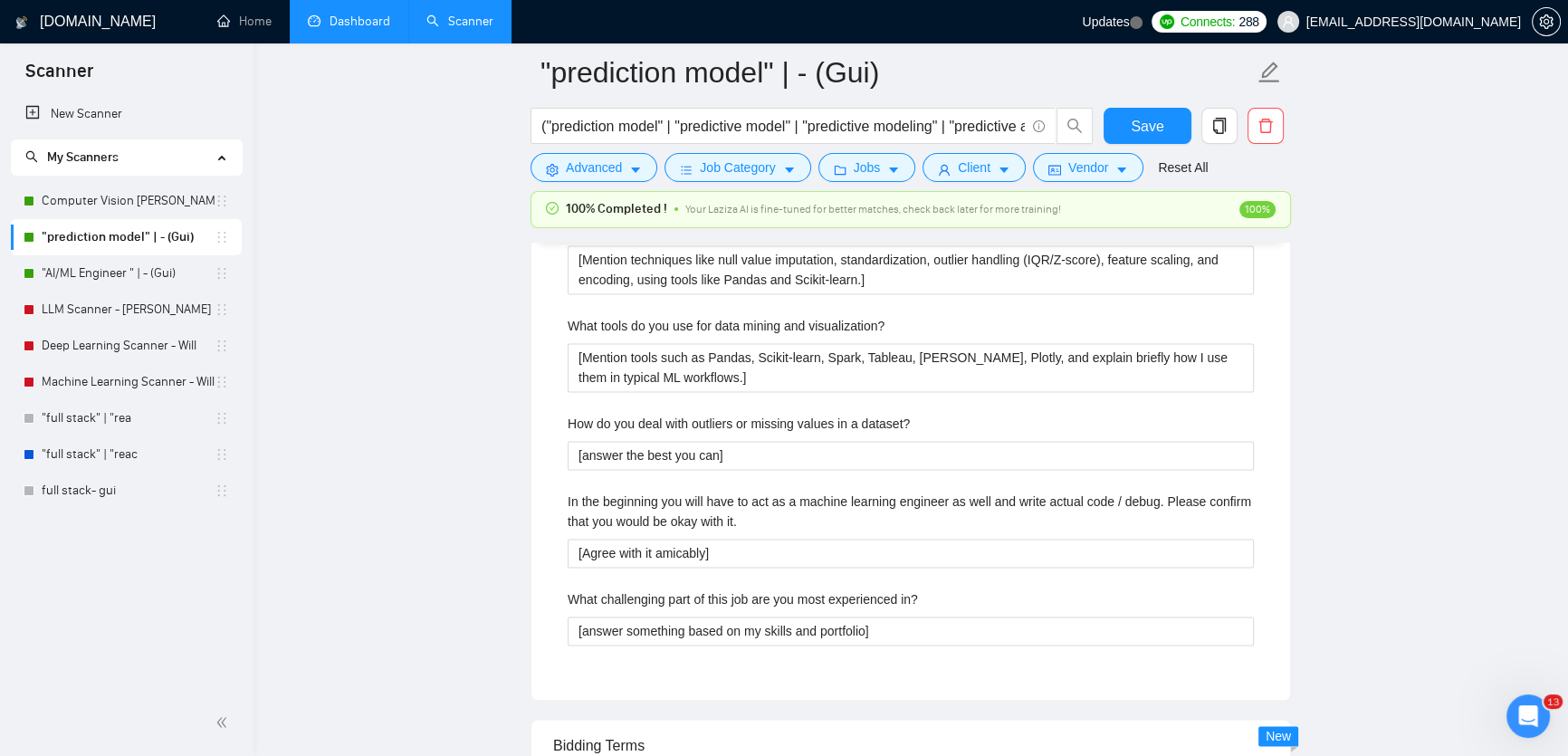 click on ""prediction model" | - (Gui) ("prediction model" | "predictive model" | "predictive modeling" | "predictive analytics" | "machine learning" | "ml" | "ml model" | "ai model" | "artificial intelligence" | "time series" | "data modeling" | "model training" | "model development" | "data prediction" | "classification" | "regression" | "clustering" | "deep learning" | "neural network" | "data science" | "model evaluation" | "model building" | "supervised learning" | "unsupervised learning" | "reinforcement learning") Save Advanced   Job Category   Jobs   Client   Vendor   Reset All 100% Completed ! Your Laziza AI is fine-tuned for better matches, check back later for more training! 100% Preview Results Insights NEW Alerts Auto Bidder Auto Bidding Enabled Auto Bidding Enabled: ON Auto Bidder Schedule Auto Bidding Type: Automated (recommended) Semi-automated Auto Bidding Schedule: 24/7 Custom Custom Auto Bidder Schedule Repeat every week [DATE] [DATE] [DATE] [DATE] [DATE] [DATE] [DATE] Active Hours ( ): (" at bounding box center (911, 4) 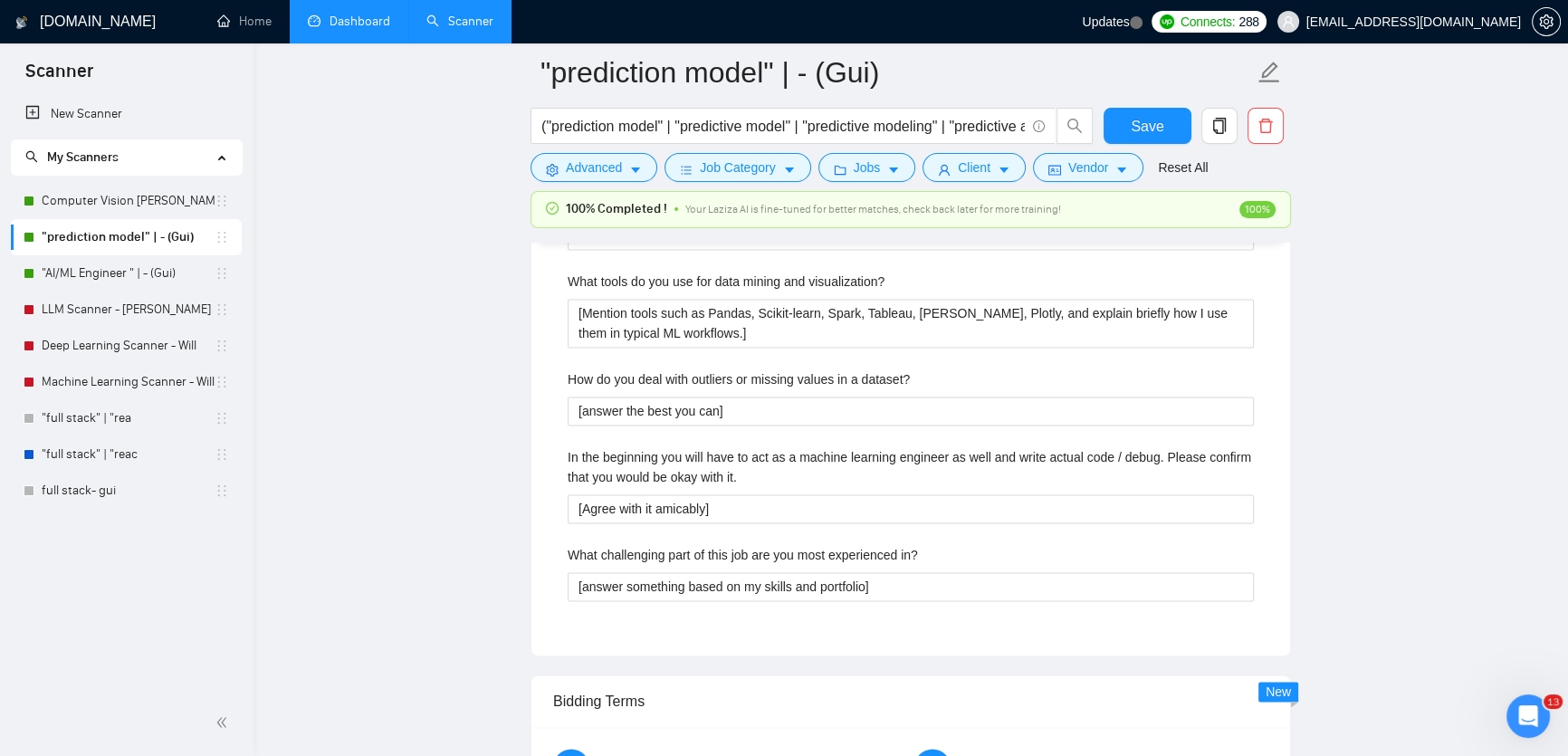scroll, scrollTop: 3292, scrollLeft: 0, axis: vertical 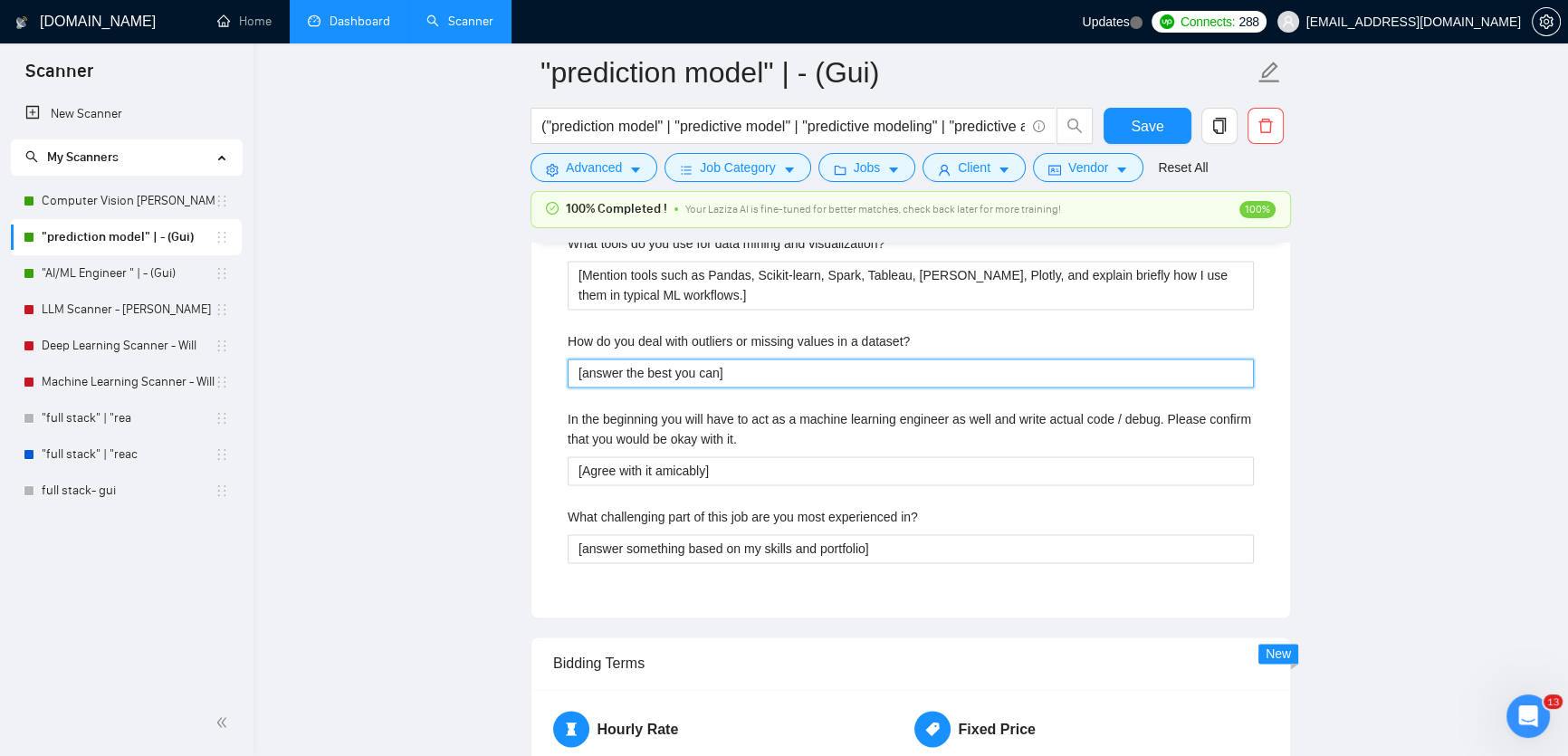 drag, startPoint x: 793, startPoint y: 361, endPoint x: 316, endPoint y: 369, distance: 477.06708 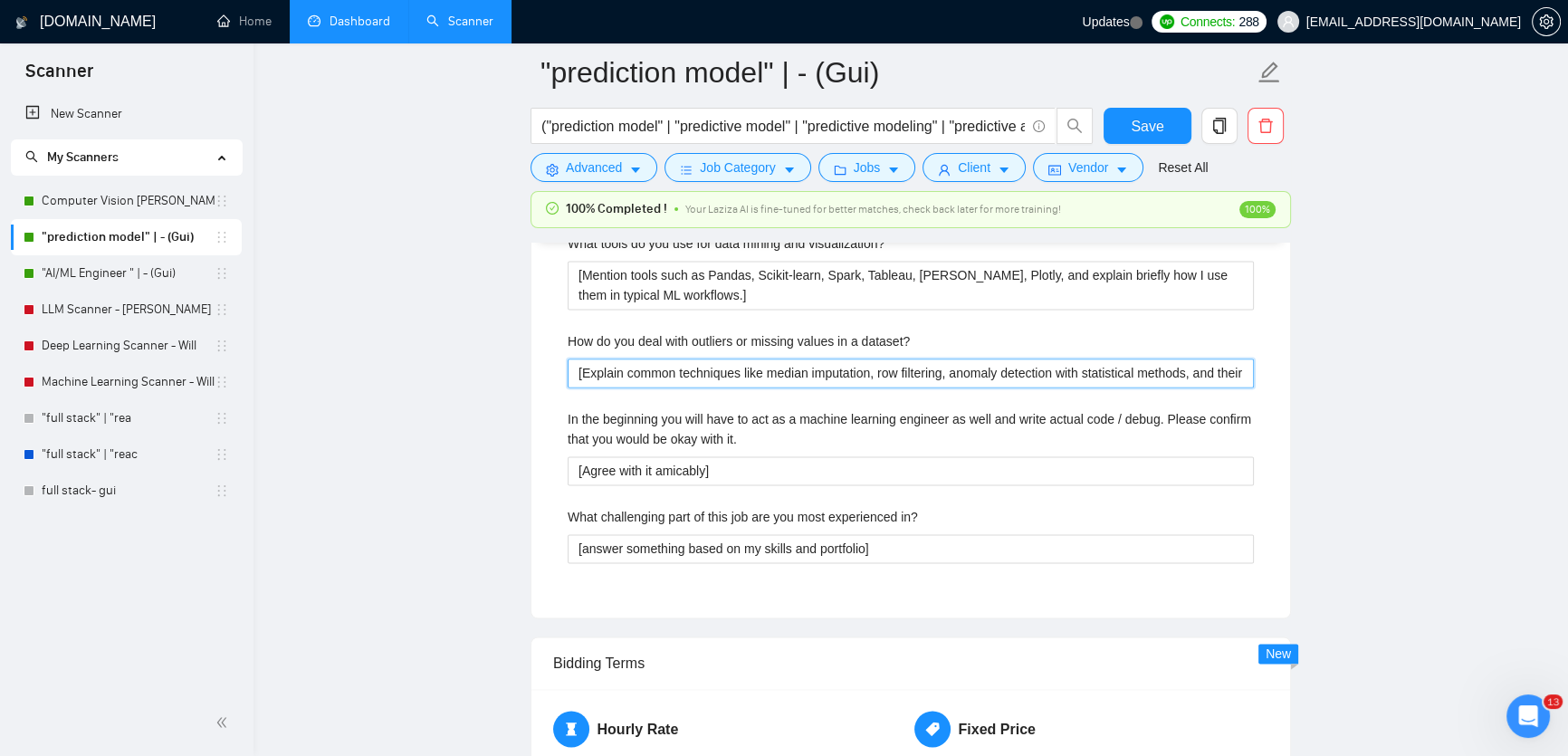 type 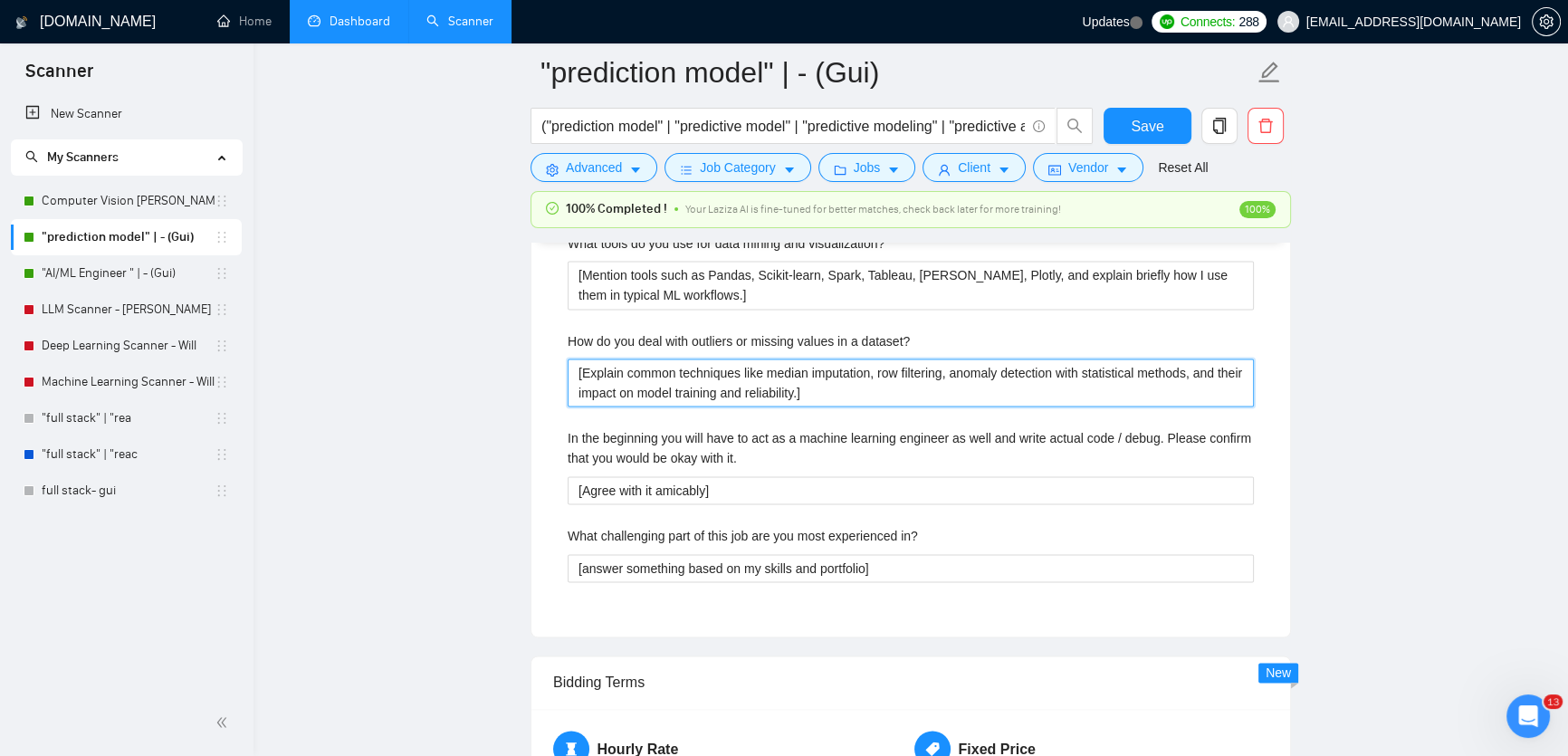 type on "[Explain common techniques like median imputation, row filtering, anomaly detection with statistical methods, and their impact on model training and reliability.]" 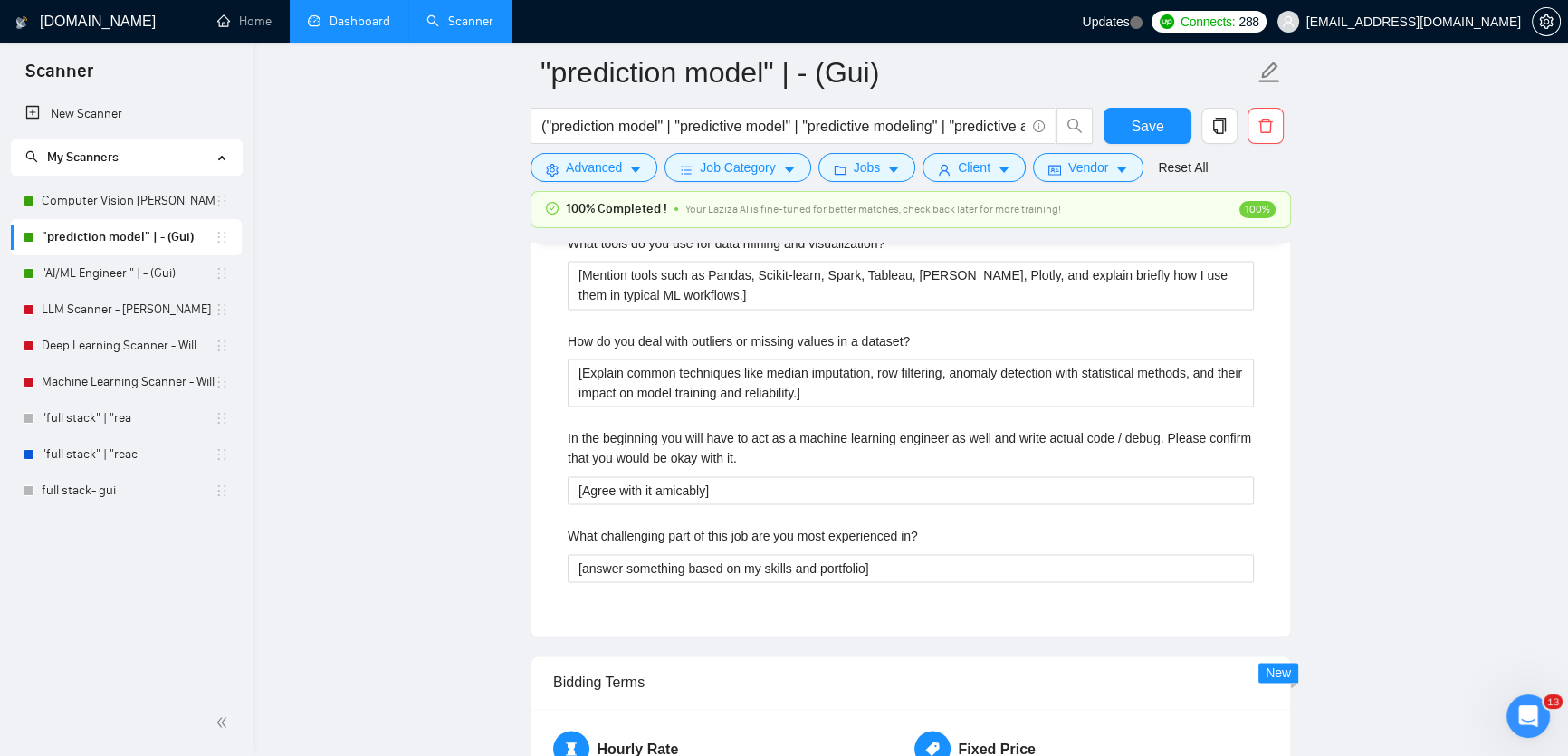 click on ""prediction model" | - (Gui) ("prediction model" | "predictive model" | "predictive modeling" | "predictive analytics" | "machine learning" | "ml" | "ml model" | "ai model" | "artificial intelligence" | "time series" | "data modeling" | "model training" | "model development" | "data prediction" | "classification" | "regression" | "clustering" | "deep learning" | "neural network" | "data science" | "model evaluation" | "model building" | "supervised learning" | "unsupervised learning" | "reinforcement learning") Save Advanced   Job Category   Jobs   Client   Vendor   Reset All 100% Completed ! Your Laziza AI is fine-tuned for better matches, check back later for more training! 100% Preview Results Insights NEW Alerts Auto Bidder Auto Bidding Enabled Auto Bidding Enabled: ON Auto Bidder Schedule Auto Bidding Type: Automated (recommended) Semi-automated Auto Bidding Schedule: 24/7 Custom Custom Auto Bidder Schedule Repeat every week [DATE] [DATE] [DATE] [DATE] [DATE] [DATE] [DATE] Active Hours ( ): (" at bounding box center [911, -70] 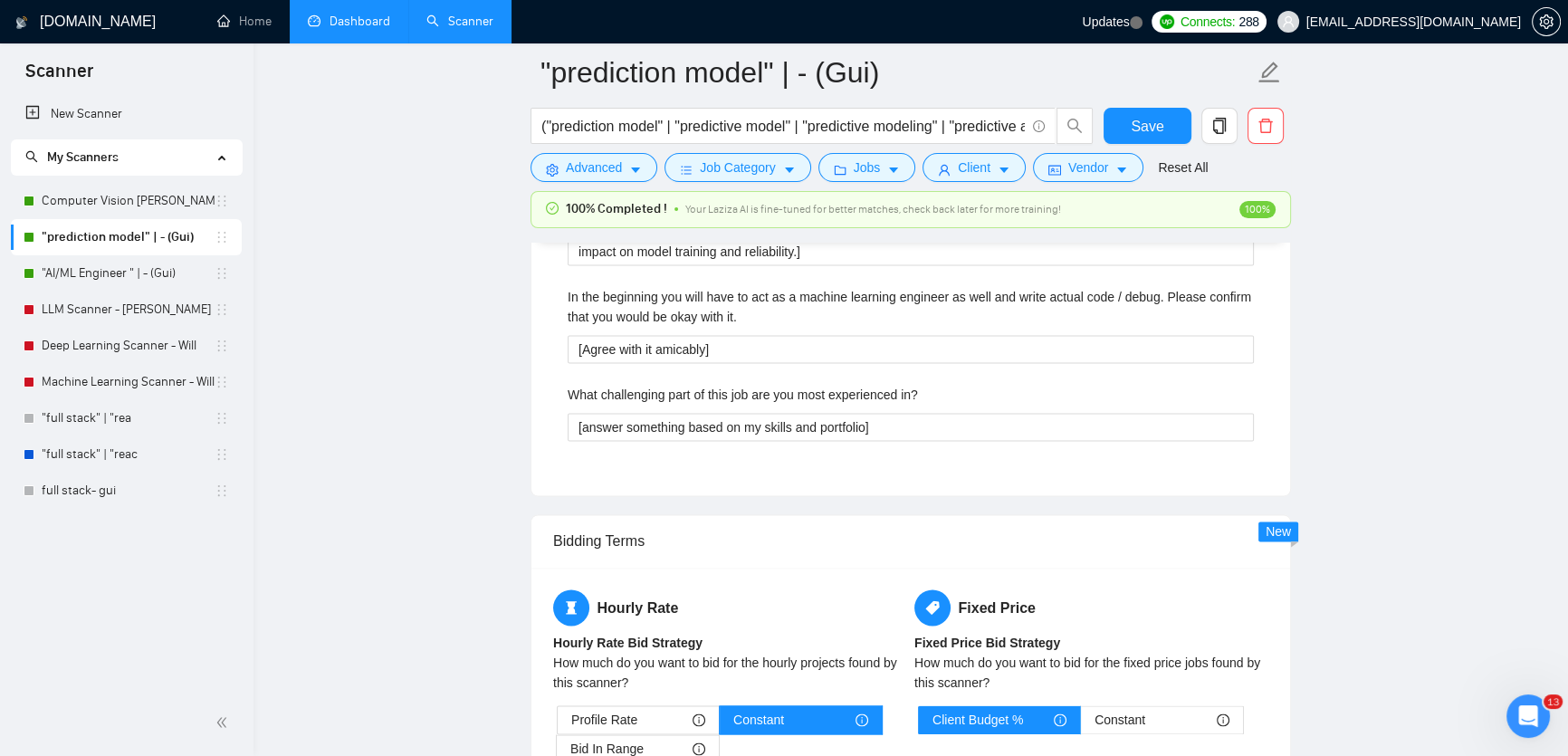 scroll, scrollTop: 3457, scrollLeft: 0, axis: vertical 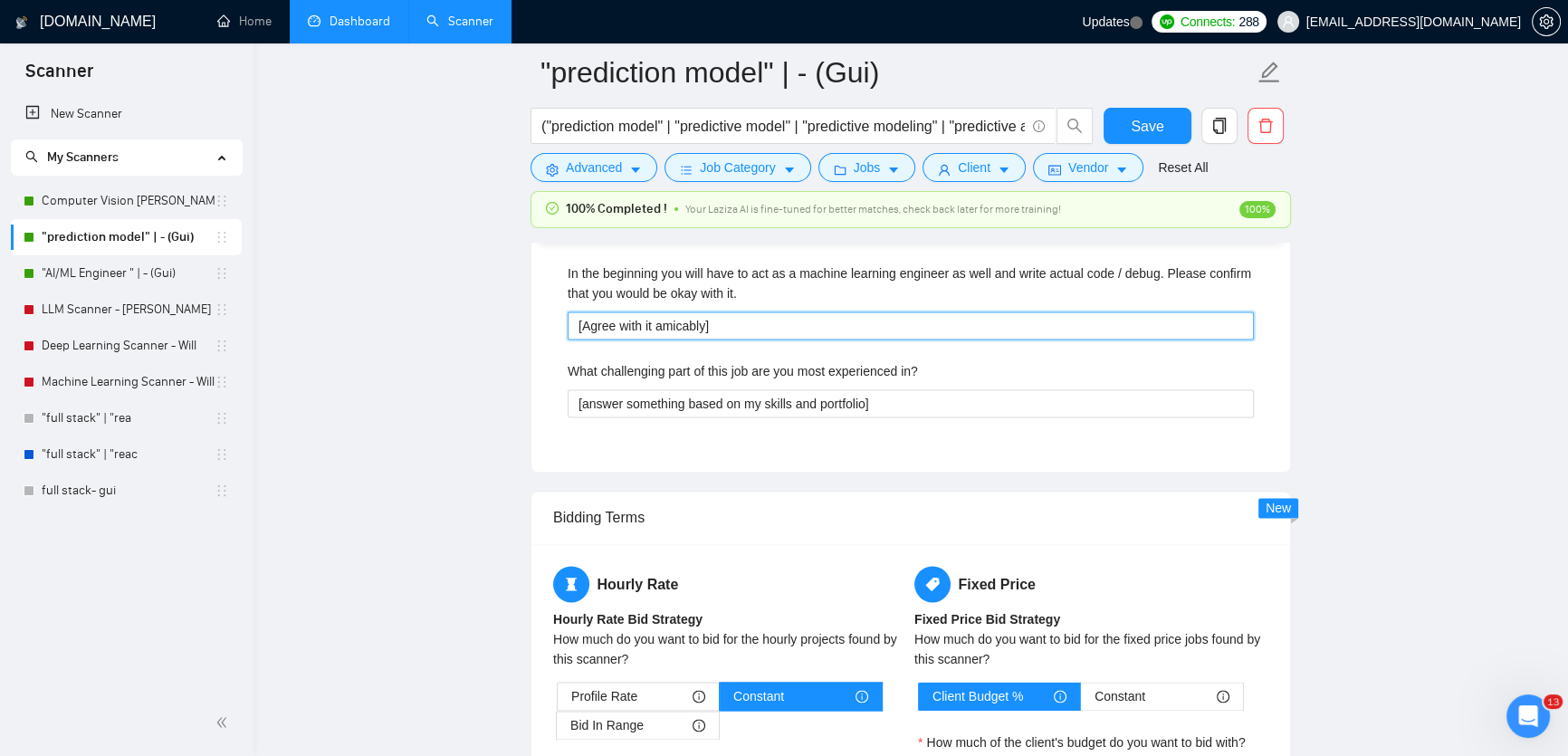 drag, startPoint x: 731, startPoint y: 330, endPoint x: 392, endPoint y: 330, distance: 339 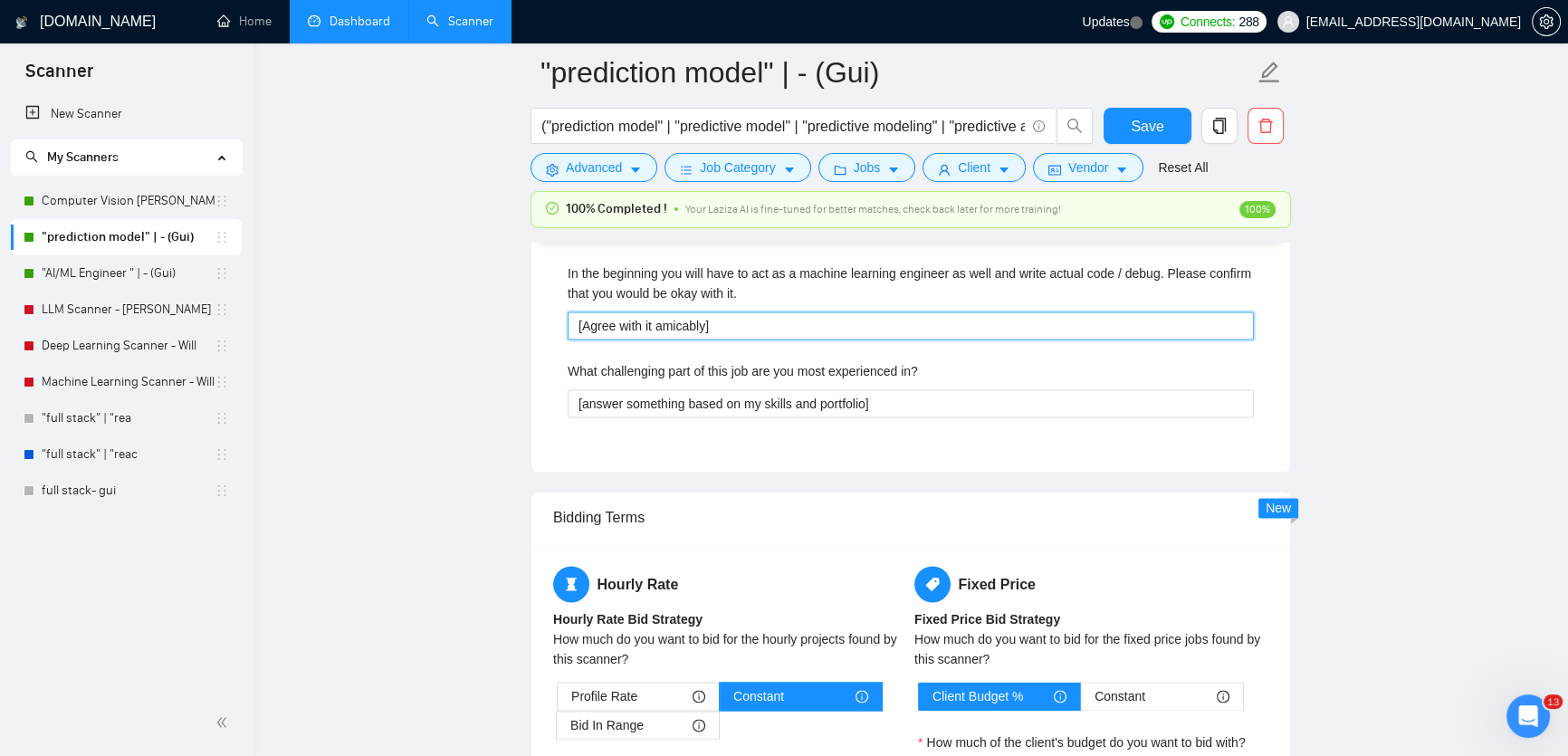 paste on "Clearly confirm that I’m comfortable coding and debugging ML models hands-on and that I have production experience." 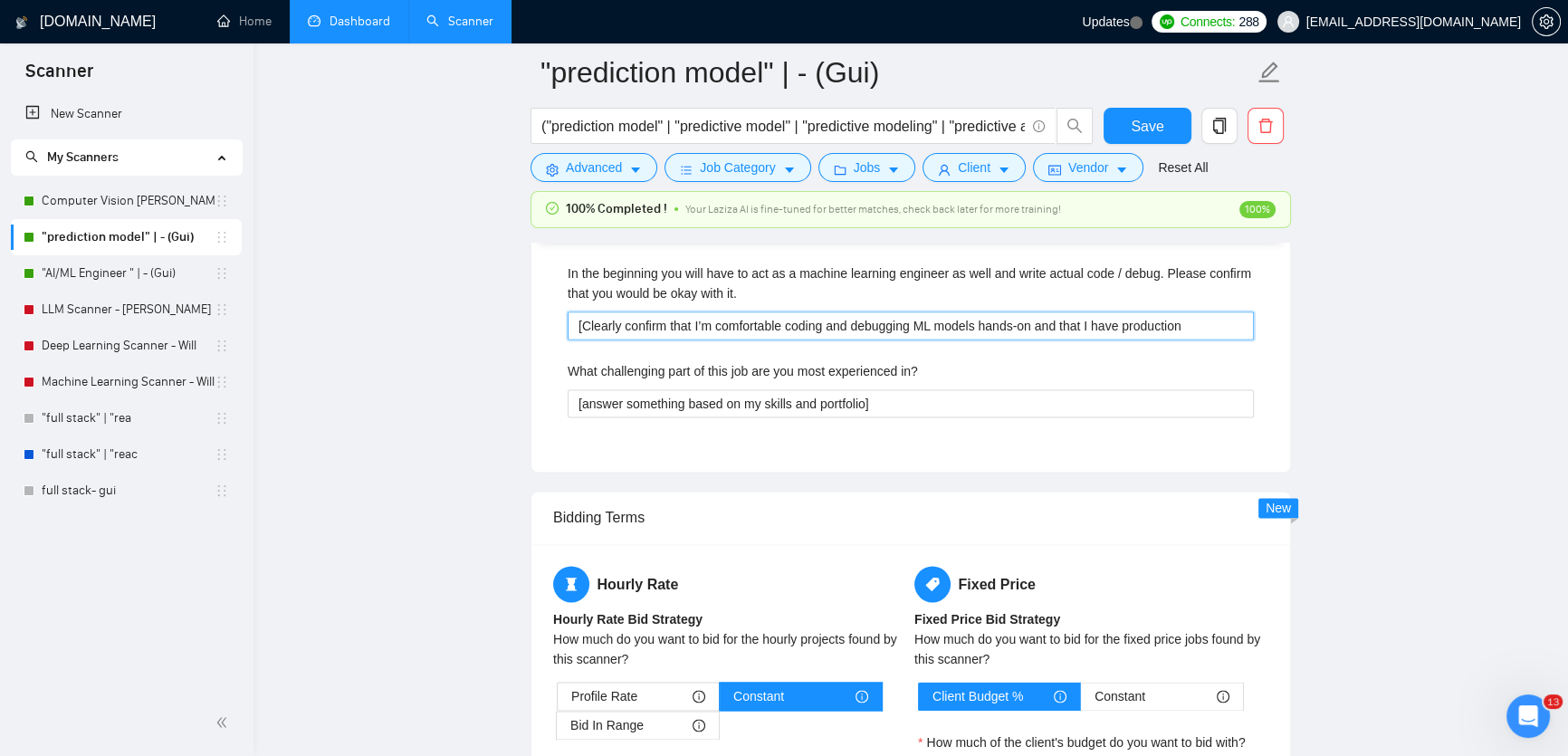 type 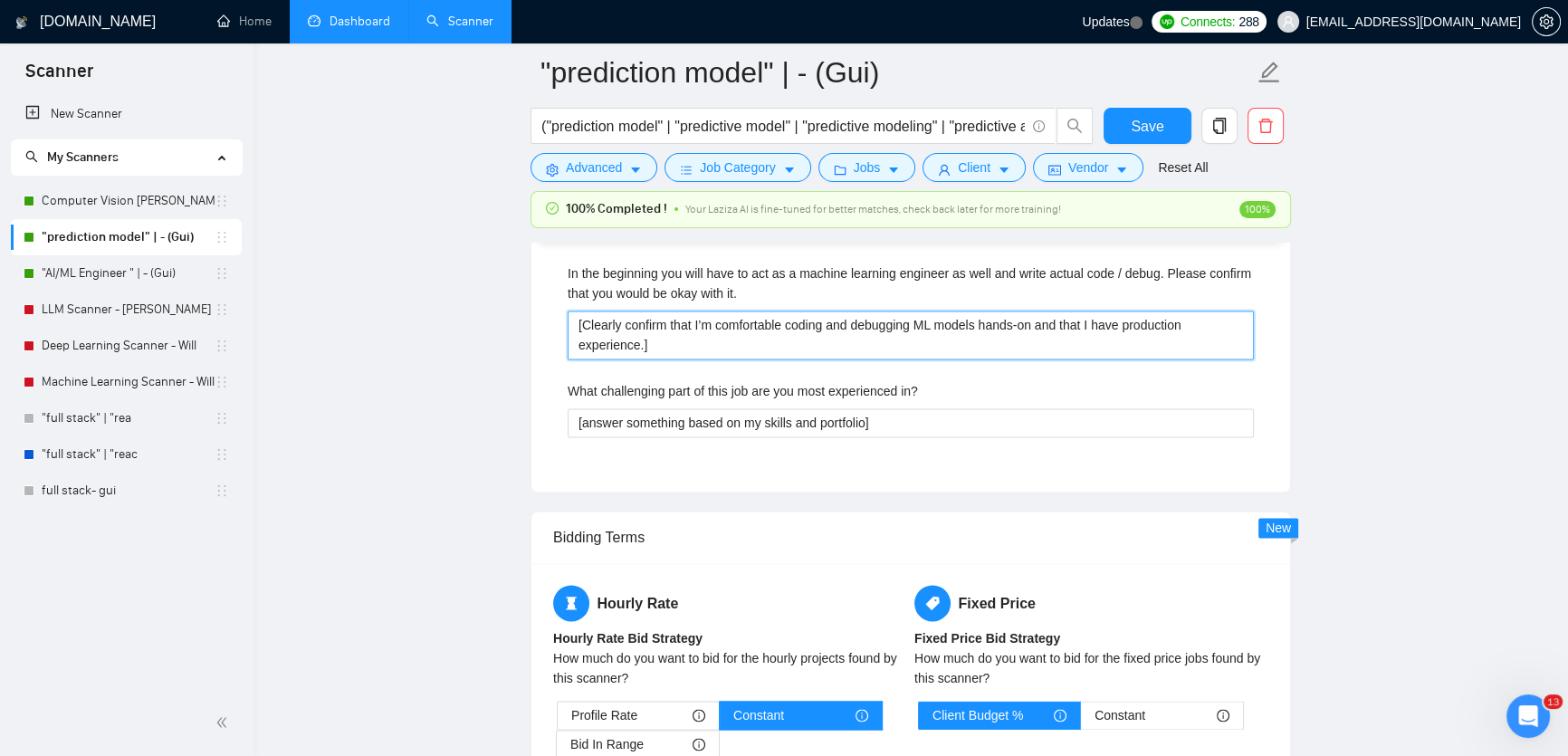 type on "[Clearly confirm that I’m comfortable coding and debugging ML models hands-on and that I have production experience.]" 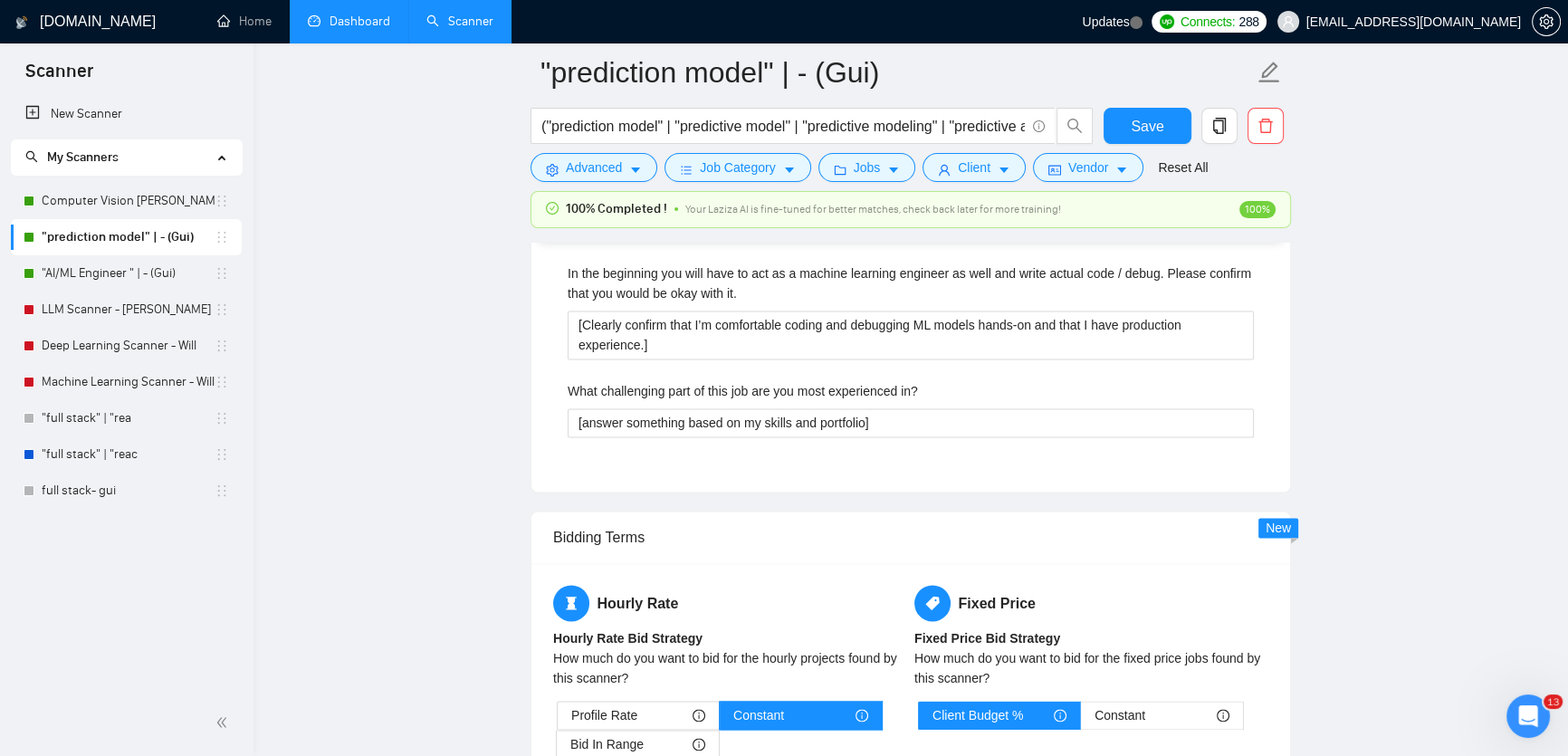 click on ""prediction model" | - (Gui) ("prediction model" | "predictive model" | "predictive modeling" | "predictive analytics" | "machine learning" | "ml" | "ml model" | "ai model" | "artificial intelligence" | "time series" | "data modeling" | "model training" | "model development" | "data prediction" | "classification" | "regression" | "clustering" | "deep learning" | "neural network" | "data science" | "model evaluation" | "model building" | "supervised learning" | "unsupervised learning" | "reinforcement learning") Save Advanced   Job Category   Jobs   Client   Vendor   Reset All 100% Completed ! Your Laziza AI is fine-tuned for better matches, check back later for more training! 100% Preview Results Insights NEW Alerts Auto Bidder Auto Bidding Enabled Auto Bidding Enabled: ON Auto Bidder Schedule Auto Bidding Type: Automated (recommended) Semi-automated Auto Bidding Schedule: 24/7 Custom Custom Auto Bidder Schedule Repeat every week [DATE] [DATE] [DATE] [DATE] [DATE] [DATE] [DATE] Active Hours ( ): (" at bounding box center [911, -225] 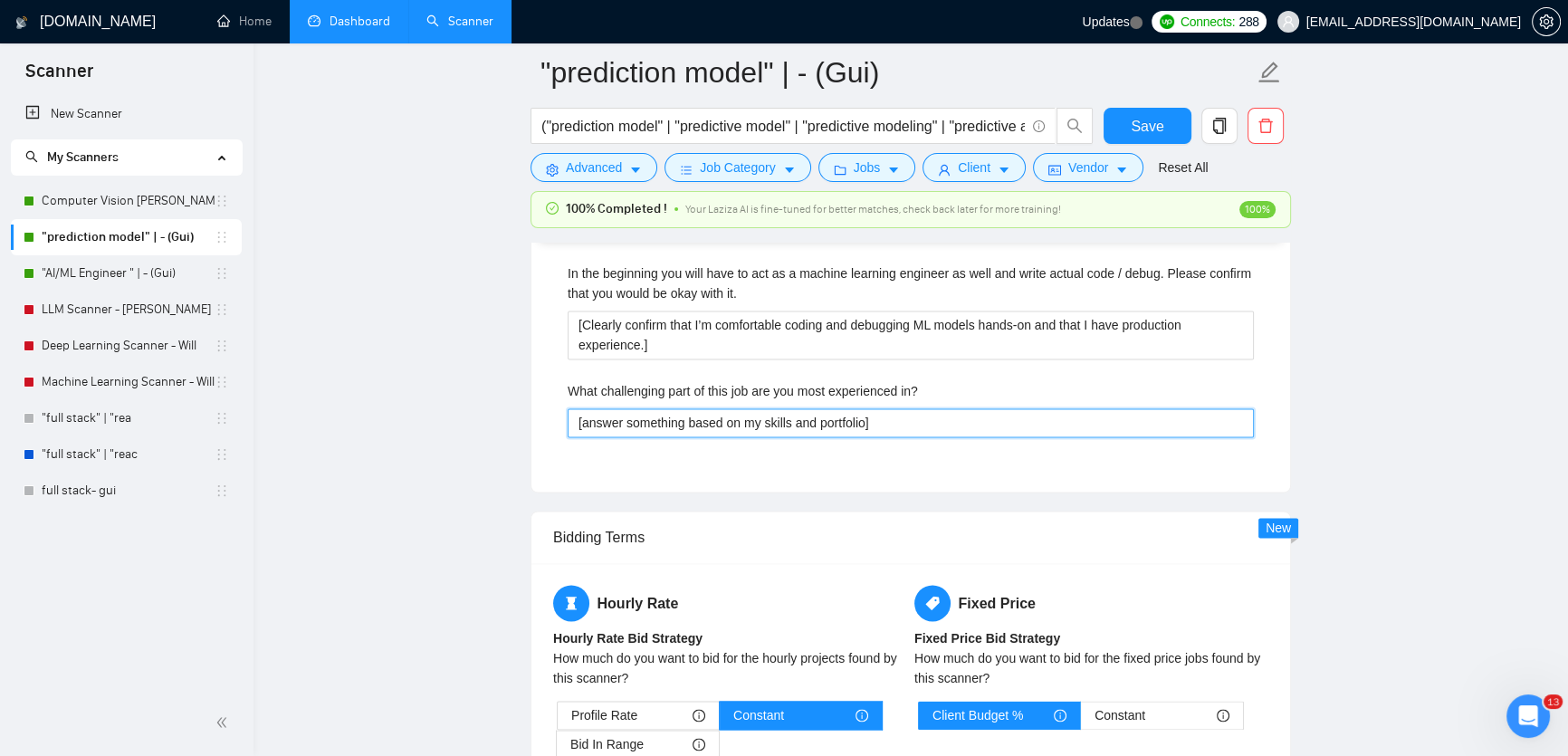 drag, startPoint x: 903, startPoint y: 414, endPoint x: 263, endPoint y: 419, distance: 640.01953 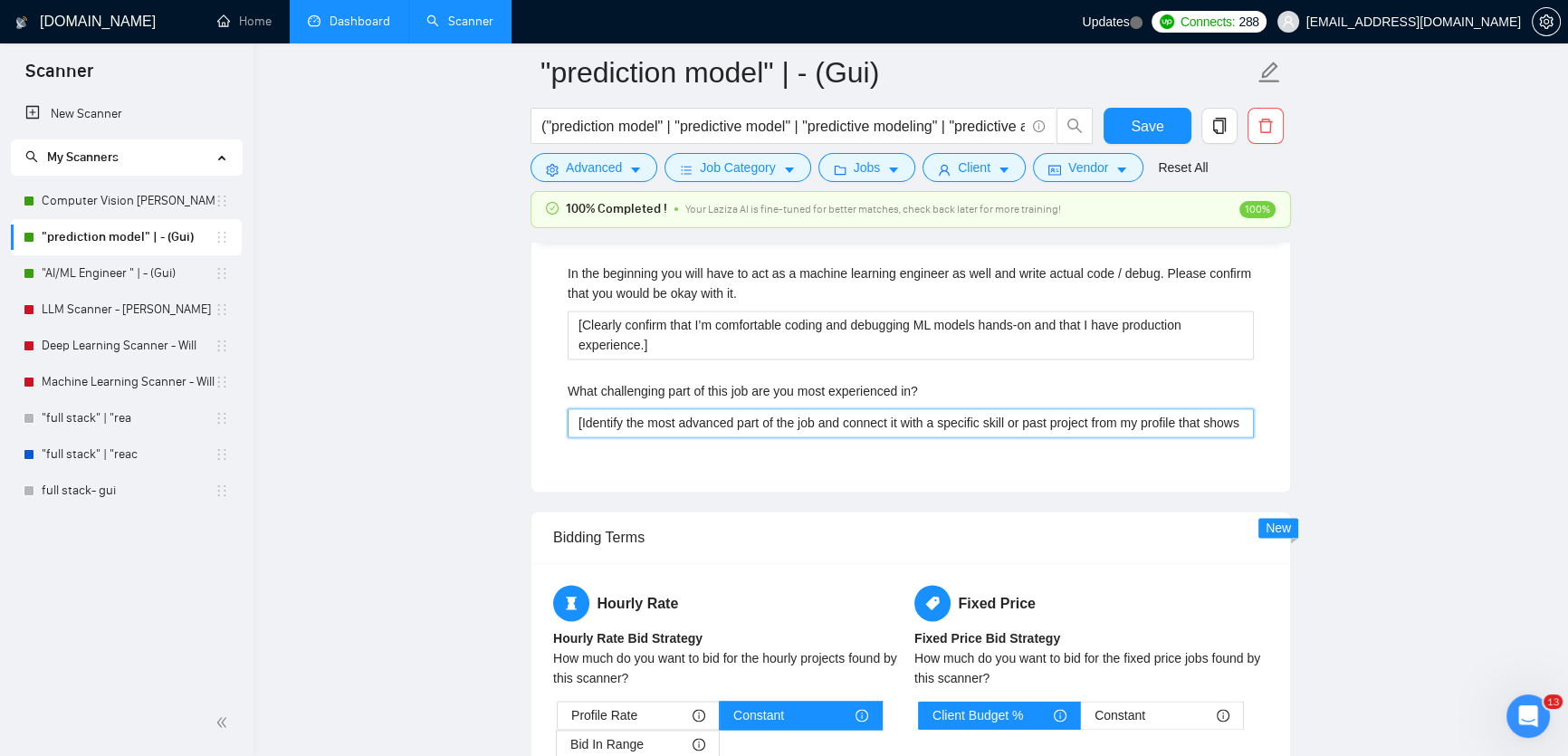 type 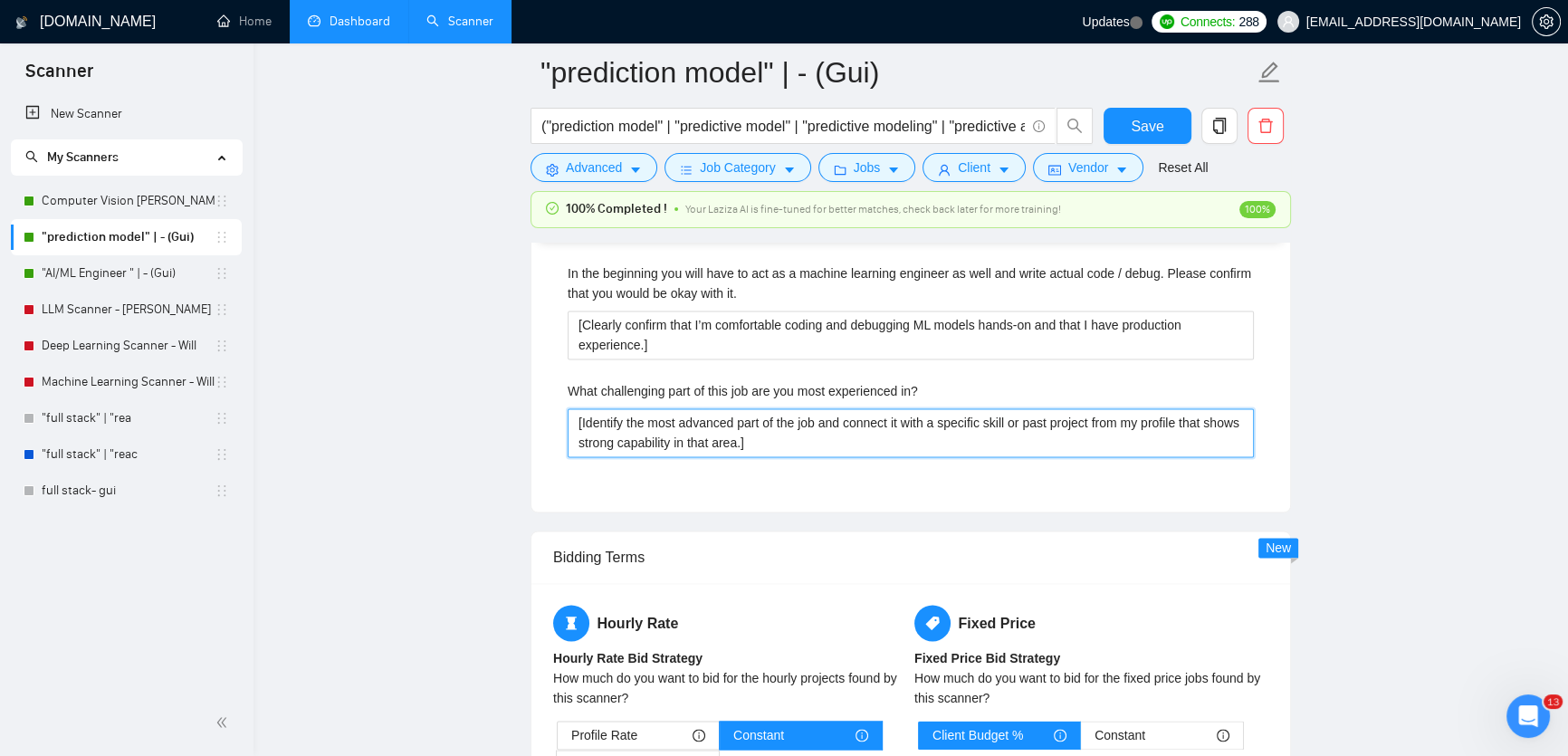 type on "[Identify the most advanced part of the job and connect it with a specific skill or past project from my profile that shows strong capability in that area.]" 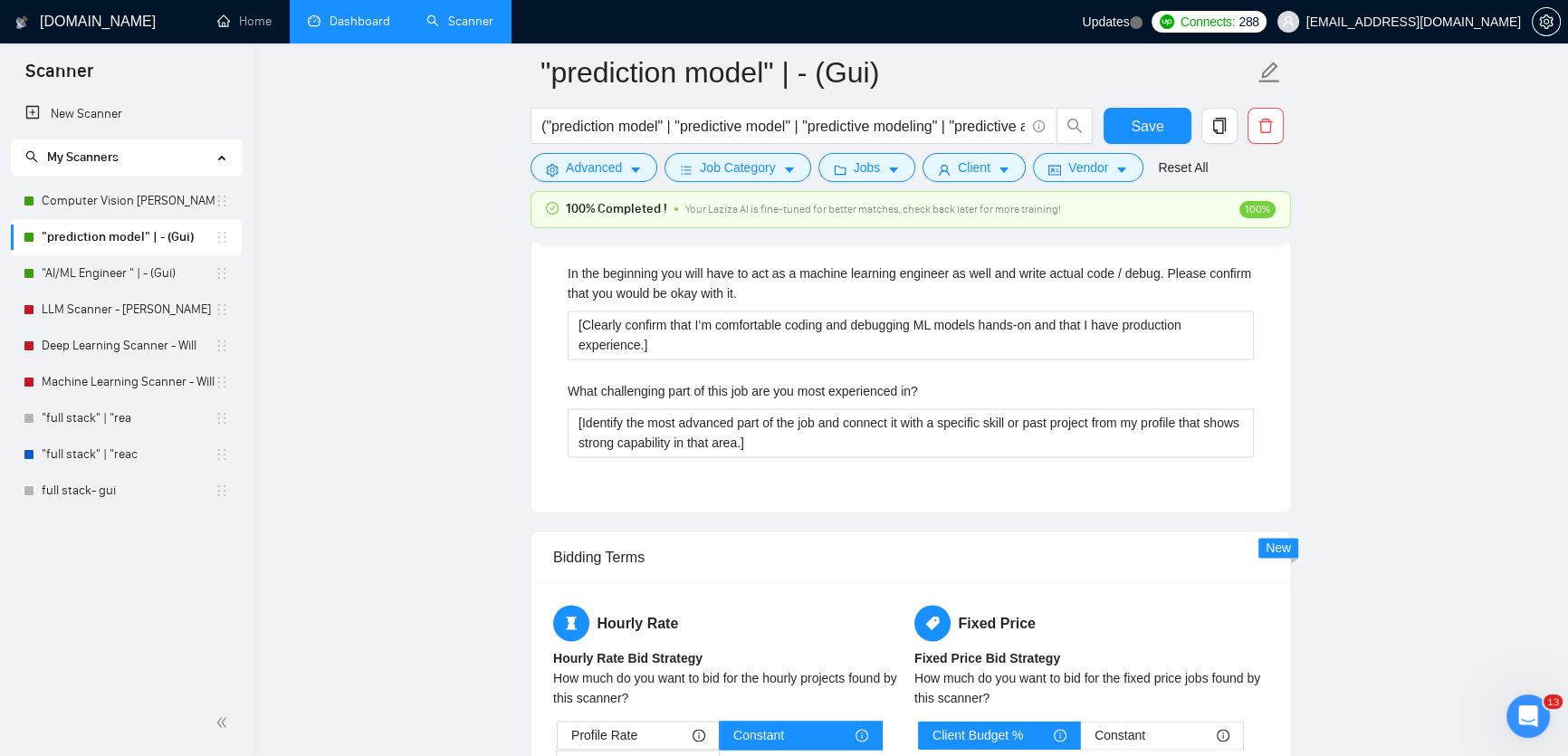 click on ""prediction model" | - (Gui) ("prediction model" | "predictive model" | "predictive modeling" | "predictive analytics" | "machine learning" | "ml" | "ml model" | "ai model" | "artificial intelligence" | "time series" | "data modeling" | "model training" | "model development" | "data prediction" | "classification" | "regression" | "clustering" | "deep learning" | "neural network" | "data science" | "model evaluation" | "model building" | "supervised learning" | "unsupervised learning" | "reinforcement learning") Save Advanced   Job Category   Jobs   Client   Vendor   Reset All 100% Completed ! Your Laziza AI is fine-tuned for better matches, check back later for more training! 100% Preview Results Insights NEW Alerts Auto Bidder Auto Bidding Enabled Auto Bidding Enabled: ON Auto Bidder Schedule Auto Bidding Type: Automated (recommended) Semi-automated Auto Bidding Schedule: 24/7 Custom Custom Auto Bidder Schedule Repeat every week [DATE] [DATE] [DATE] [DATE] [DATE] [DATE] [DATE] Active Hours ( ): (" at bounding box center (911, -215) 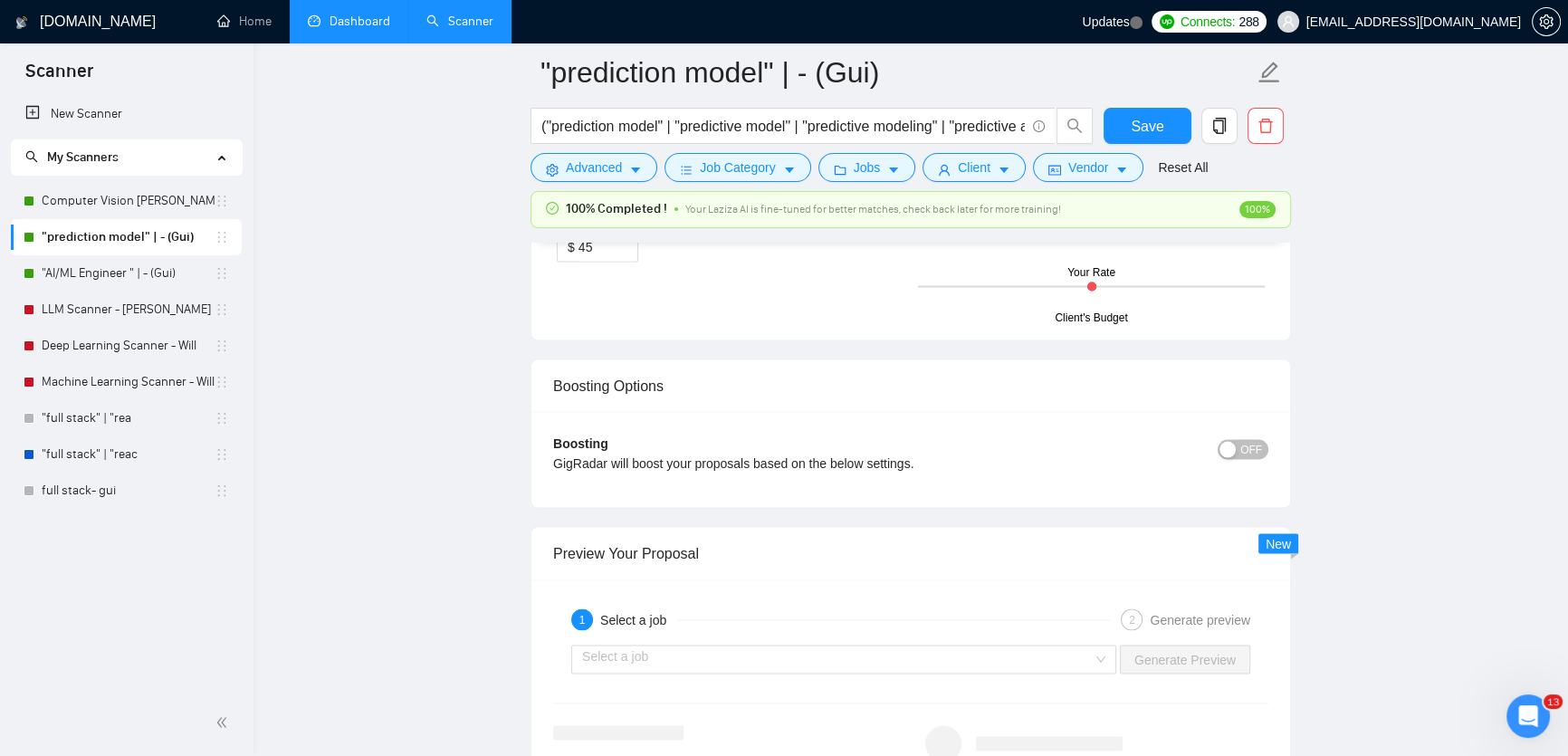 scroll, scrollTop: 4362, scrollLeft: 0, axis: vertical 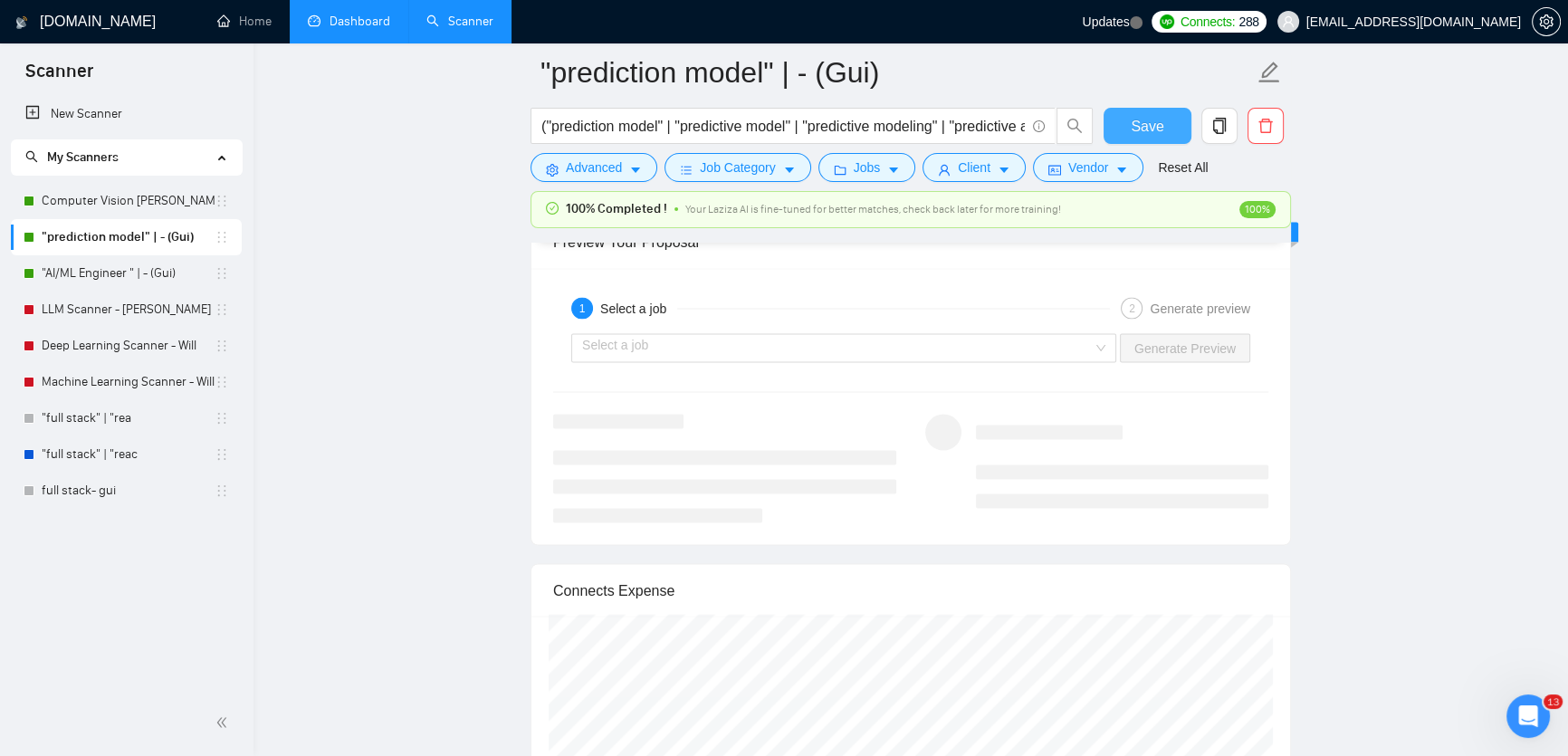 click on "Save" at bounding box center [1147, 126] 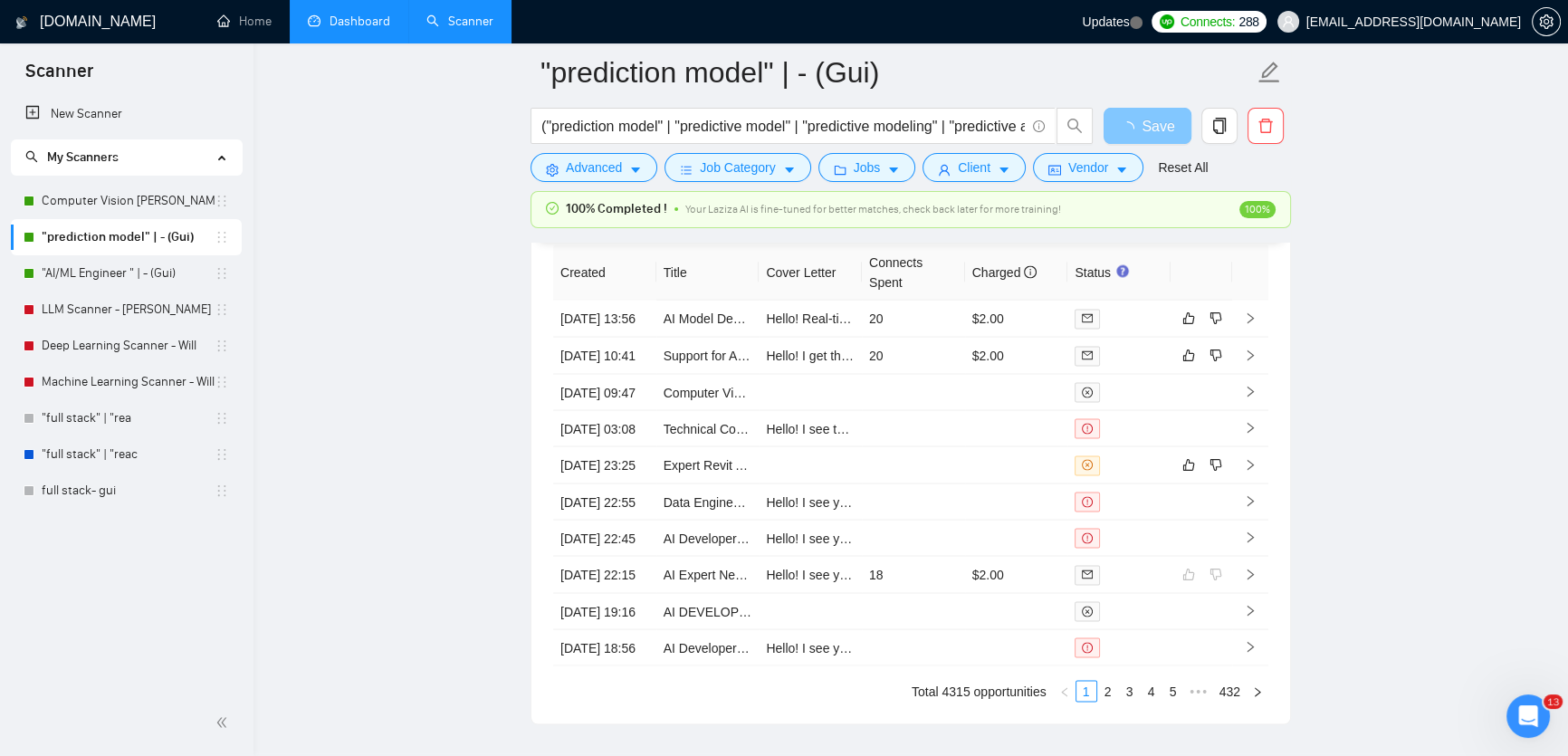 scroll, scrollTop: 4362, scrollLeft: 0, axis: vertical 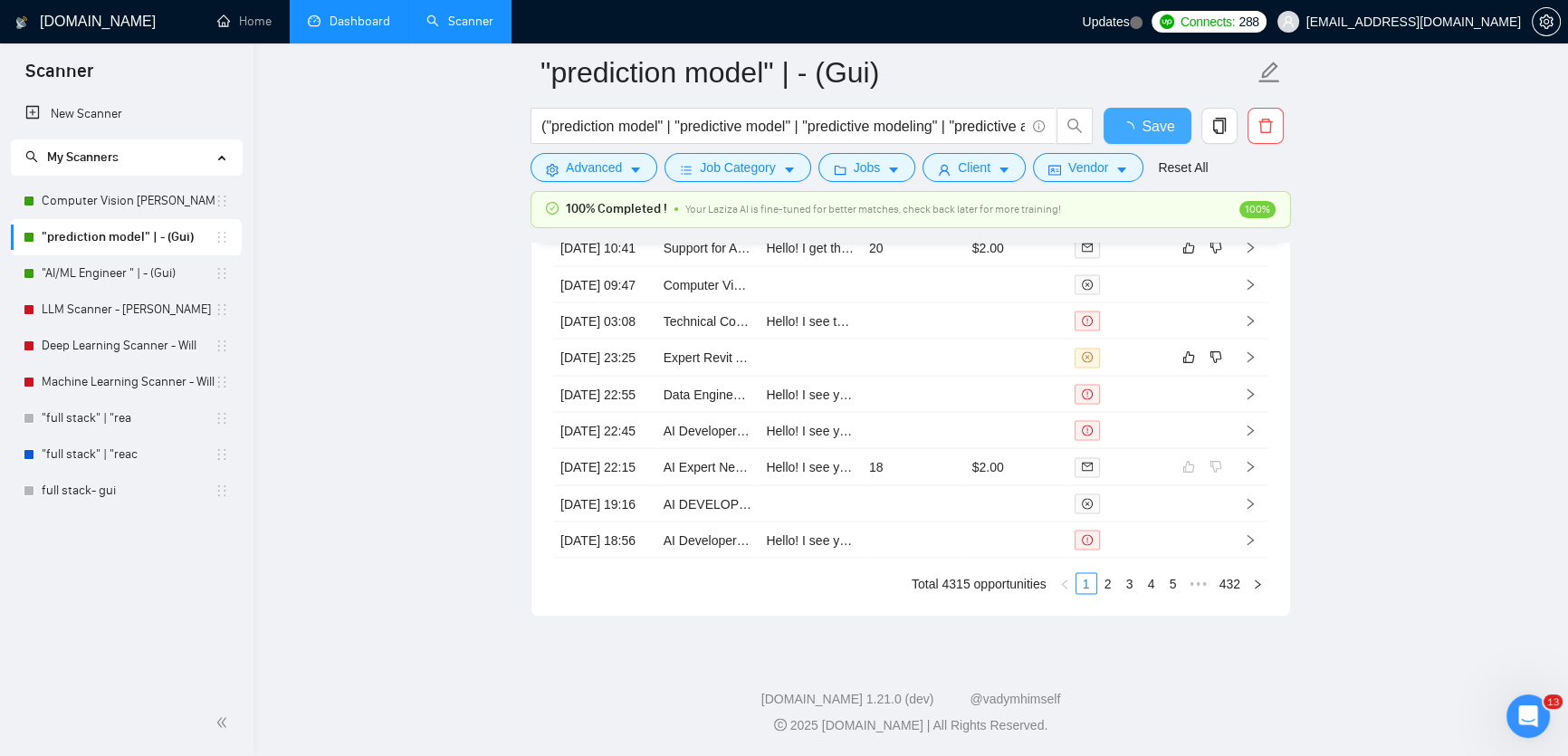 type 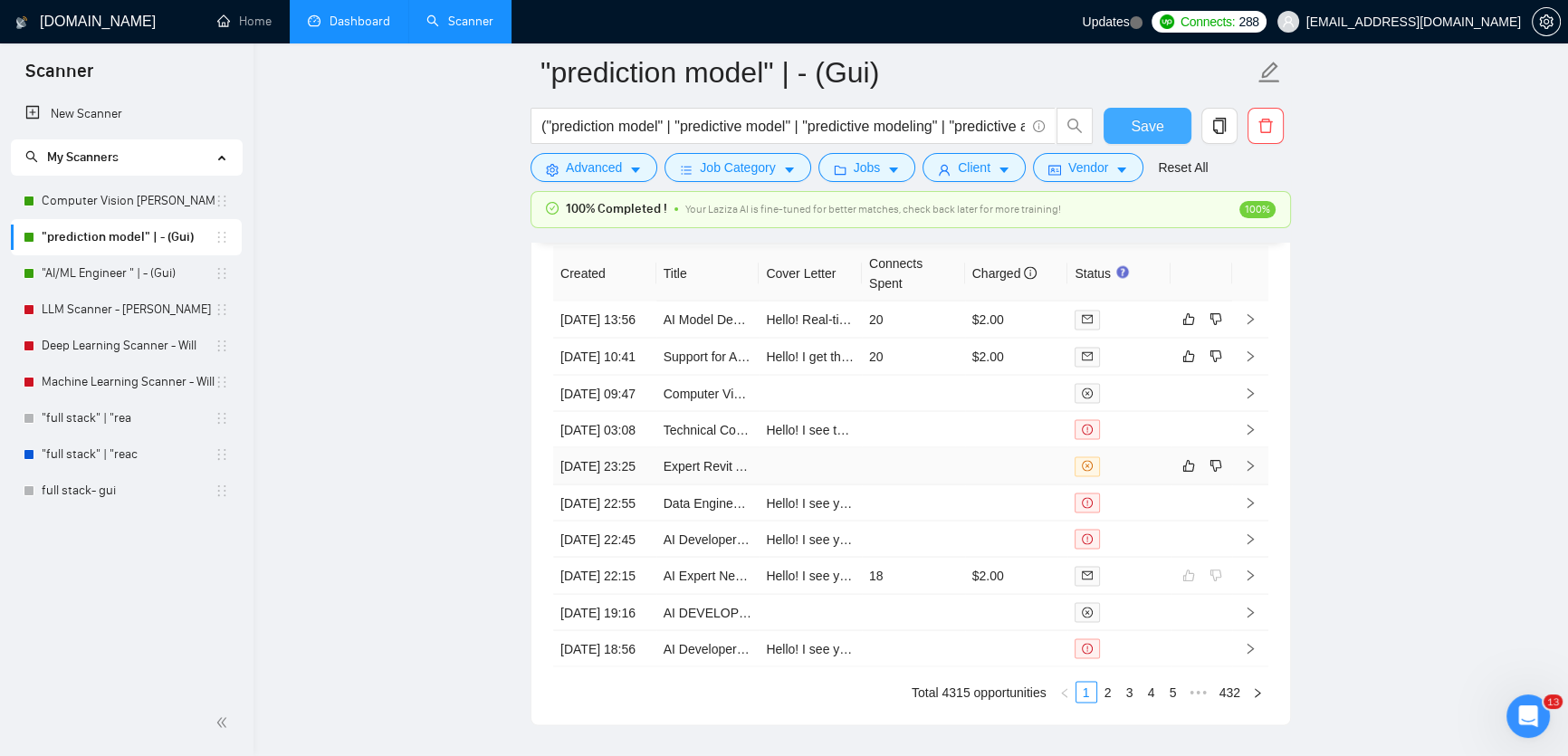 scroll, scrollTop: 4244, scrollLeft: 0, axis: vertical 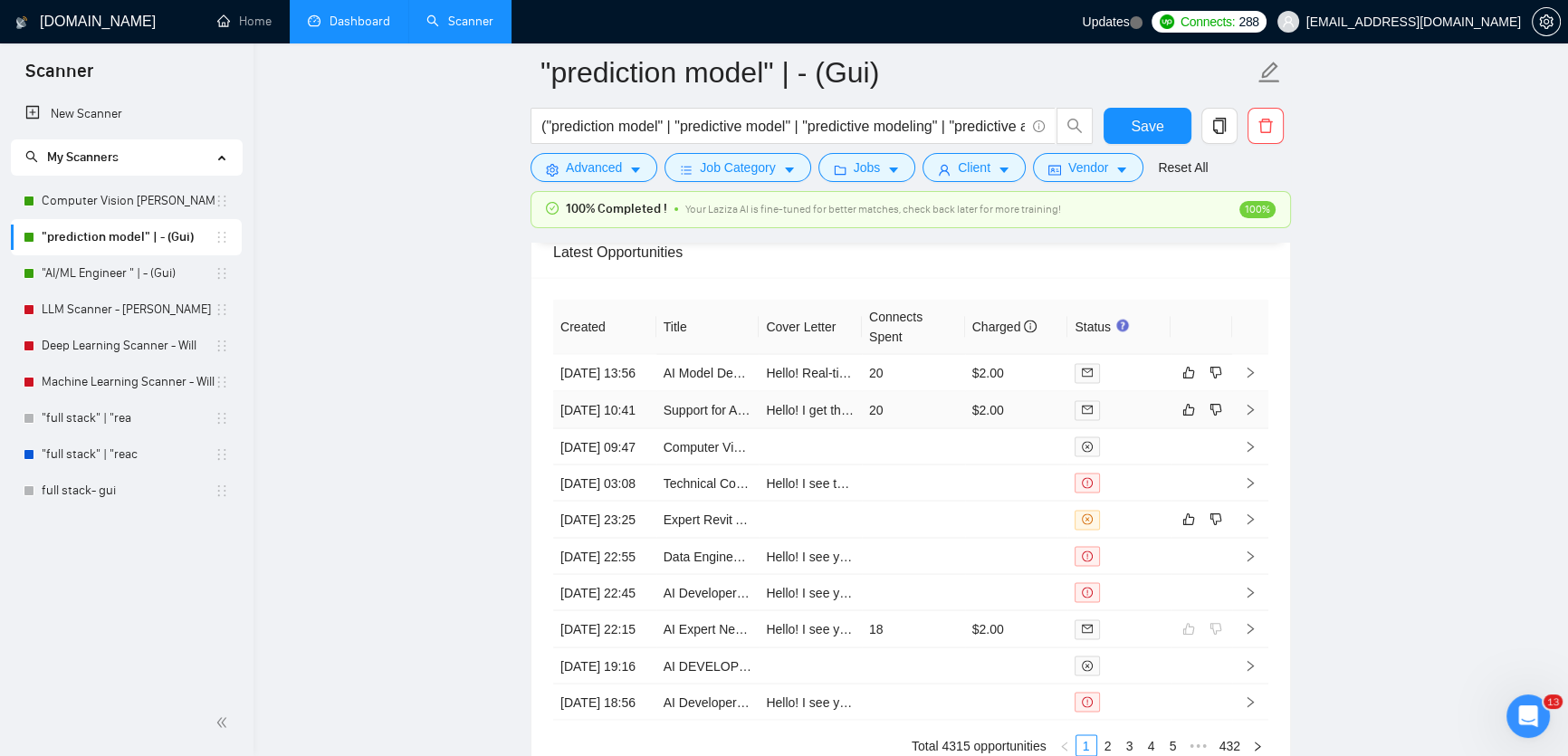 click 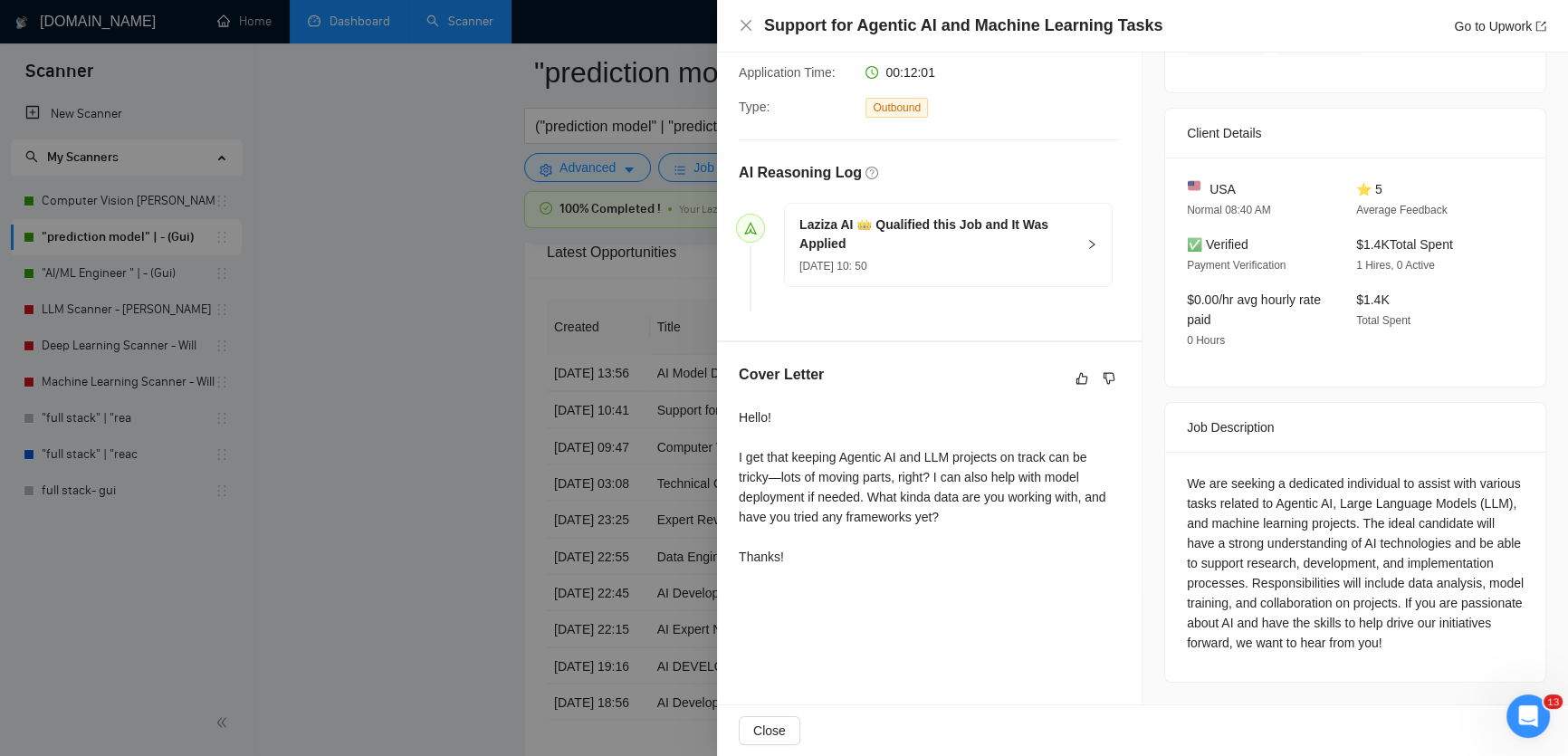 scroll, scrollTop: 0, scrollLeft: 0, axis: both 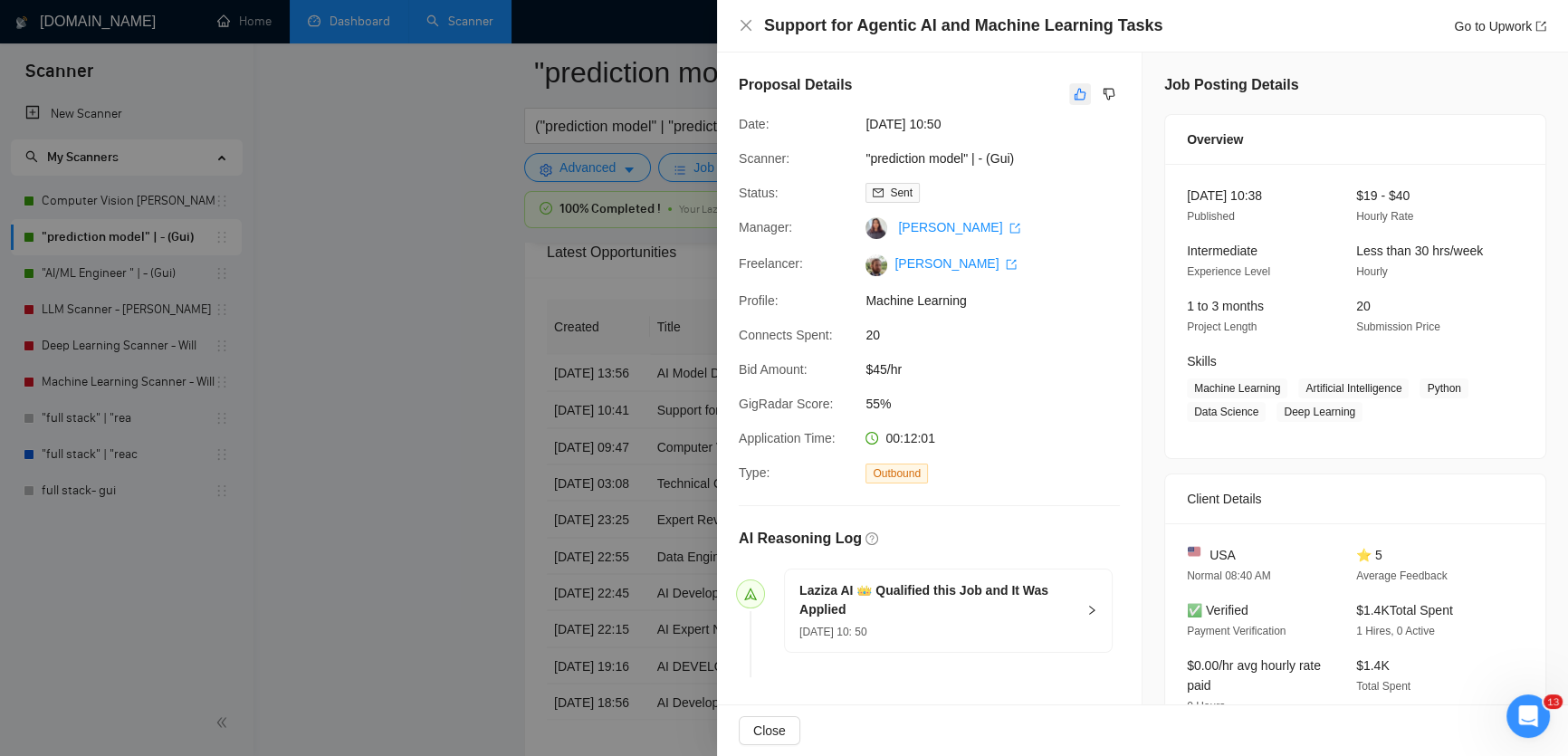 click at bounding box center (1080, 94) 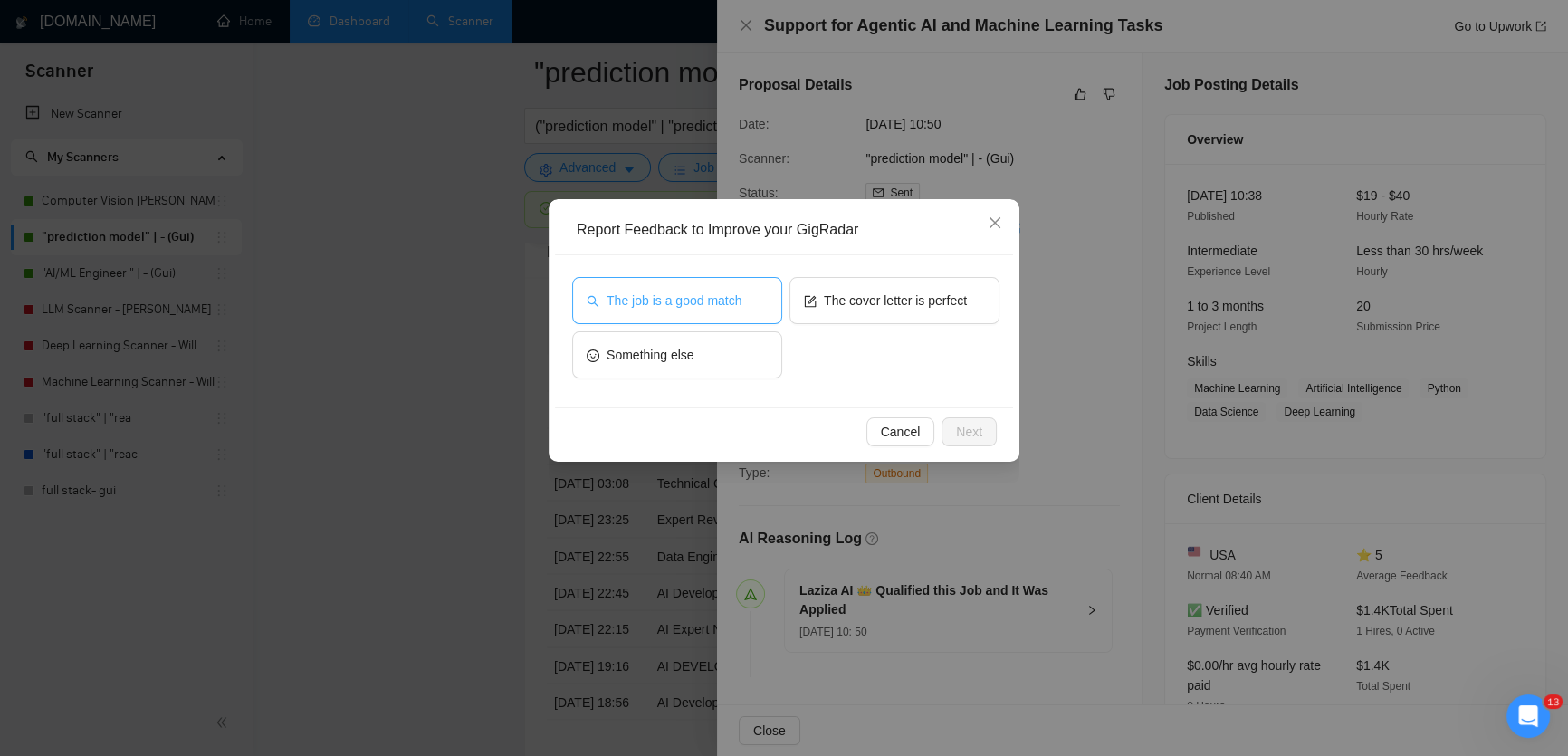 click on "The job is a good match" at bounding box center (674, 301) 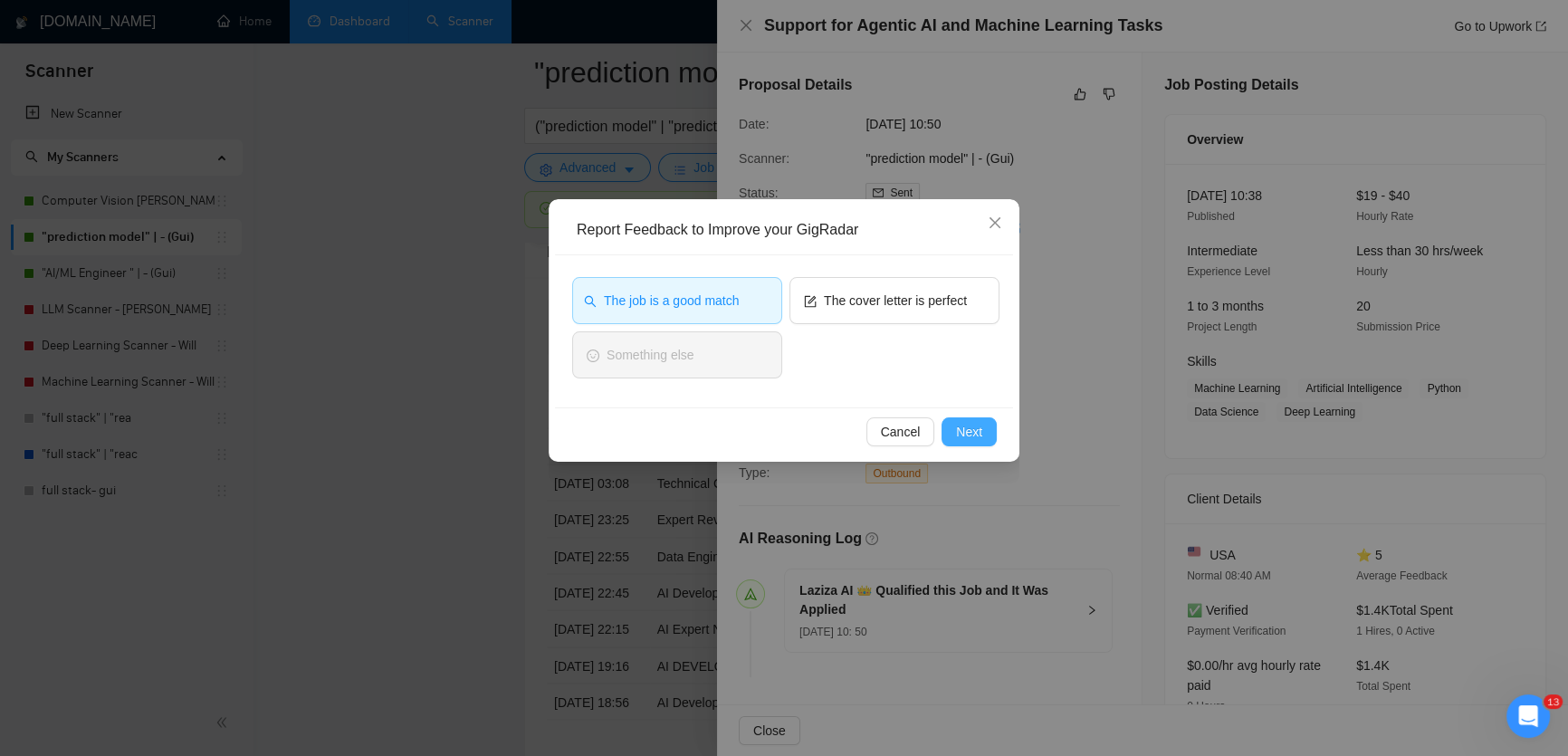 click on "Next" at bounding box center [969, 432] 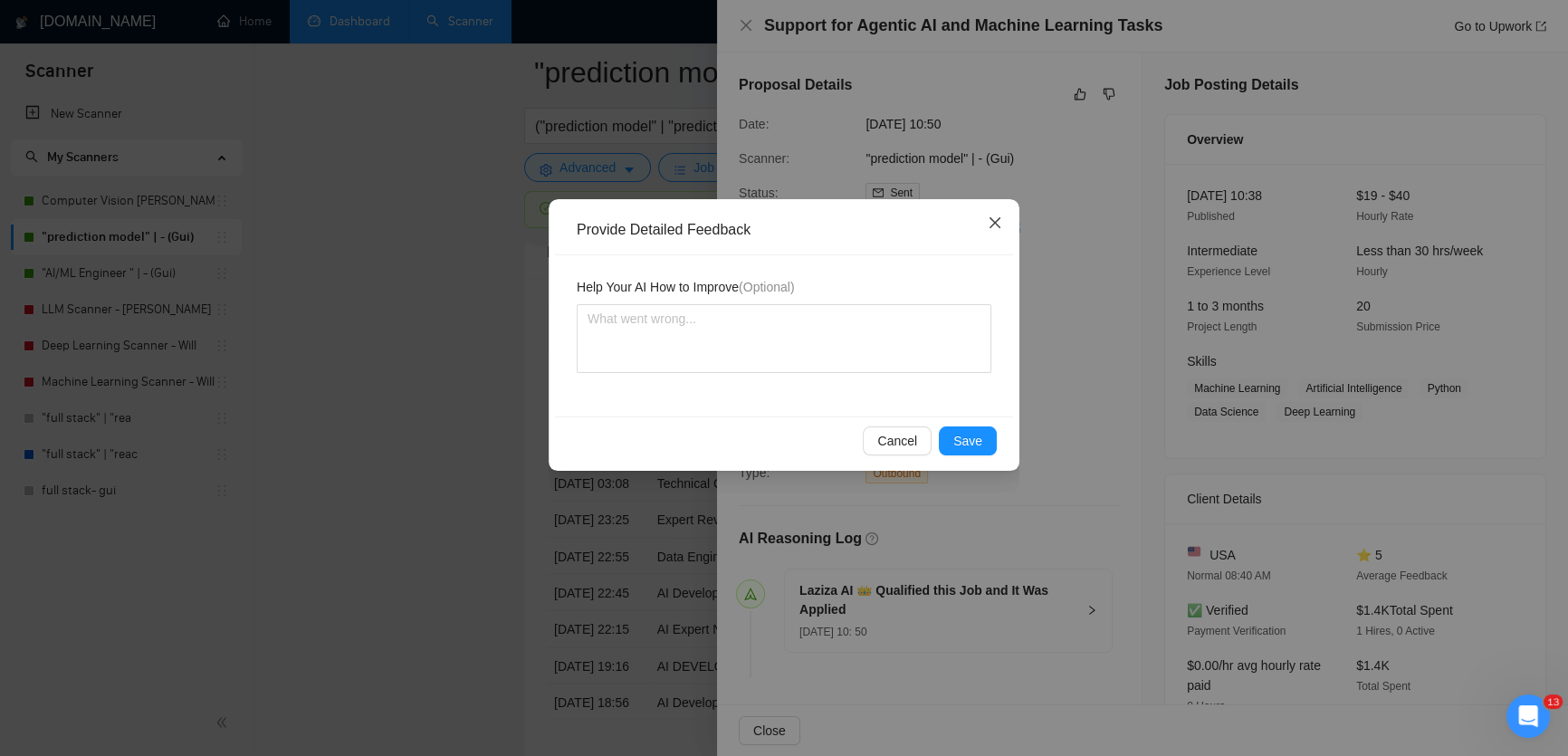 click 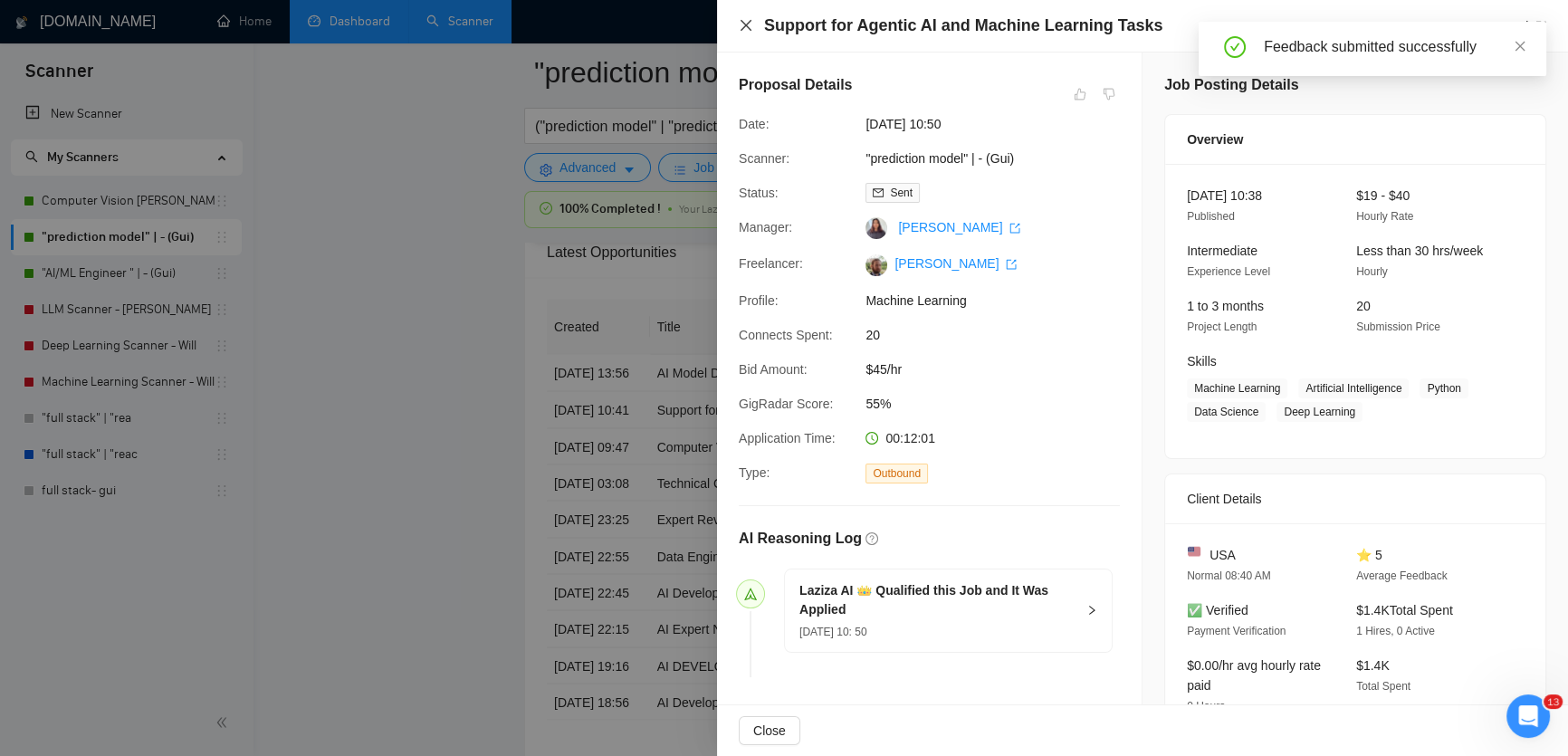 click 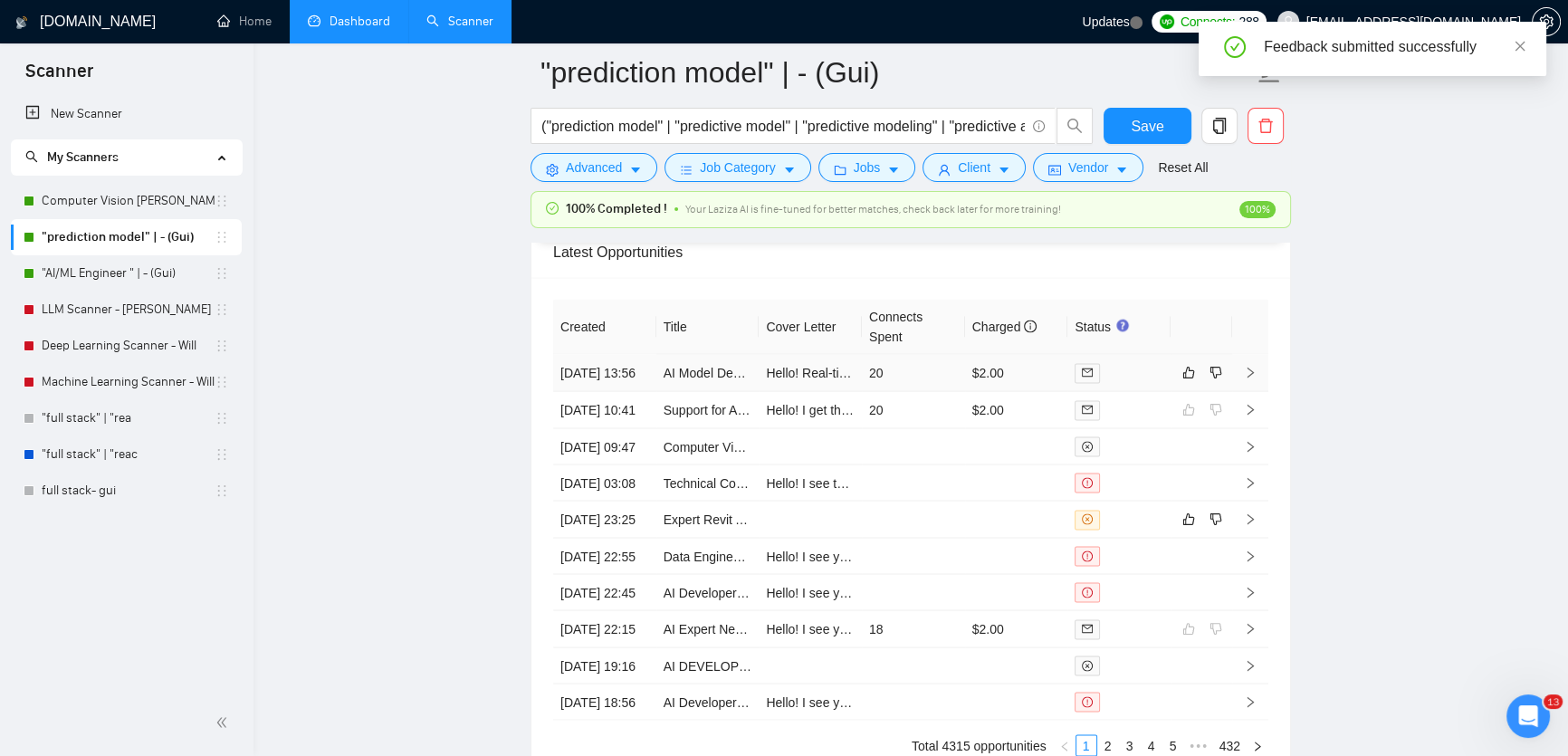 click 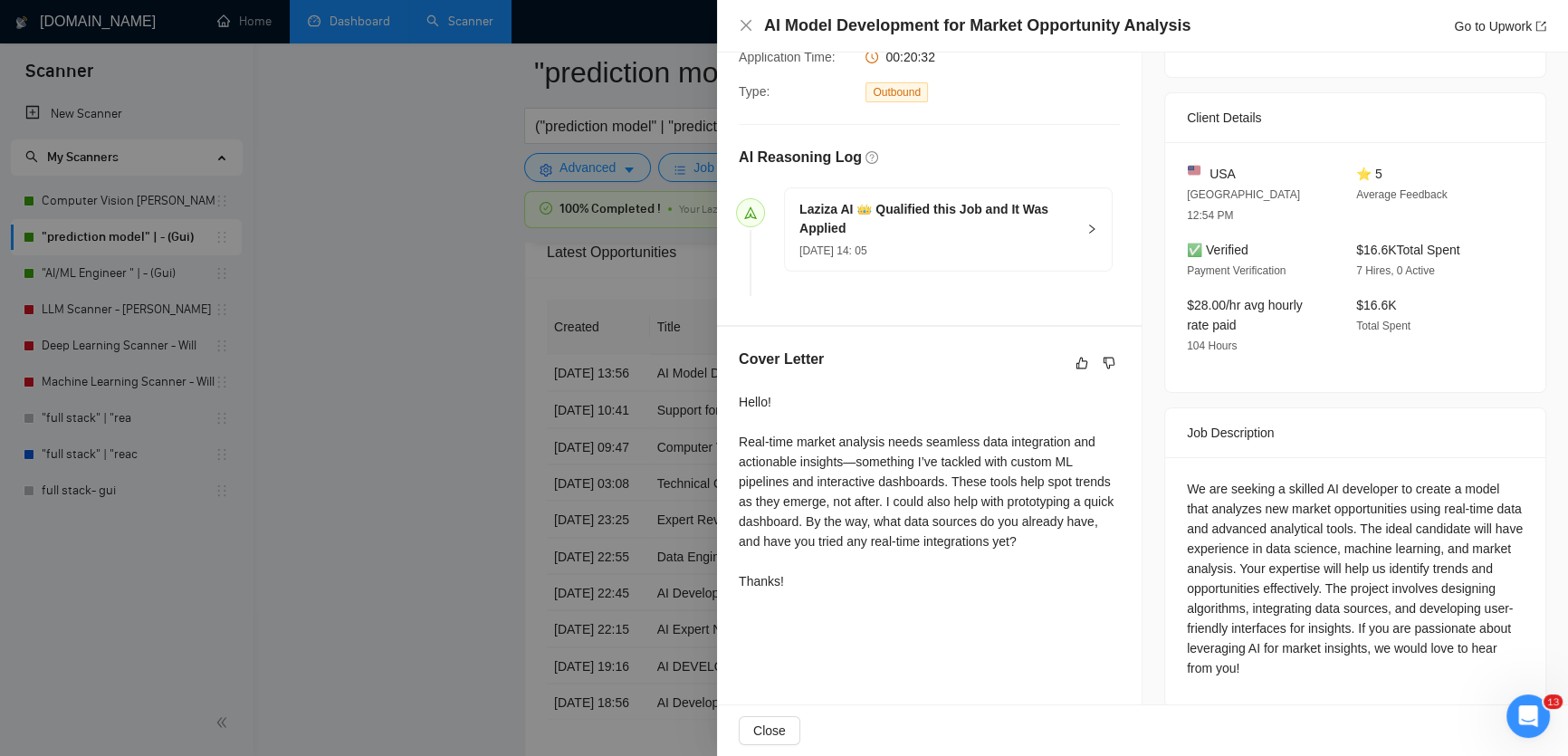 scroll, scrollTop: 383, scrollLeft: 0, axis: vertical 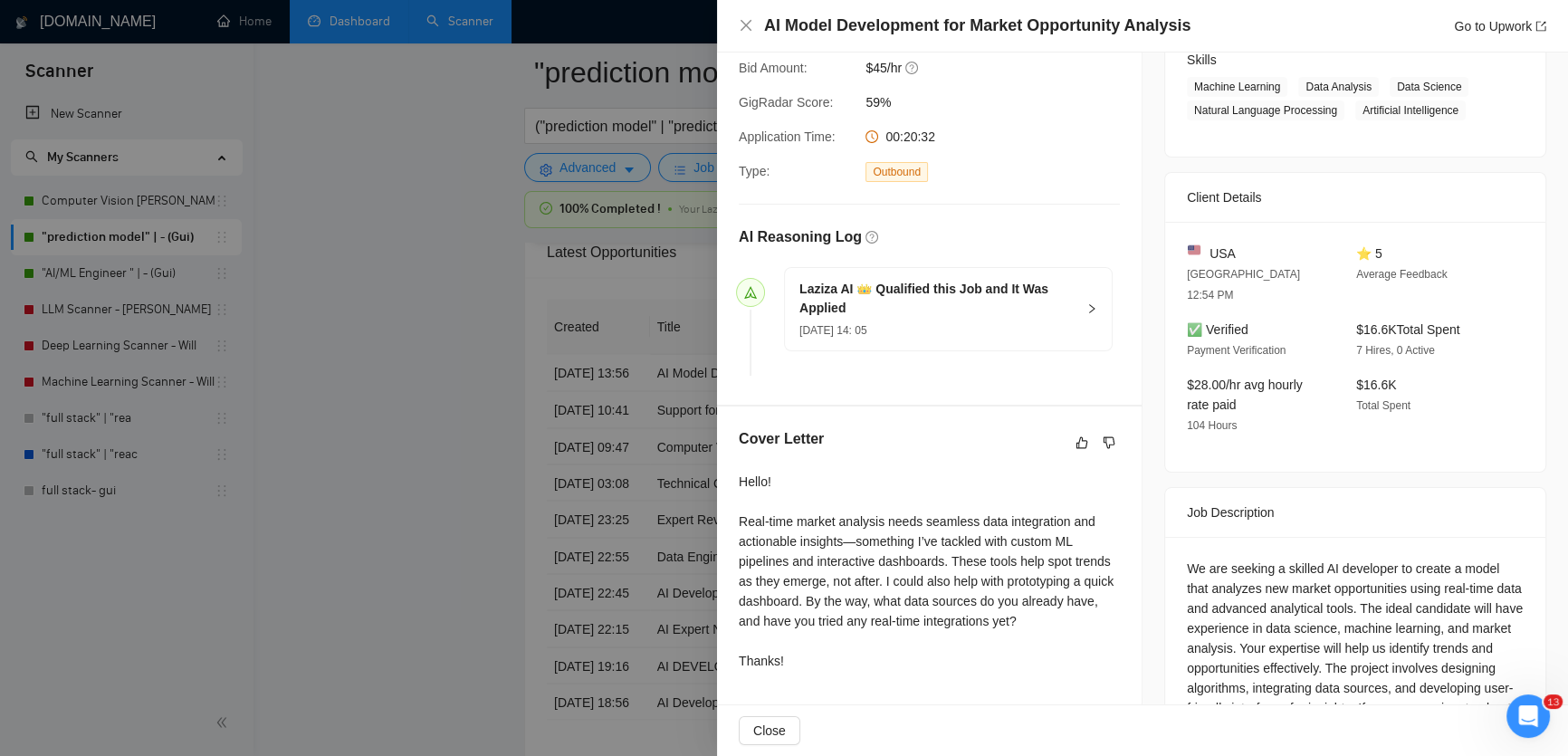 click at bounding box center (784, 378) 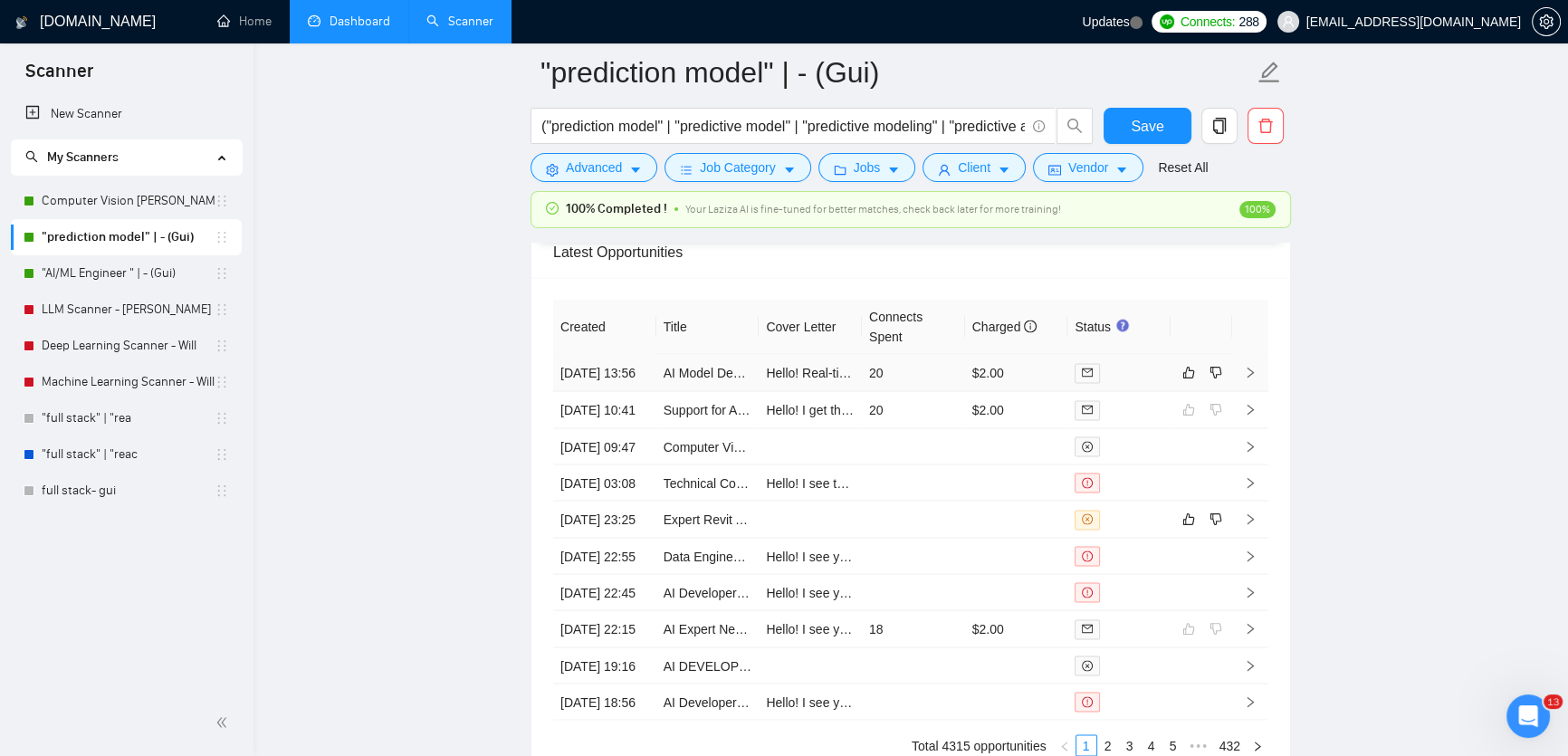 click 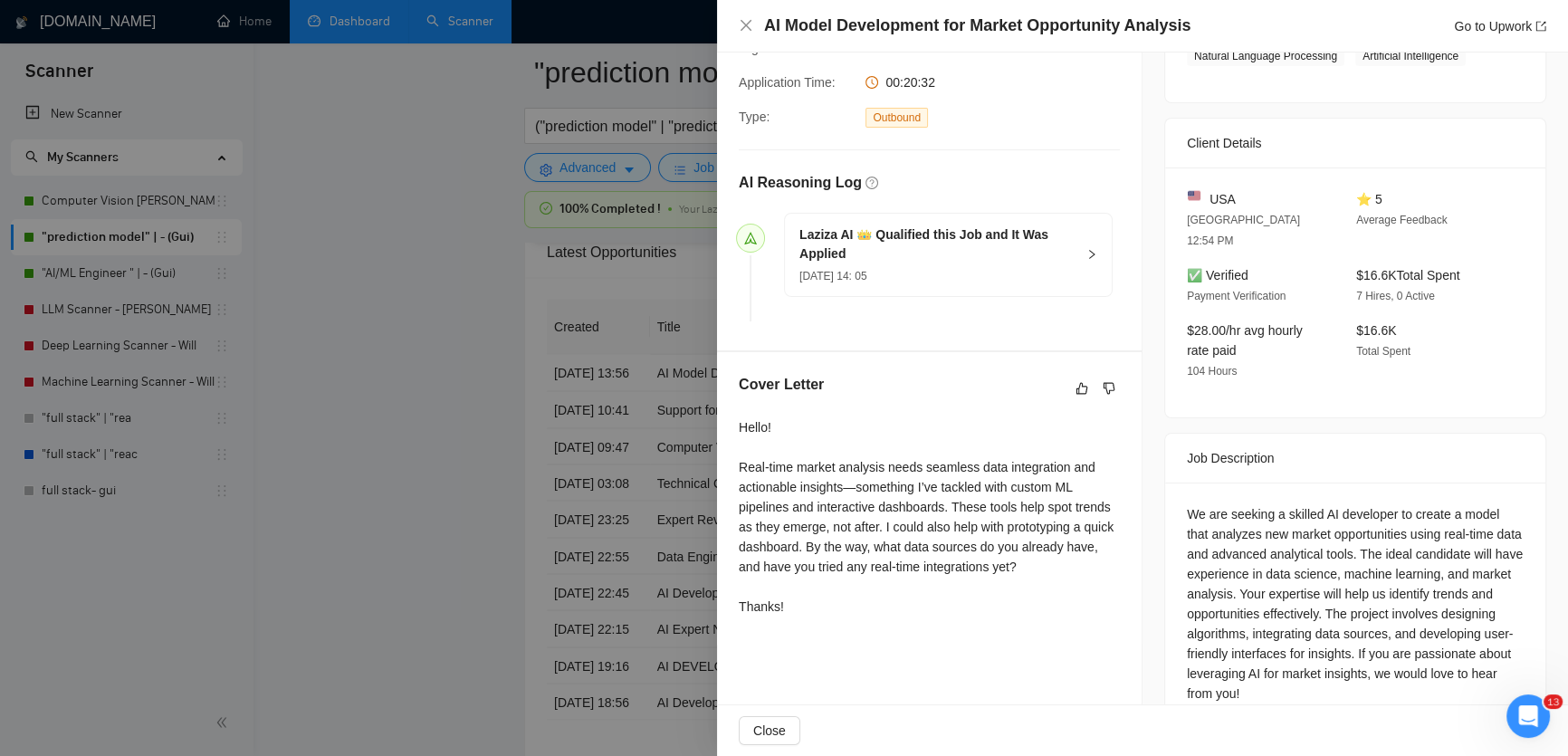 scroll, scrollTop: 383, scrollLeft: 0, axis: vertical 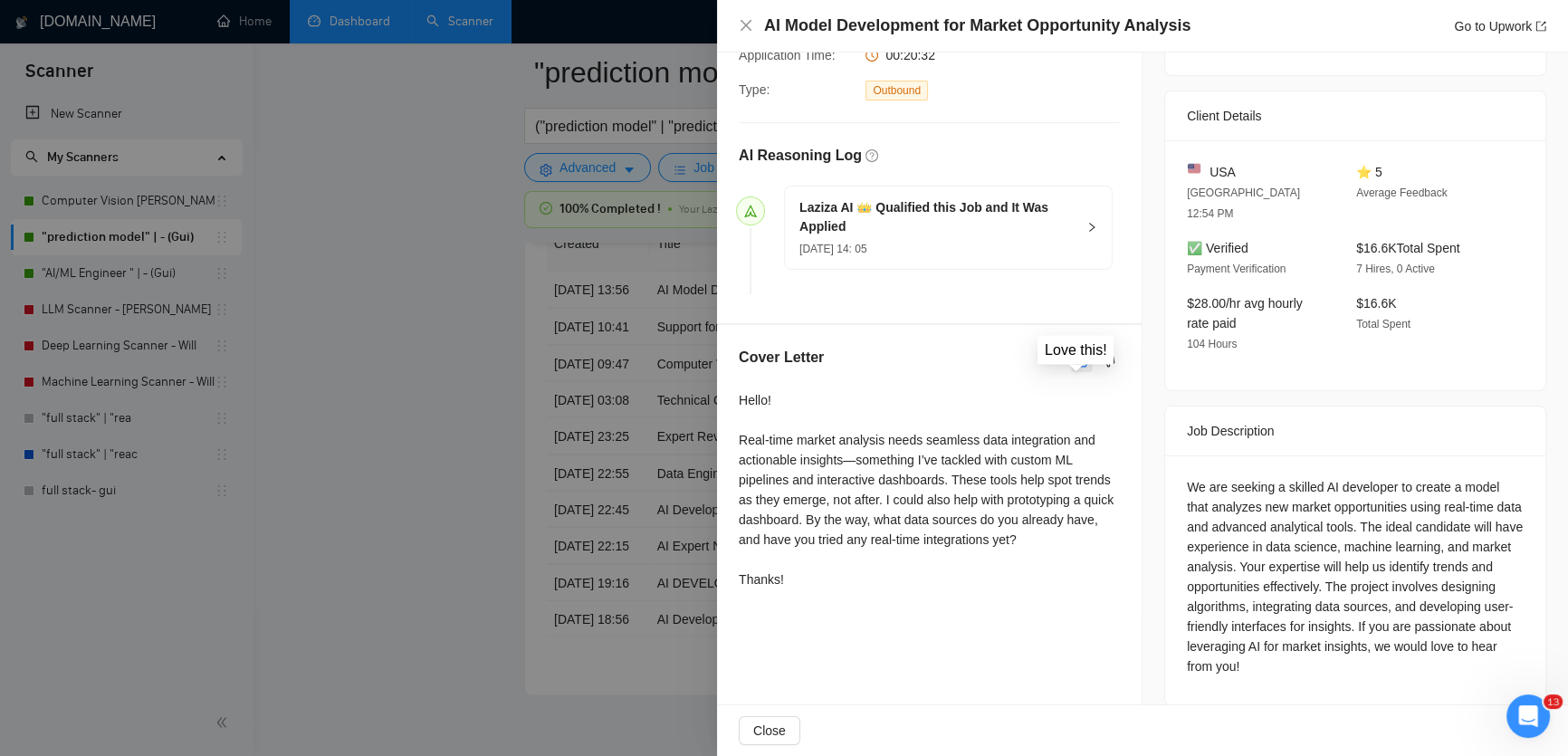click 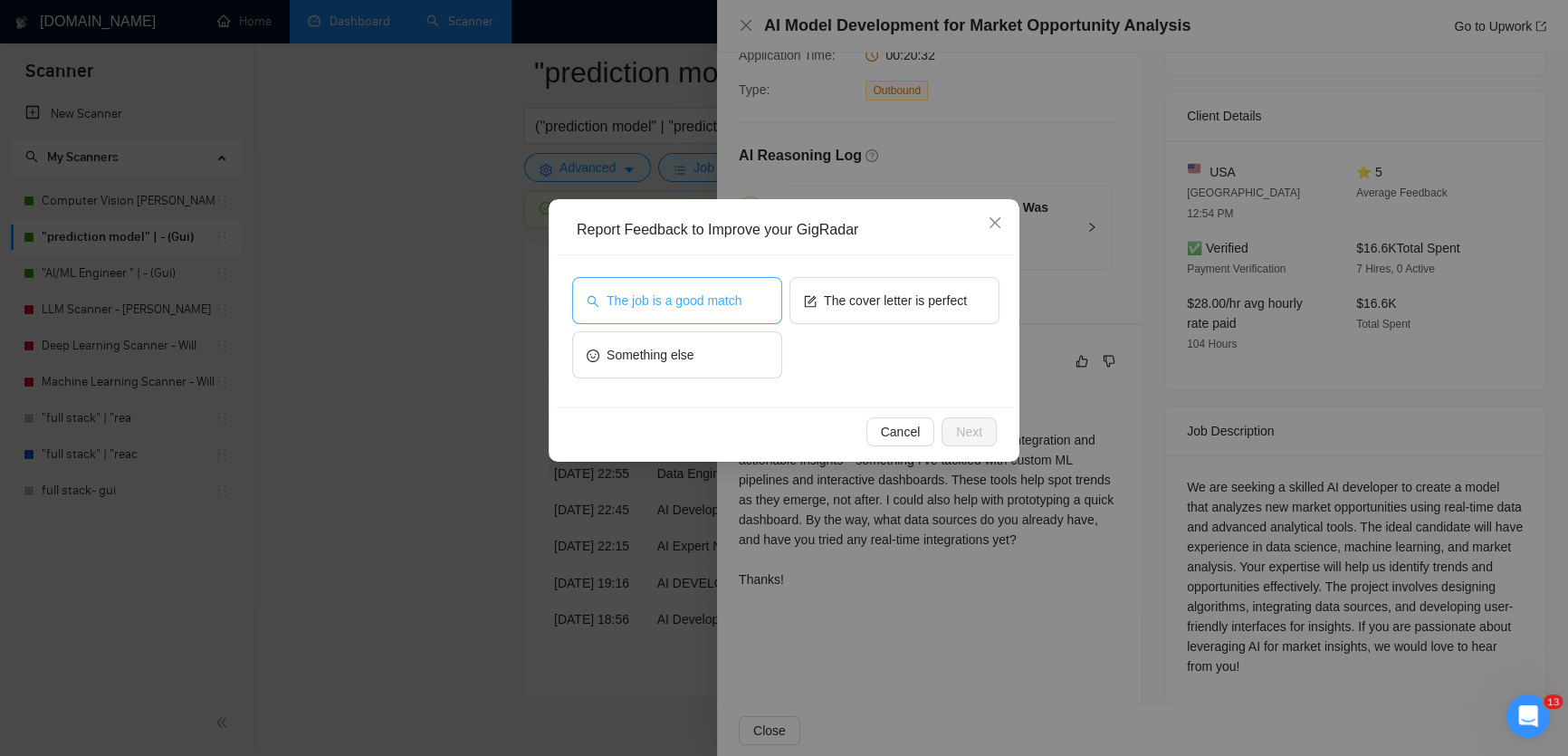 click on "The job is a good match" at bounding box center [674, 301] 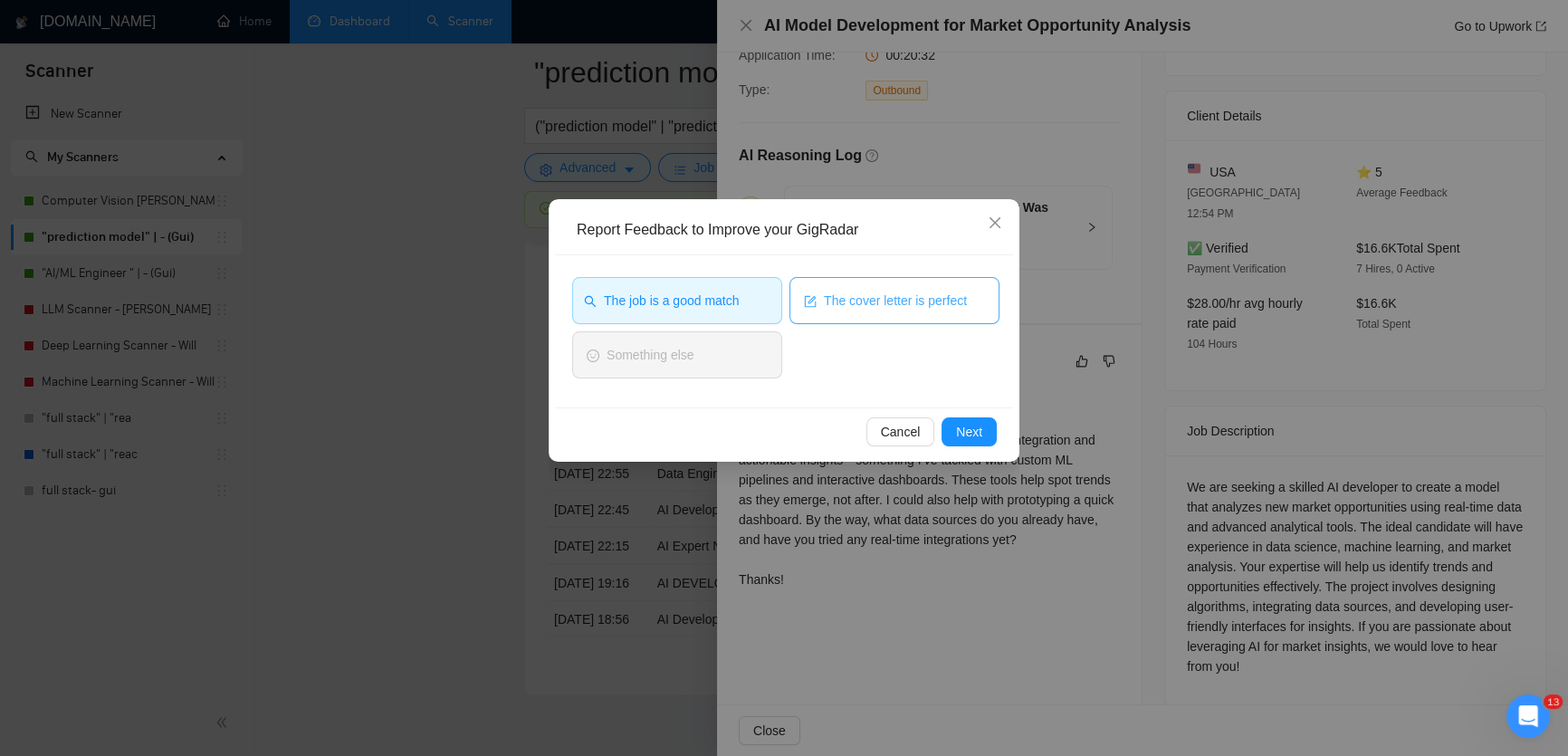 click on "The cover letter is perfect" at bounding box center [895, 301] 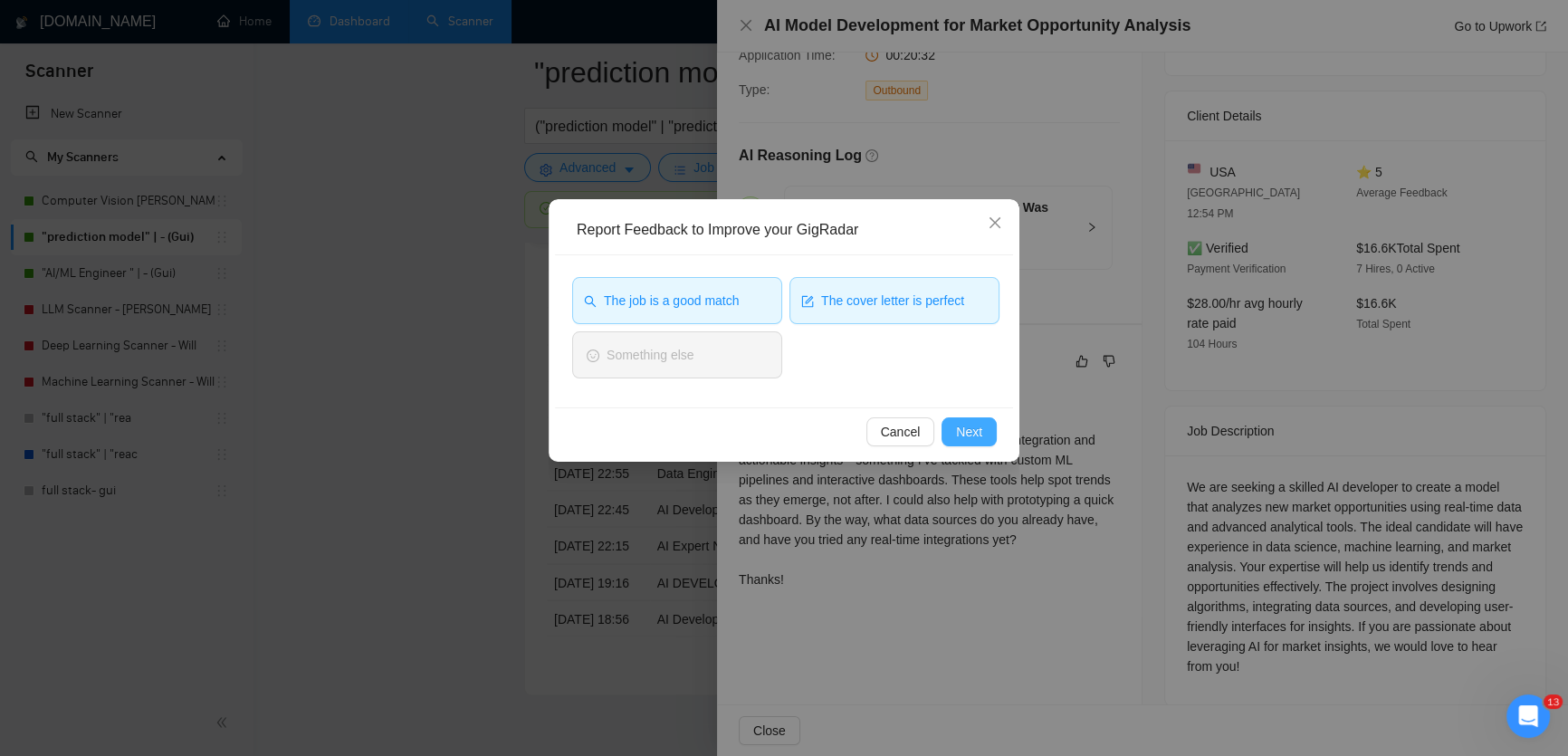 click on "Next" at bounding box center [969, 432] 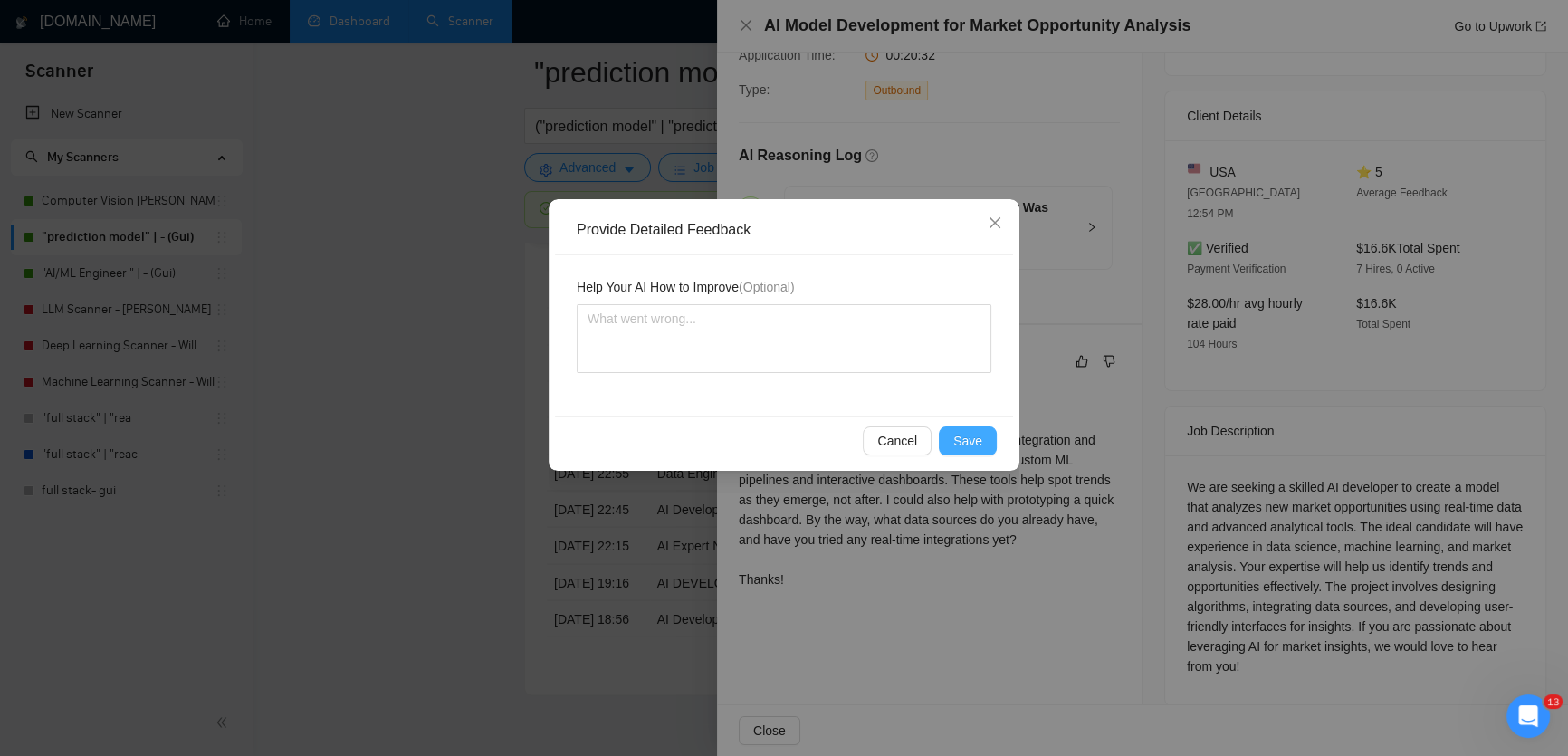 click on "Save" at bounding box center [968, 441] 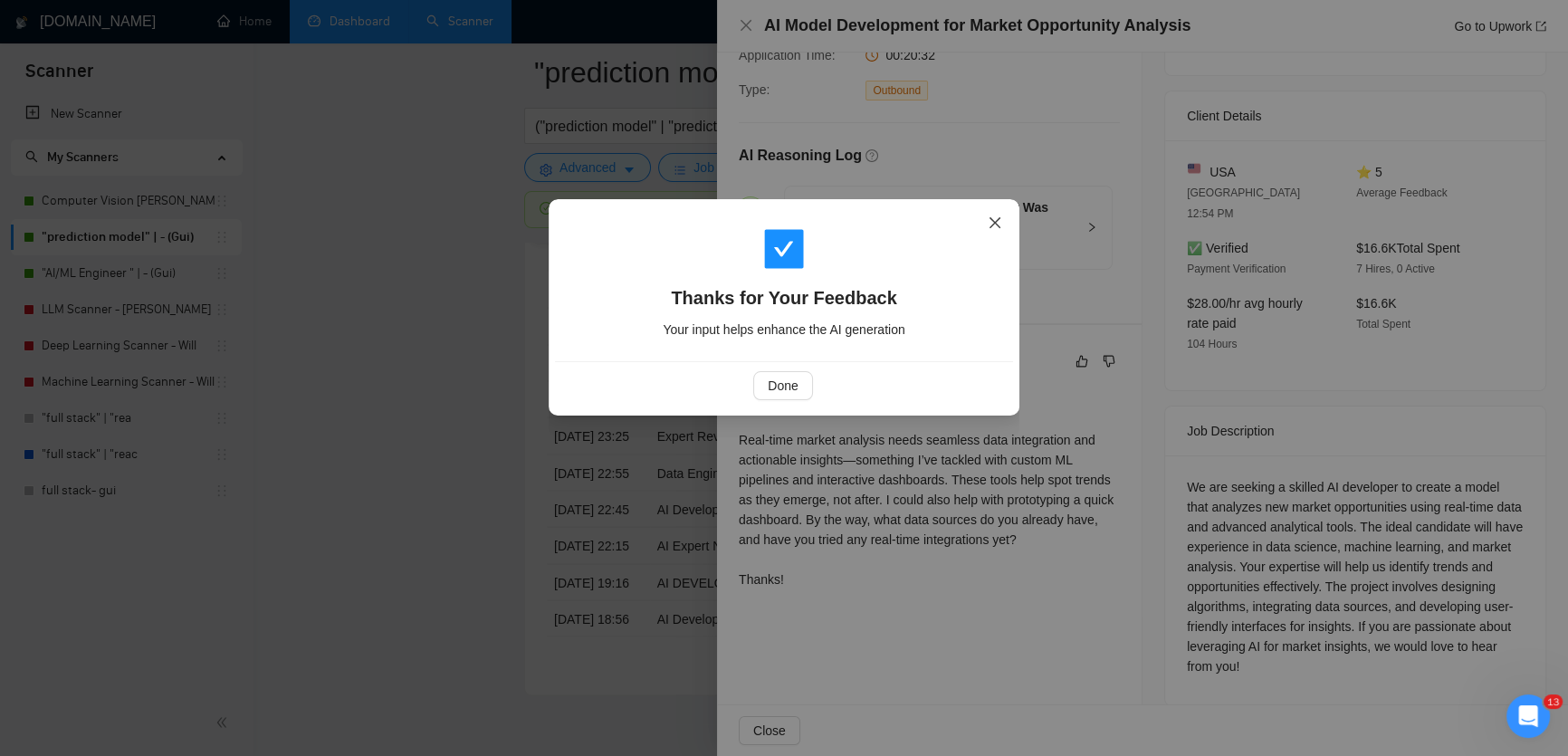 click 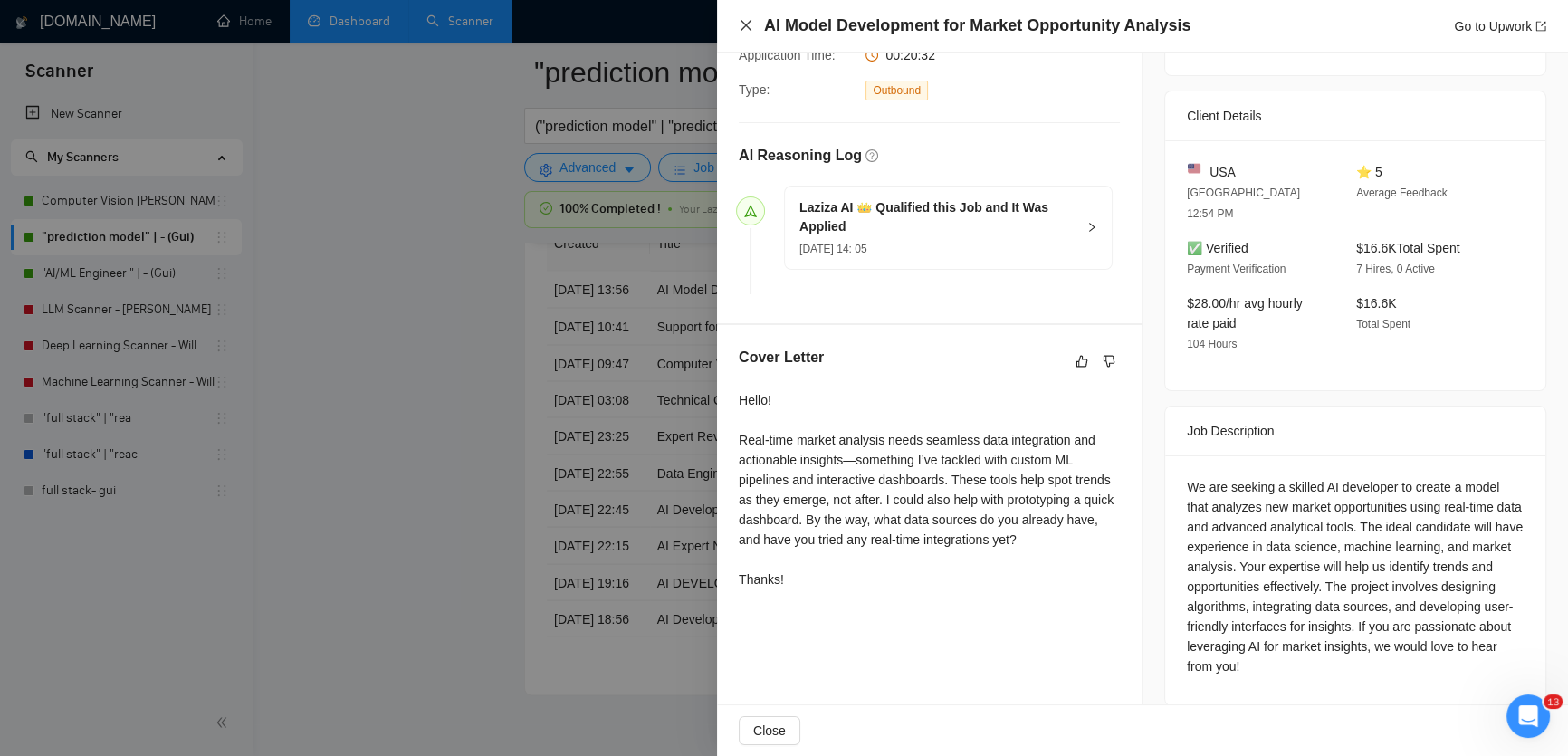 click 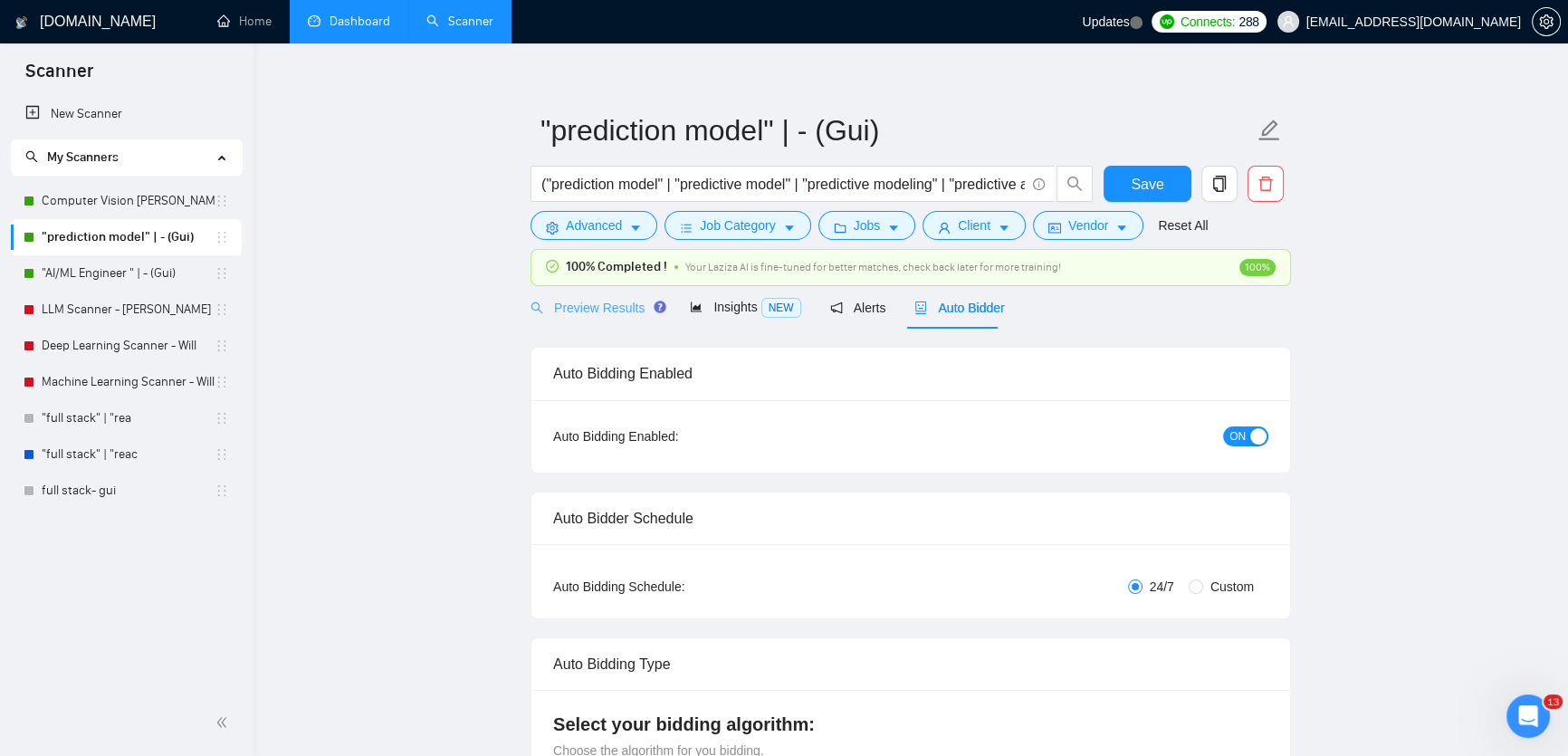 scroll, scrollTop: 0, scrollLeft: 0, axis: both 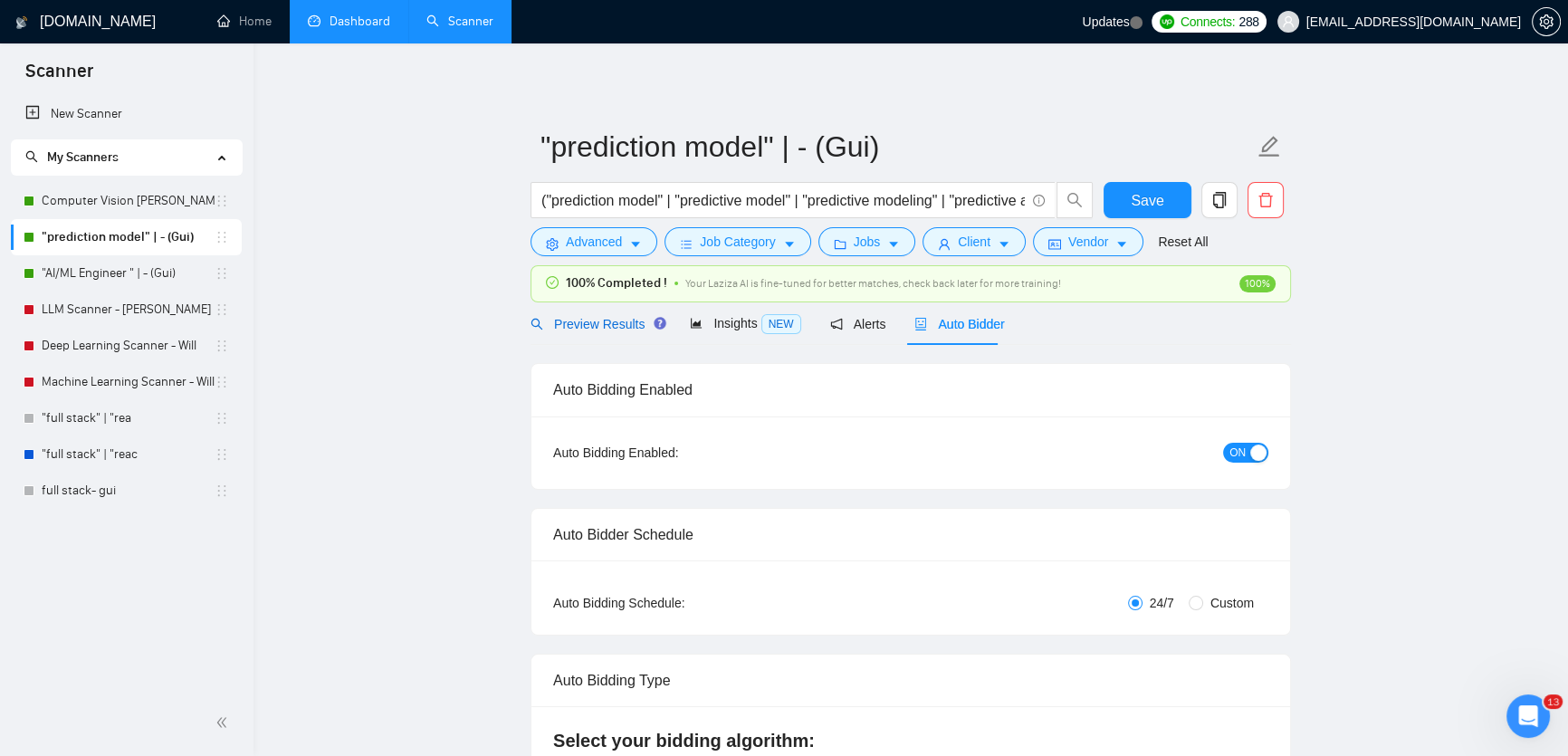 click on "Preview Results" at bounding box center [596, 324] 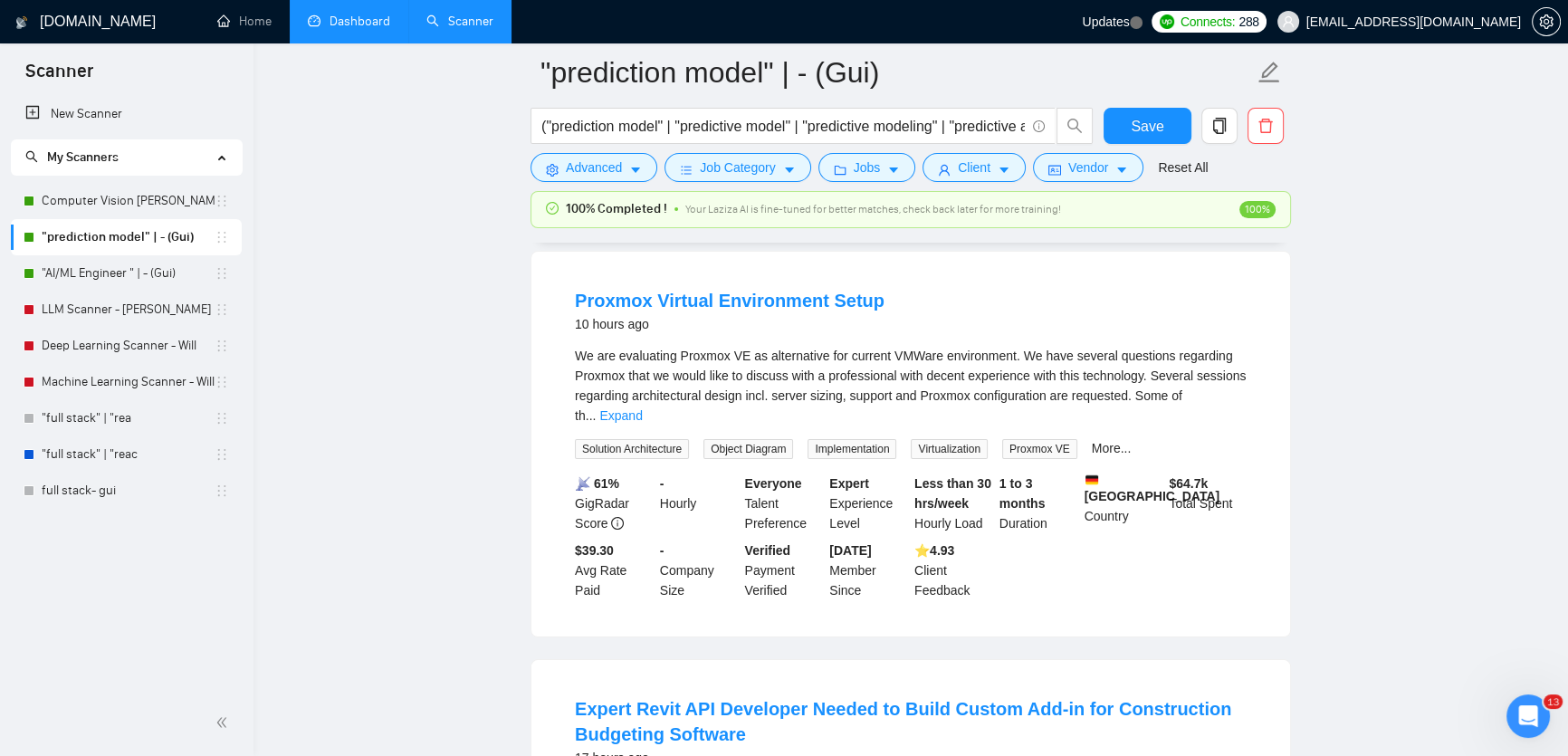 scroll, scrollTop: 164, scrollLeft: 0, axis: vertical 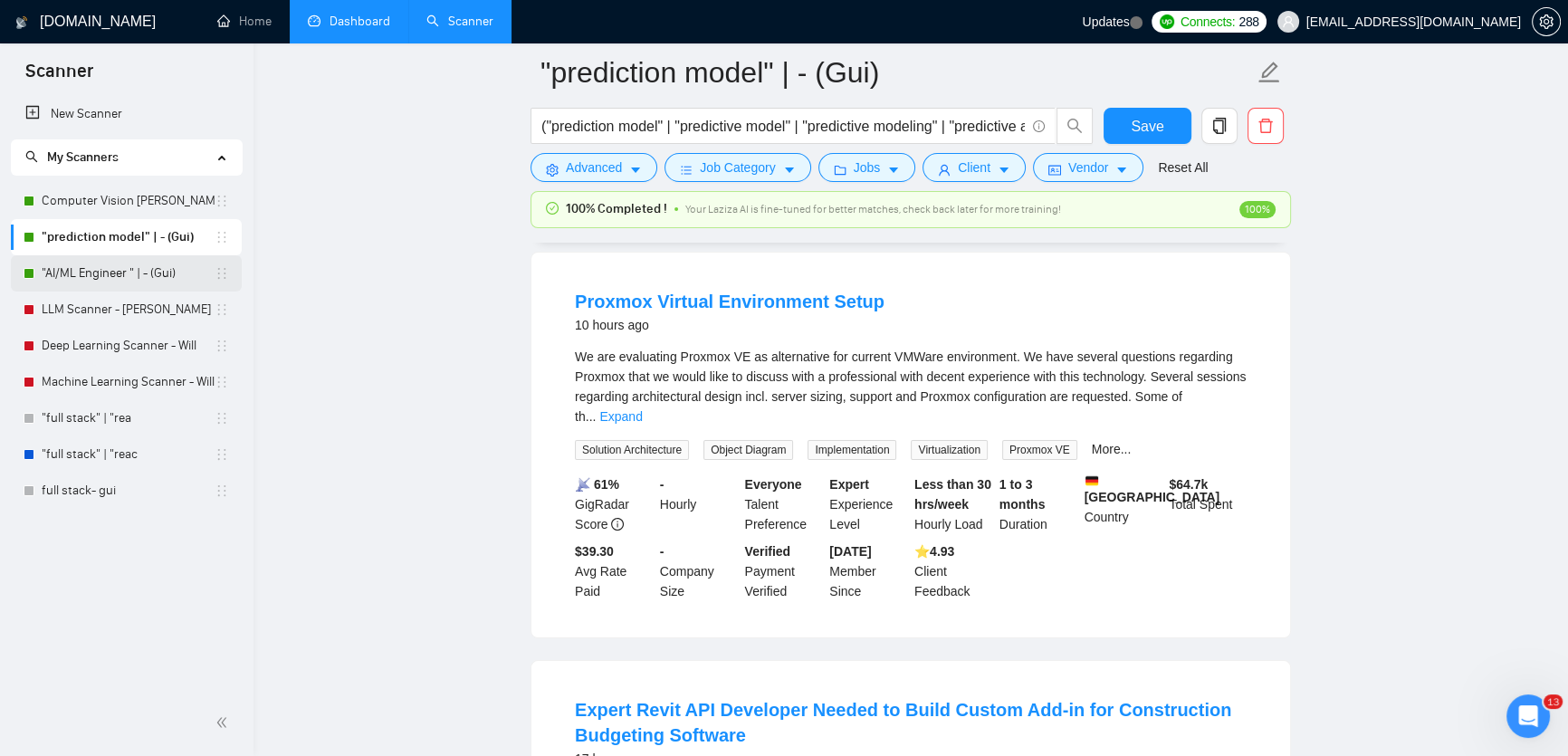 click on ""AI/ML Engineer " | - (Gui)" at bounding box center [128, 273] 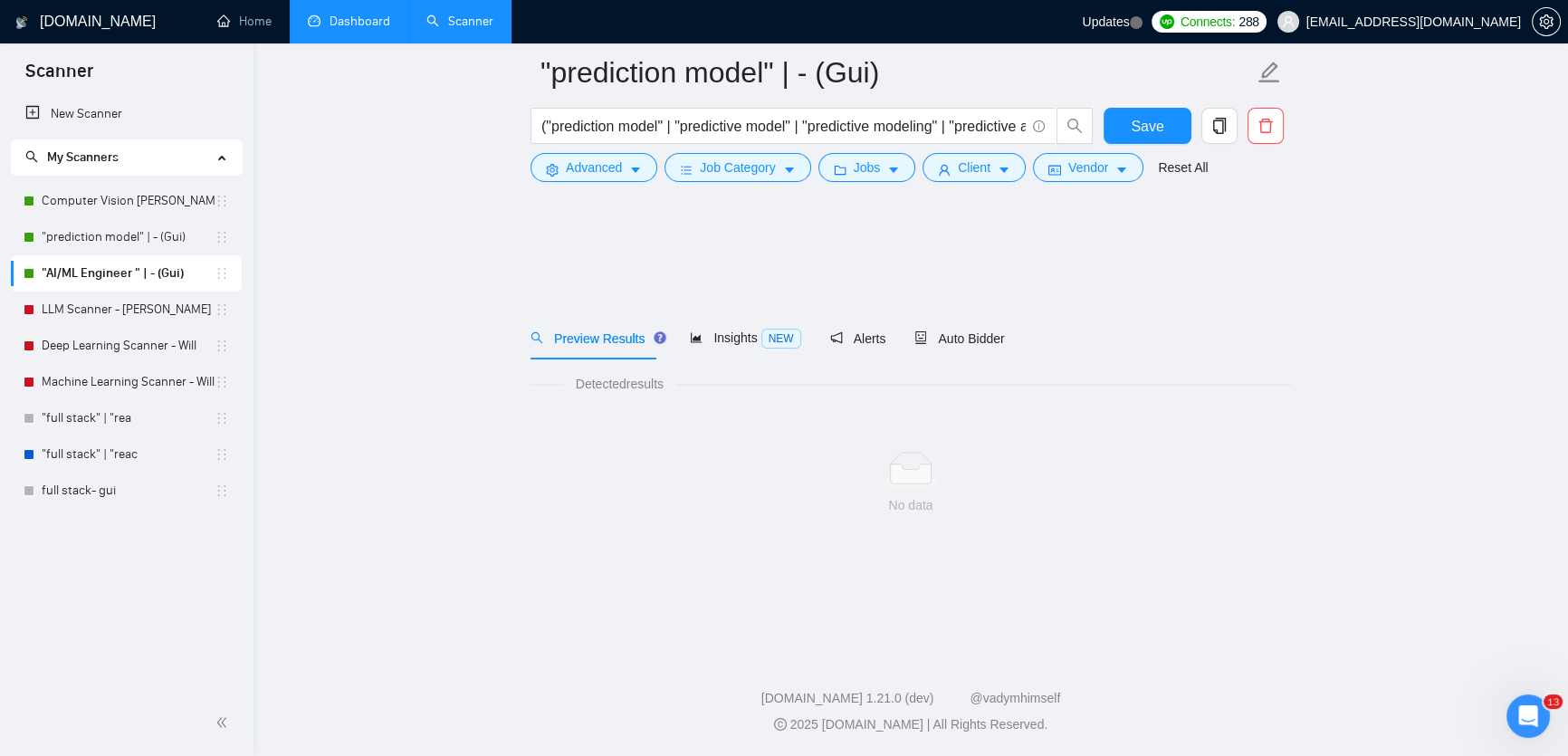 scroll, scrollTop: 0, scrollLeft: 0, axis: both 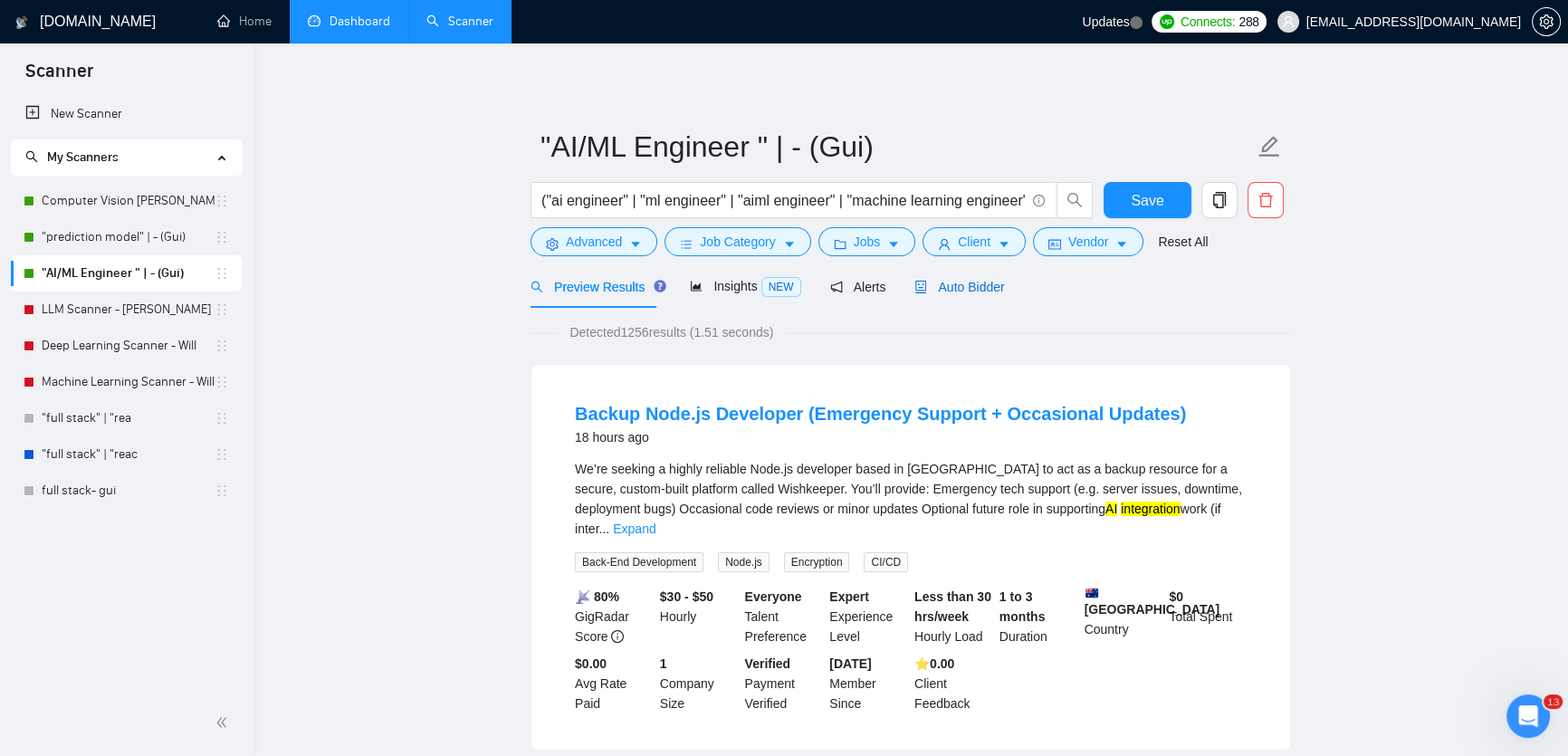 click on "Auto Bidder" at bounding box center (959, 287) 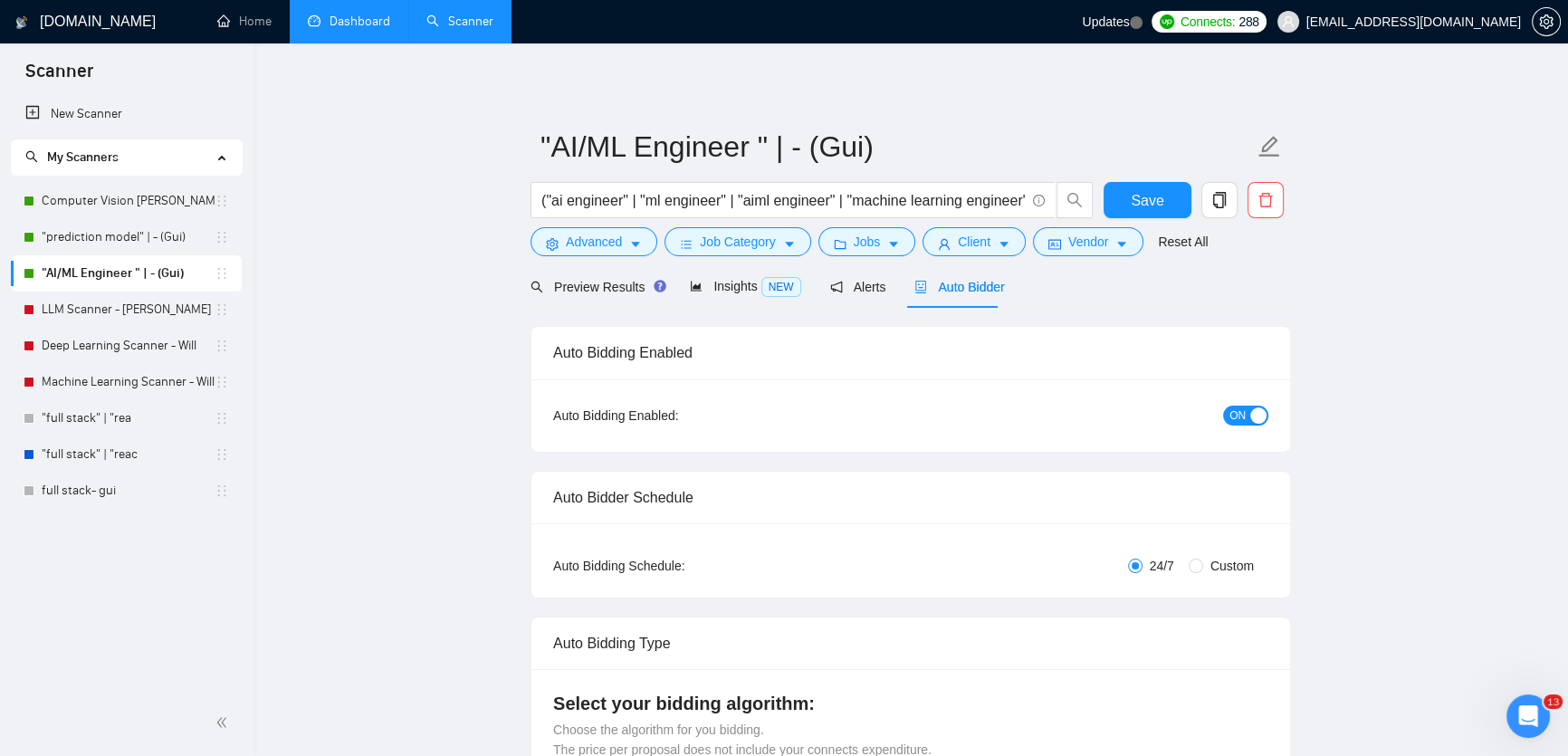 type 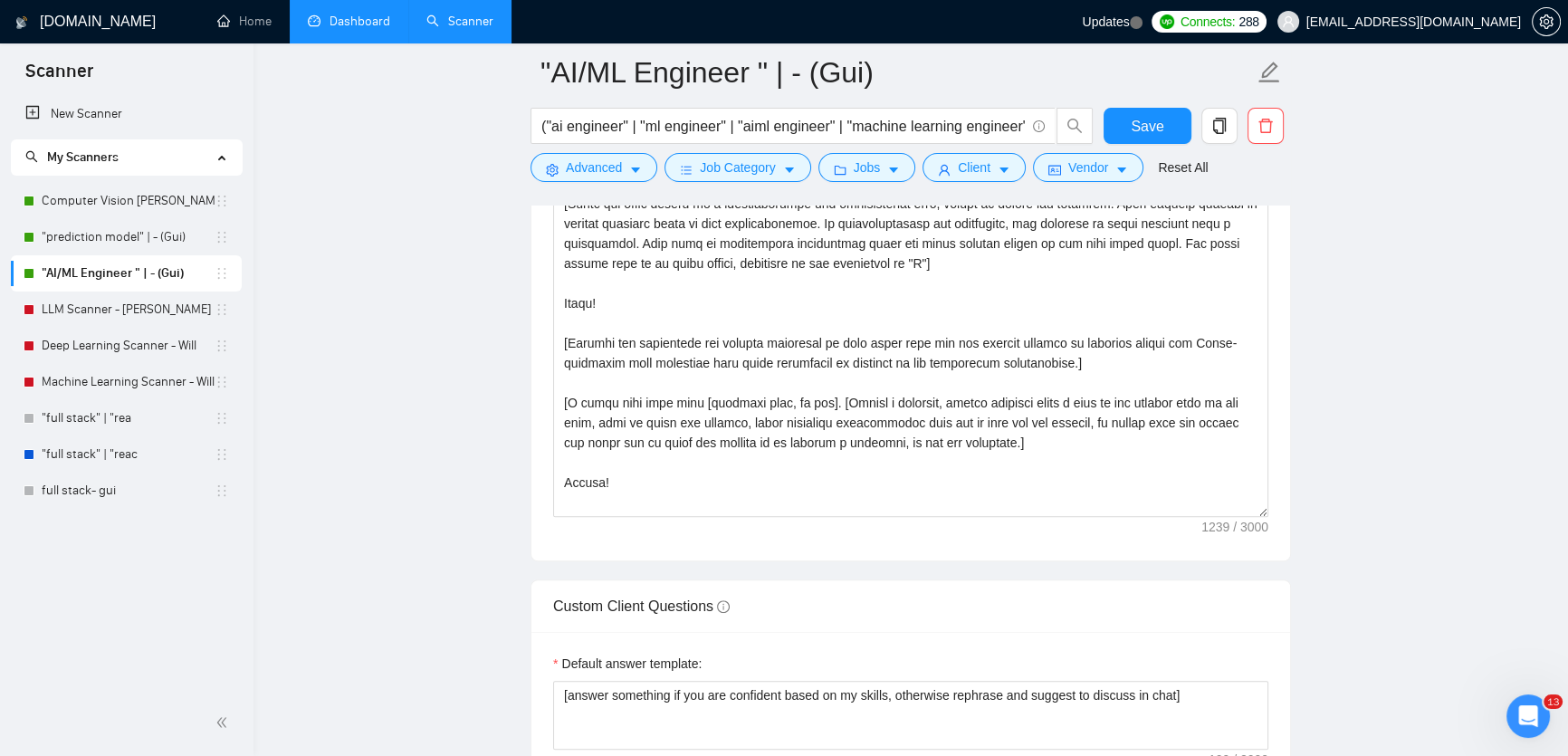 scroll, scrollTop: 1646, scrollLeft: 0, axis: vertical 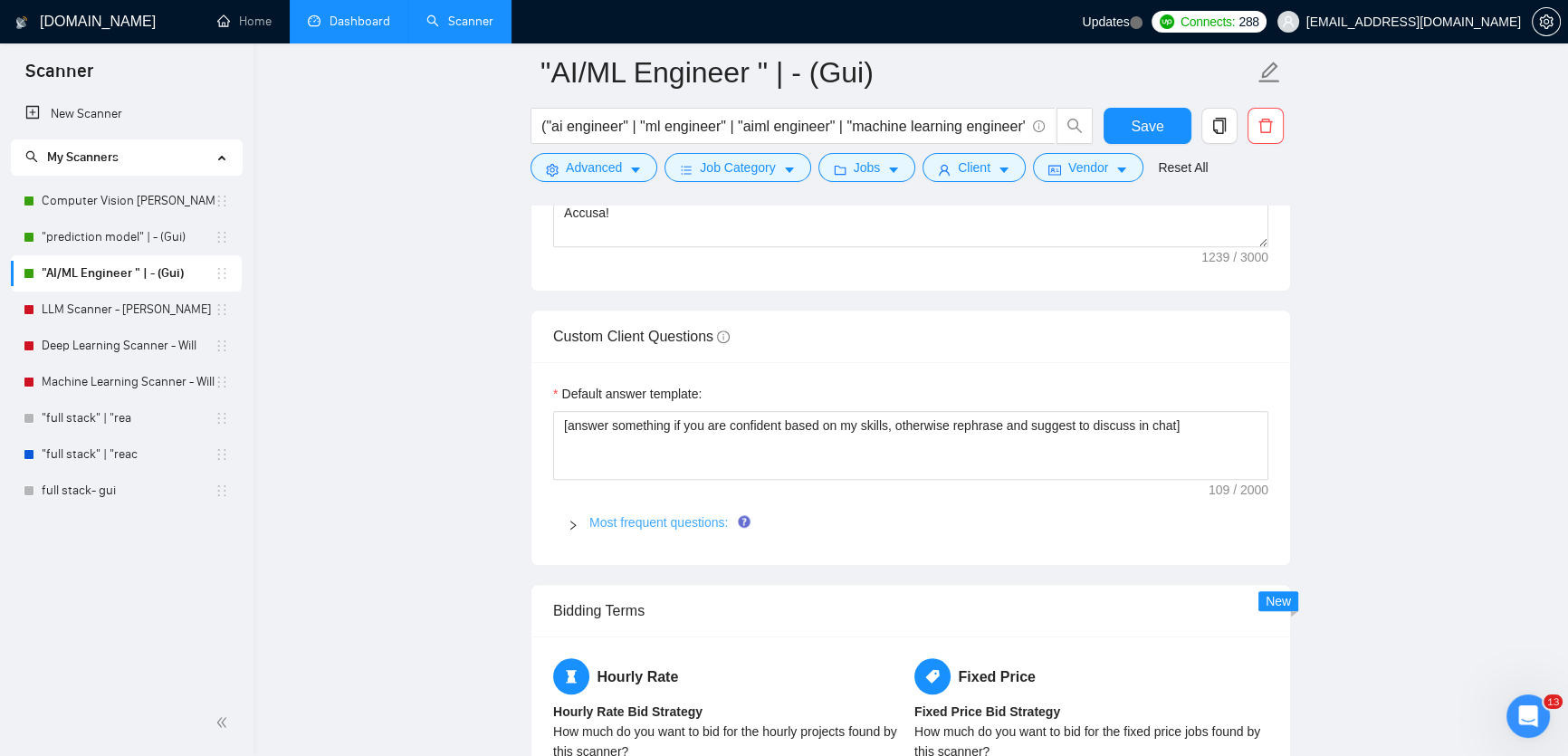 click on "Most frequent questions:" at bounding box center (658, 522) 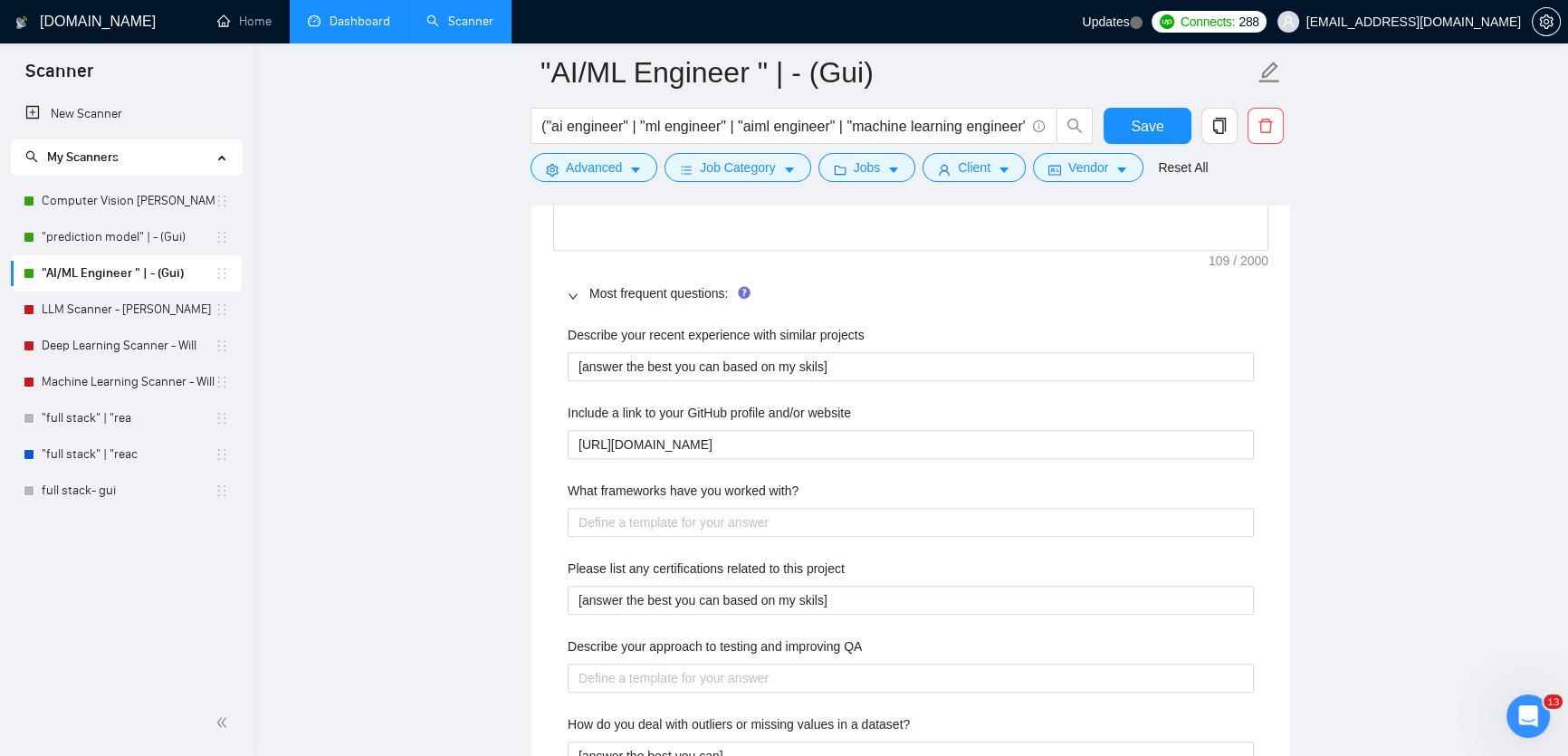 scroll, scrollTop: 1892, scrollLeft: 0, axis: vertical 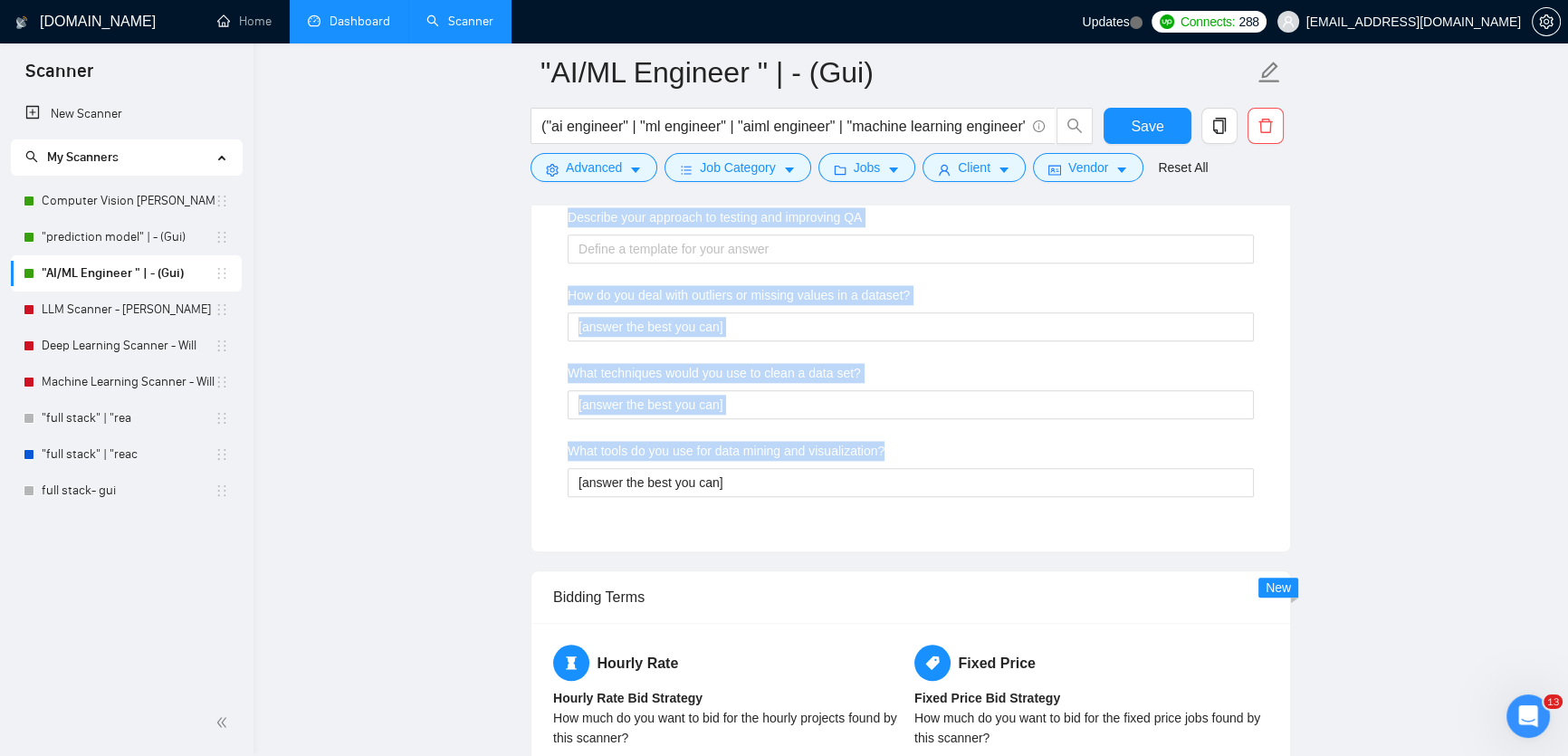 drag, startPoint x: 555, startPoint y: 311, endPoint x: 877, endPoint y: 531, distance: 389.97949 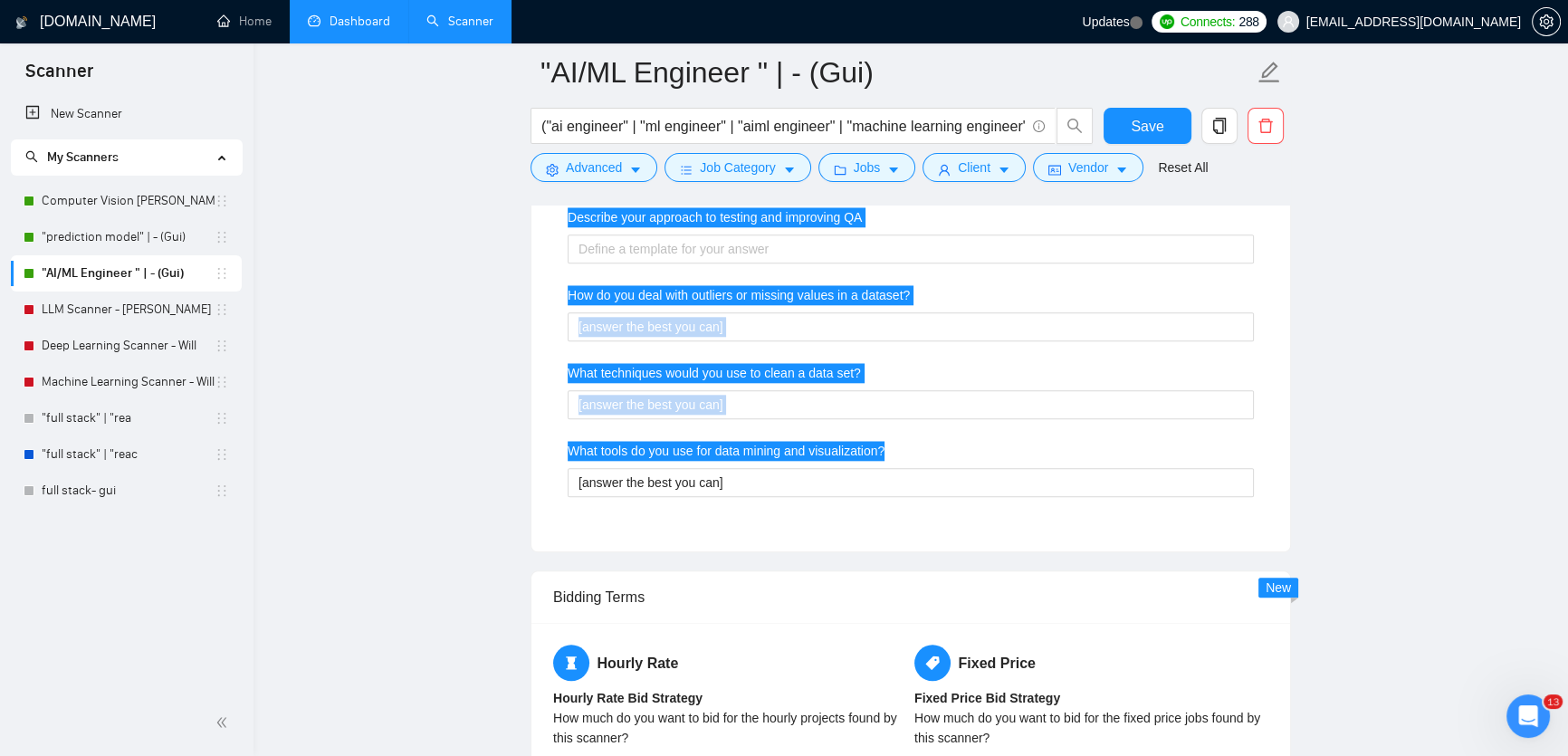 click on ""AI/ML Engineer " | - (Gui) ("ai engineer" | "ml engineer" | "aiml engineer" | "machine learning engineer" | "artificial intelligence engineer" | "deep learning engineer" | "ai developer" | "ml developer" | "deep learning developer" | "ml model" | "ai model" | "machine learning model" | "neural network" | "tensorflow" | "pytorch" | "scikit-learn" | "keras" | "lightgbm" | "xgboost" | "catboost" | "mlops" | "ai integration" | "model deployment" | "model training" | "model tuning" | "model optimization" | "machine learning pipeline" | "end-to-end ai" | "hyperparameter tuning" | "inference optimization" | "cloud ml" | "sageMaker" | "ai api" | "ml api" | "build ml model" | "train ml model" | "deploy ai model" | "fine-tune model") Save Advanced   Job Category   Jobs   Client   Vendor   Reset All Preview Results Insights NEW Alerts Auto Bidder Auto Bidding Enabled Auto Bidding Enabled: ON Auto Bidder Schedule Auto Bidding Type: Automated (recommended) Semi-automated Auto Bidding Schedule: 24/7 Custom [DATE] [DATE]" at bounding box center [911, 380] 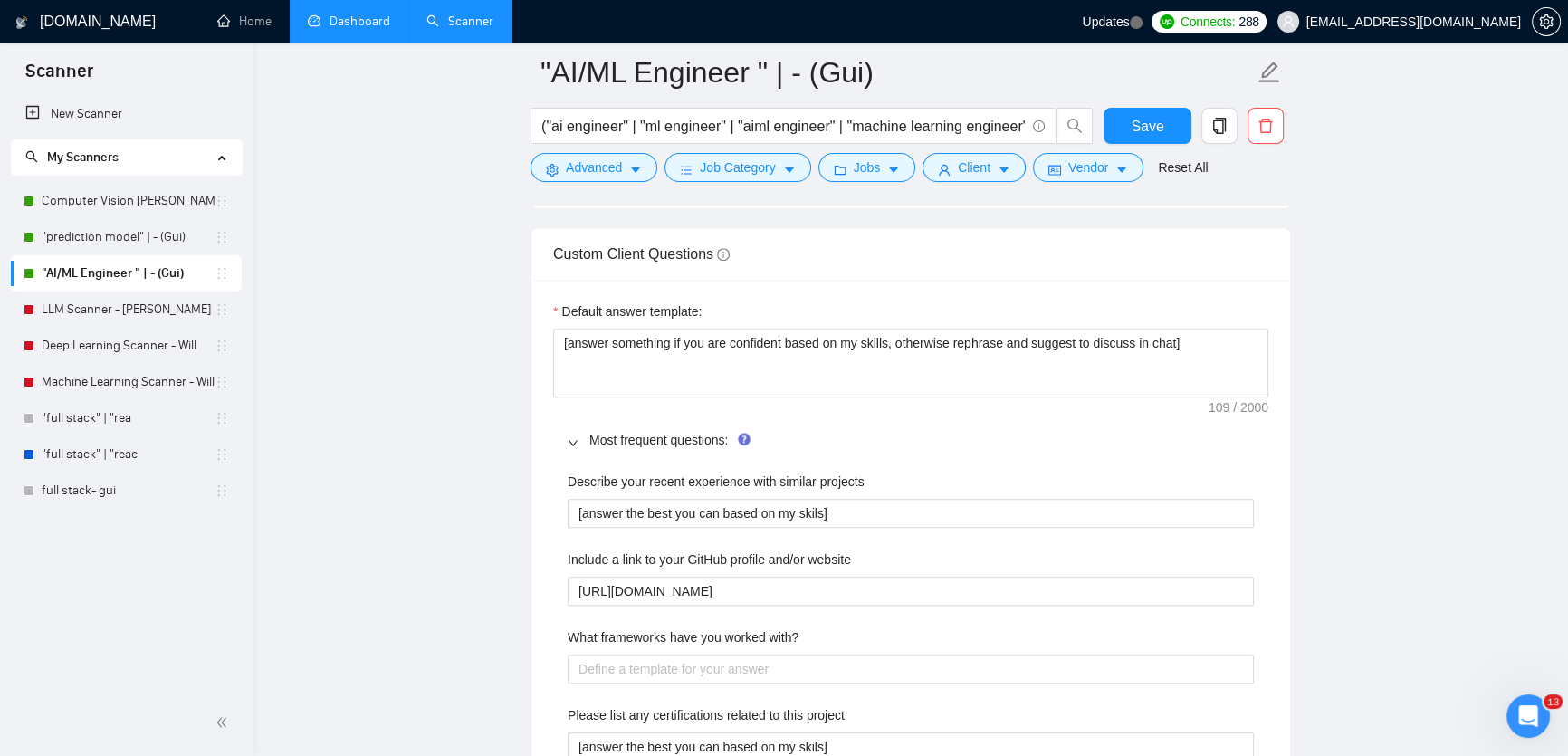 click on ""AI/ML Engineer " | - (Gui) ("ai engineer" | "ml engineer" | "aiml engineer" | "machine learning engineer" | "artificial intelligence engineer" | "deep learning engineer" | "ai developer" | "ml developer" | "deep learning developer" | "ml model" | "ai model" | "machine learning model" | "neural network" | "tensorflow" | "pytorch" | "scikit-learn" | "keras" | "lightgbm" | "xgboost" | "catboost" | "mlops" | "ai integration" | "model deployment" | "model training" | "model tuning" | "model optimization" | "machine learning pipeline" | "end-to-end ai" | "hyperparameter tuning" | "inference optimization" | "cloud ml" | "sageMaker" | "ai api" | "ml api" | "build ml model" | "train ml model" | "deploy ai model" | "fine-tune model") Save Advanced   Job Category   Jobs   Client   Vendor   Reset All Preview Results Insights NEW Alerts Auto Bidder Auto Bidding Enabled Auto Bidding Enabled: ON Auto Bidder Schedule Auto Bidding Type: Automated (recommended) Semi-automated Auto Bidding Schedule: 24/7 Custom [DATE] [DATE]" at bounding box center (911, 956) 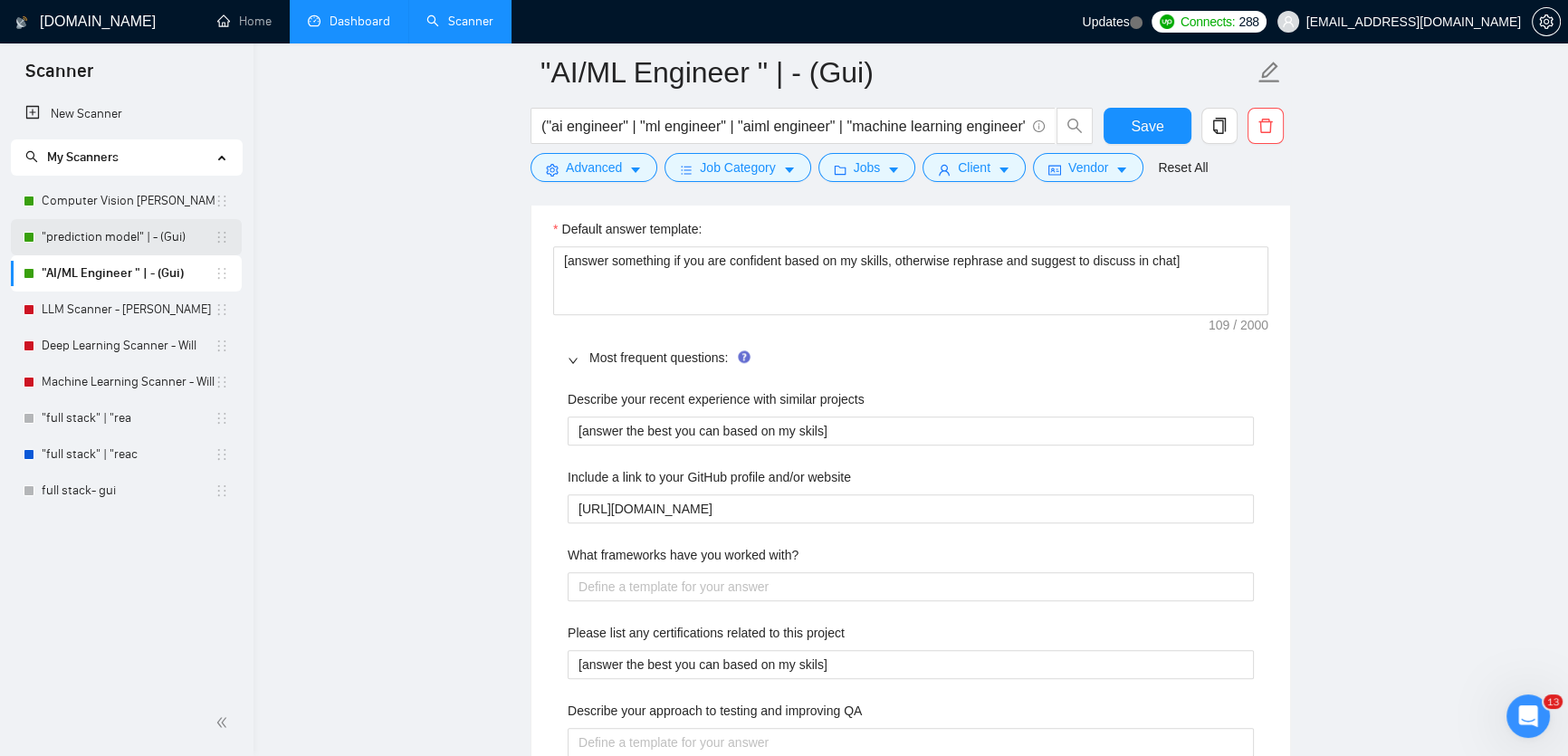 click on ""prediction model" | - (Gui)" at bounding box center (128, 237) 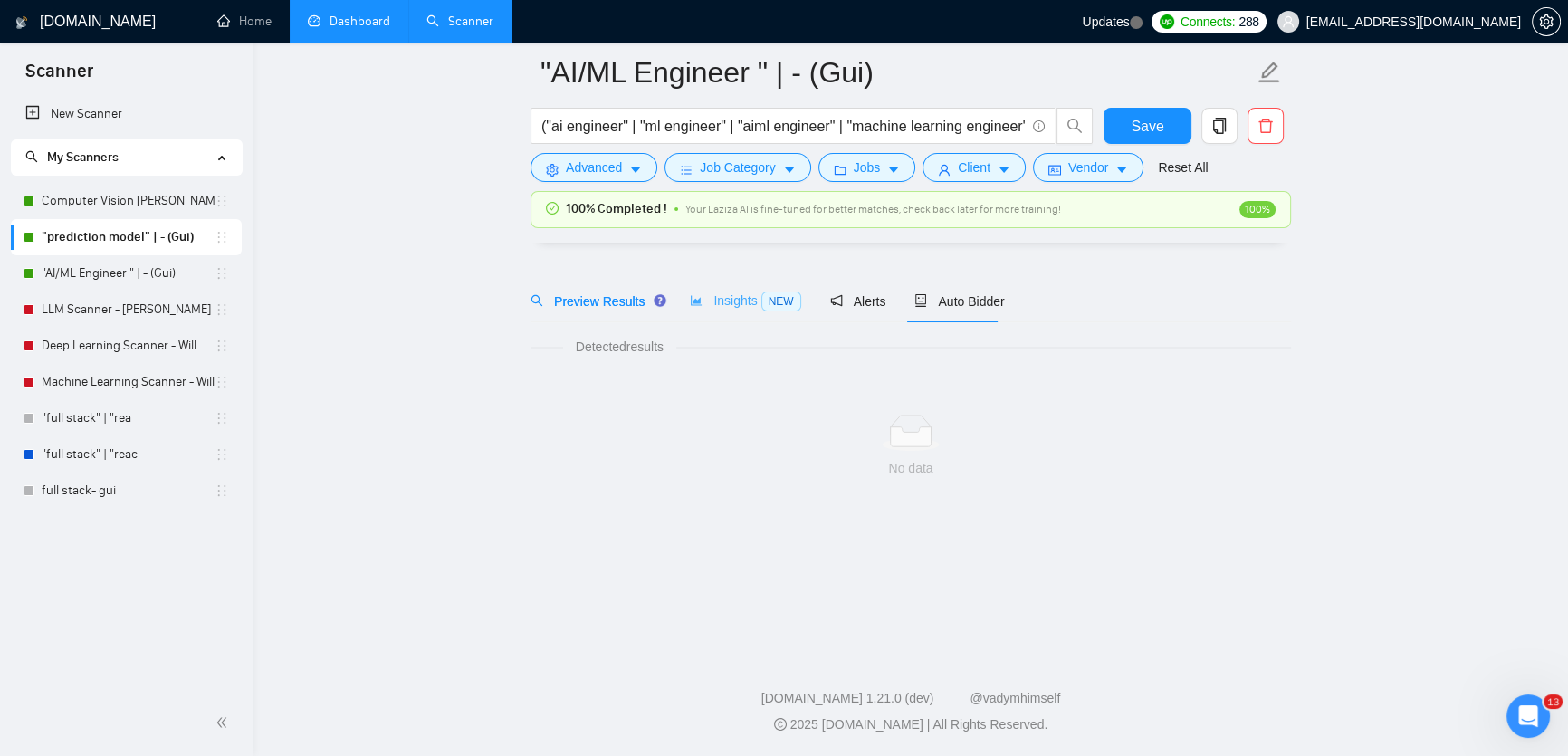 scroll, scrollTop: 0, scrollLeft: 0, axis: both 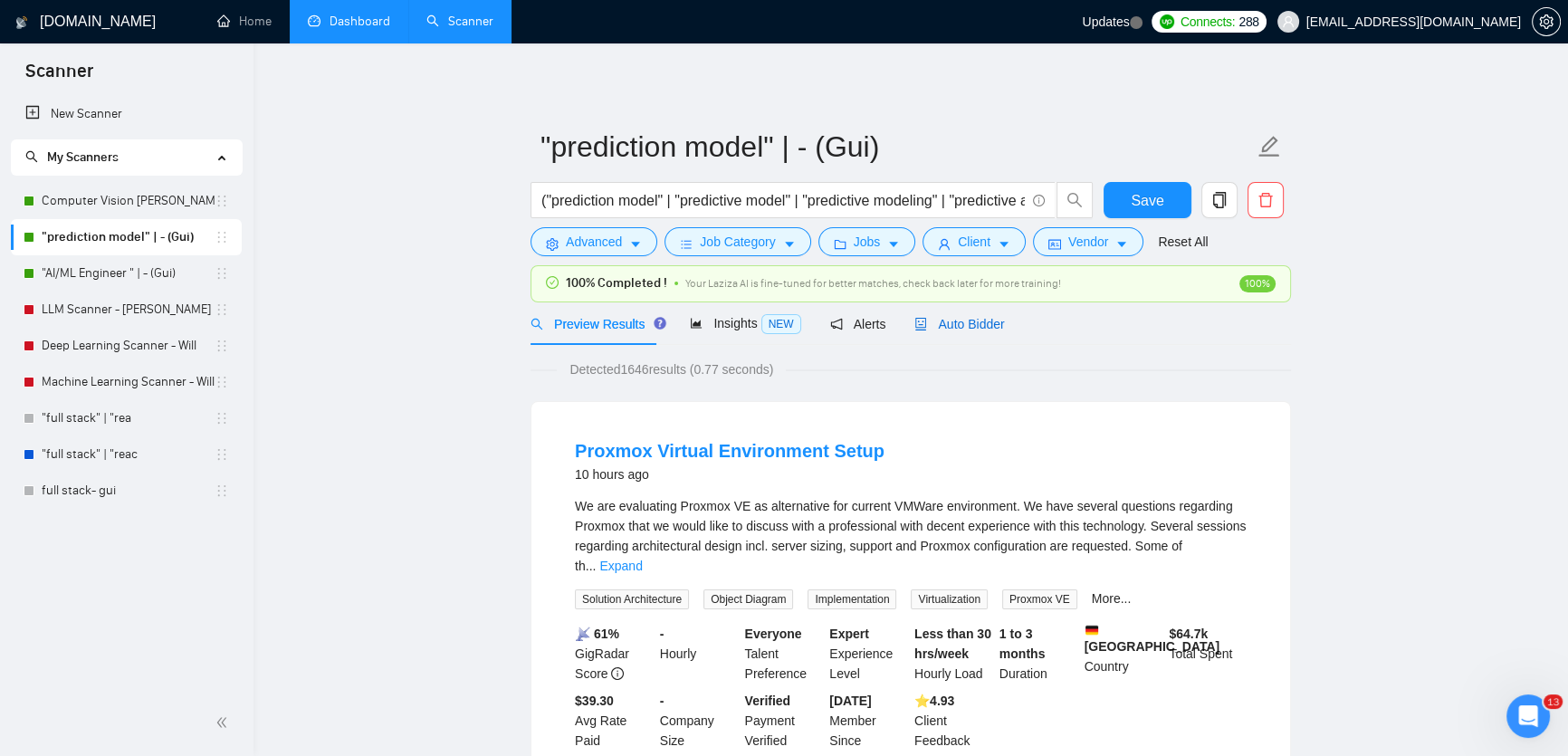 click on "Auto Bidder" at bounding box center [959, 324] 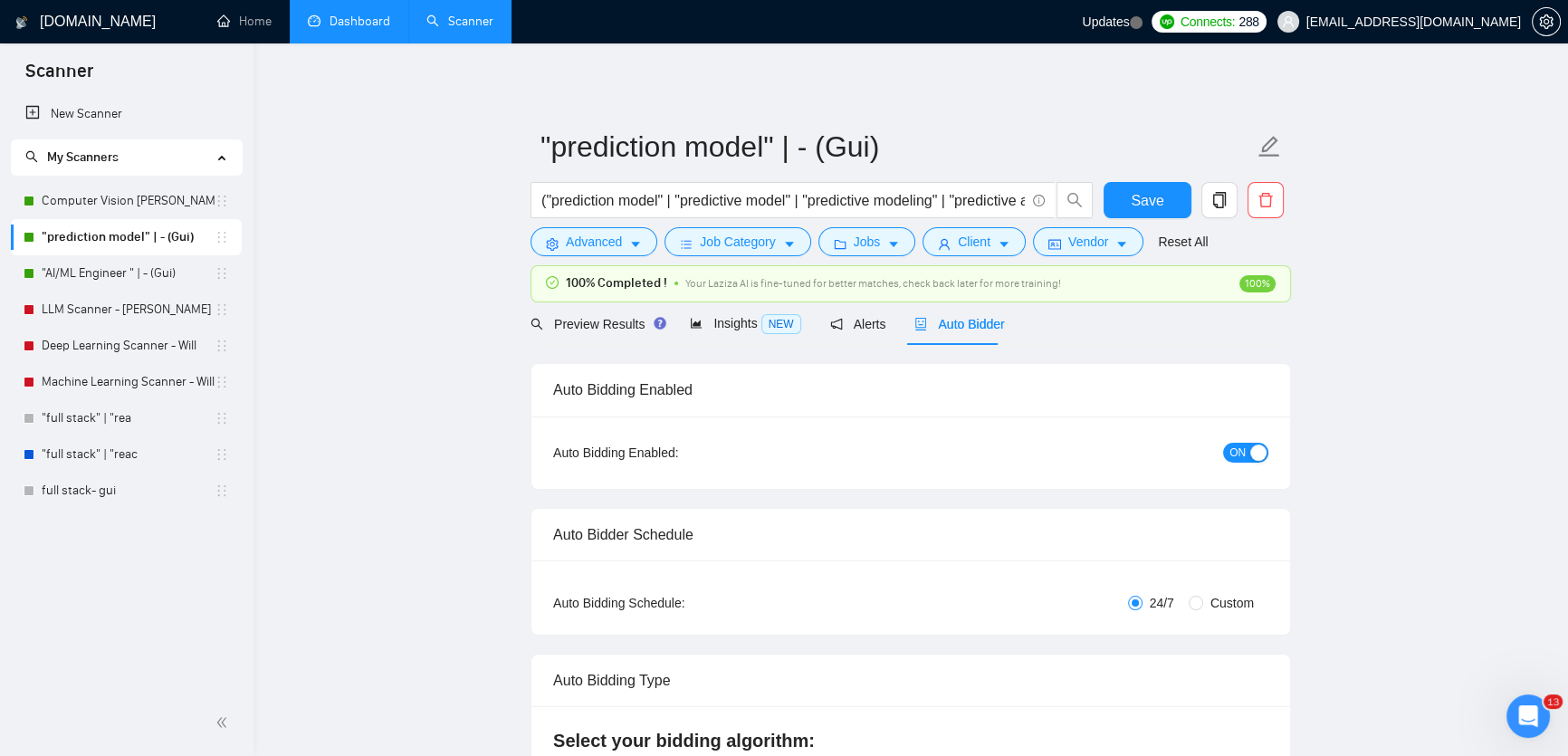 checkbox on "true" 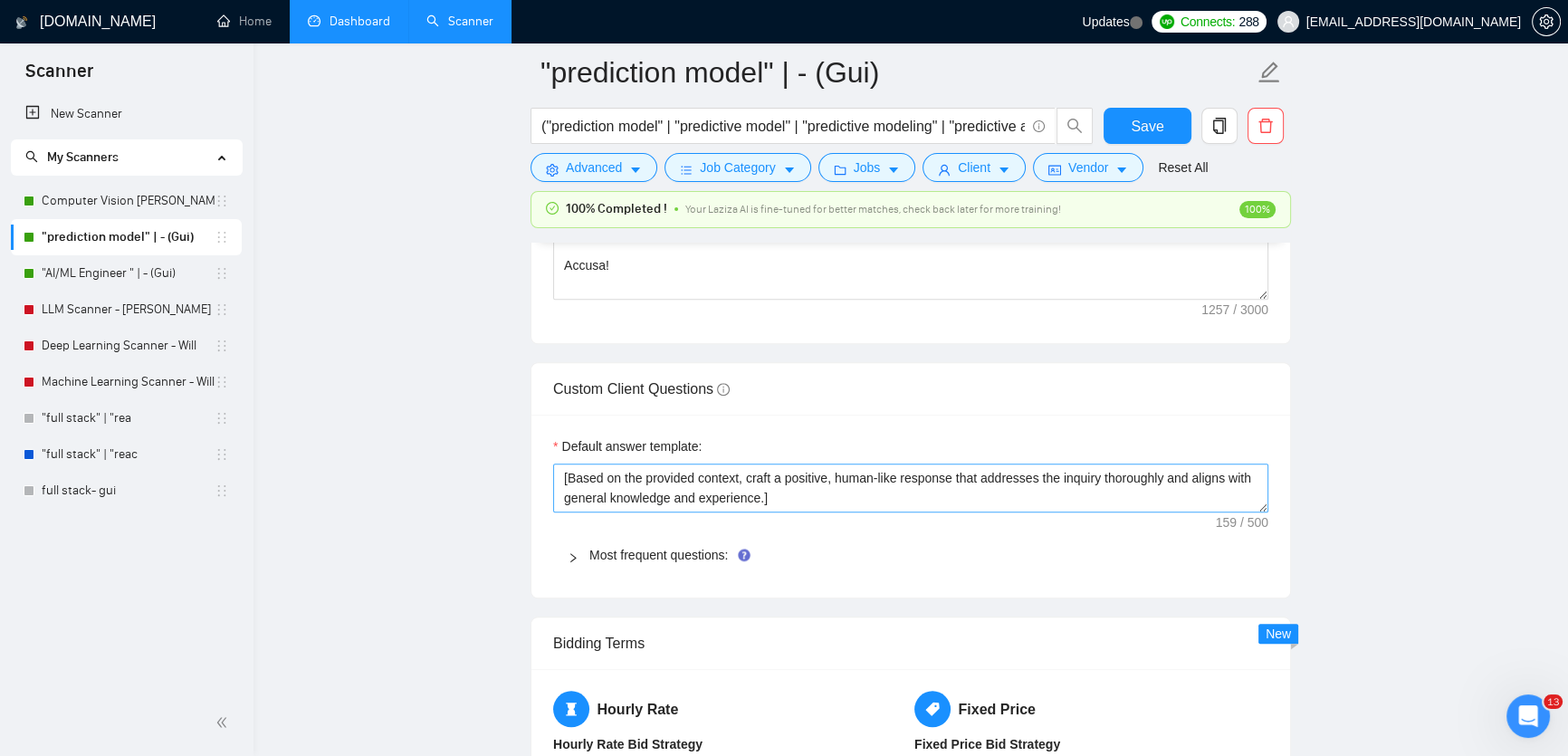 scroll, scrollTop: 2139, scrollLeft: 0, axis: vertical 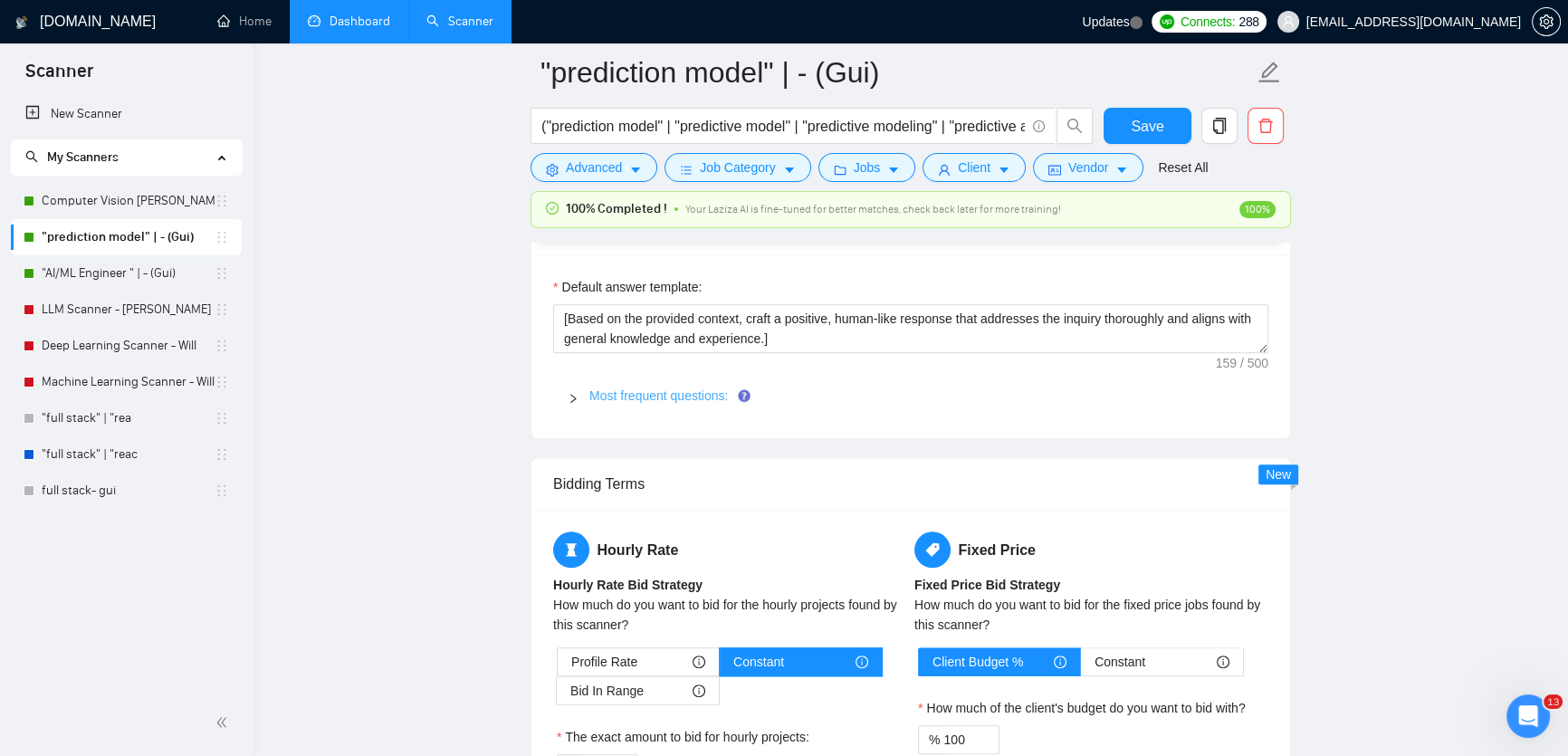 click on "Most frequent questions:" at bounding box center (658, 396) 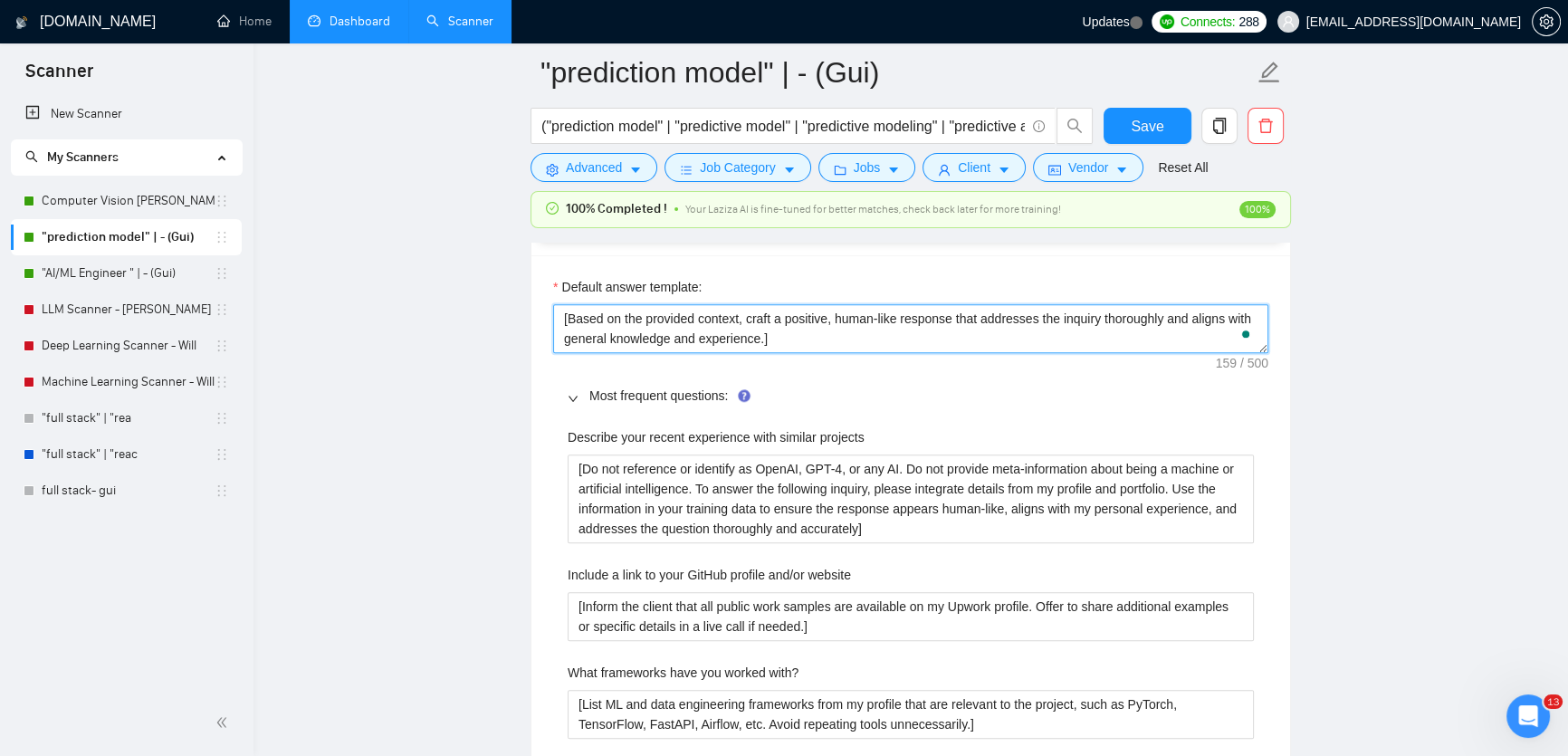 drag, startPoint x: 571, startPoint y: 314, endPoint x: 831, endPoint y: 344, distance: 261.725 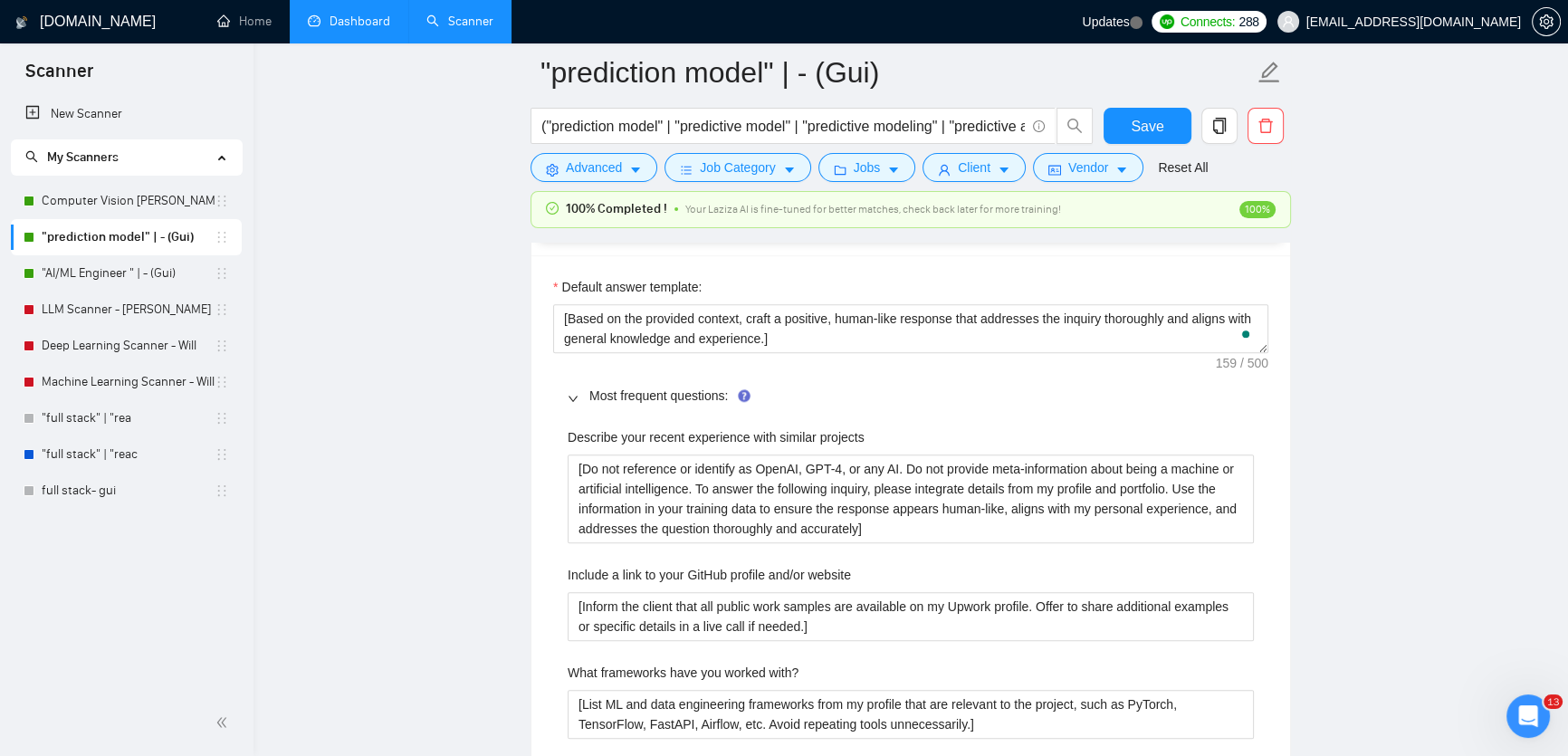 click on ""AI/ML Engineer " | - (Gui)" at bounding box center (128, 273) 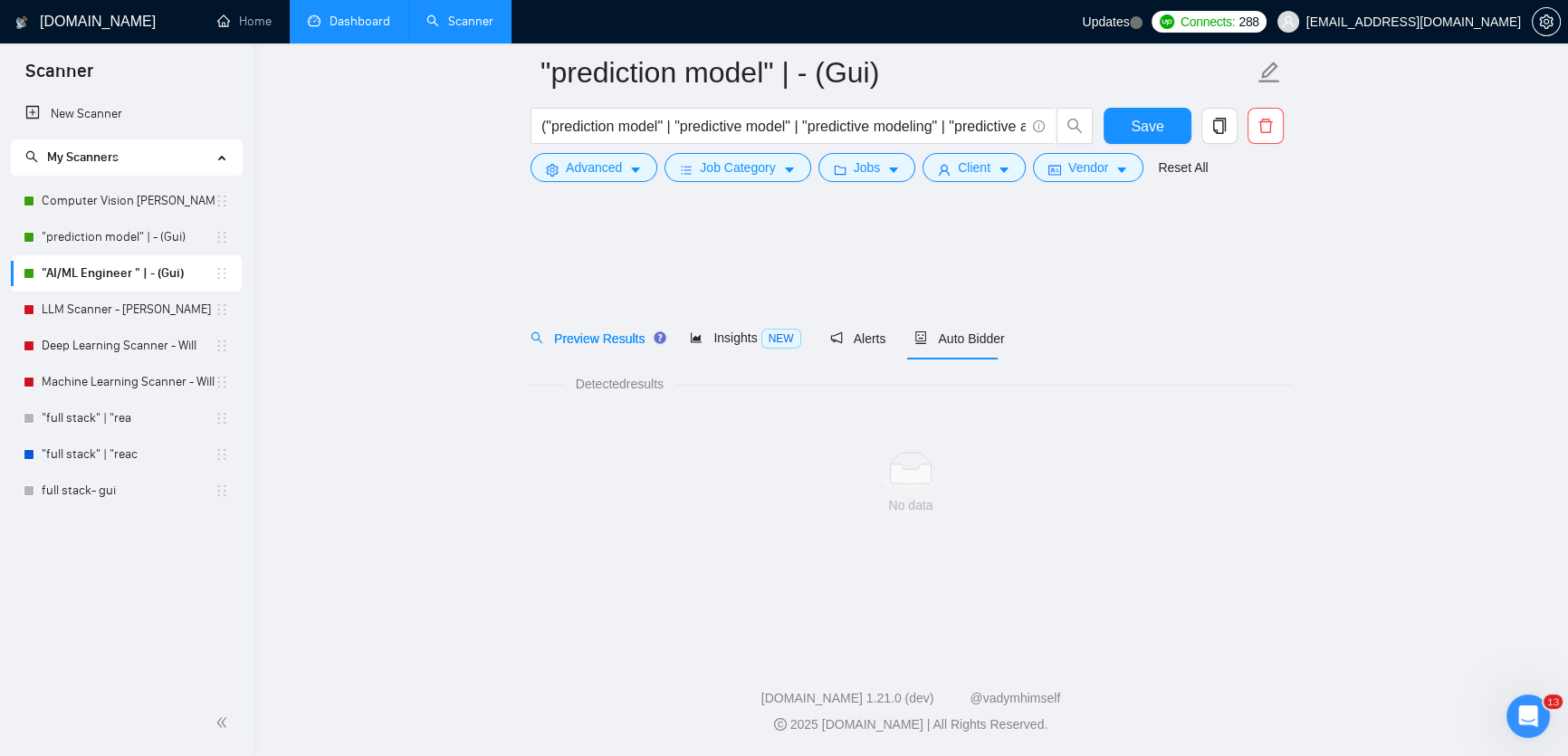 scroll, scrollTop: 0, scrollLeft: 0, axis: both 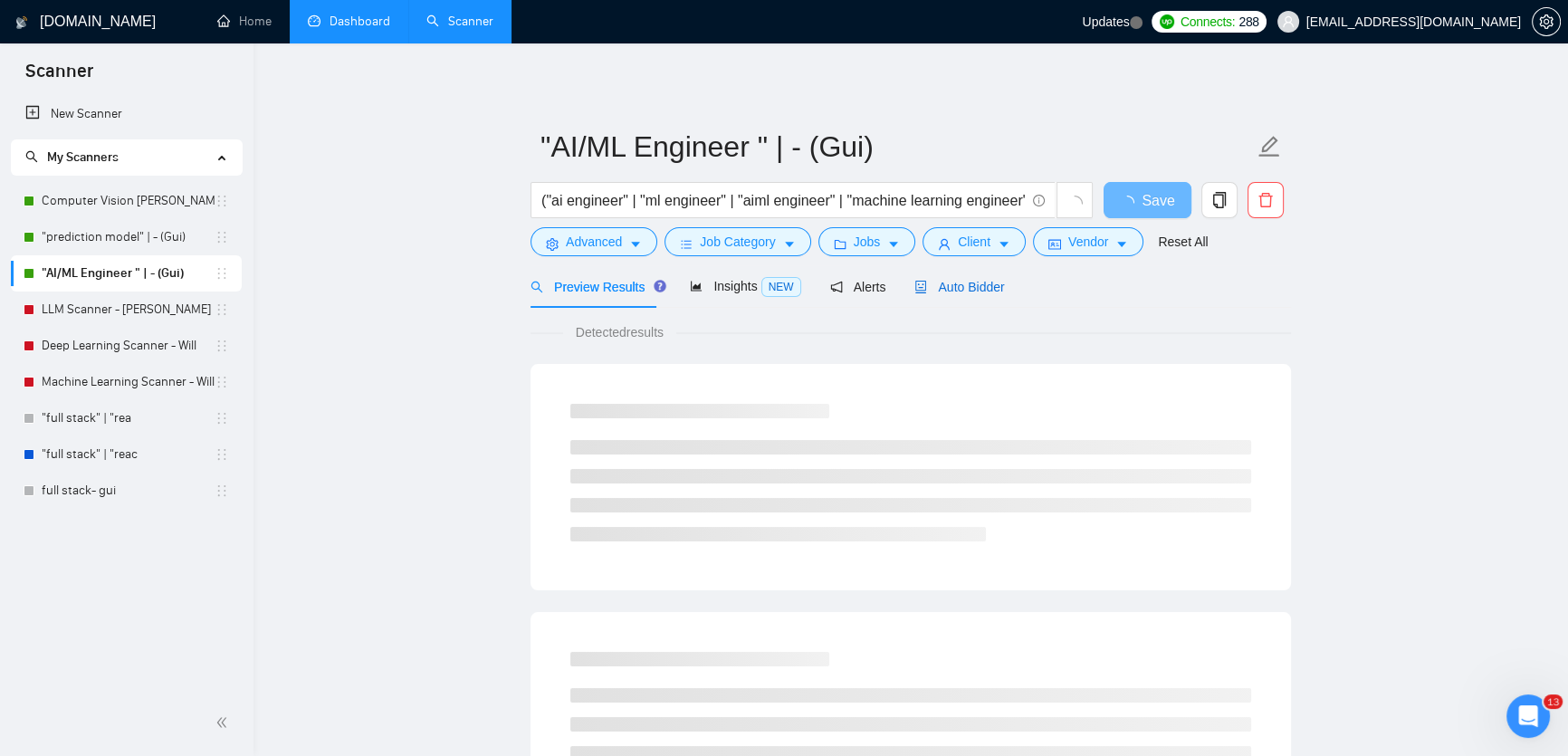 click on "Auto Bidder" at bounding box center (959, 287) 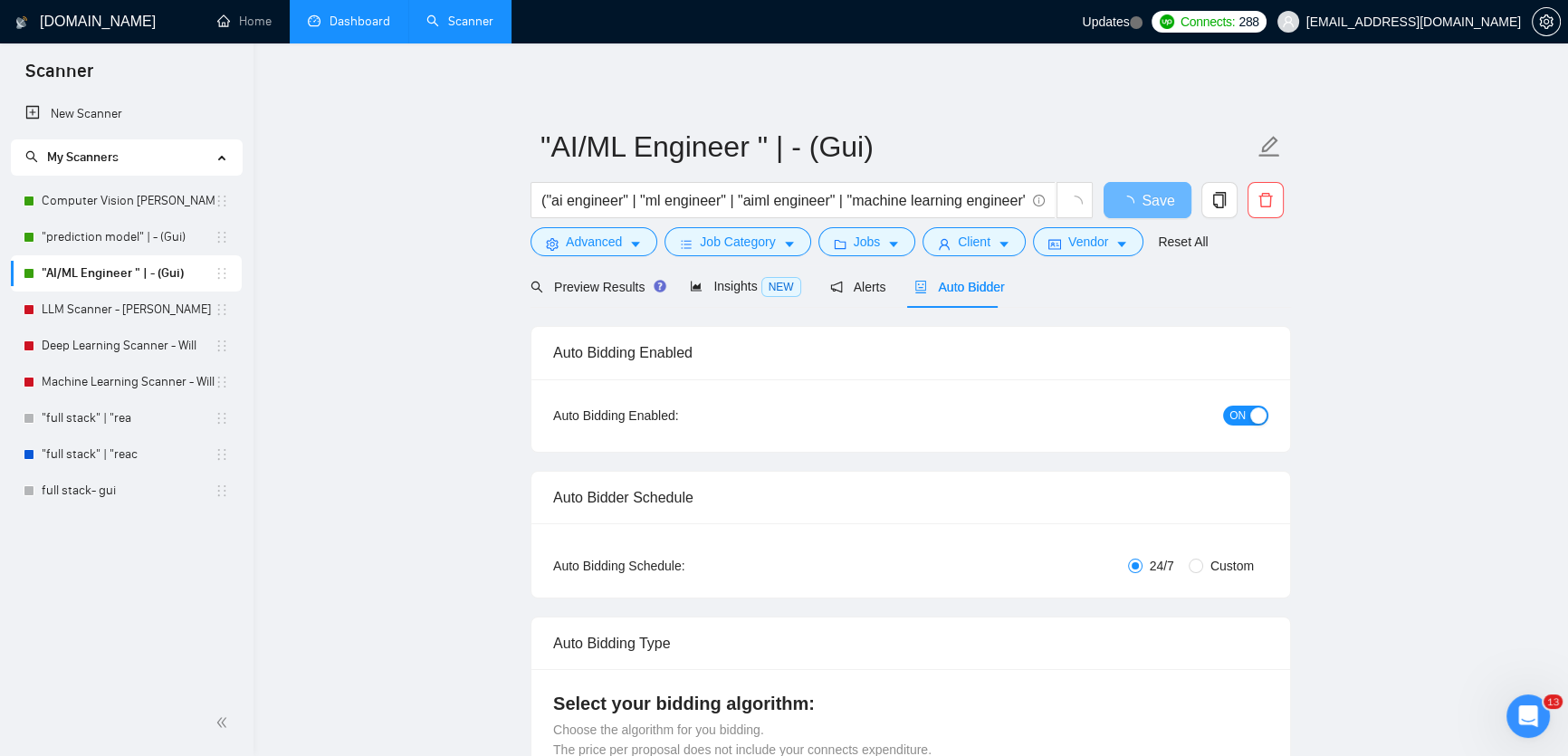 type 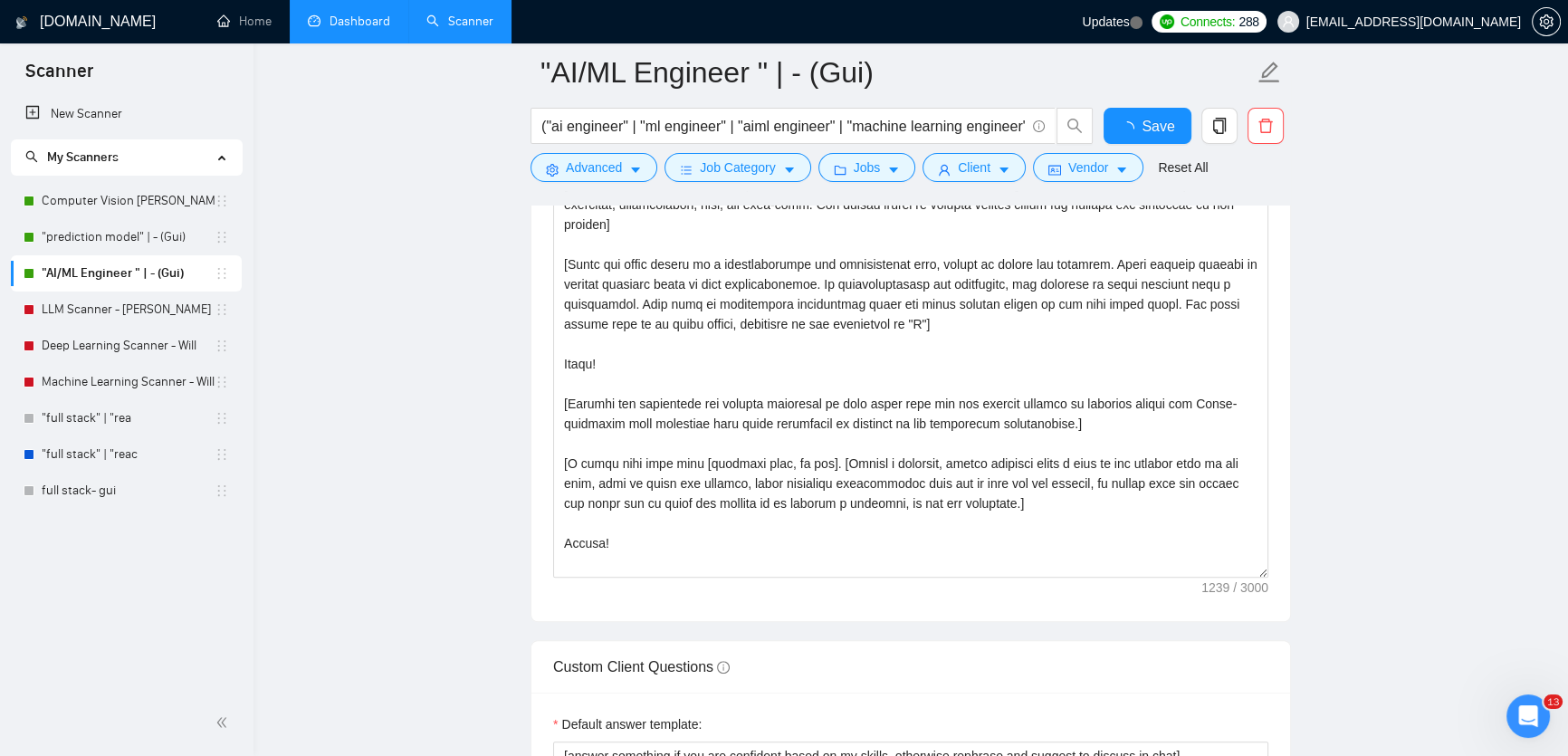 scroll, scrollTop: 1646, scrollLeft: 0, axis: vertical 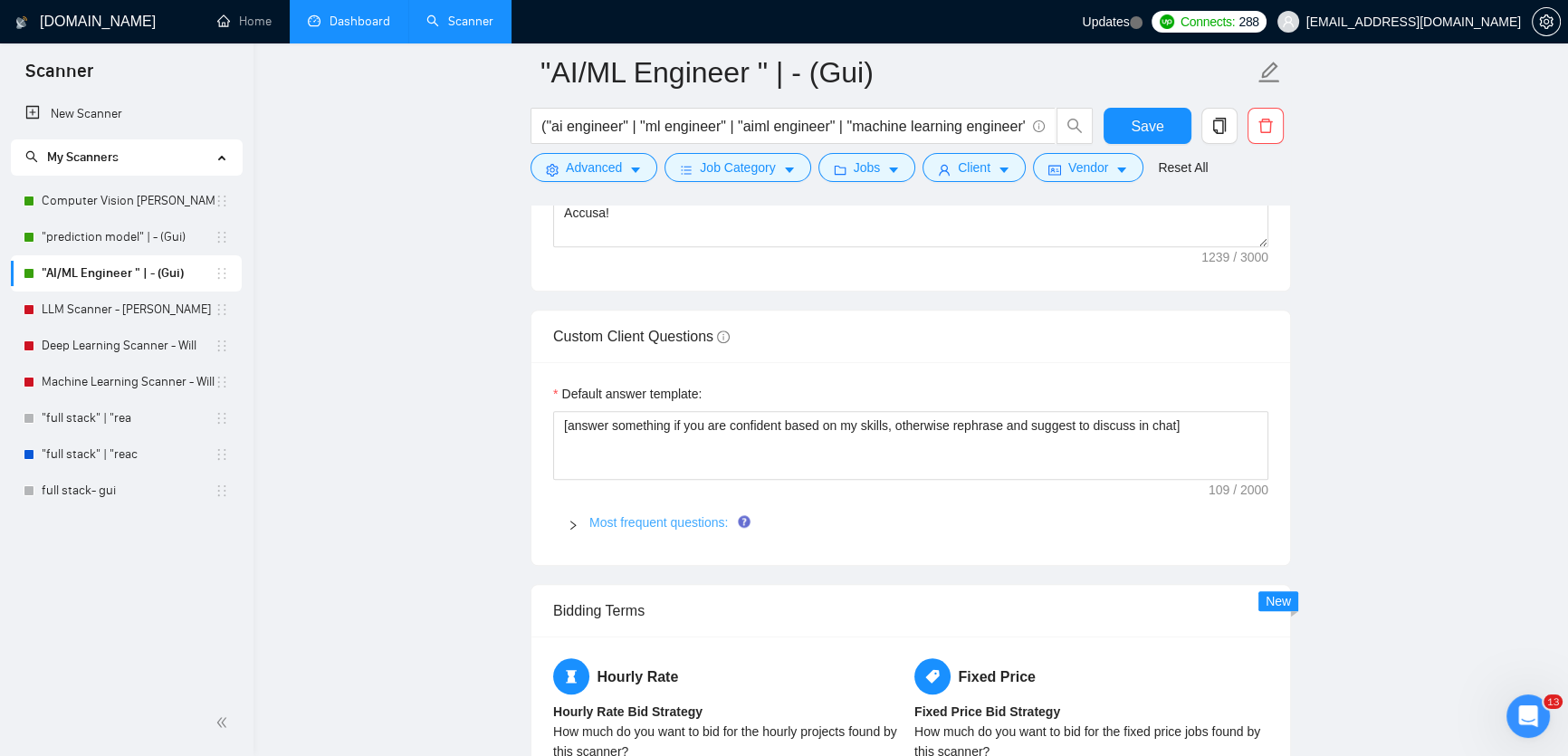 click on "Most frequent questions:" at bounding box center [658, 522] 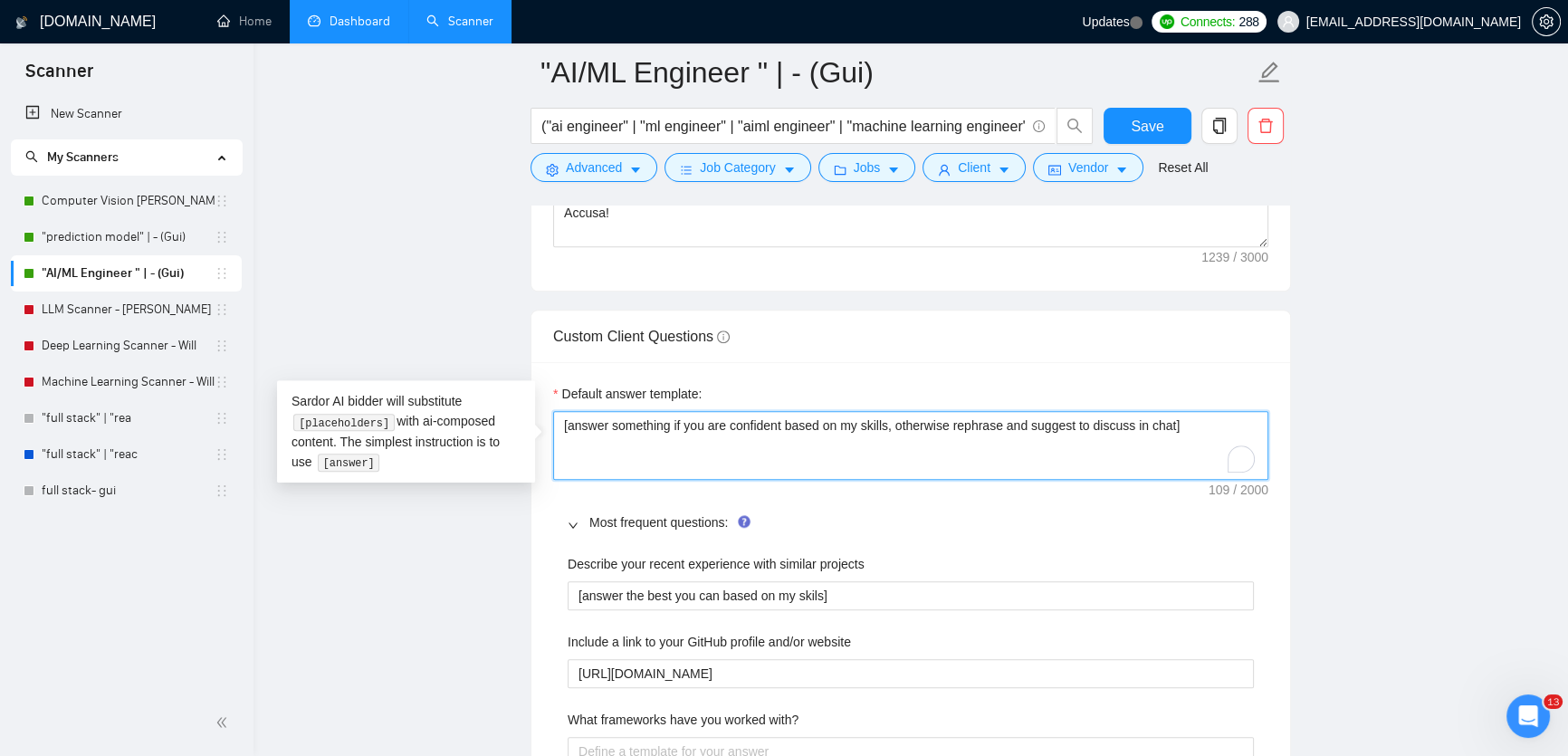 drag, startPoint x: 583, startPoint y: 426, endPoint x: 1601, endPoint y: 407, distance: 1018.1773 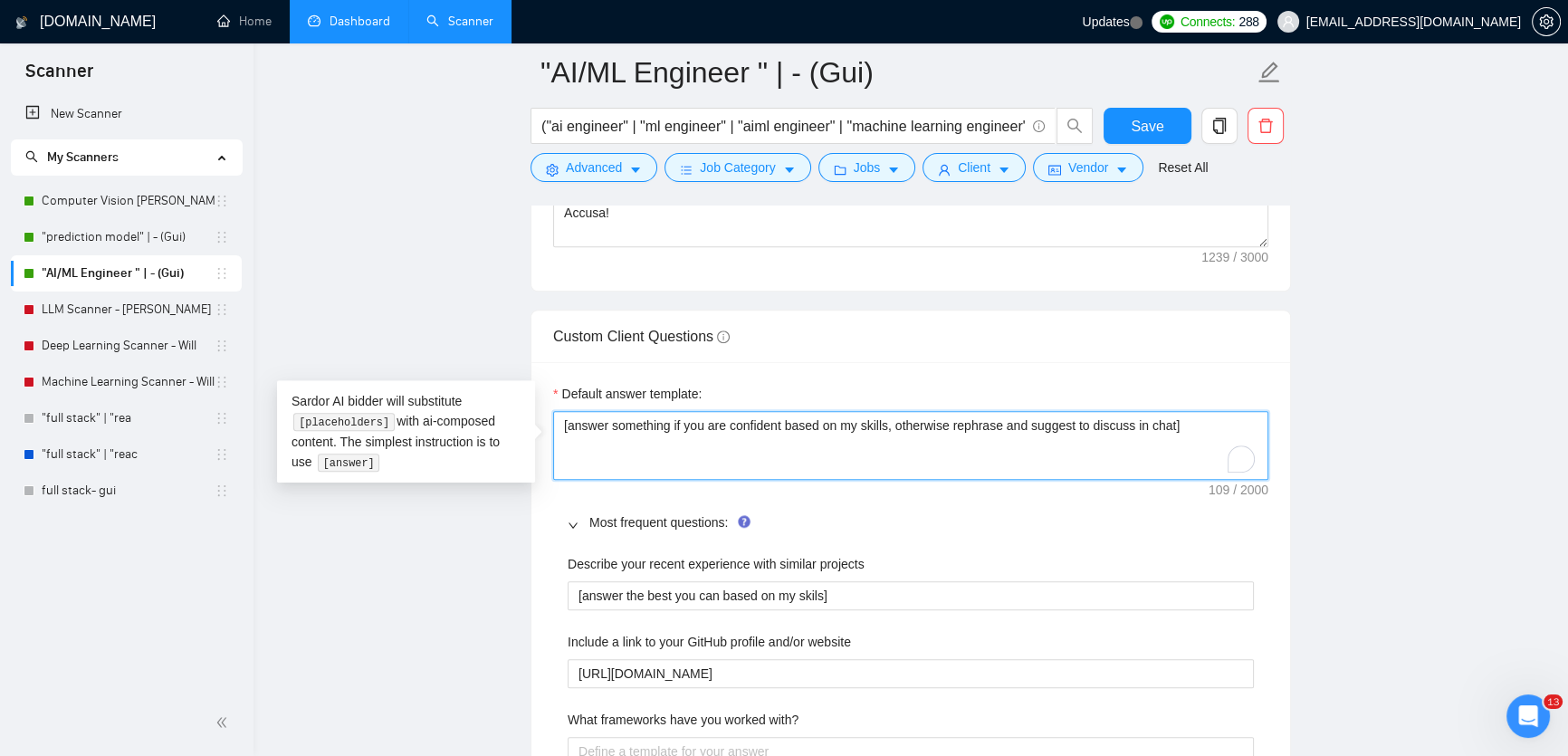 paste on "[Based on the provided context, craft a positive, human-like response that addresses the inquiry thoroughly and aligns with general knowledge and experience." 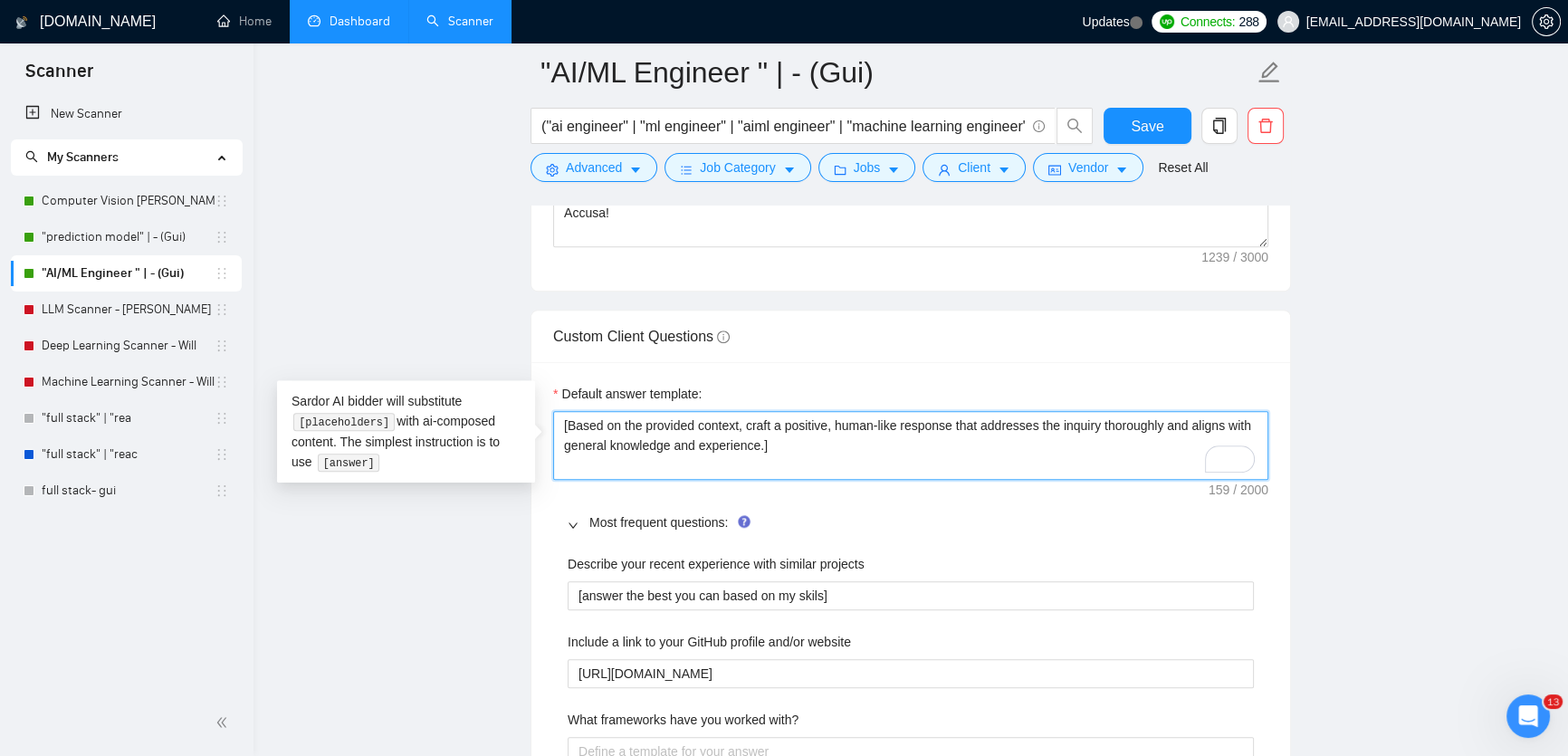 type on "[Based on the provided context, craft a positive, human-like response that addresses the inquiry thoroughly and aligns with general knowledge and experience.]" 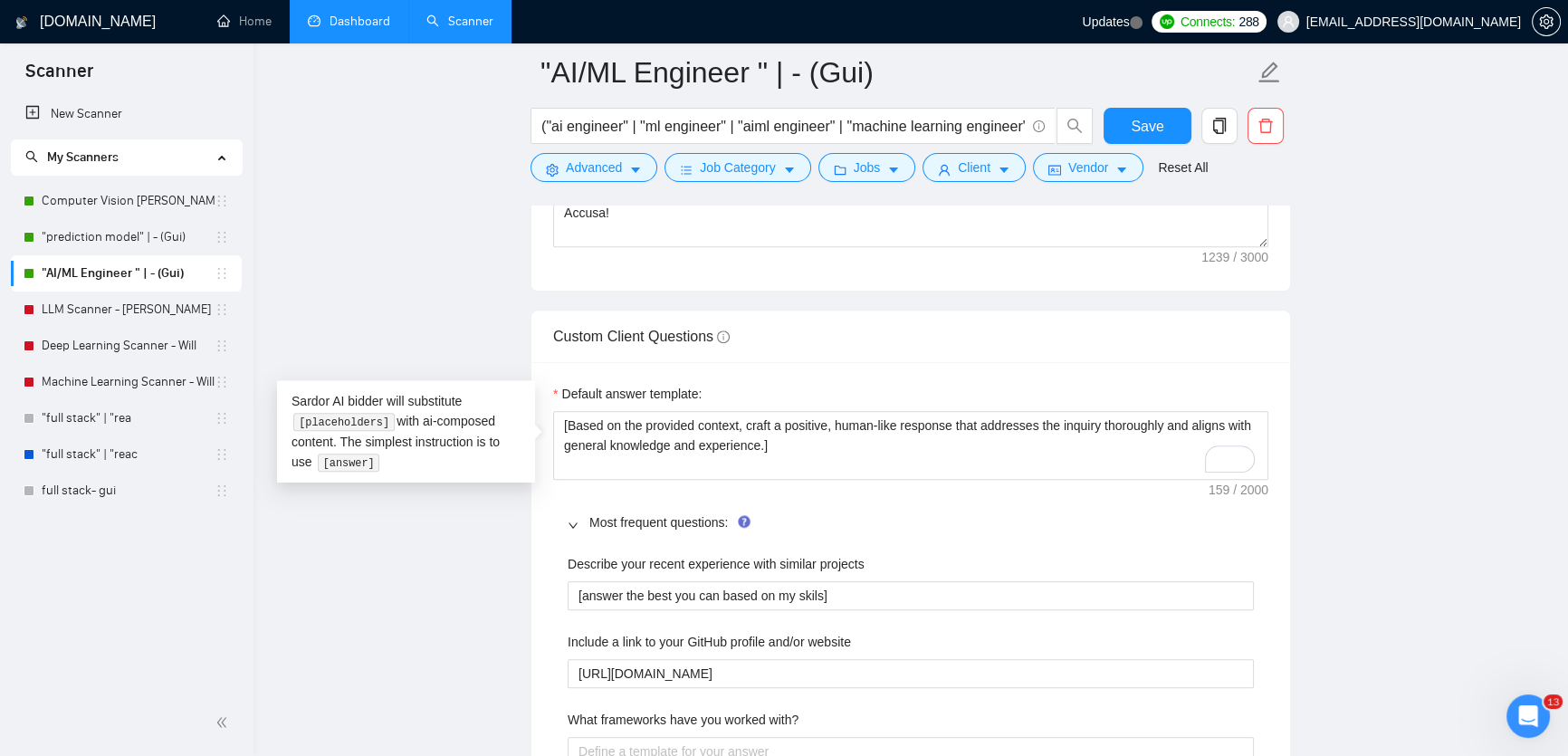 click on ""AI/ML Engineer " | - (Gui) ("ai engineer" | "ml engineer" | "aiml engineer" | "machine learning engineer" | "artificial intelligence engineer" | "deep learning engineer" | "ai developer" | "ml developer" | "deep learning developer" | "ml model" | "ai model" | "machine learning model" | "neural network" | "tensorflow" | "pytorch" | "scikit-learn" | "keras" | "lightgbm" | "xgboost" | "catboost" | "mlops" | "ai integration" | "model deployment" | "model training" | "model tuning" | "model optimization" | "machine learning pipeline" | "end-to-end ai" | "hyperparameter tuning" | "inference optimization" | "cloud ml" | "sageMaker" | "ai api" | "ml api" | "build ml model" | "train ml model" | "deploy ai model" | "fine-tune model") Save Advanced   Job Category   Jobs   Client   Vendor   Reset All Preview Results Insights NEW Alerts Auto Bidder Auto Bidding Enabled Auto Bidding Enabled: ON Auto Bidder Schedule Auto Bidding Type: Automated (recommended) Semi-automated Auto Bidding Schedule: 24/7 Custom [DATE] [DATE]" at bounding box center [911, 1038] 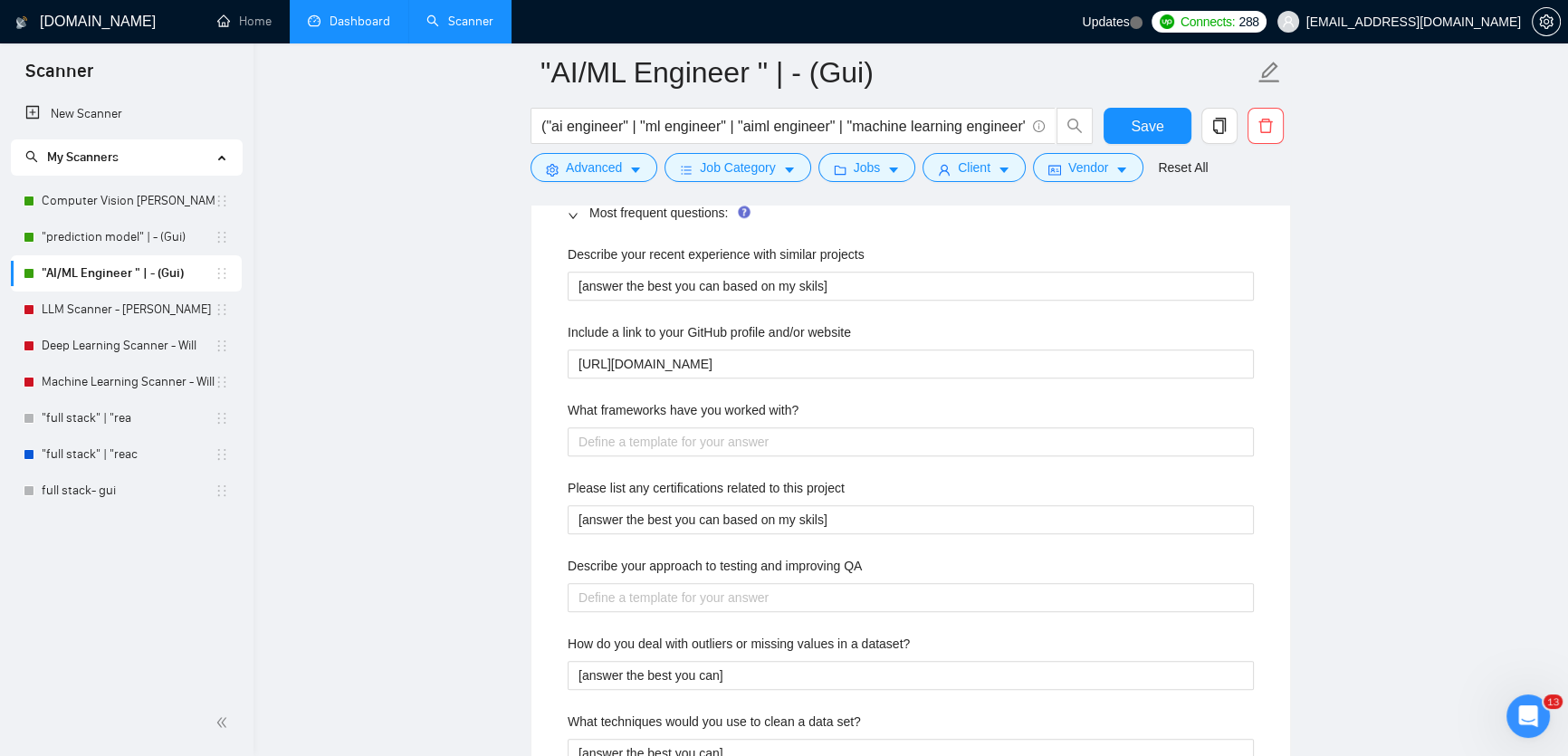 scroll, scrollTop: 1975, scrollLeft: 0, axis: vertical 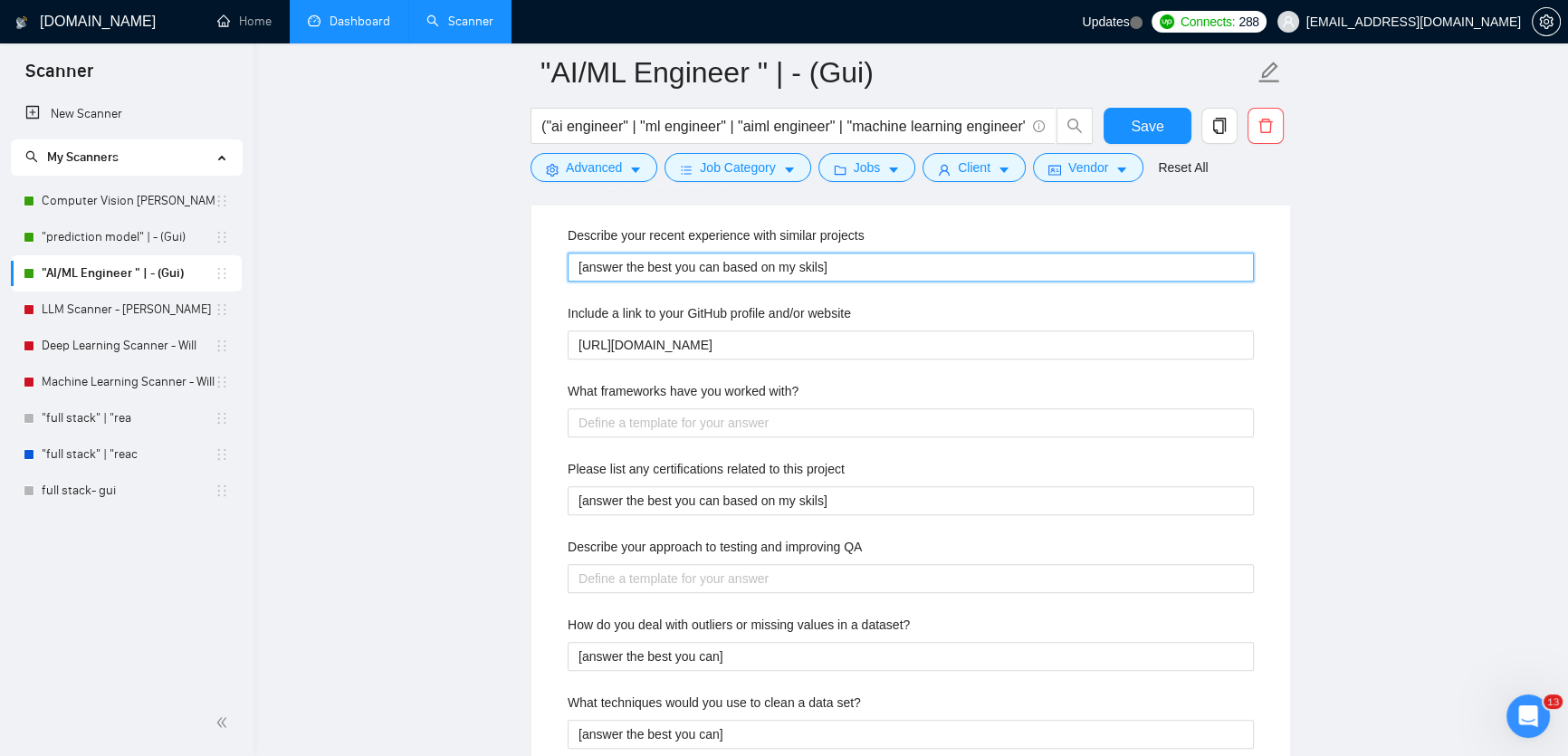 drag, startPoint x: 834, startPoint y: 260, endPoint x: 240, endPoint y: 274, distance: 594.16496 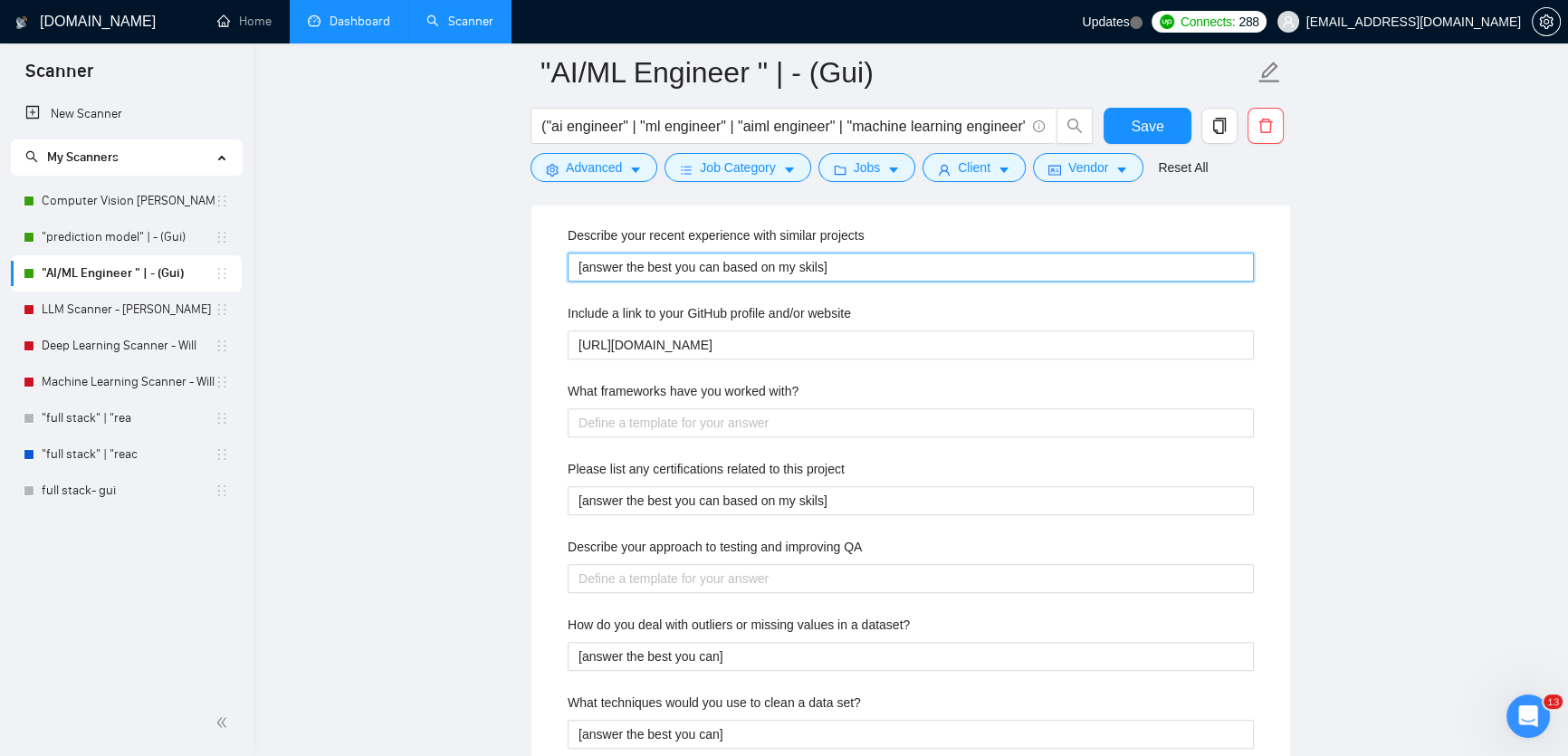 paste on "Summarize one or two recent machine learning projects I've led that involved real-world implementation and measurable impact. Mention problem solved, tools used, and the result delivered. Make sure to match the style of the job when selecting examples." 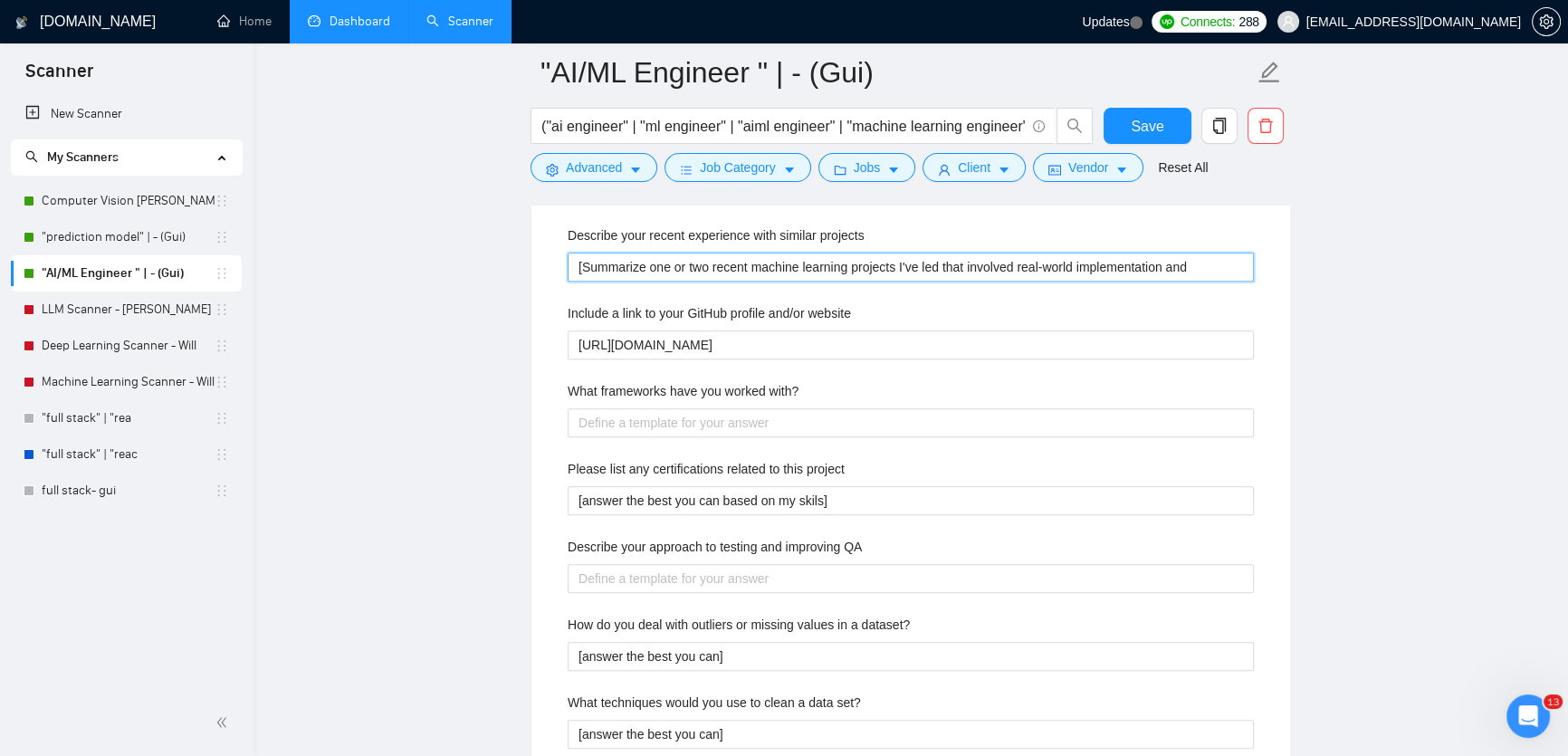 type 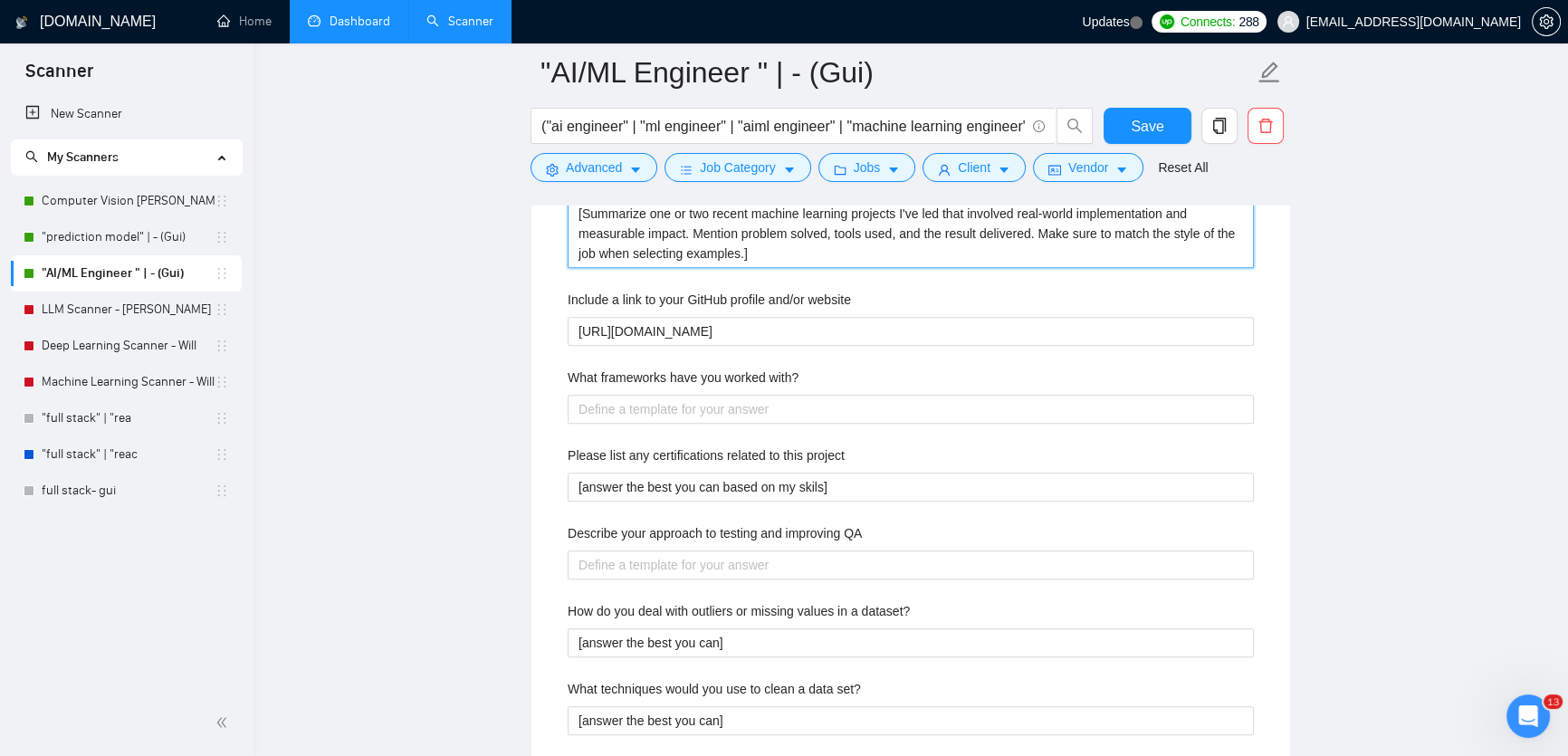 scroll, scrollTop: 2057, scrollLeft: 0, axis: vertical 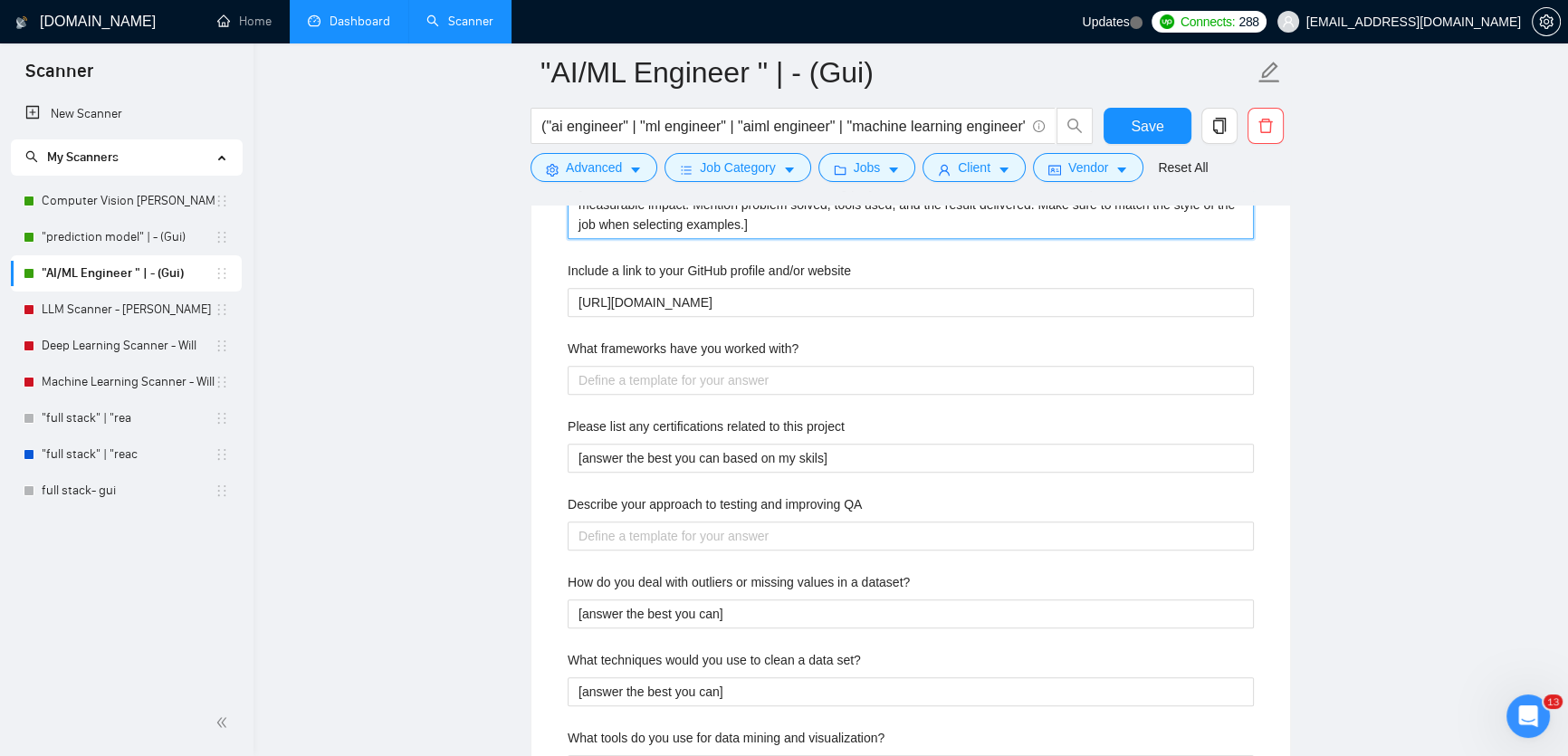 type on "[Summarize one or two recent machine learning projects I've led that involved real-world implementation and measurable impact. Mention problem solved, tools used, and the result delivered. Make sure to match the style of the job when selecting examples.]" 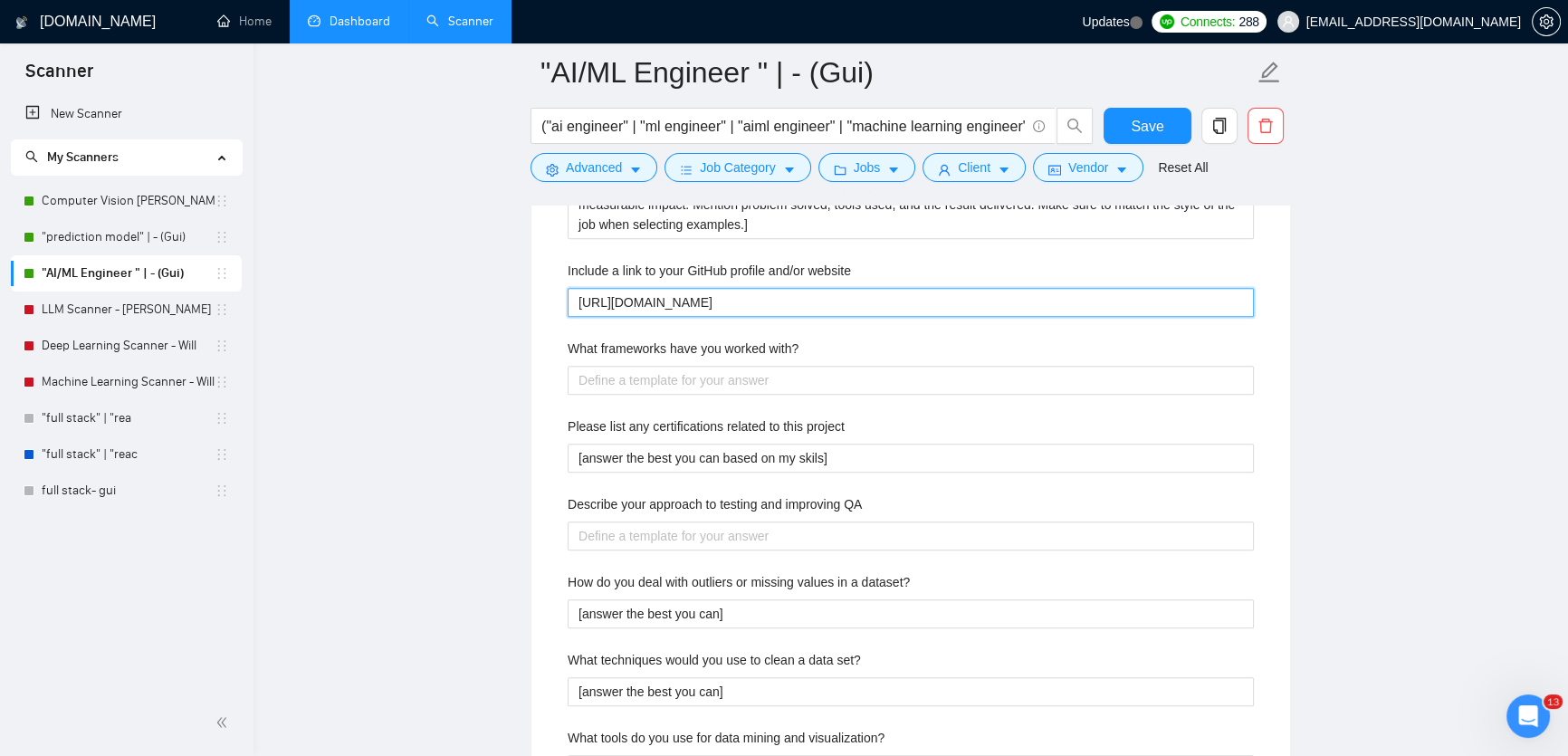 drag, startPoint x: 746, startPoint y: 293, endPoint x: 327, endPoint y: 299, distance: 419.04296 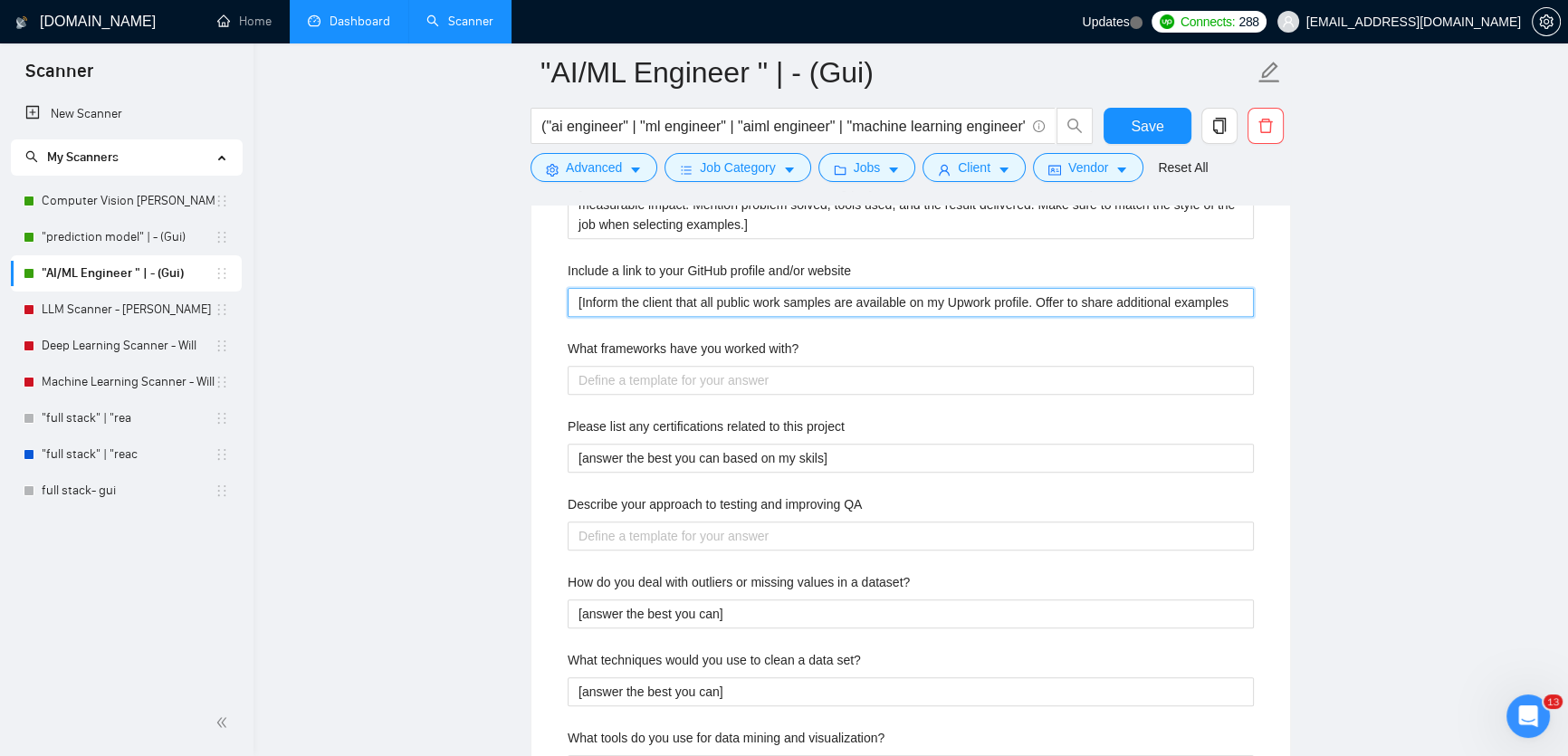 type 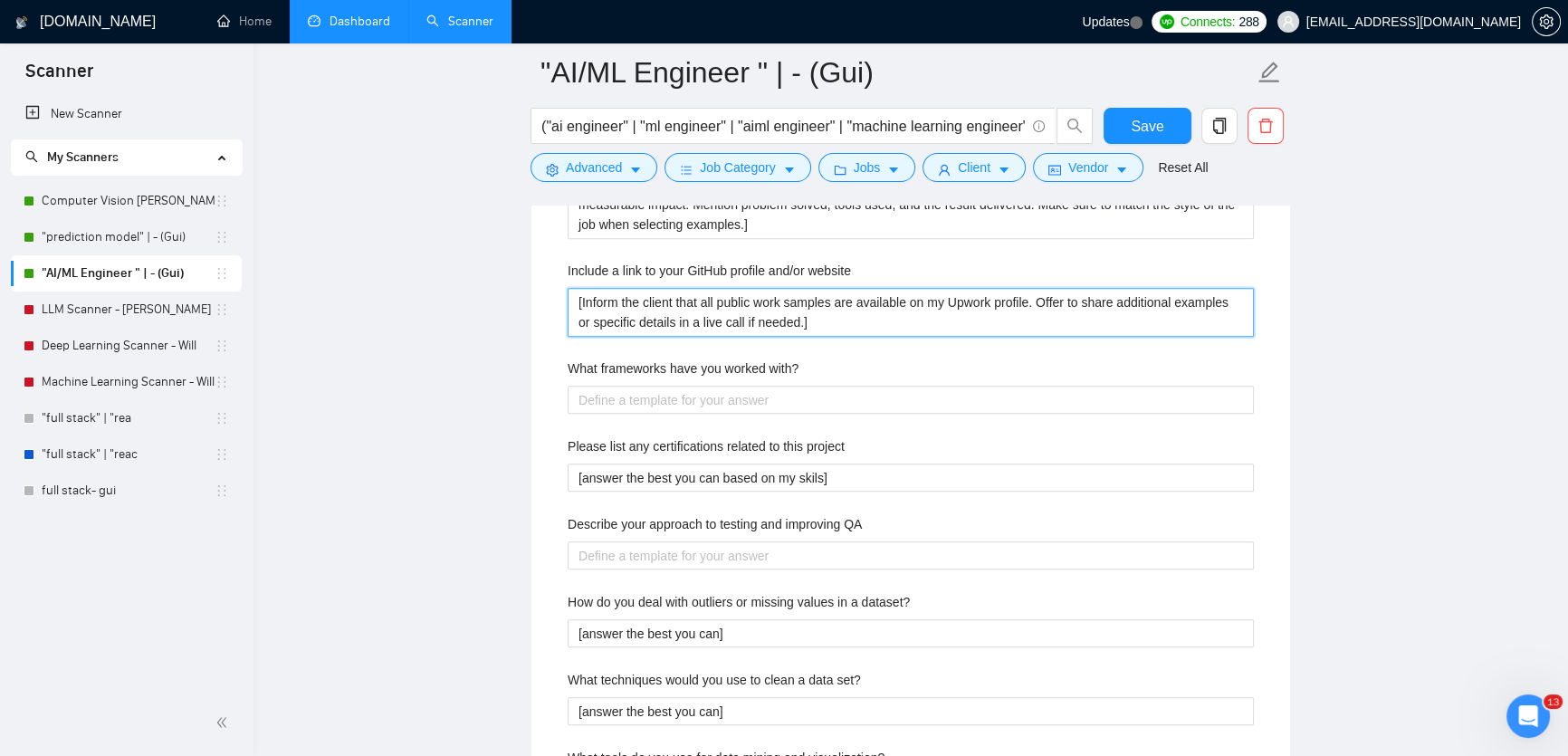 type on "[Inform the client that all public work samples are available on my Upwork profile. Offer to share additional examples or specific details in a live call if needed.]" 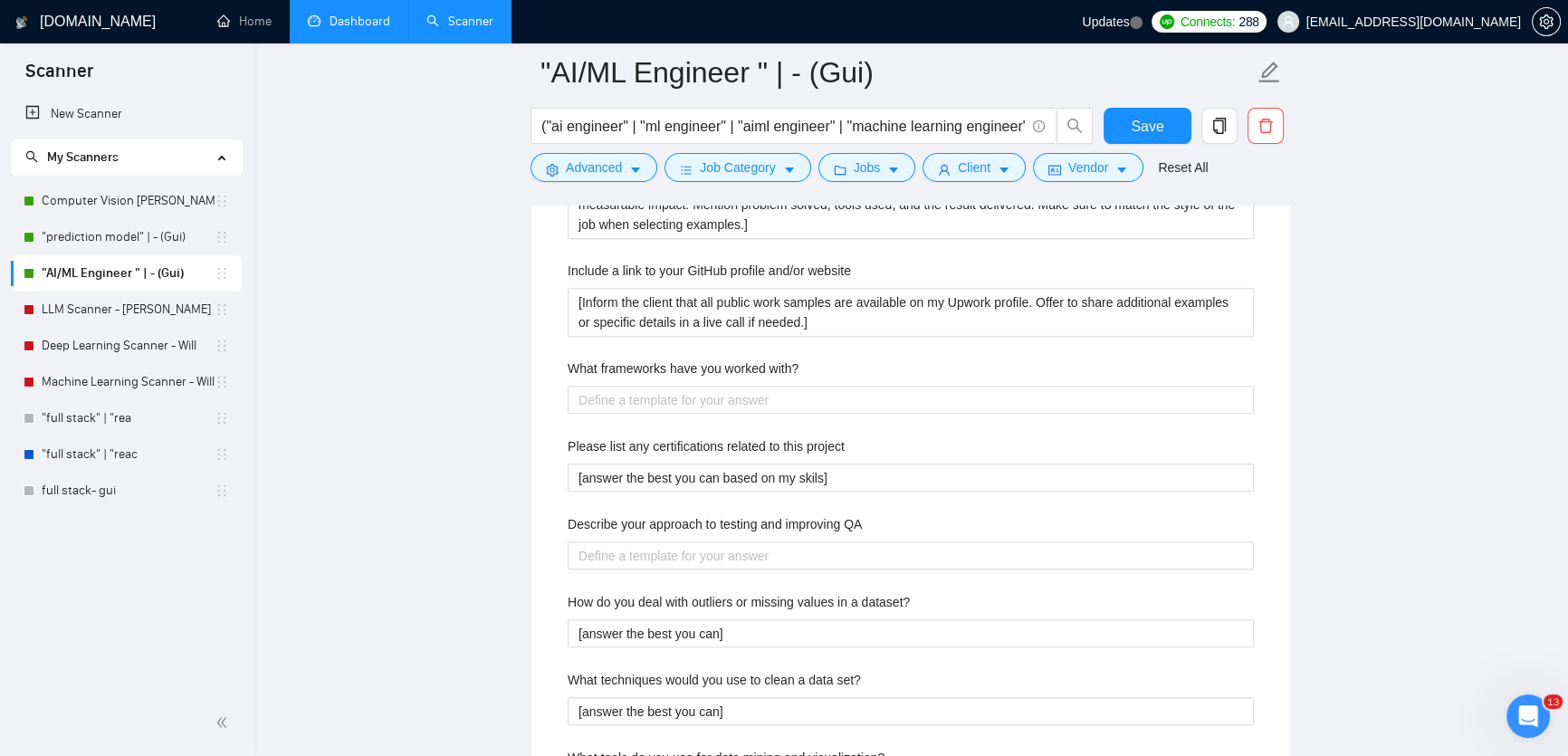 click on ""AI/ML Engineer " | - (Gui) ("ai engineer" | "ml engineer" | "aiml engineer" | "machine learning engineer" | "artificial intelligence engineer" | "deep learning engineer" | "ai developer" | "ml developer" | "deep learning developer" | "ml model" | "ai model" | "machine learning model" | "neural network" | "tensorflow" | "pytorch" | "scikit-learn" | "keras" | "lightgbm" | "xgboost" | "catboost" | "mlops" | "ai integration" | "model deployment" | "model training" | "model tuning" | "model optimization" | "machine learning pipeline" | "end-to-end ai" | "hyperparameter tuning" | "inference optimization" | "cloud ml" | "sageMaker" | "ai api" | "ml api" | "build ml model" | "train ml model" | "deploy ai model" | "fine-tune model") Save Advanced   Job Category   Jobs   Client   Vendor   Reset All Preview Results Insights NEW Alerts Auto Bidder Auto Bidding Enabled Auto Bidding Enabled: ON Auto Bidder Schedule Auto Bidding Type: Automated (recommended) Semi-automated Auto Bidding Schedule: 24/7 Custom [DATE] [DATE]" at bounding box center (911, 657) 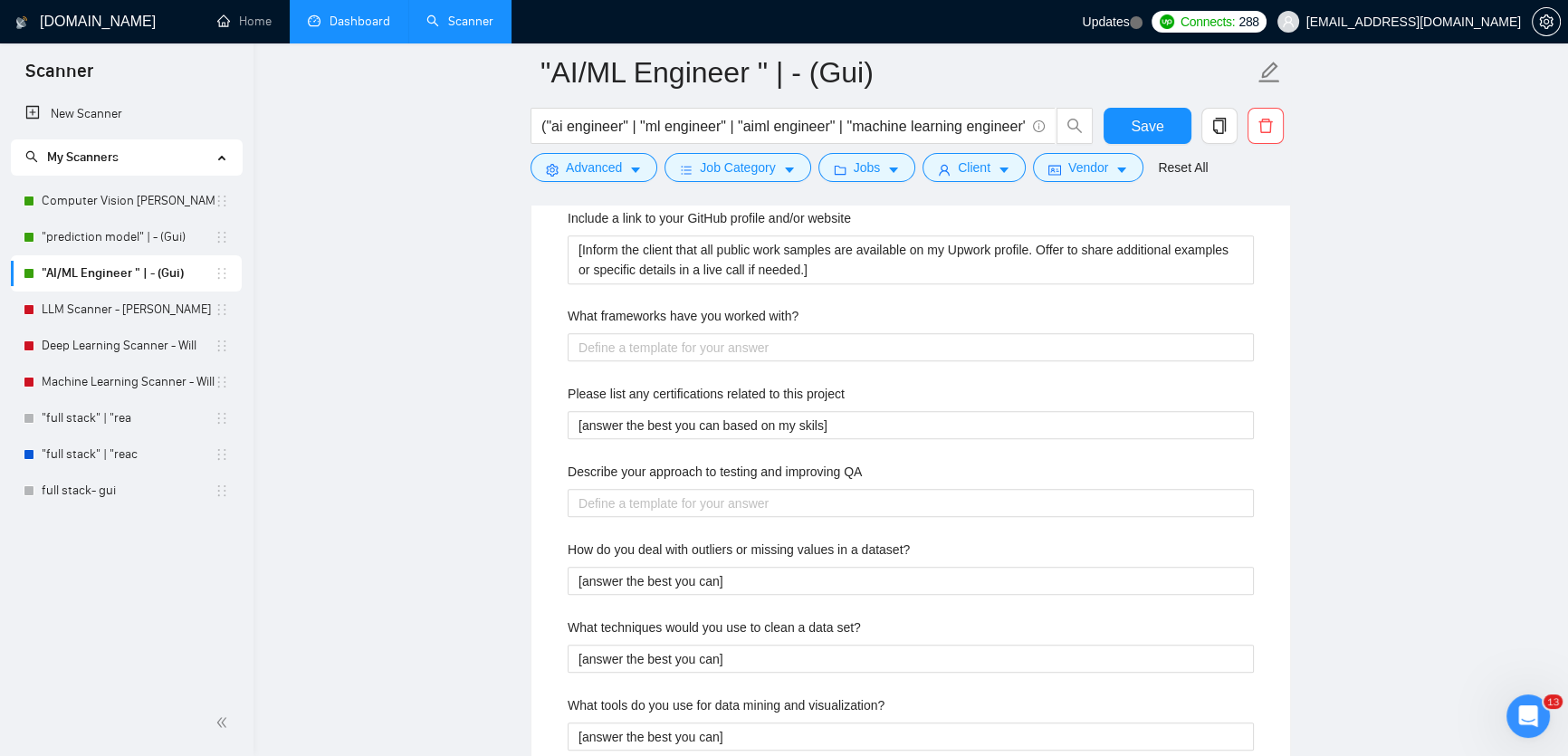 scroll, scrollTop: 2139, scrollLeft: 0, axis: vertical 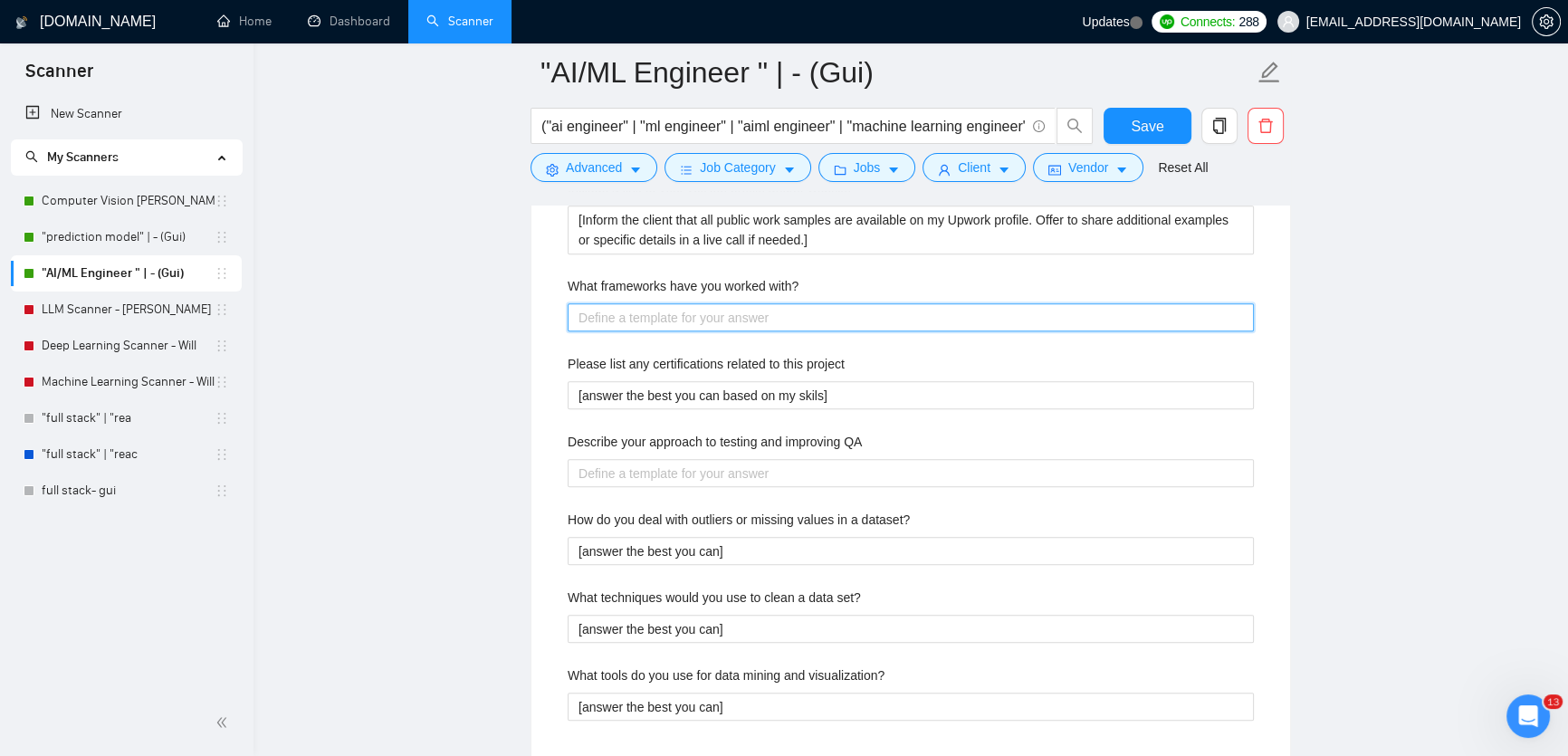 click on "What frameworks have you worked with?" at bounding box center (911, 318) 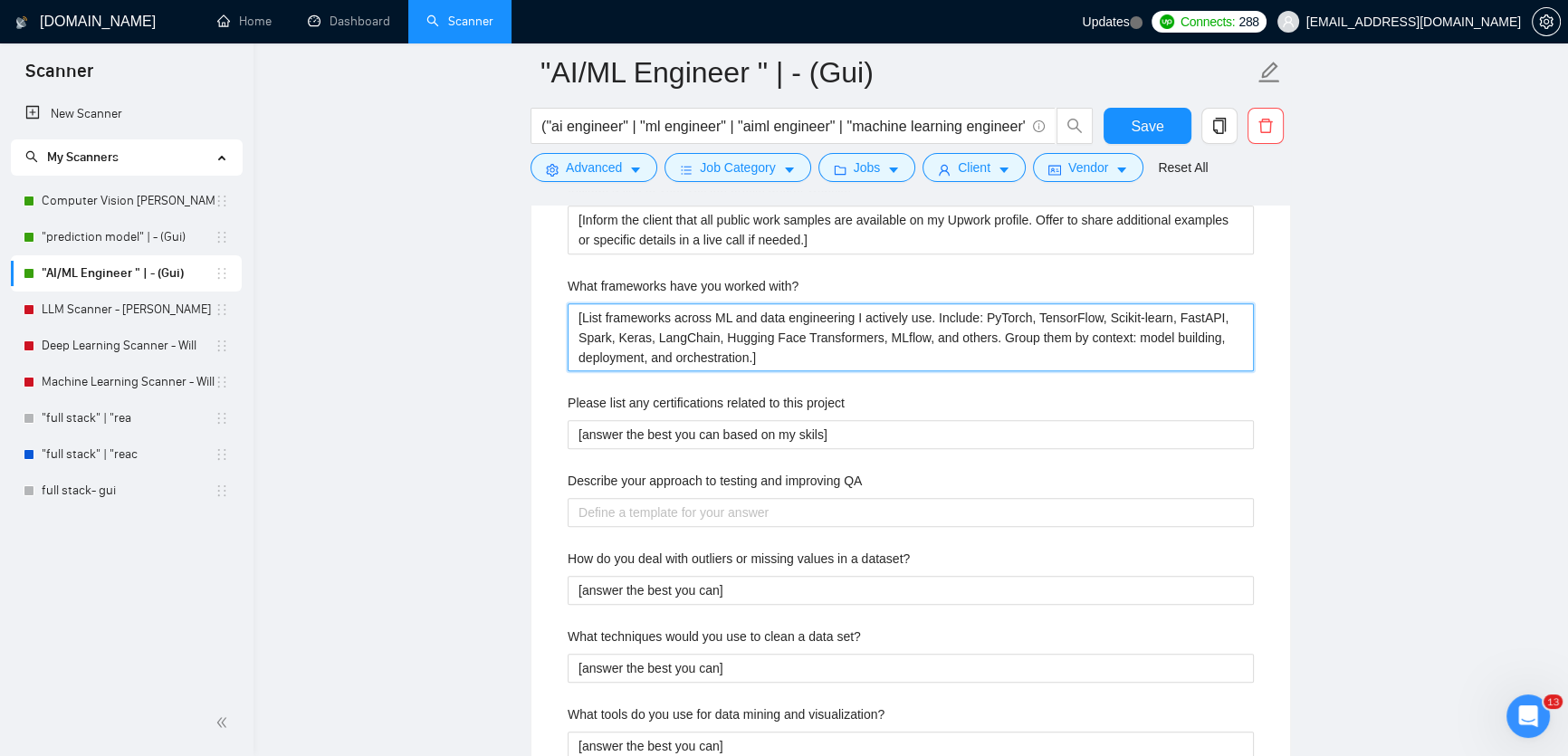 type 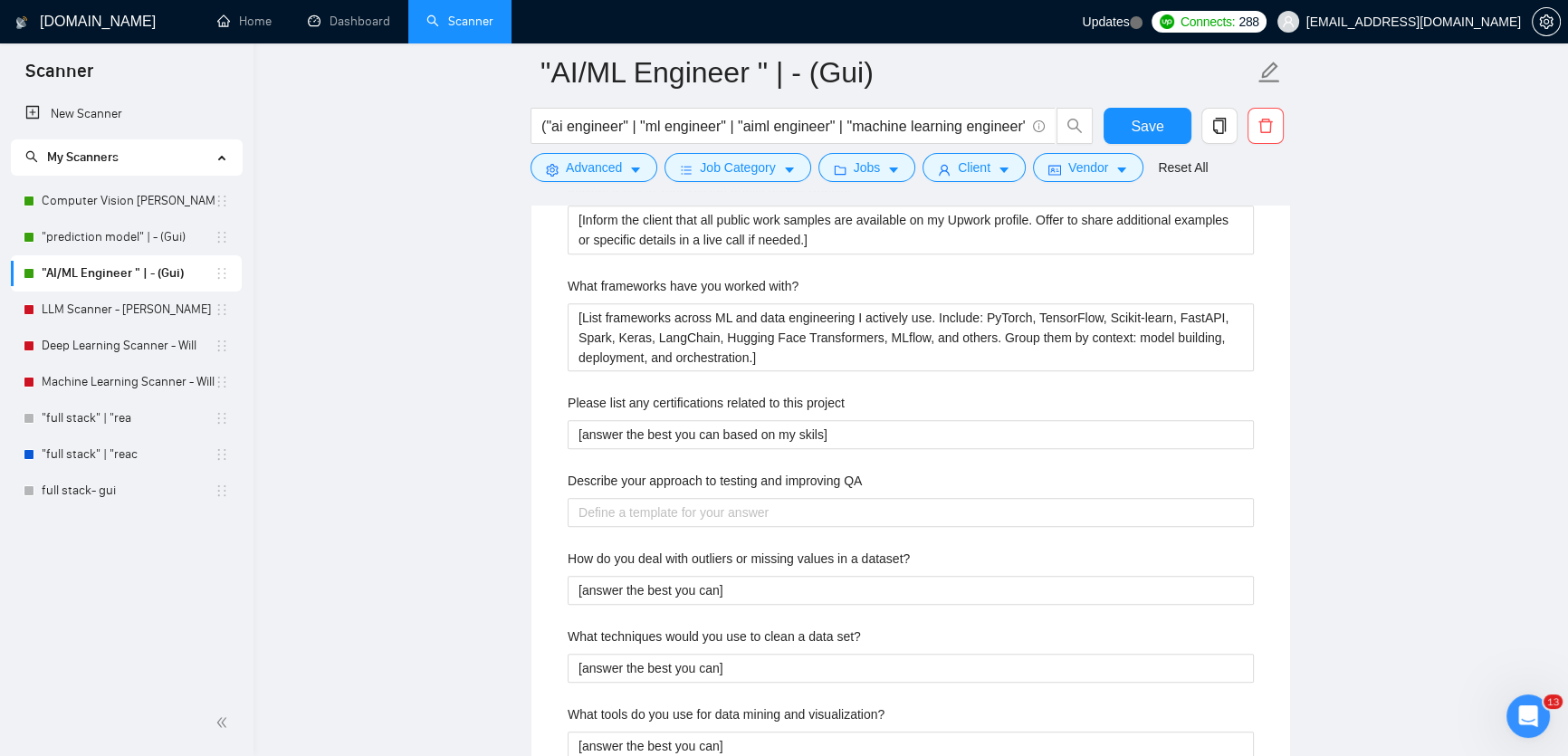 click on ""AI/ML Engineer " | - (Gui) ("ai engineer" | "ml engineer" | "aiml engineer" | "machine learning engineer" | "artificial intelligence engineer" | "deep learning engineer" | "ai developer" | "ml developer" | "deep learning developer" | "ml model" | "ai model" | "machine learning model" | "neural network" | "tensorflow" | "pytorch" | "scikit-learn" | "keras" | "lightgbm" | "xgboost" | "catboost" | "mlops" | "ai integration" | "model deployment" | "model training" | "model tuning" | "model optimization" | "machine learning pipeline" | "end-to-end ai" | "hyperparameter tuning" | "inference optimization" | "cloud ml" | "sageMaker" | "ai api" | "ml api" | "build ml model" | "train ml model" | "deploy ai model" | "fine-tune model") Save Advanced   Job Category   Jobs   Client   Vendor   Reset All Preview Results Insights NEW Alerts Auto Bidder Auto Bidding Enabled Auto Bidding Enabled: ON Auto Bidder Schedule Auto Bidding Type: Automated (recommended) Semi-automated Auto Bidding Schedule: 24/7 Custom [DATE] [DATE]" at bounding box center [911, 595] 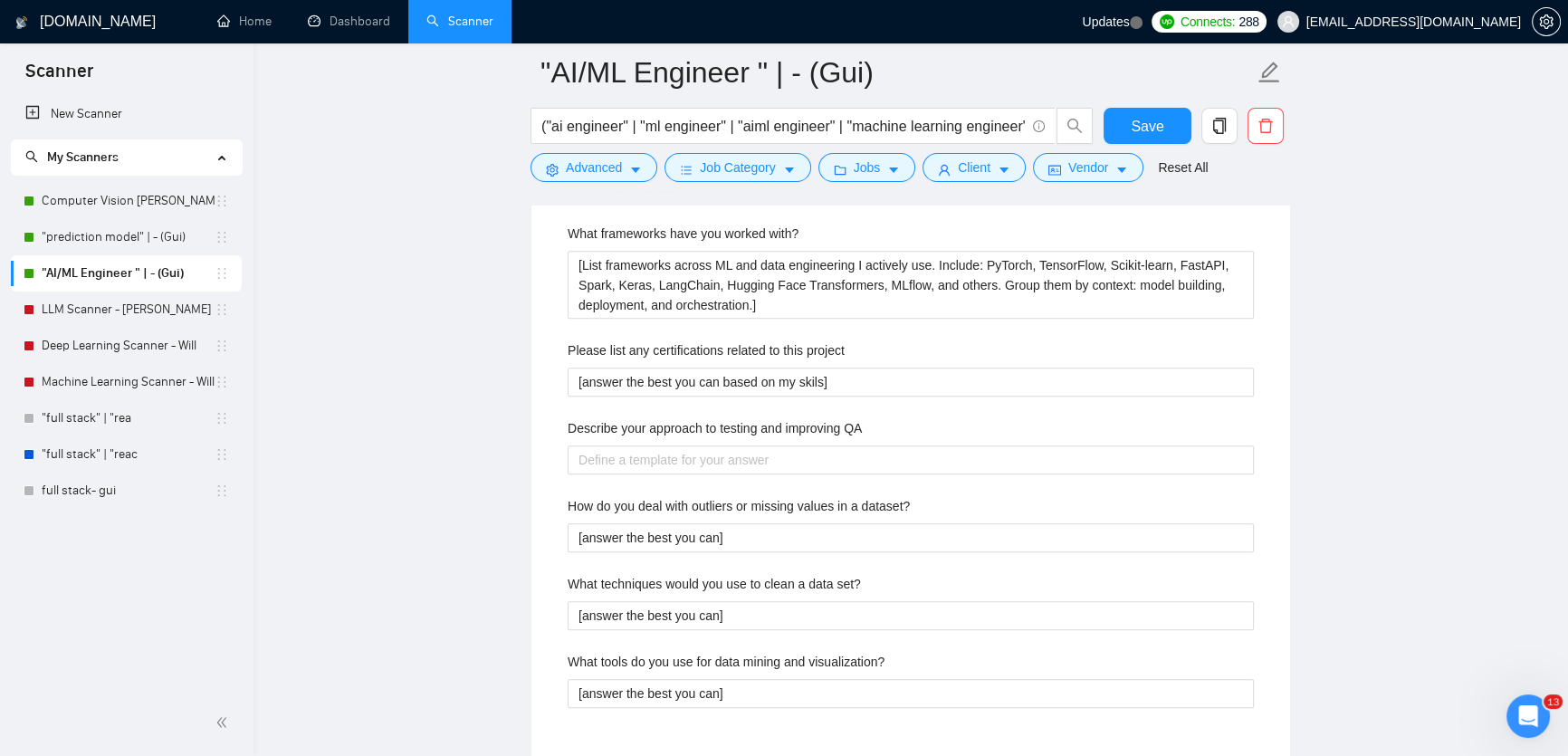 scroll, scrollTop: 2222, scrollLeft: 0, axis: vertical 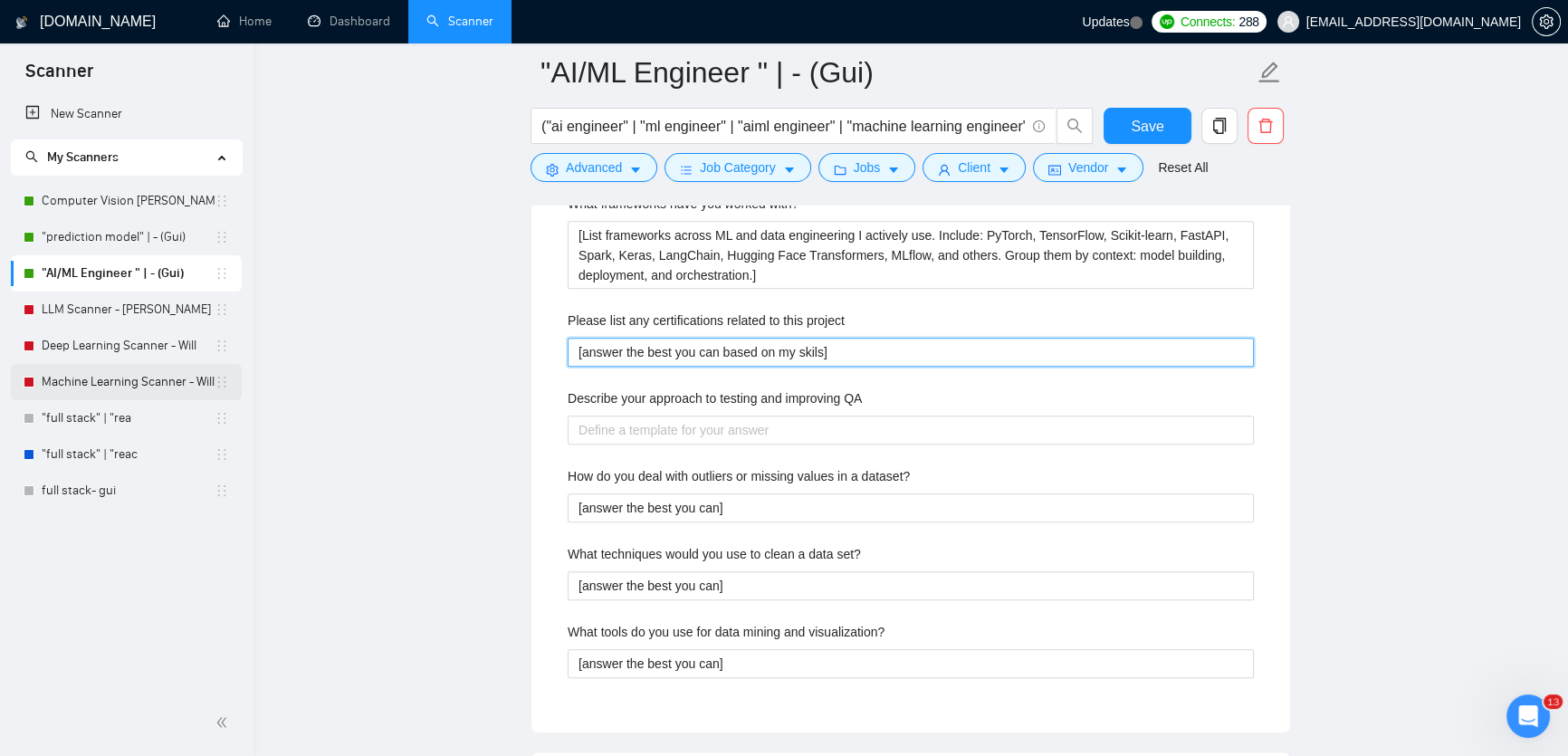 drag, startPoint x: 842, startPoint y: 350, endPoint x: 167, endPoint y: 363, distance: 675.12517 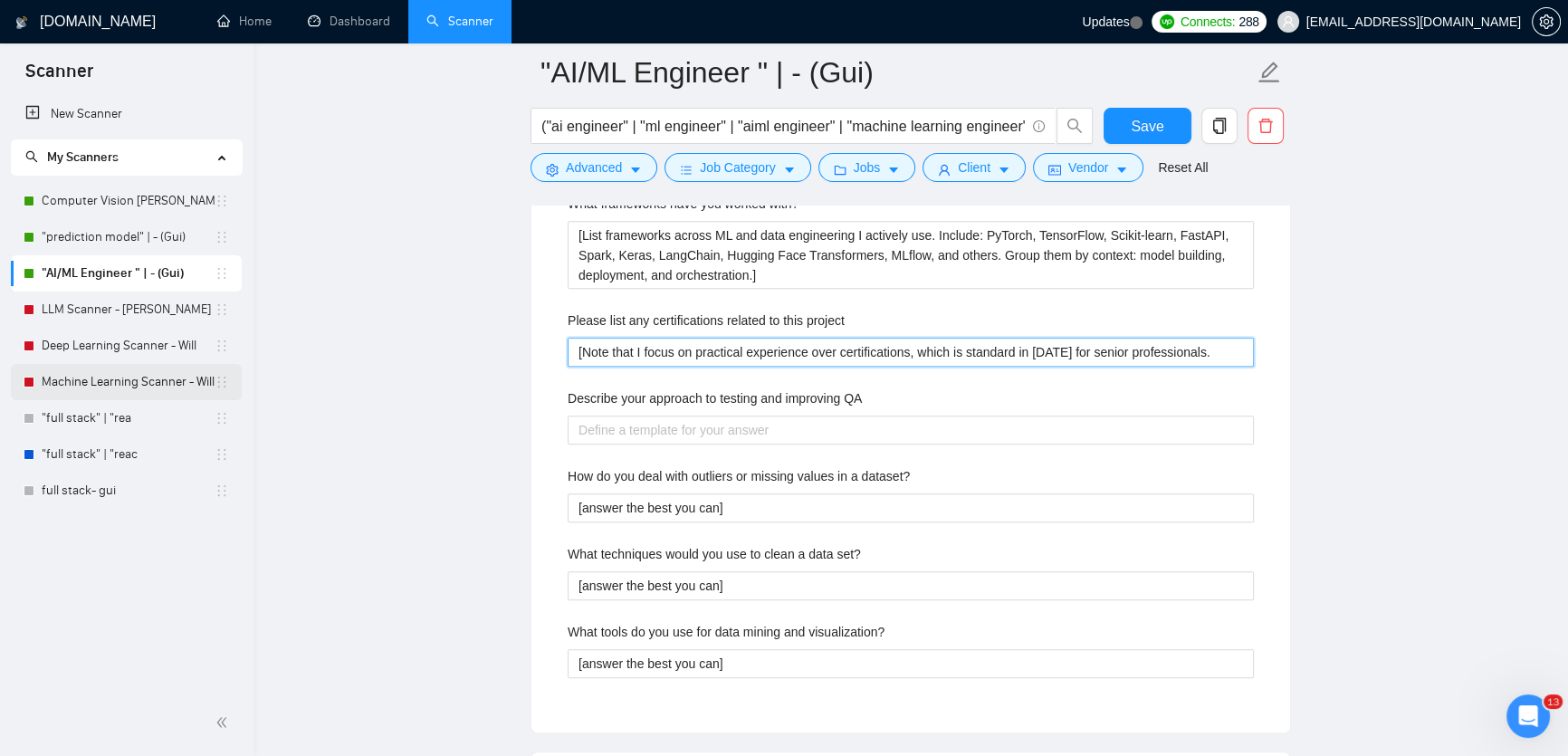 type 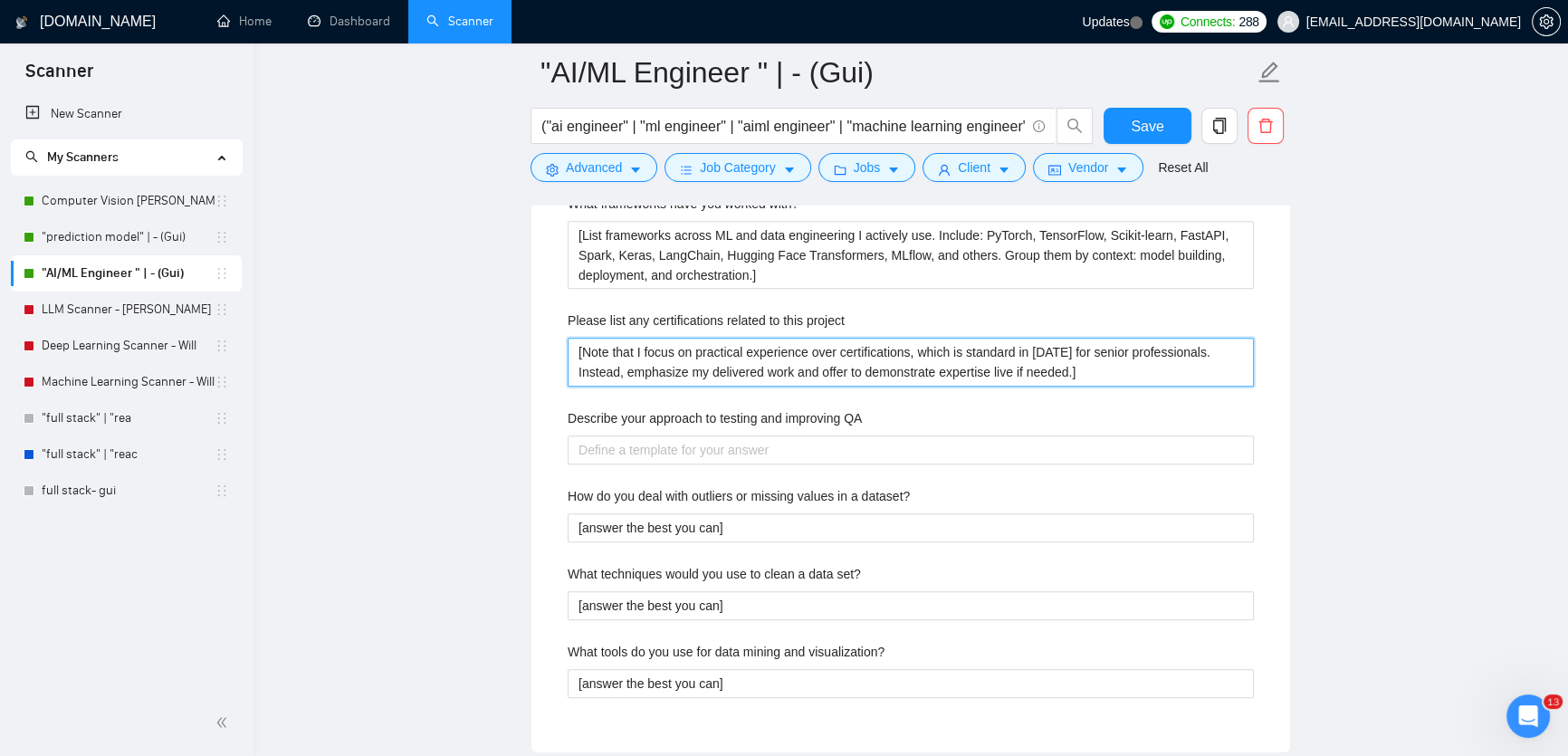 type on "[Note that I focus on practical experience over certifications, which is standard in 2025 for senior professionals. Instead, emphasize my delivered work and offer to demonstrate expertise live if needed.]" 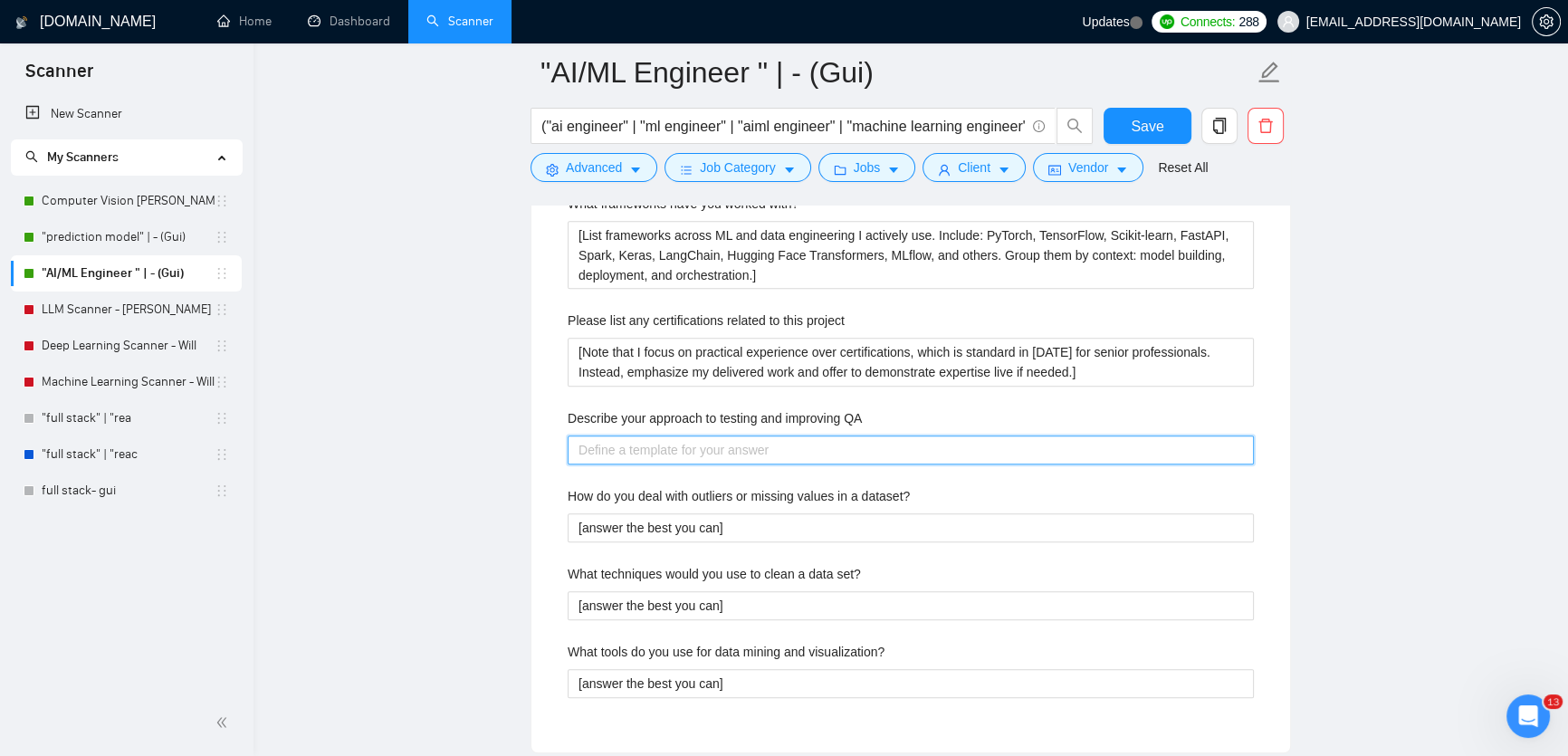 click on "Describe your approach to testing and improving QA" at bounding box center [911, 450] 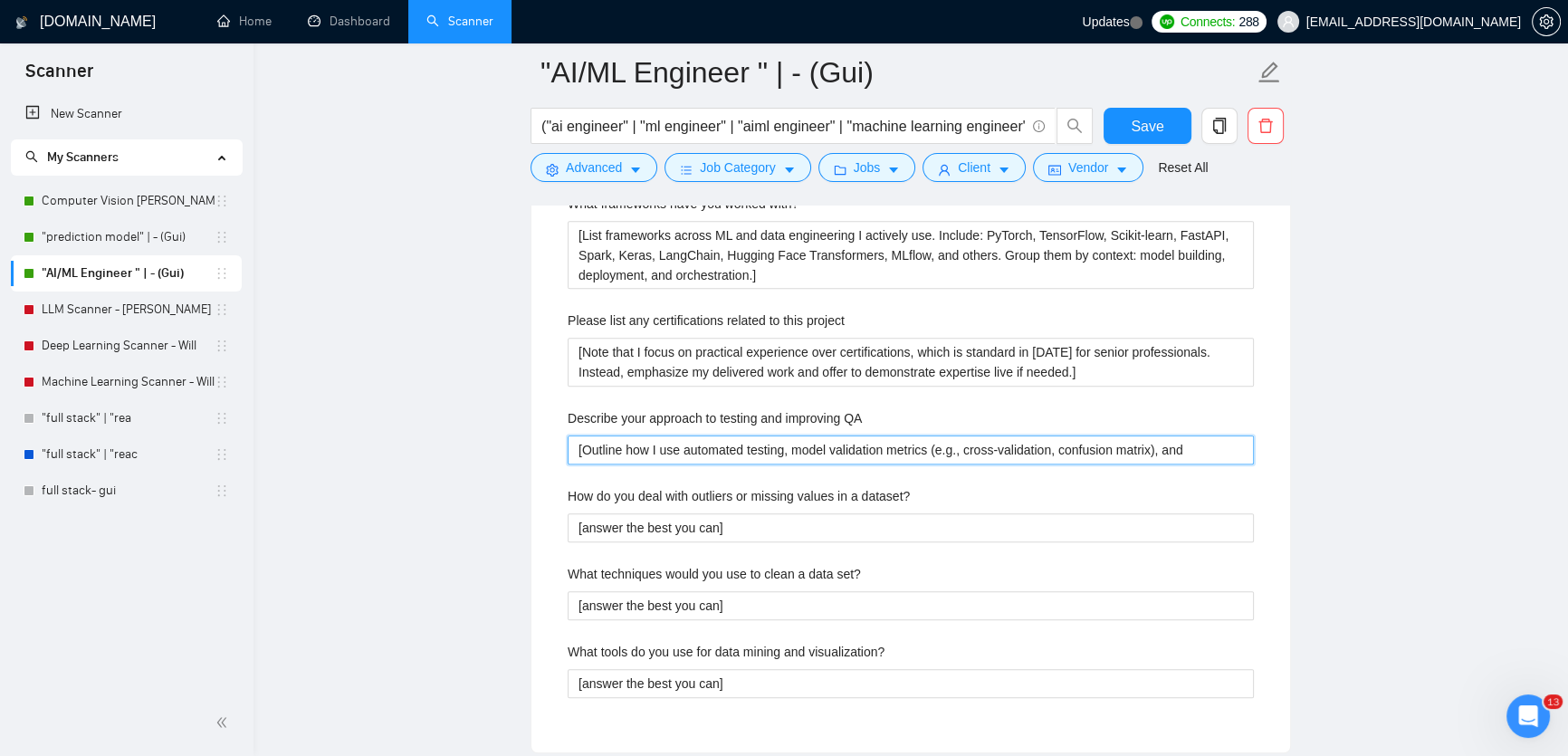 type 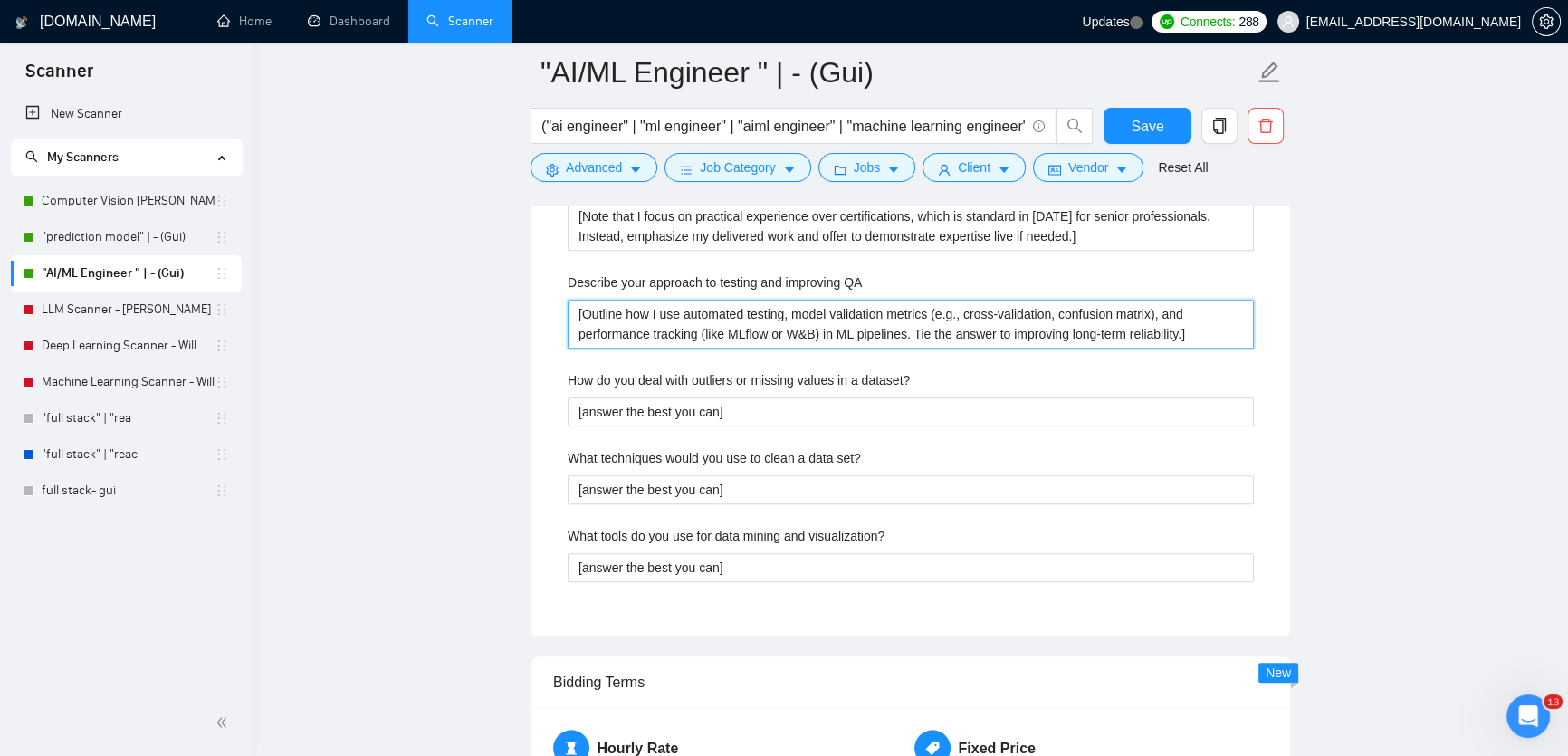 scroll, scrollTop: 2387, scrollLeft: 0, axis: vertical 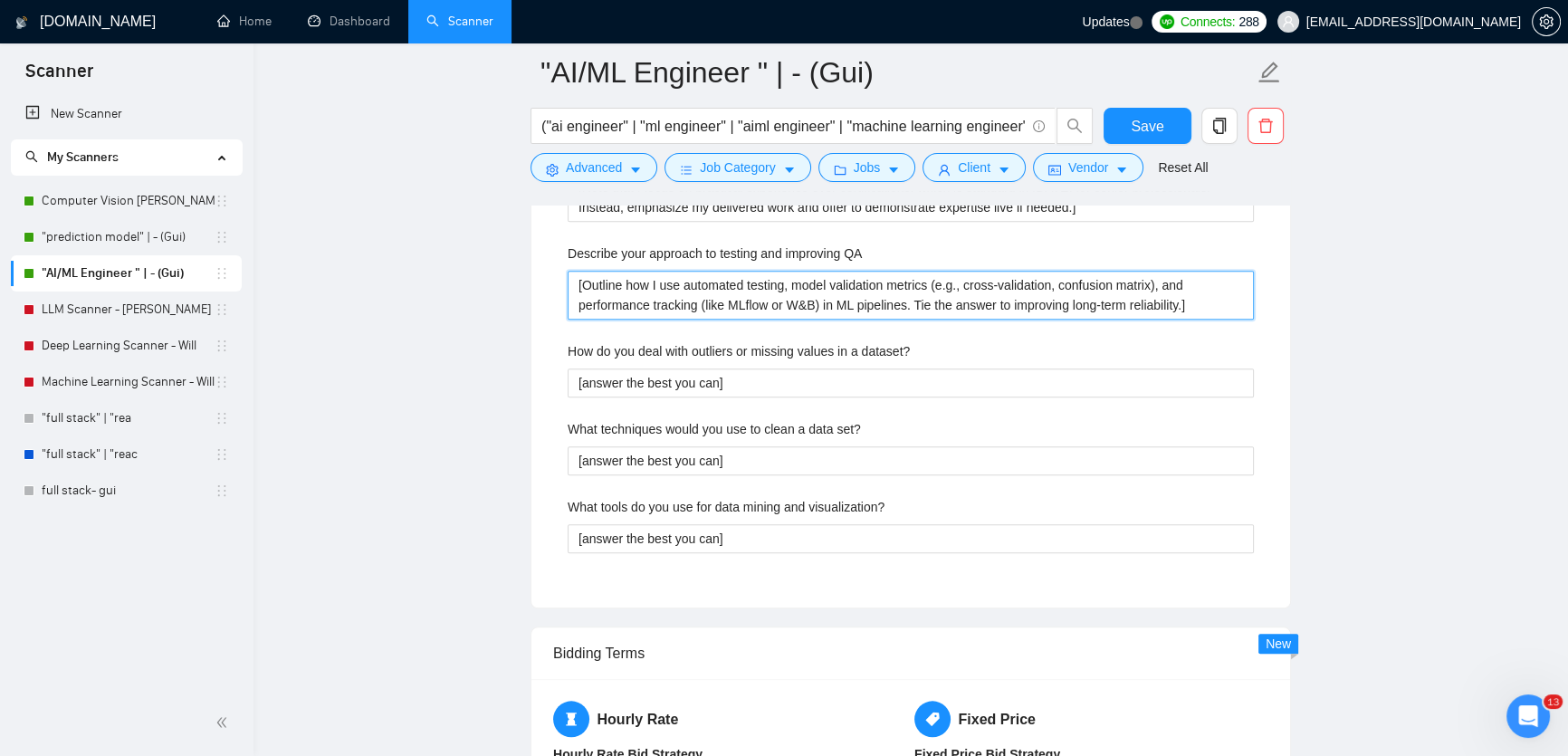type on "[Outline how I use automated testing, model validation metrics (e.g., cross-validation, confusion matrix), and performance tracking (like MLflow or W&B) in ML pipelines. Tie the answer to improving long-term reliability.]" 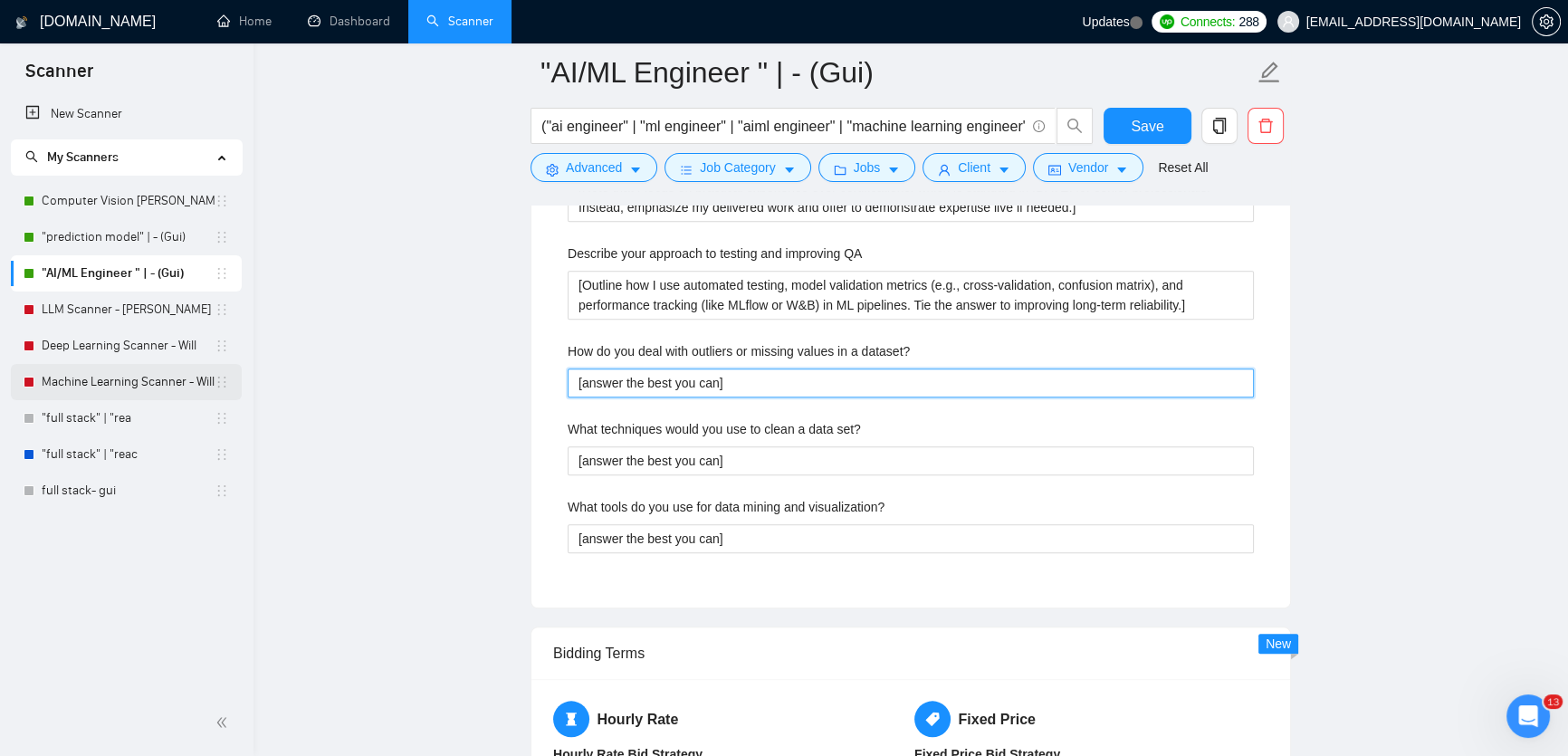 drag, startPoint x: 798, startPoint y: 377, endPoint x: 156, endPoint y: 382, distance: 642.0195 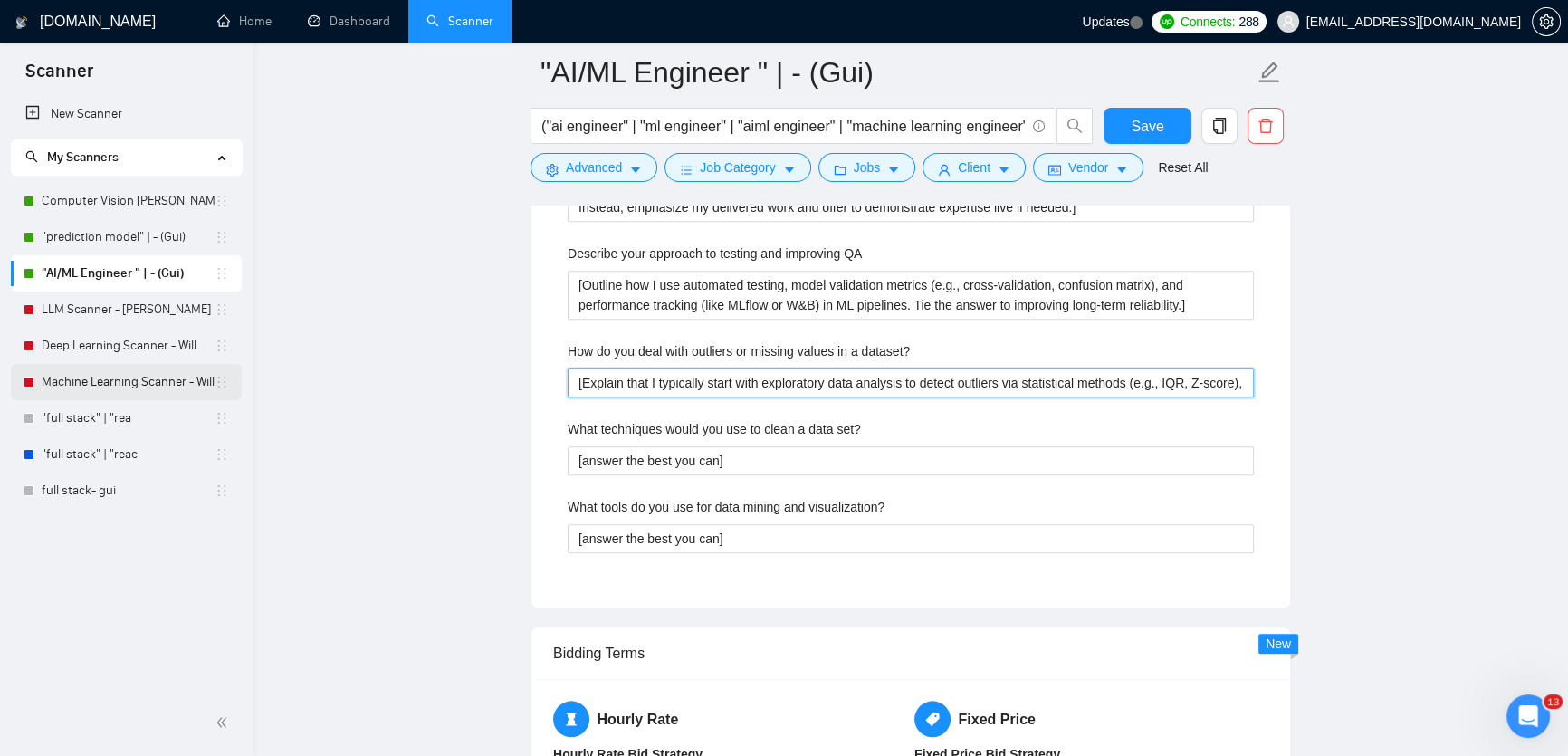 type 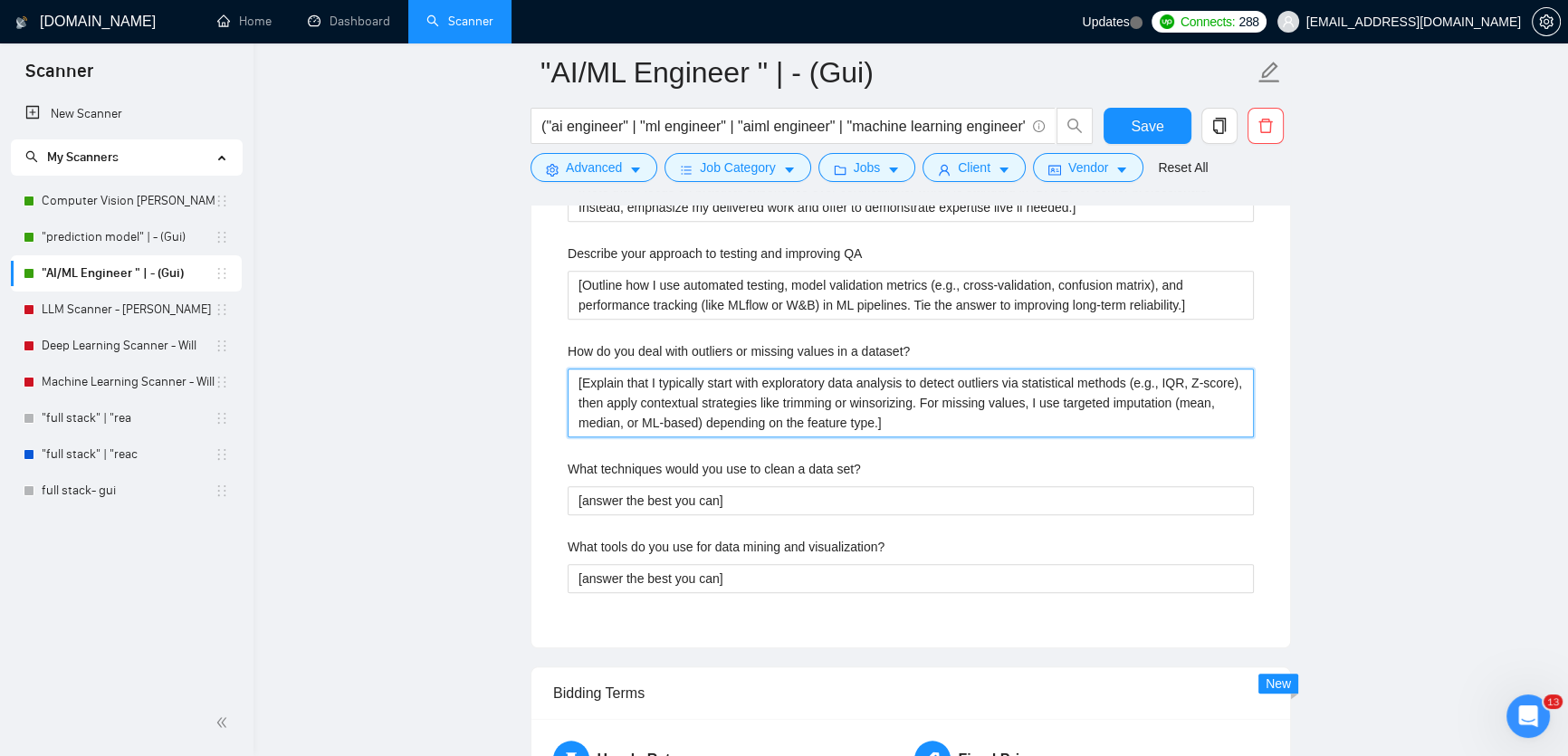 type on "[Explain that I typically start with exploratory data analysis to detect outliers via statistical methods (e.g., IQR, Z-score), then apply contextual strategies like trimming or winsorizing. For missing values, I use targeted imputation (mean, median, or ML-based) depending on the feature type.]" 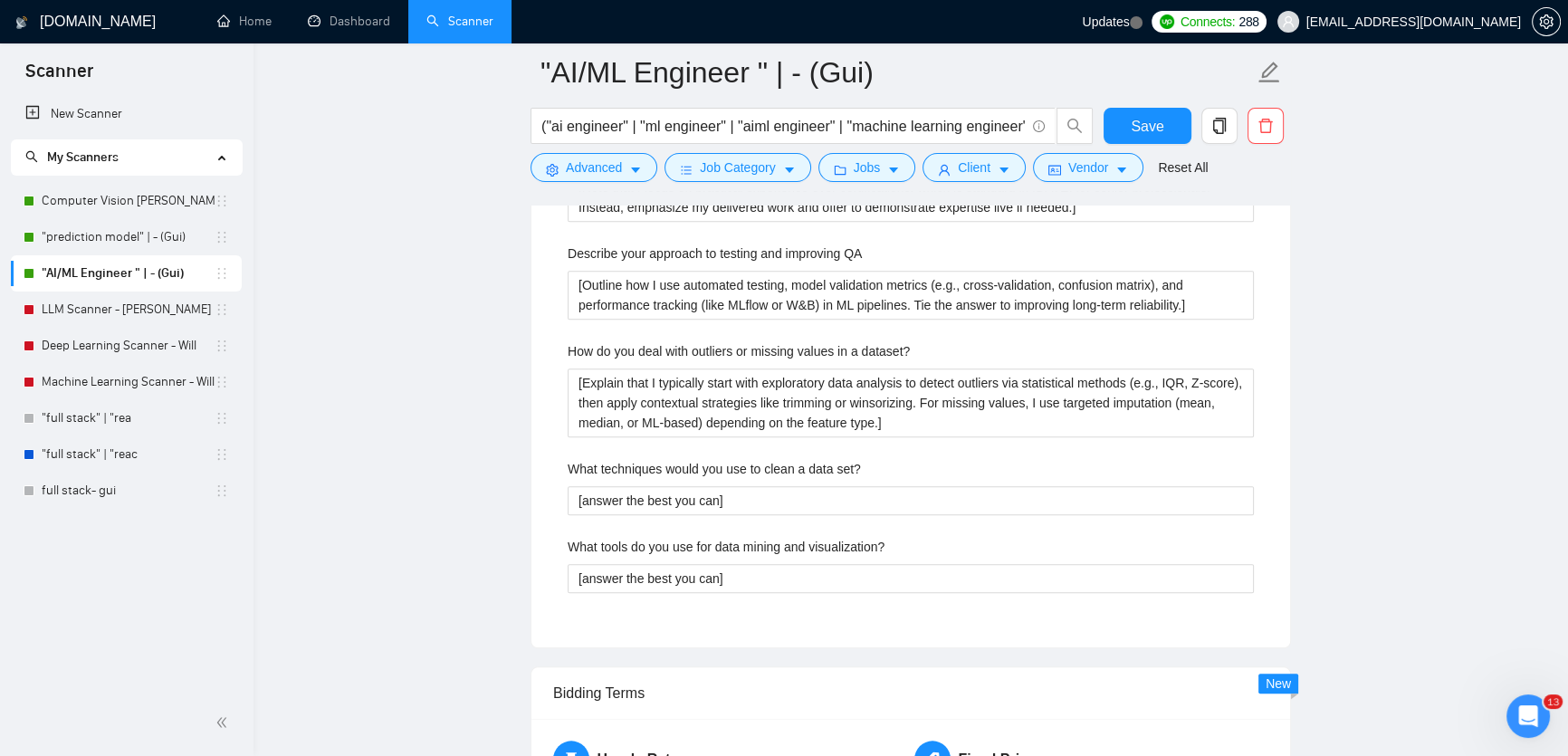 click on ""AI/ML Engineer " | - (Gui) ("ai engineer" | "ml engineer" | "aiml engineer" | "machine learning engineer" | "artificial intelligence engineer" | "deep learning engineer" | "ai developer" | "ml developer" | "deep learning developer" | "ml model" | "ai model" | "machine learning model" | "neural network" | "tensorflow" | "pytorch" | "scikit-learn" | "keras" | "lightgbm" | "xgboost" | "catboost" | "mlops" | "ai integration" | "model deployment" | "model training" | "model tuning" | "model optimization" | "machine learning pipeline" | "end-to-end ai" | "hyperparameter tuning" | "inference optimization" | "cloud ml" | "sageMaker" | "ai api" | "ml api" | "build ml model" | "train ml model" | "deploy ai model" | "fine-tune model") Save Advanced   Job Category   Jobs   Client   Vendor   Reset All Preview Results Insights NEW Alerts Auto Bidder Auto Bidding Enabled Auto Bidding Enabled: ON Auto Bidder Schedule Auto Bidding Type: Automated (recommended) Semi-automated Auto Bidding Schedule: 24/7 Custom [DATE] [DATE]" at bounding box center (911, 388) 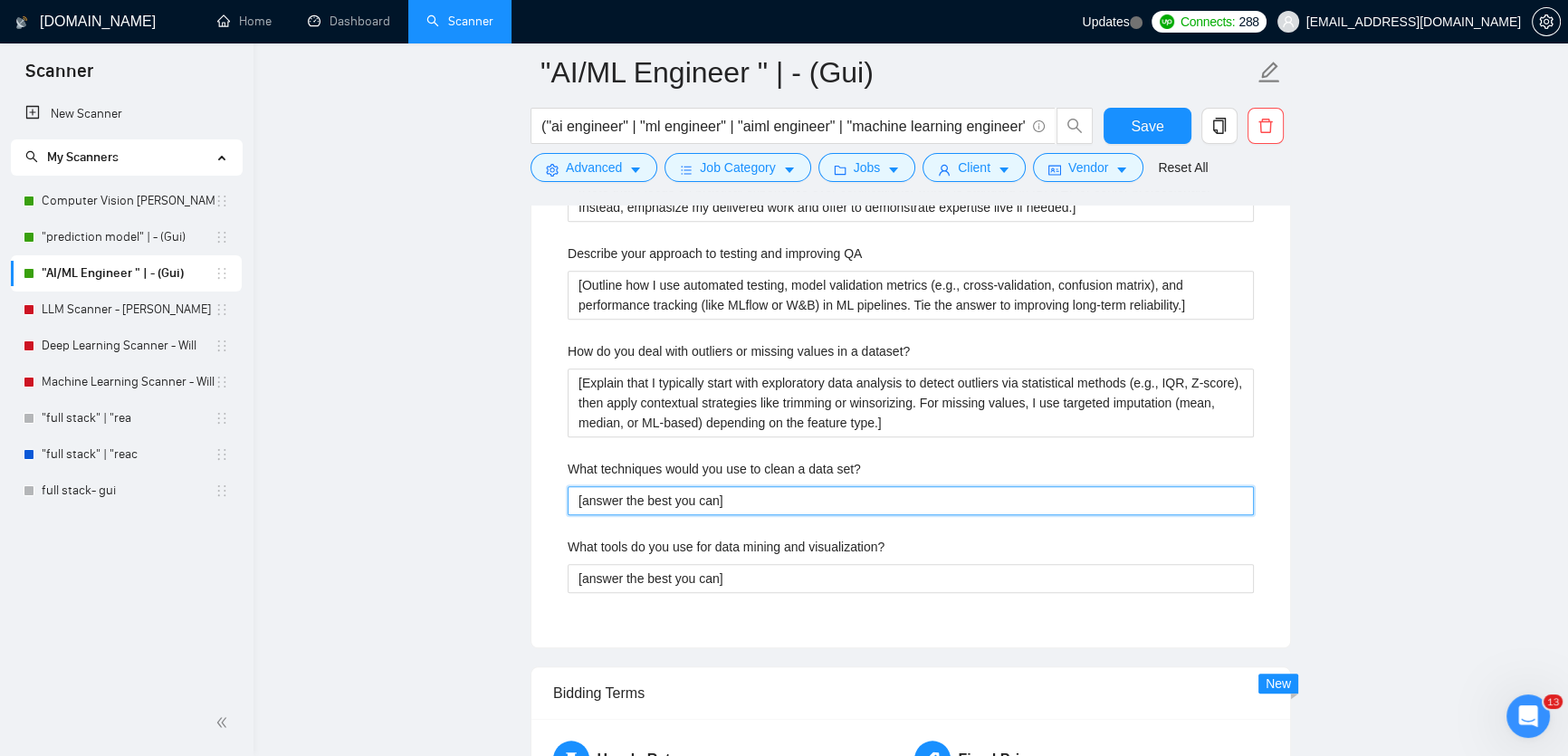 drag, startPoint x: 742, startPoint y: 492, endPoint x: 246, endPoint y: 489, distance: 496.00907 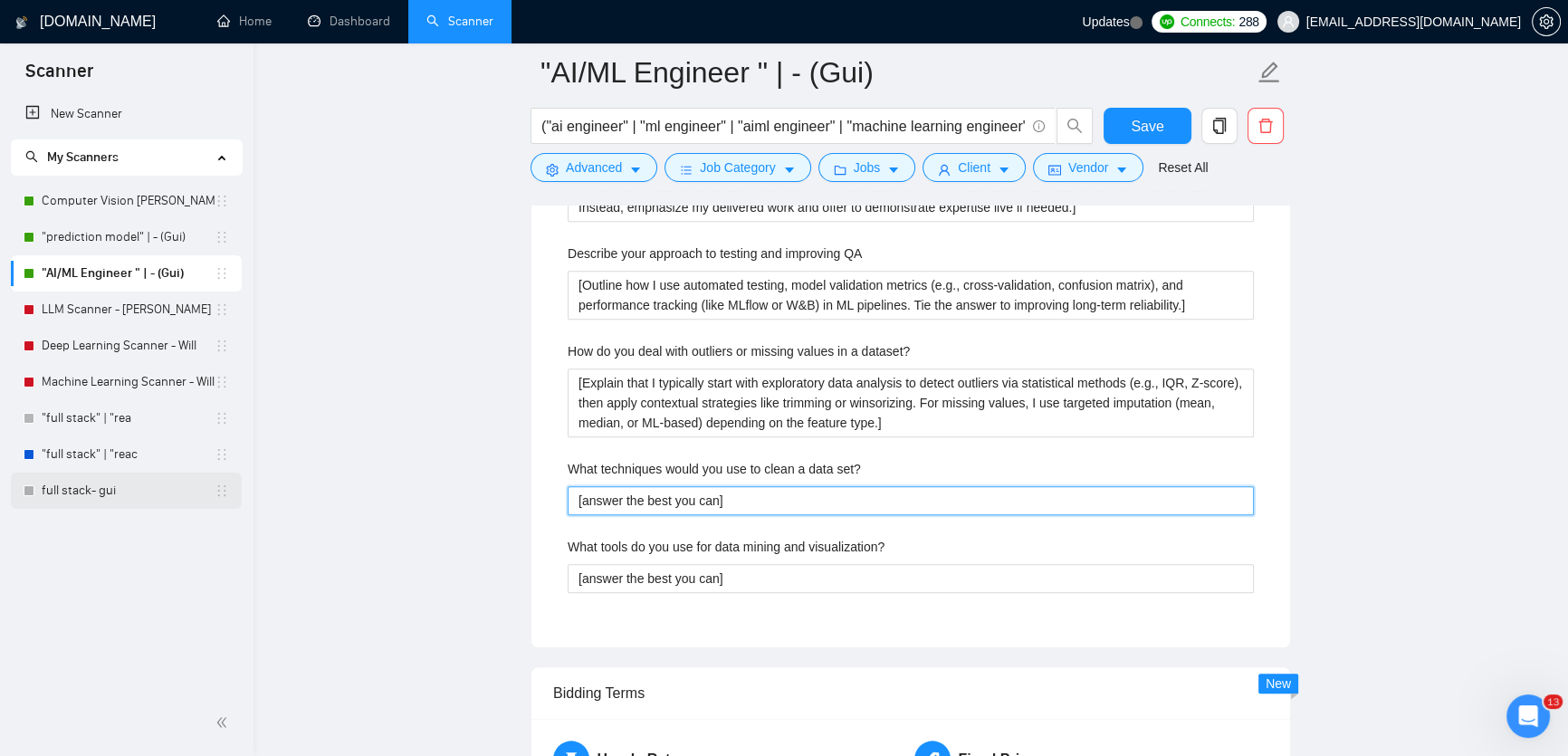 paste on "Mention standard steps like null handling, outlier removal, type normalization, encoding categorical variables, handling duplicates, and validating integrity. Tie in tools I use, such as Pandas, NumPy, and Scikit-learn.]" 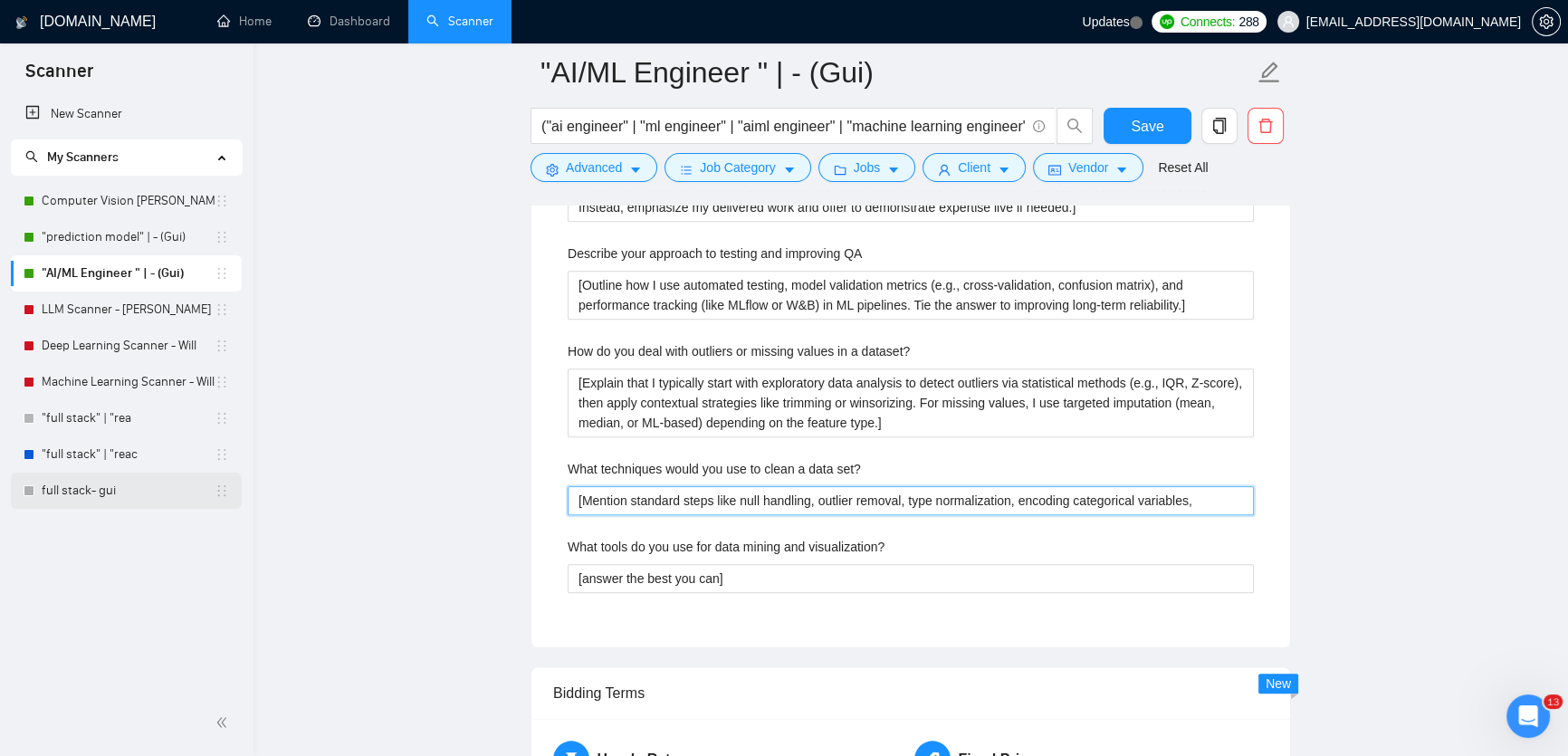 type 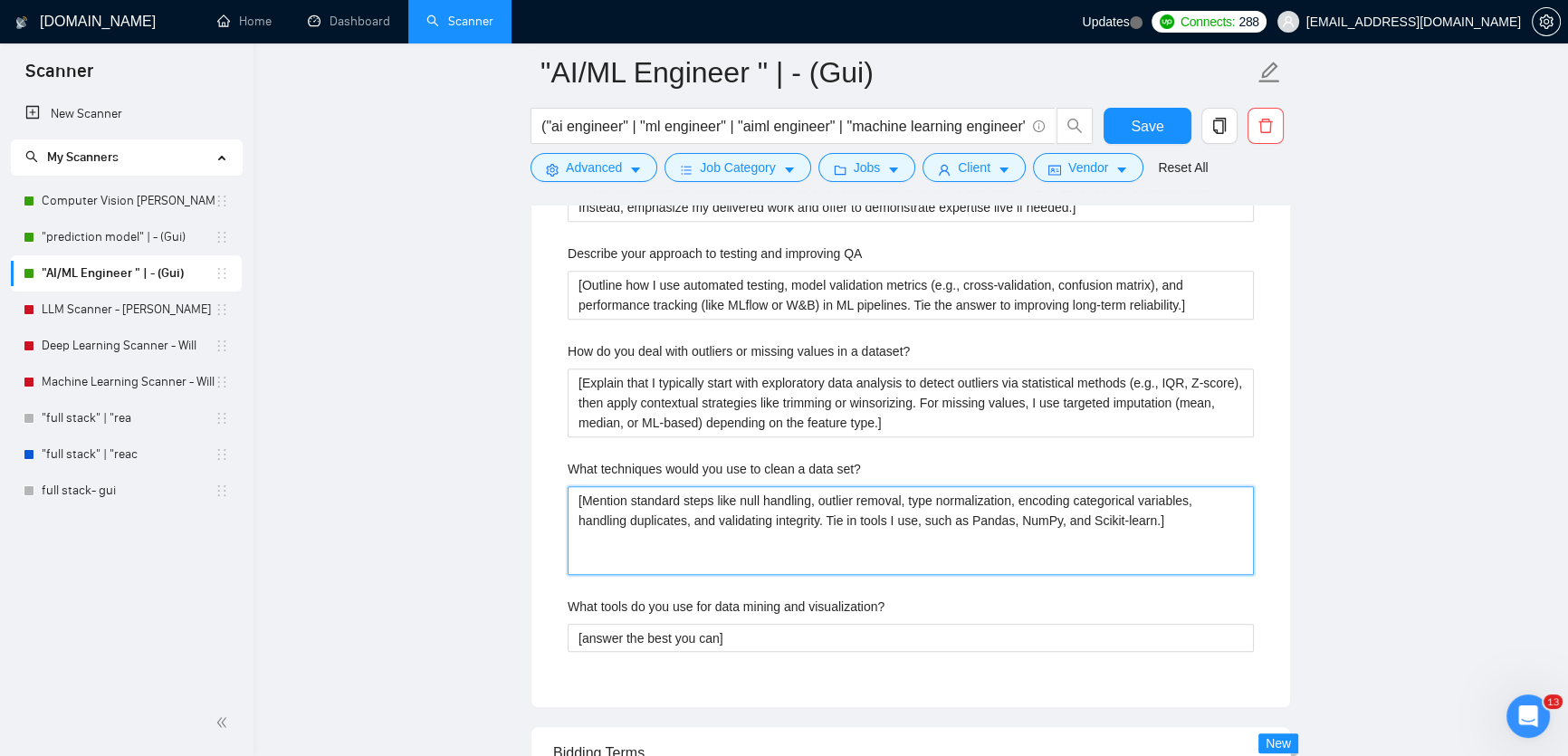 type on "[Mention standard steps like null handling, outlier removal, type normalization, encoding categorical variables, handling duplicates, and validating integrity. Tie in tools I use, such as Pandas, NumPy, and Scikit-learn.]" 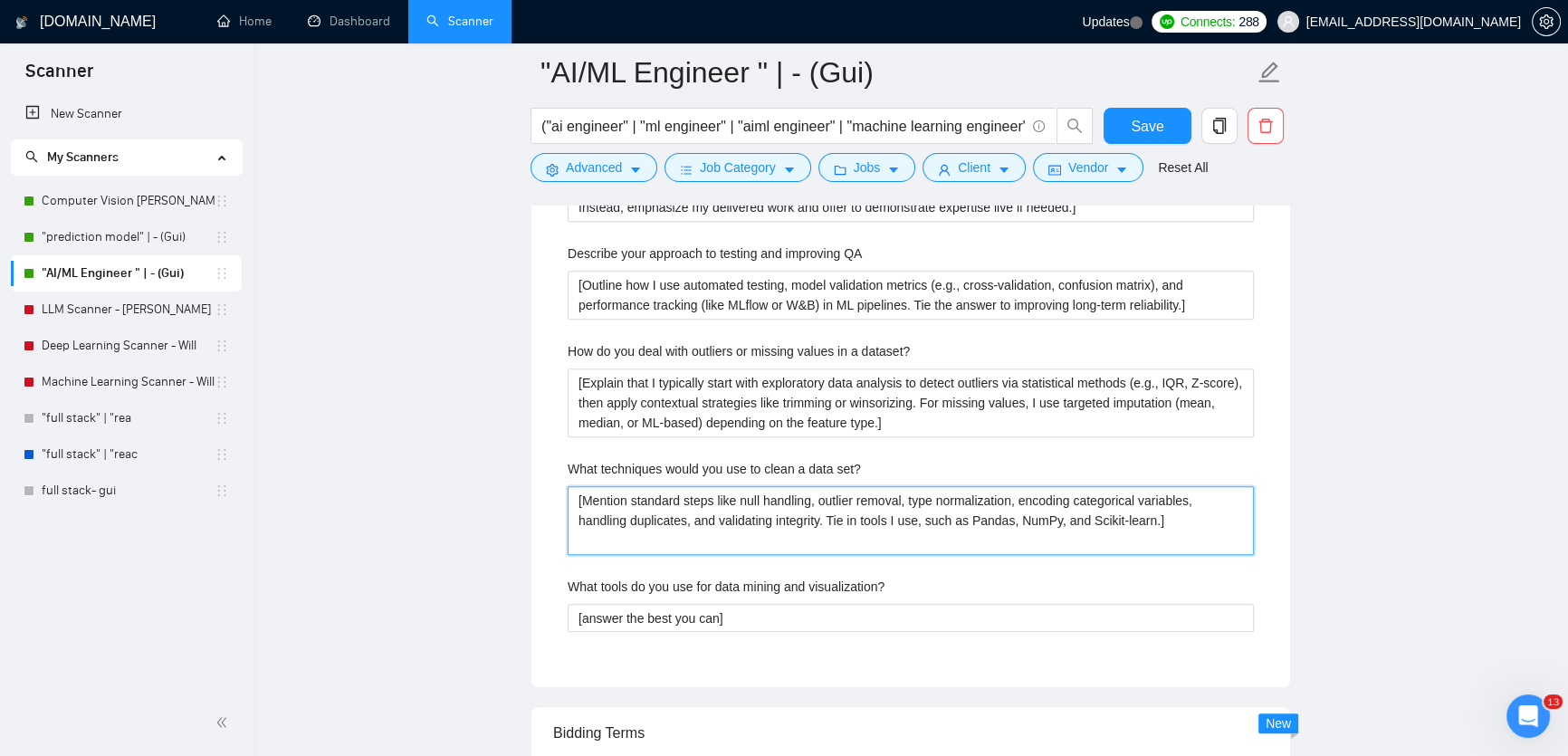 type on "[Mention standard steps like null handling, outlier removal, type normalization, encoding categorical variables, handling duplicates, and validating integrity. Tie in tools I use, such as Pandas, NumPy, and Scikit-learn.]" 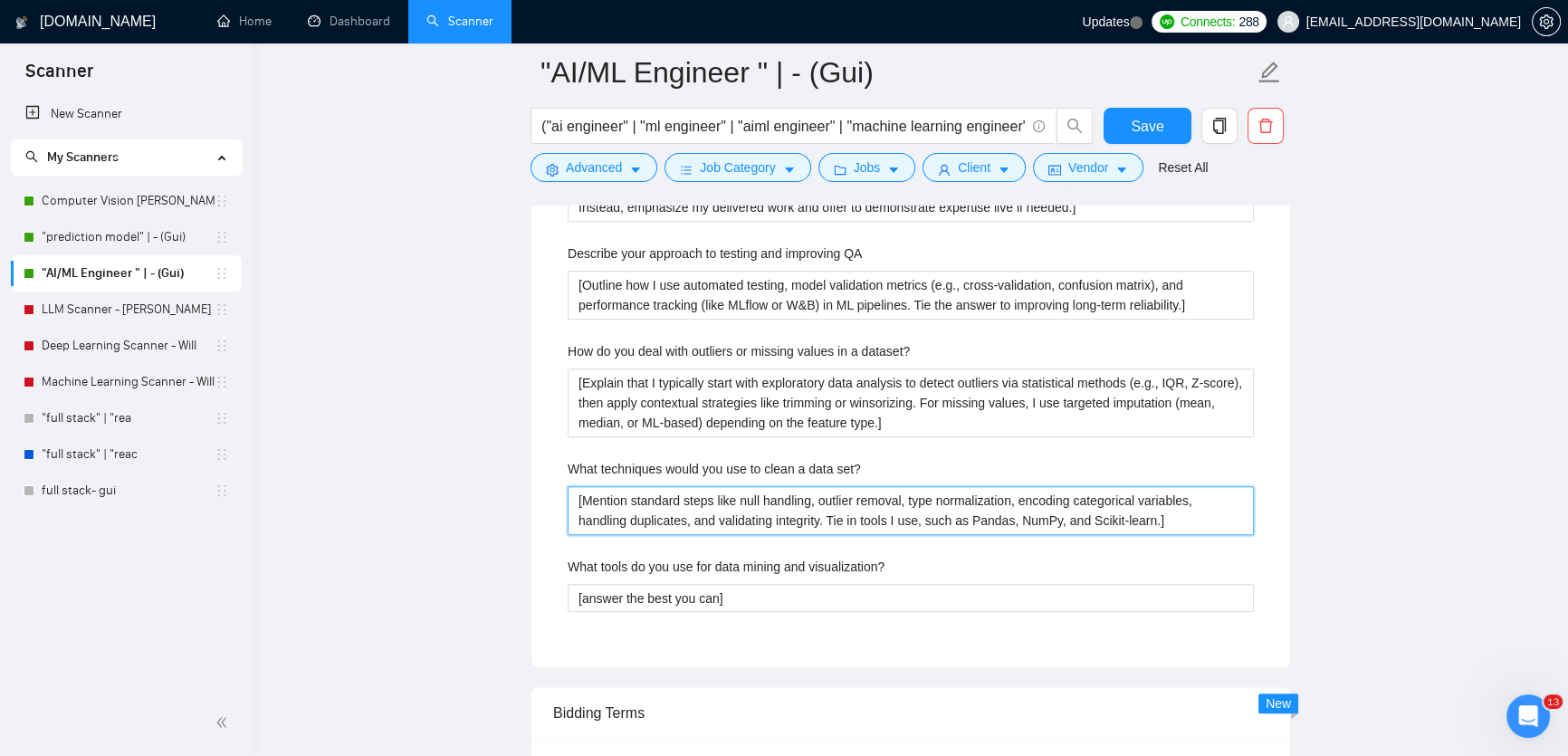 type on "[Mention standard steps like null handling, outlier removal, type normalization, encoding categorical variables, handling duplicates, and validating integrity. Tie in tools I use, such as Pandas, NumPy, and Scikit-learn.]" 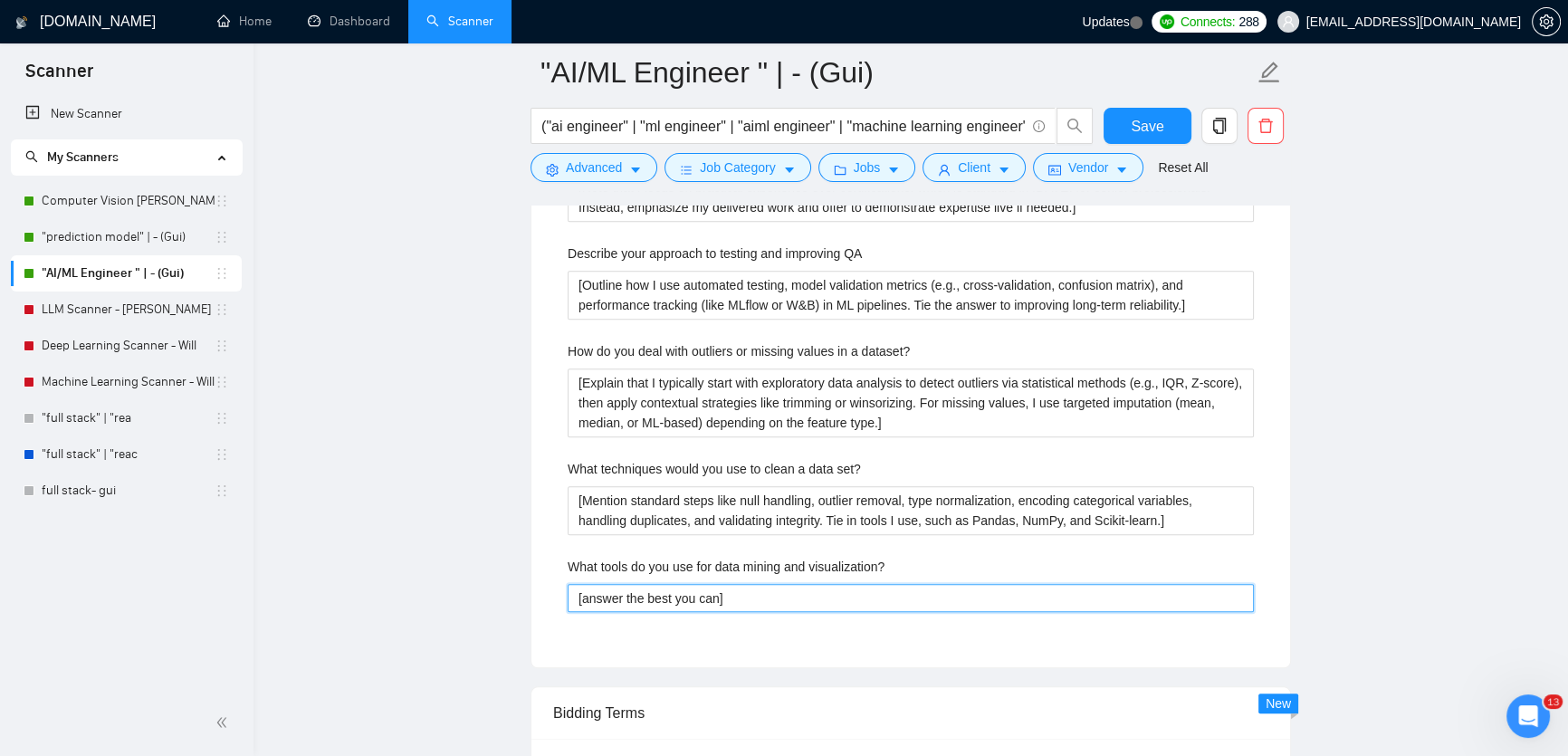 drag, startPoint x: 731, startPoint y: 599, endPoint x: 194, endPoint y: 590, distance: 537.07541 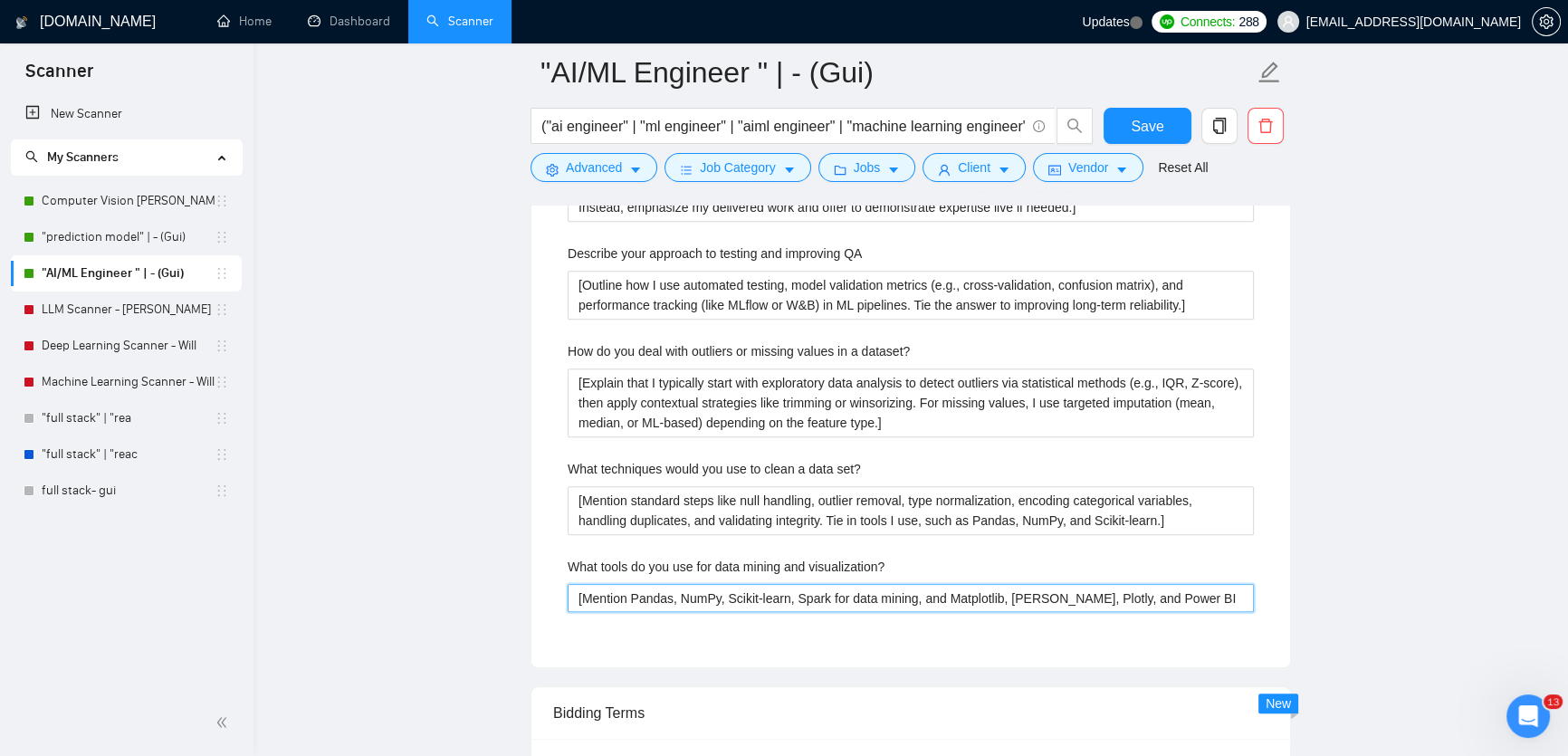 type 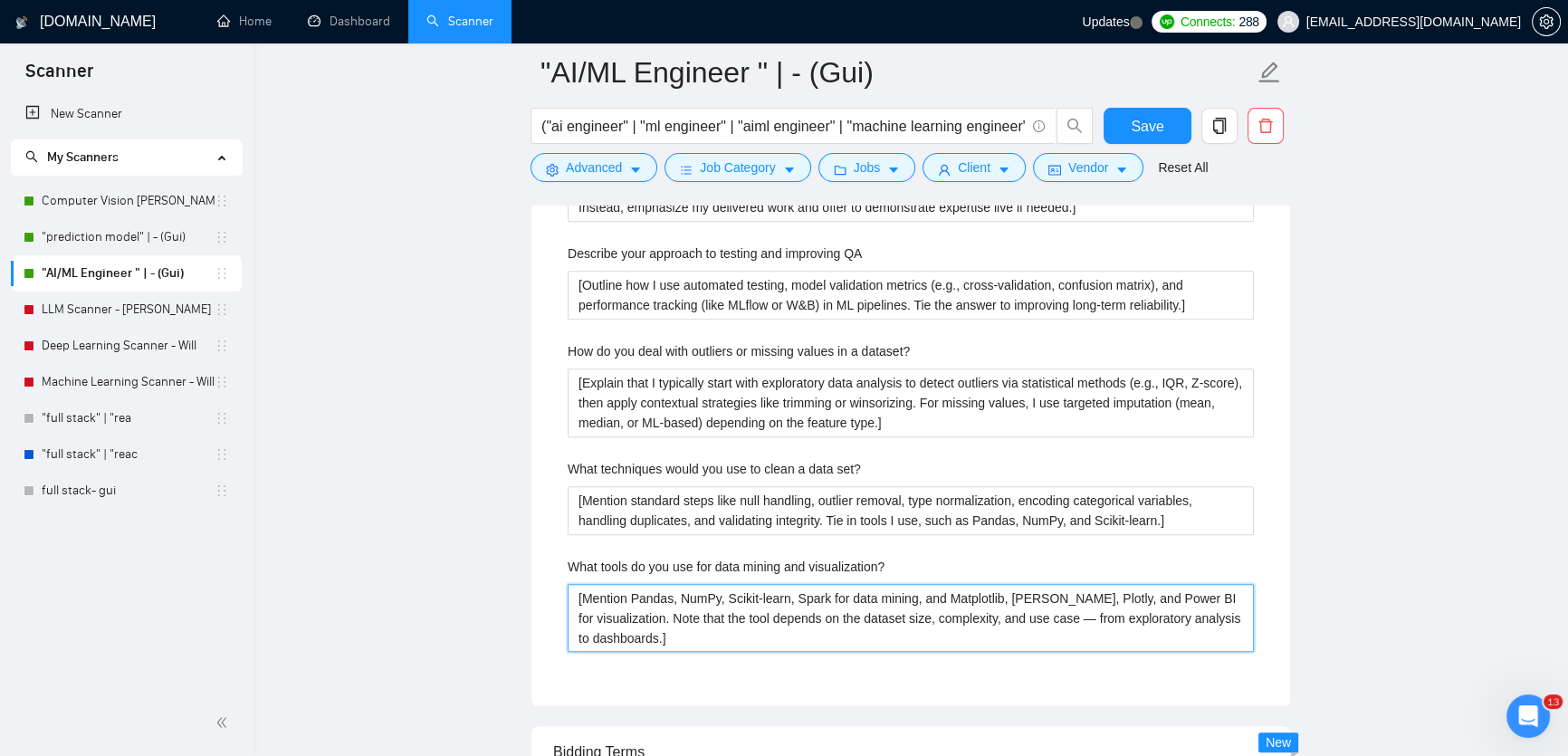 type on "[Mention Pandas, NumPy, Scikit-learn, Spark for data mining, and Matplotlib, Seaborn, Plotly, and Power BI for visualization. Note that the tool depends on the dataset size, complexity, and use case — from exploratory analysis to dashboards.]" 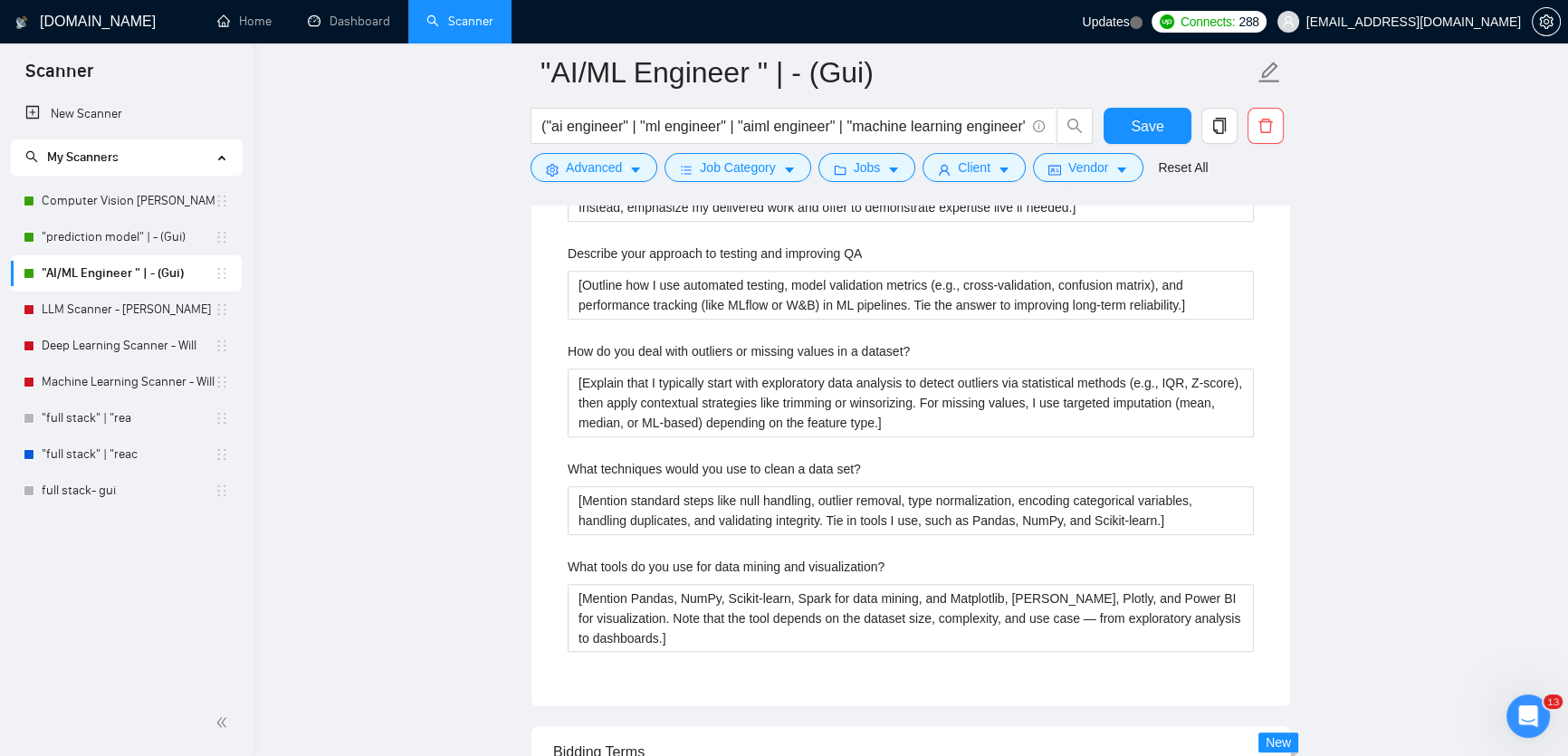 click on ""AI/ML Engineer " | - (Gui) ("ai engineer" | "ml engineer" | "aiml engineer" | "machine learning engineer" | "artificial intelligence engineer" | "deep learning engineer" | "ai developer" | "ml developer" | "deep learning developer" | "ml model" | "ai model" | "machine learning model" | "neural network" | "tensorflow" | "pytorch" | "scikit-learn" | "keras" | "lightgbm" | "xgboost" | "catboost" | "mlops" | "ai integration" | "model deployment" | "model training" | "model tuning" | "model optimization" | "machine learning pipeline" | "end-to-end ai" | "hyperparameter tuning" | "inference optimization" | "cloud ml" | "sageMaker" | "ai api" | "ml api" | "build ml model" | "train ml model" | "deploy ai model" | "fine-tune model") Save Advanced   Job Category   Jobs   Client   Vendor   Reset All Preview Results Insights NEW Alerts Auto Bidder Auto Bidding Enabled Auto Bidding Enabled: ON Auto Bidder Schedule Auto Bidding Type: Automated (recommended) Semi-automated Auto Bidding Schedule: 24/7 Custom [DATE] [DATE]" at bounding box center (911, 416) 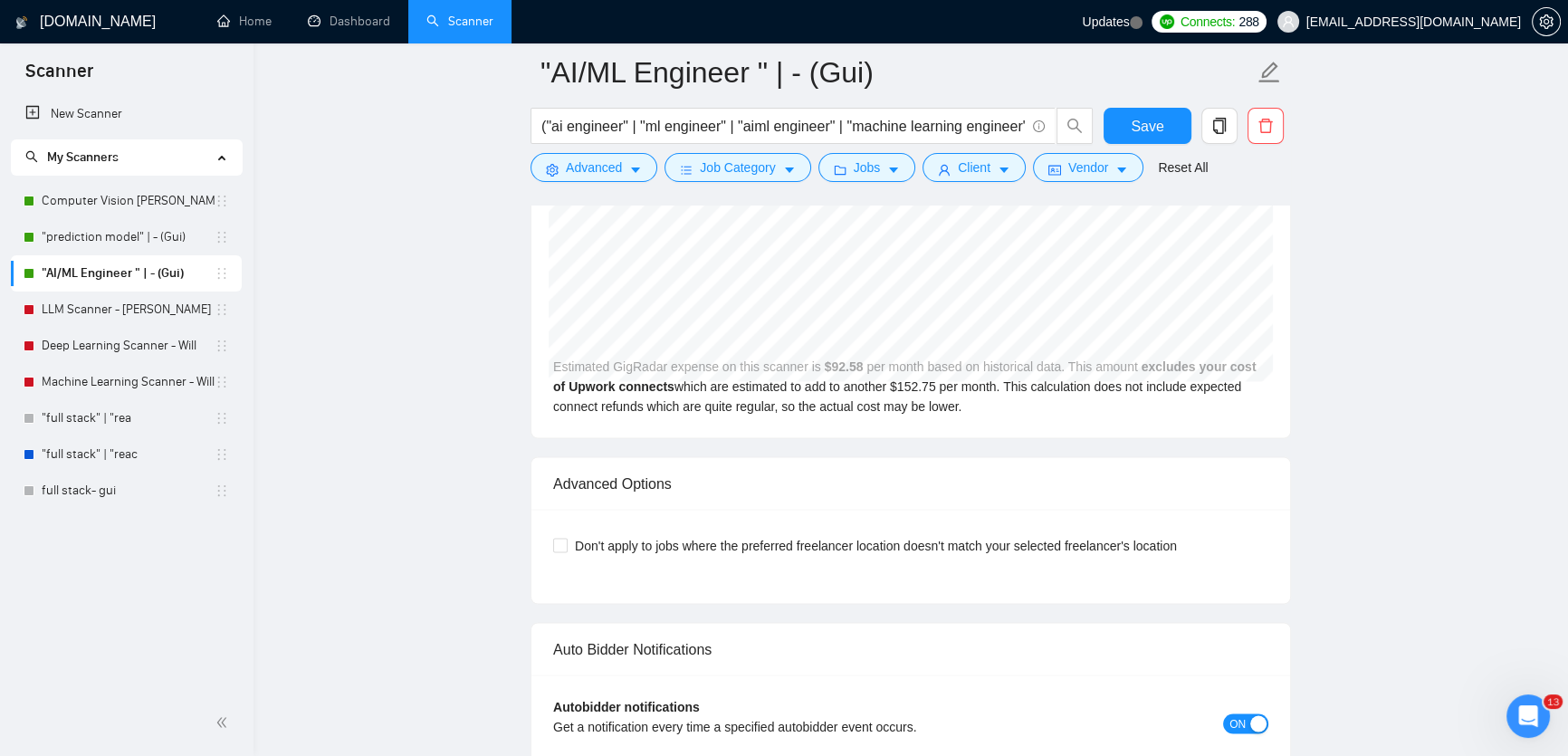 scroll, scrollTop: 3785, scrollLeft: 0, axis: vertical 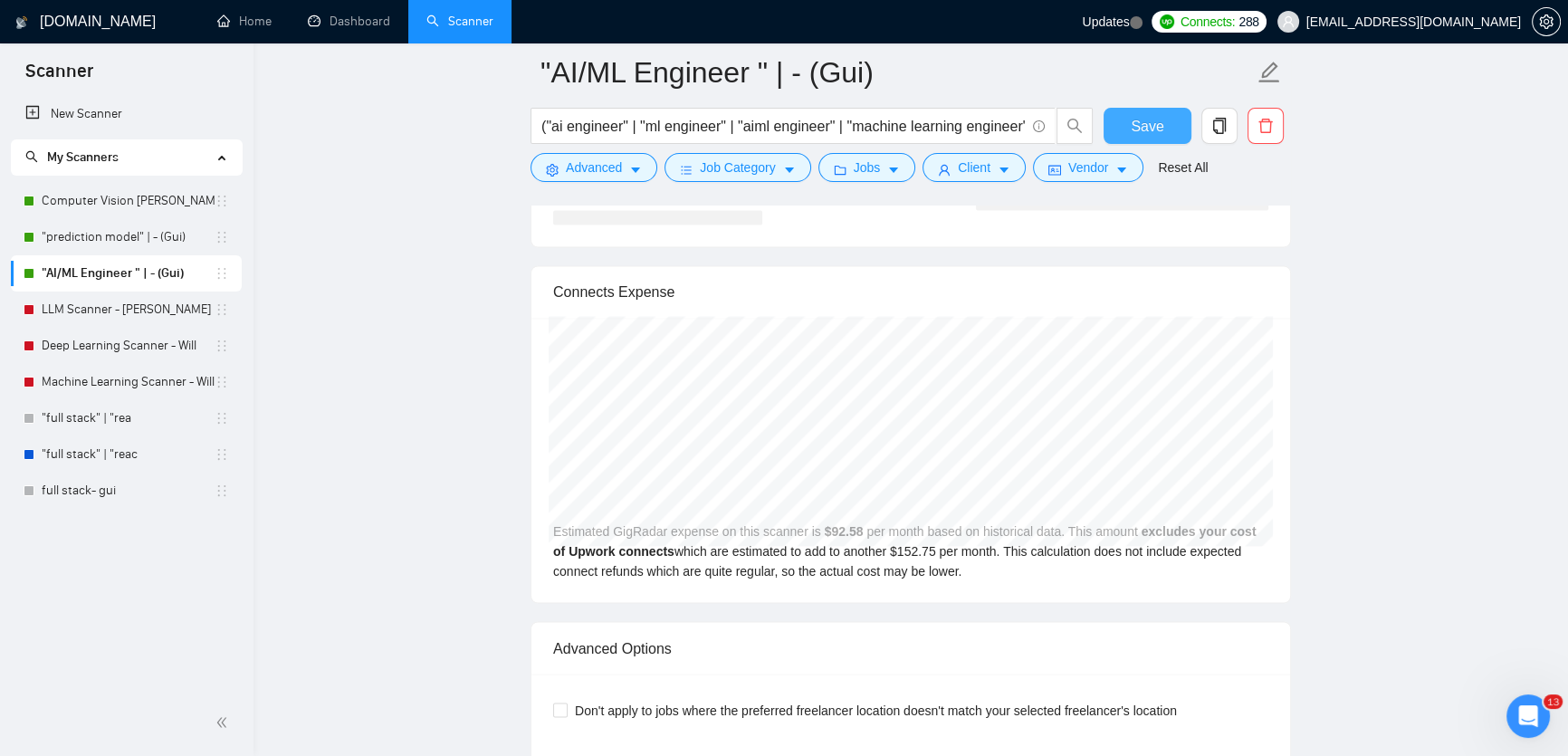 click on "Save" at bounding box center (1147, 126) 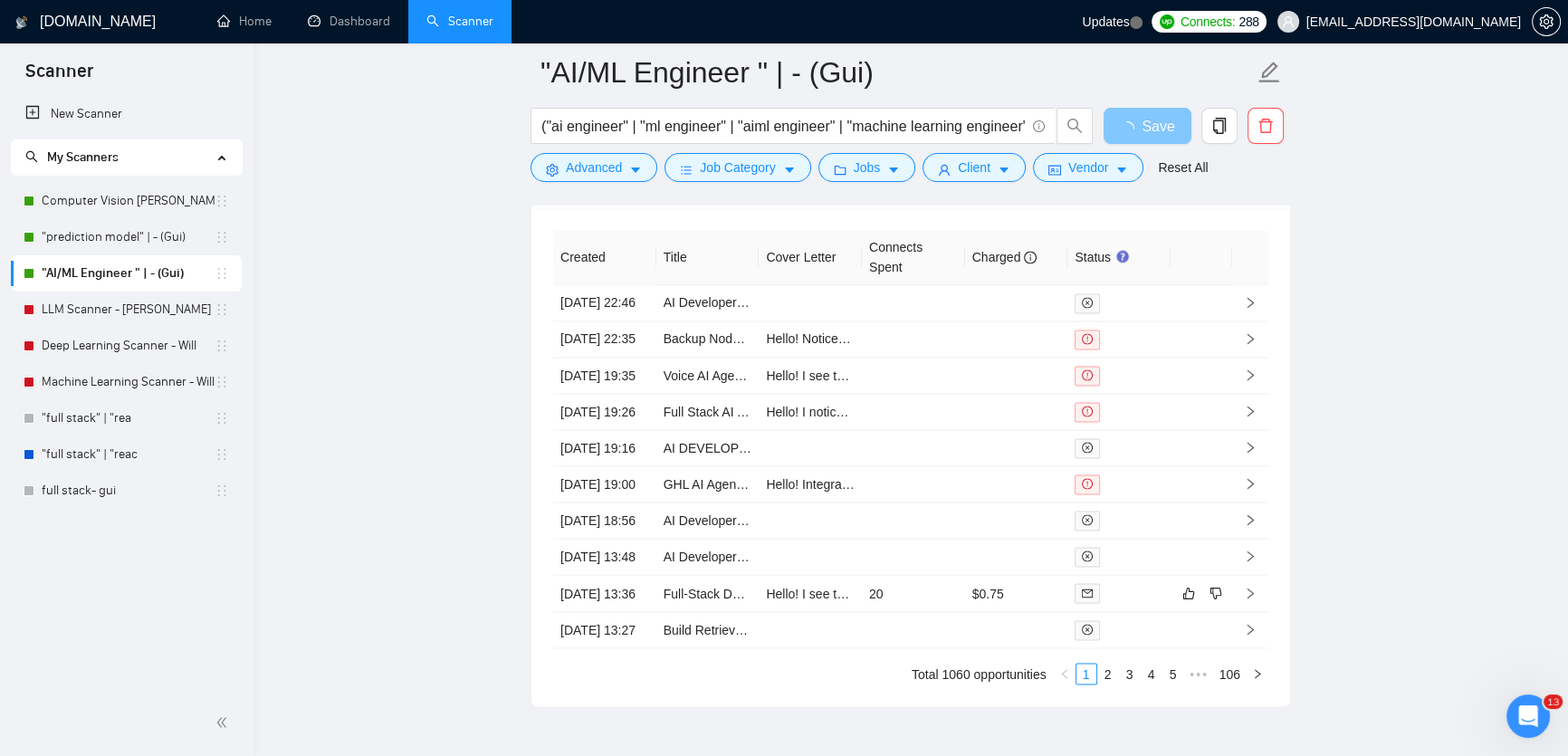 scroll, scrollTop: 3950, scrollLeft: 0, axis: vertical 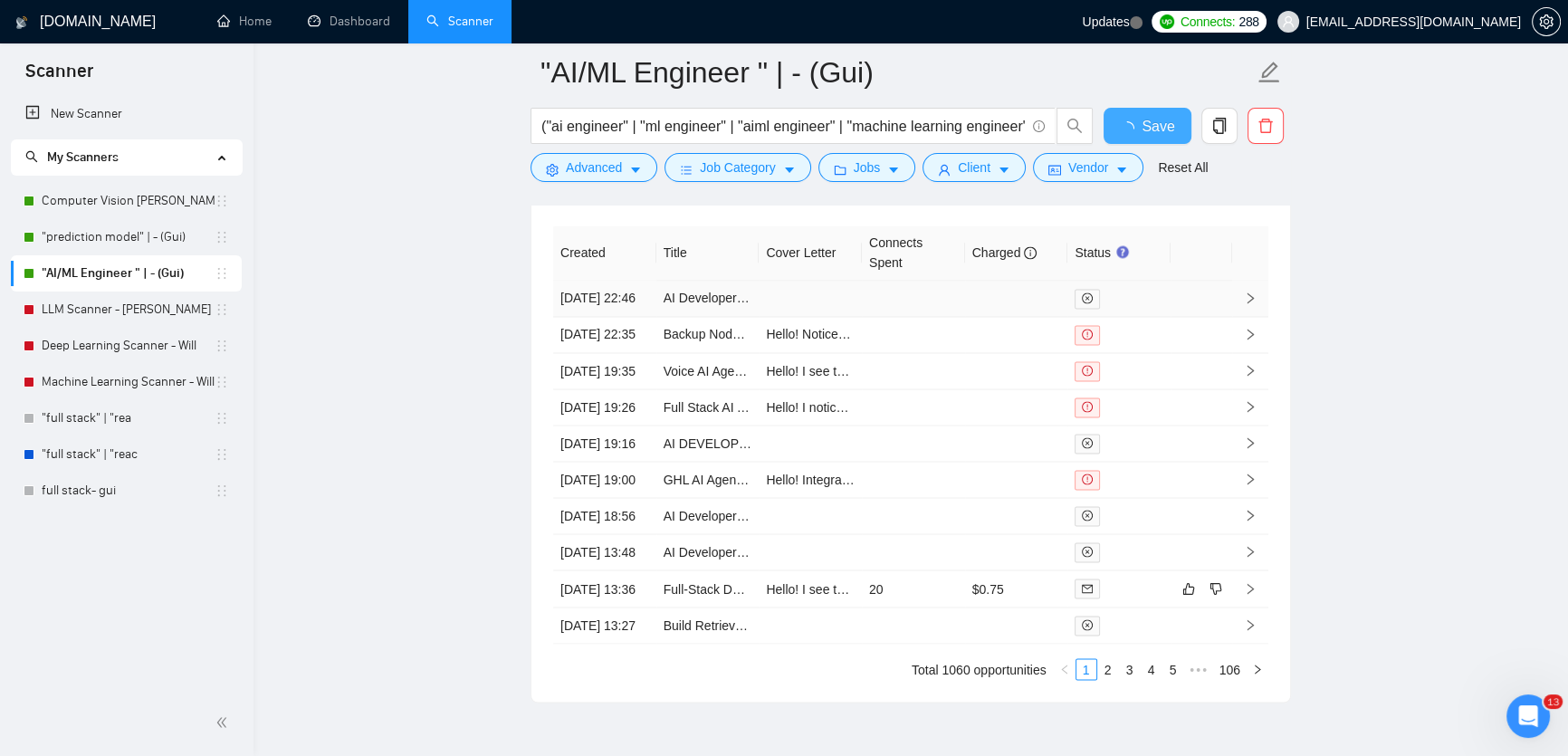 type 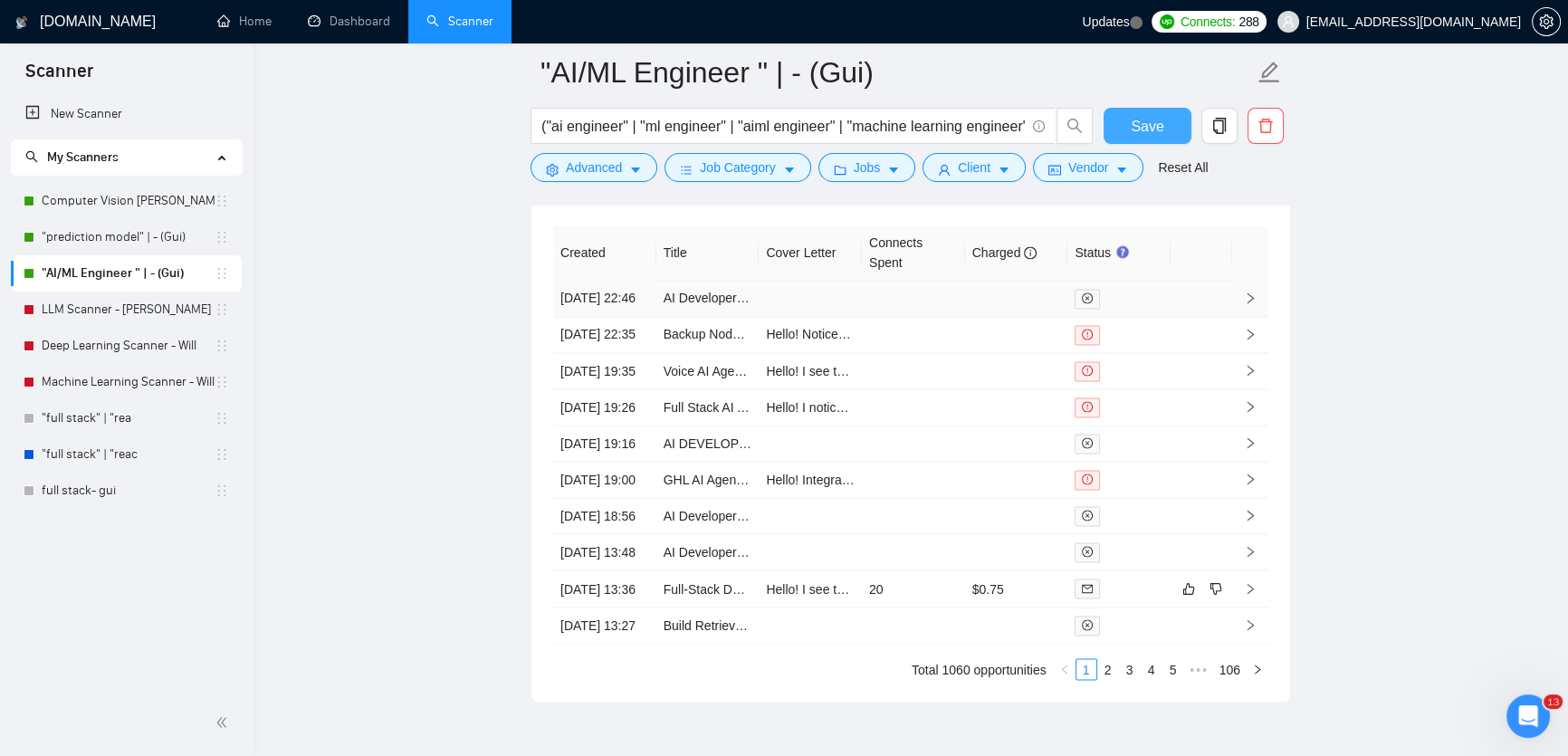 type 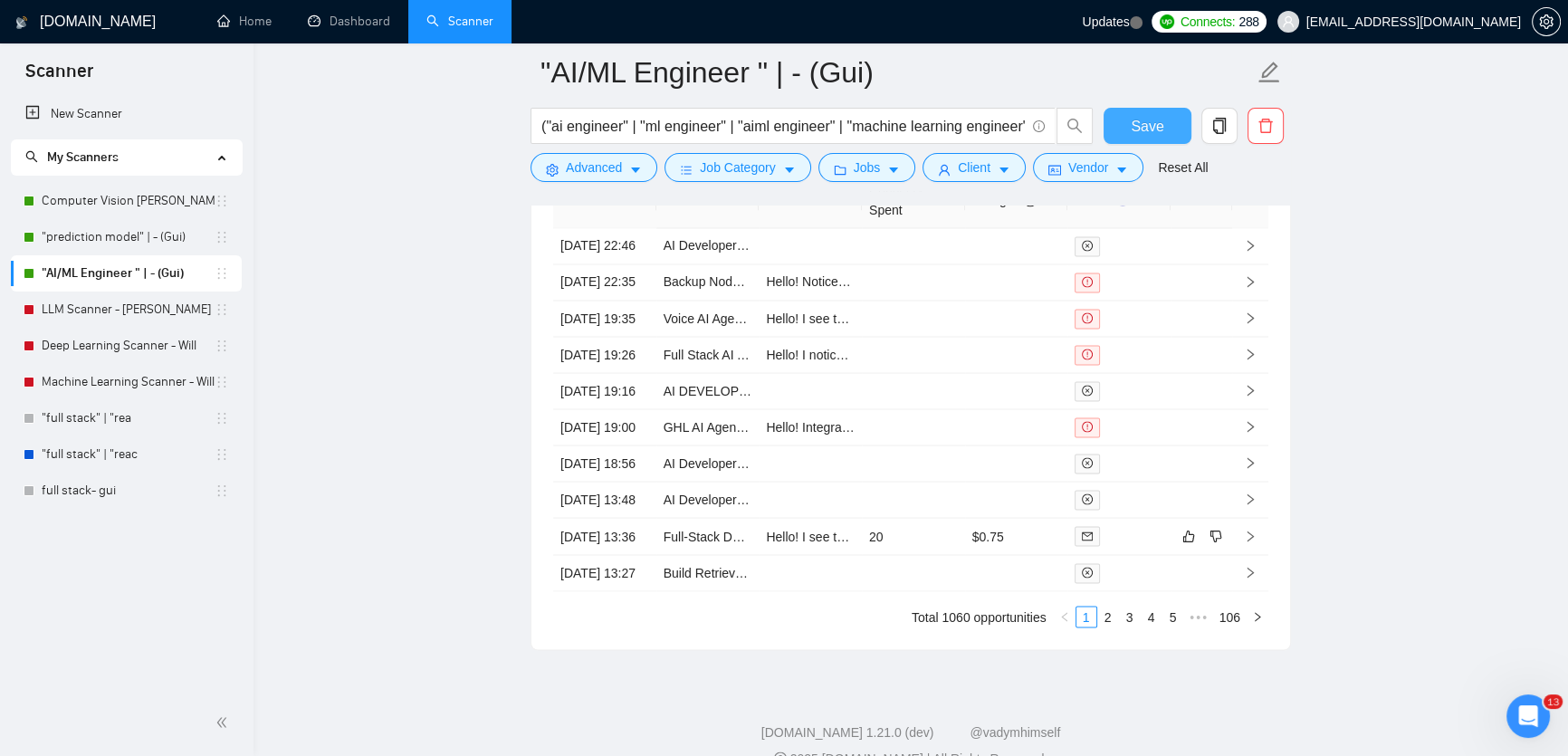 scroll, scrollTop: 4033, scrollLeft: 0, axis: vertical 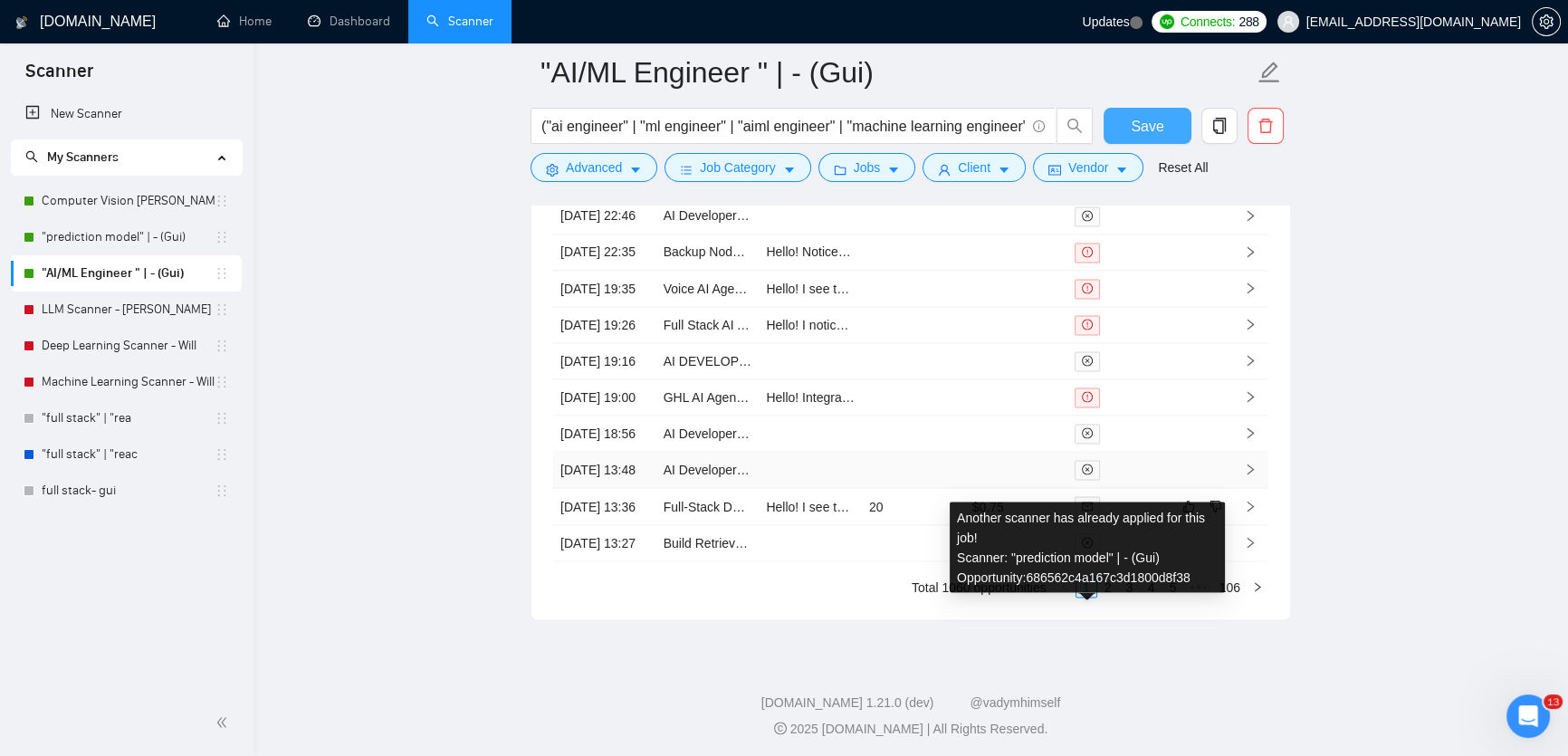 type 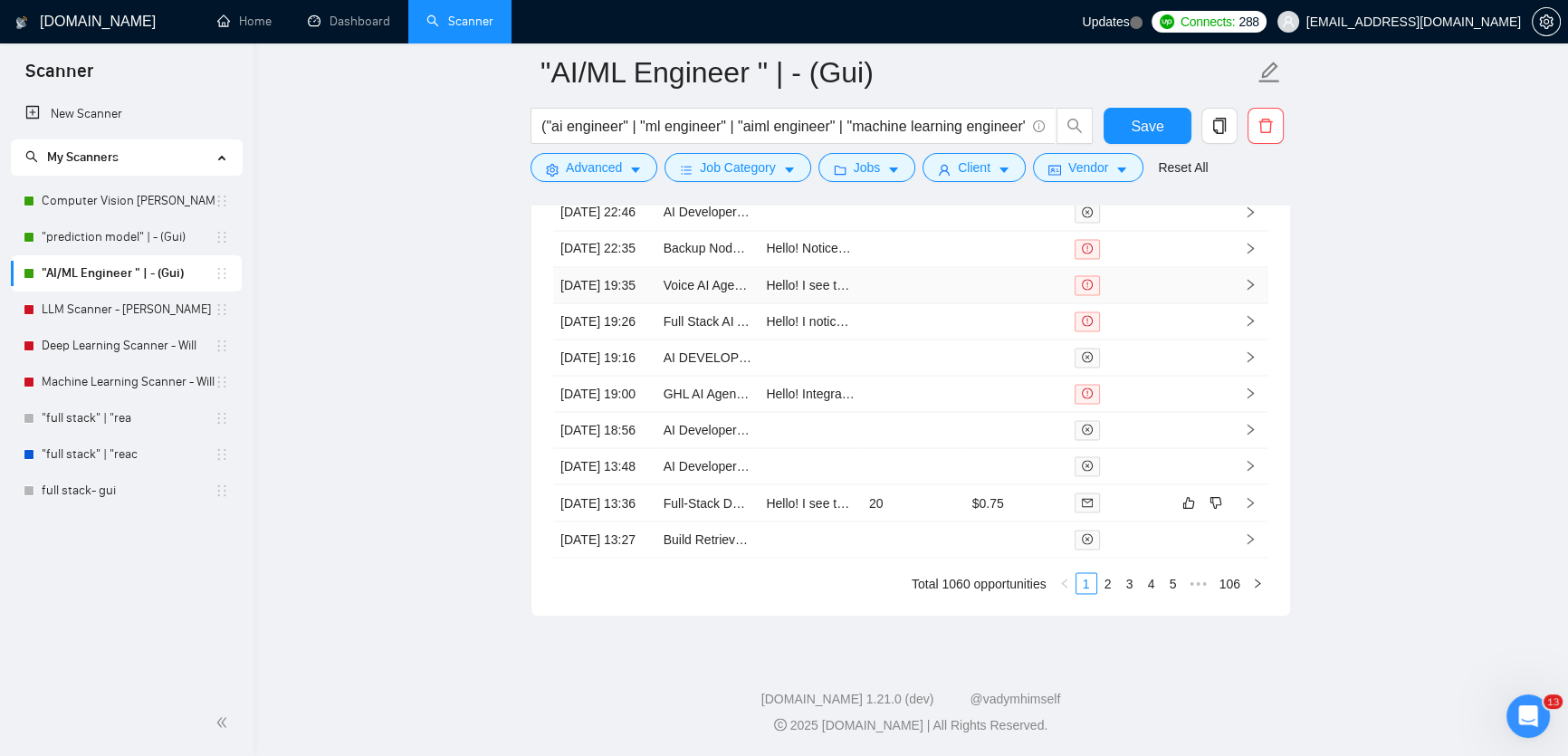 scroll, scrollTop: 4197, scrollLeft: 0, axis: vertical 